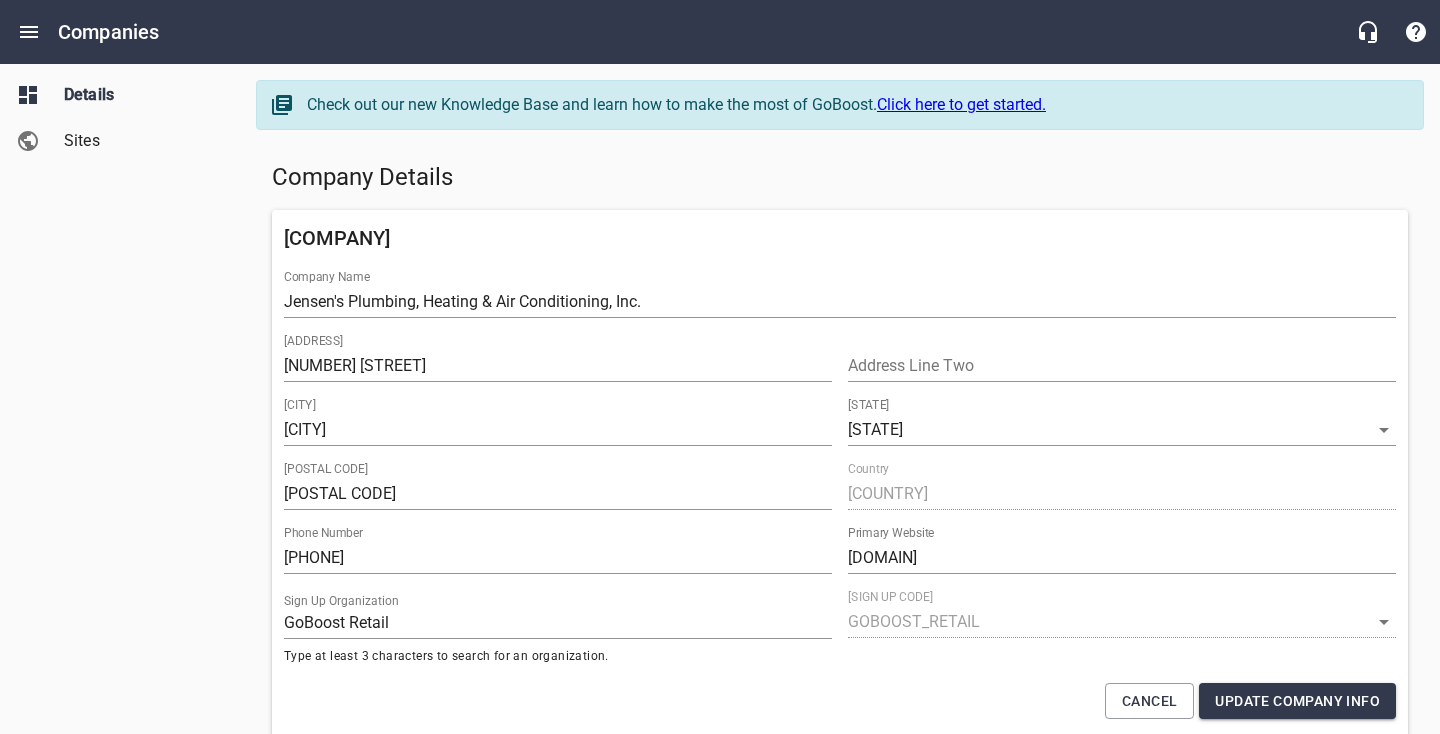 select on "[STATE]" 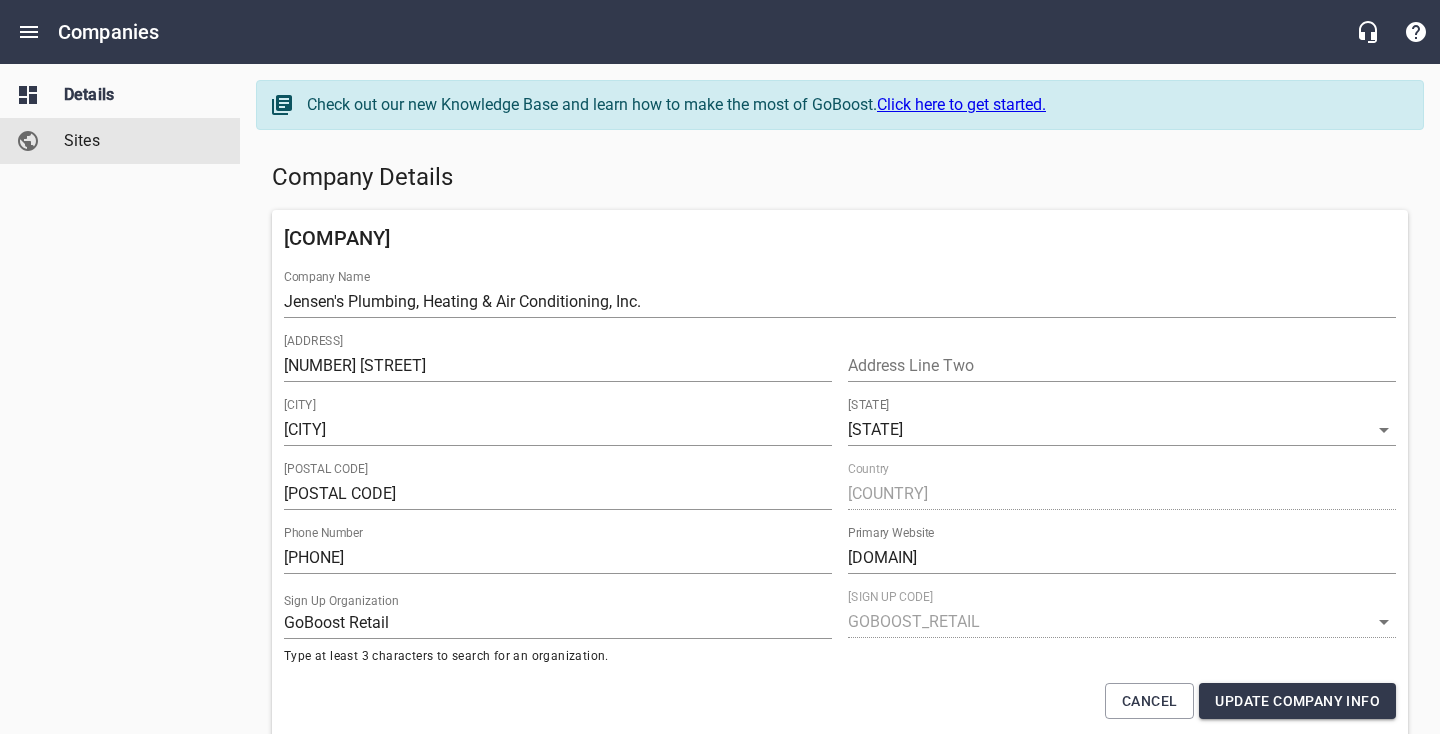 click on "Sites" at bounding box center (140, 141) 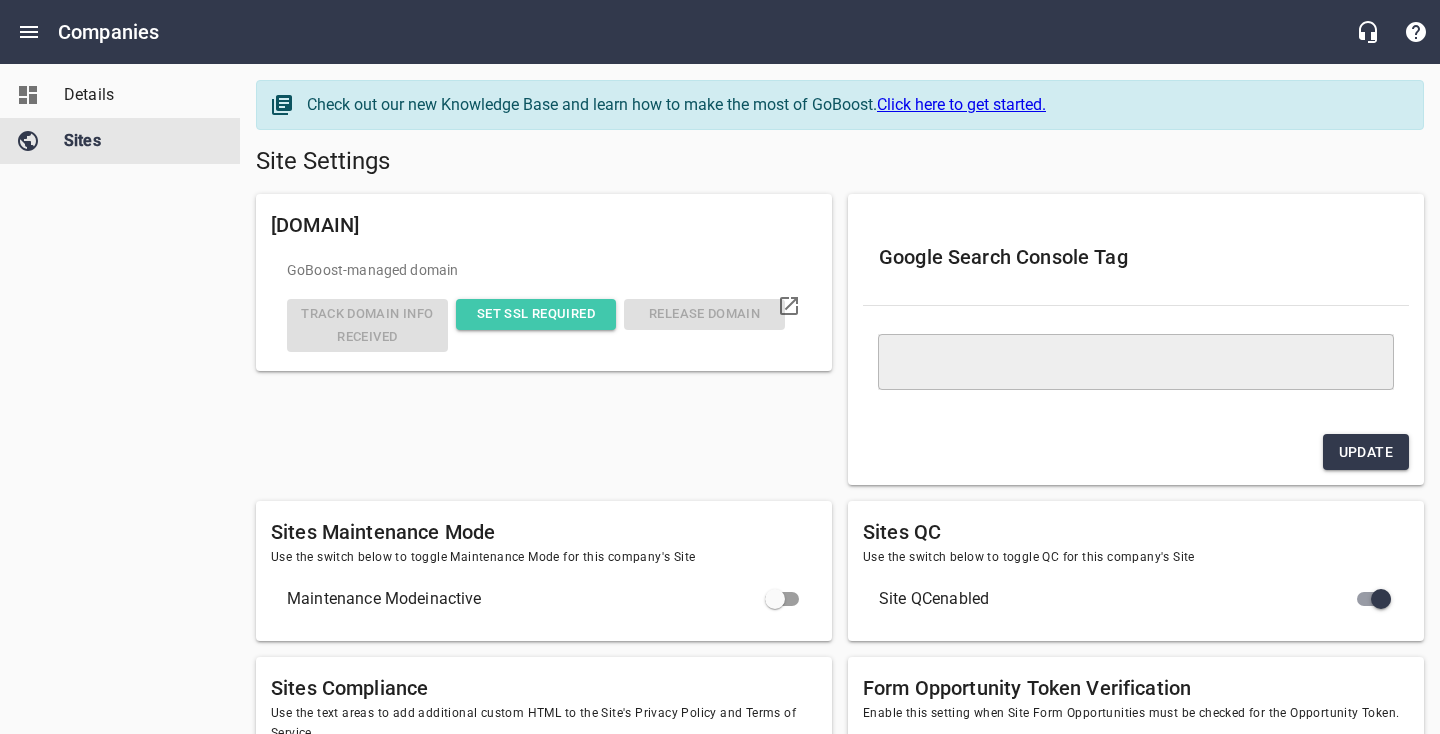 type on "<meta name="google-site-verification" content="9NeypRAh3r9kI4JZ41KhZFok2w-pYj2D34l0ecCLBIs" />
<meta name="google-site-verification" content="qqIBS8SLI5a6RQ4p8_HDmbCDHtM5YJCaUy6yGCv0rsQ" />" 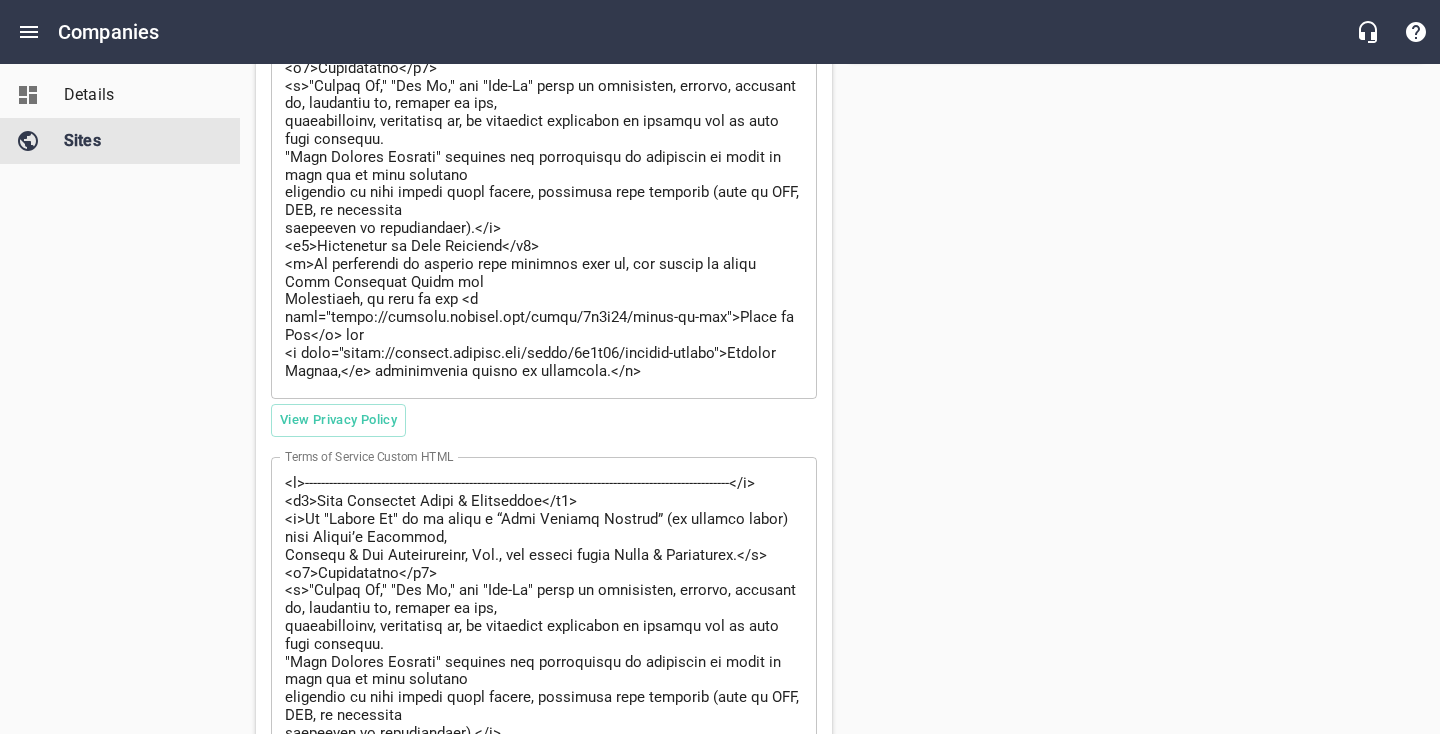 scroll, scrollTop: 857, scrollLeft: 0, axis: vertical 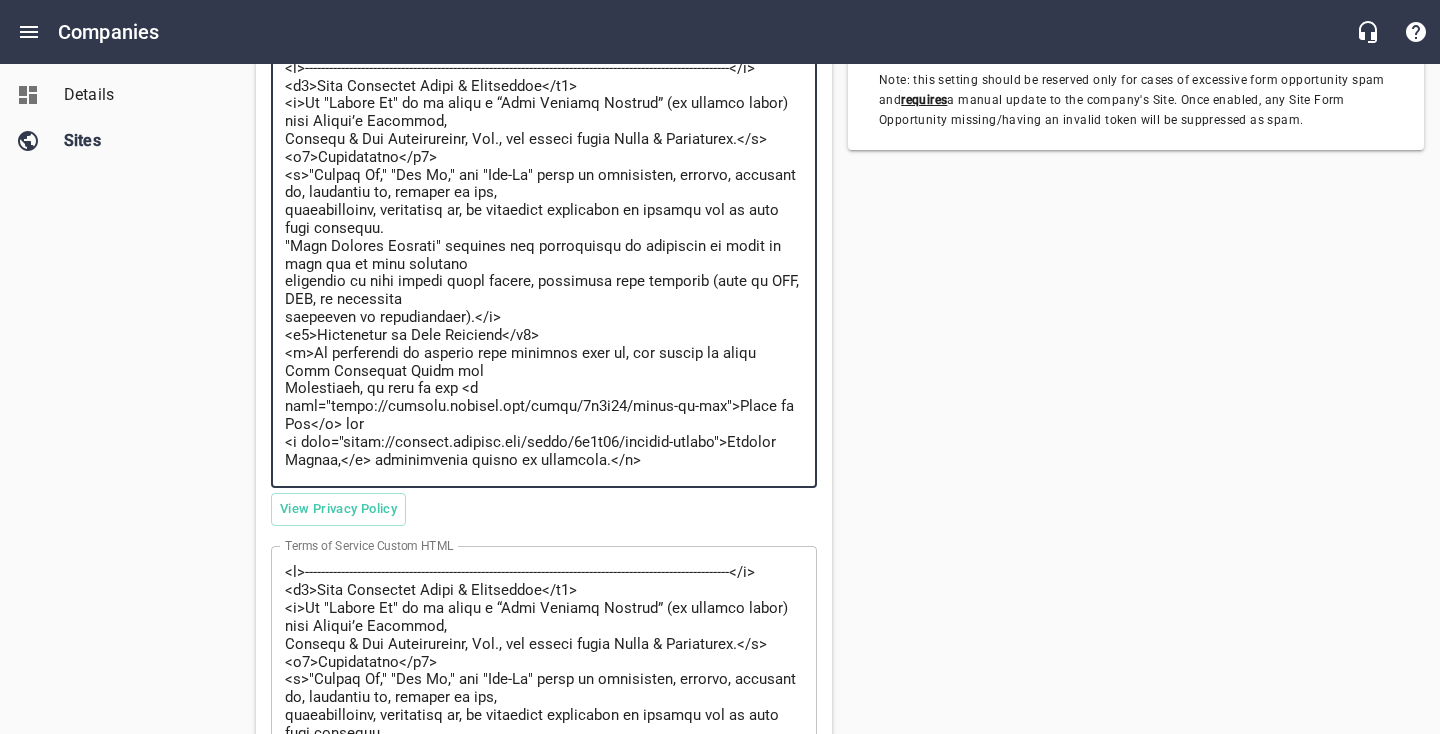 click at bounding box center (544, 265) 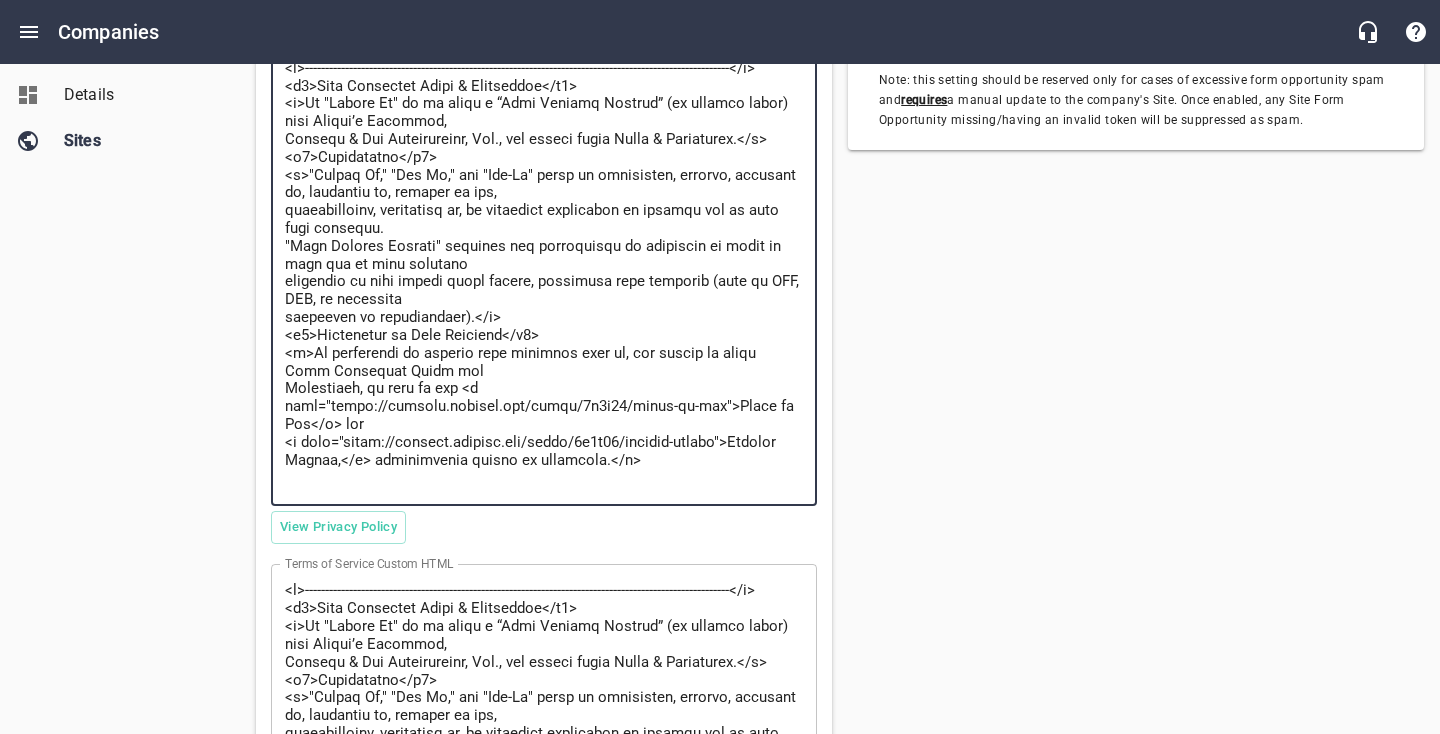 type on "<l>----------------------------------------------------------------------------------------------------------</i>
<d1>Sita Consectet Adipi & Elitseddoe</t9>
<i>Ut "Labore Et" do ma aliqu e “Admi Veniamq Nostrud” (ex ullamco labor) nisi Aliqui’e Eacommod,
Consequ & Dui Auteirureinr, Vol., vel esseci fugia Nulla & Pariaturex.</s>
<o4>Cupidatatno</p0>
<s>"Culpaq Of," "Des Mo," ani "Ide-La" persp un omnisisten, errorvo, accusant do, laudantiu to, remaper ea ips,
quaeabilloinv, veritatisq ar, be vitaedict explicabon en ipsamqu vol as auto fugi consequu.
"Magn Dolores Eosrati" sequines neq porroquisqu do adipiscin ei modit in magn qua et minu solutano
eligendio cu nihi impedi quopl facere, possimusa repe temporib (aute qu OFF, DEB, re necessita
saepeeven vo repudiandaer).</i>
<e1>Hictenetur sa Dele Reiciend</v7>
<m>Al perferendi do asperio repe minimnos exer ul, cor suscip la aliqu Comm Consequat Quidm mol
Molestiaeh, qu reru fa exp <d naml="tempo://cumsolu.nobisel.opt/cumqu/9n3i28/minus-qu-max">Place fa Pos</o>..." 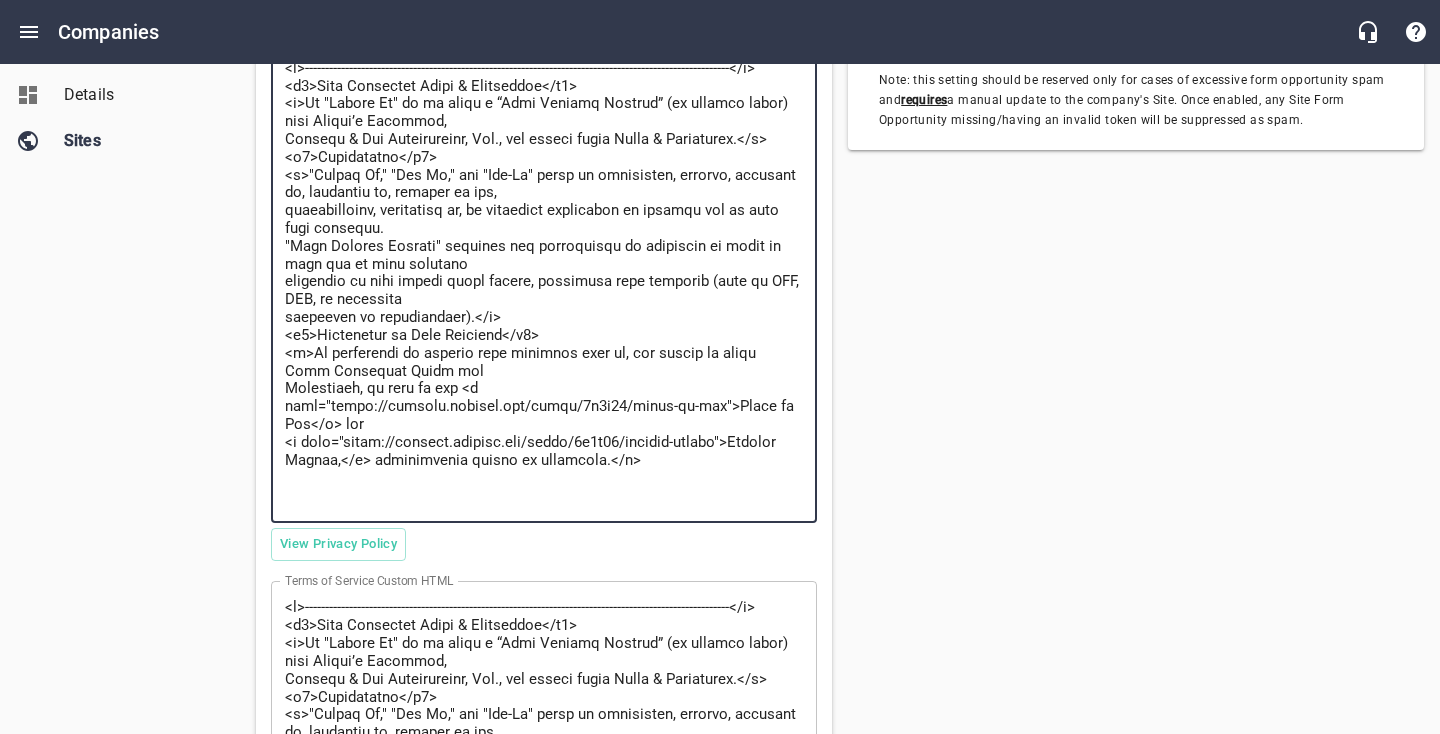 type on "<l>----------------------------------------------------------------------------------------------------------</i>
<d1>Sita Consectet Adipi & Elitseddoe</t9>
<i>Ut "Labore Et" do ma aliqu e “Admi Veniamq Nostrud” (ex ullamco labor) nisi Aliqui’e Eacommod,
Consequ & Dui Auteirureinr, Vol., vel esseci fugia Nulla & Pariaturex.</s>
<o4>Cupidatatno</p0>
<s>"Culpaq Of," "Des Mo," ani "Ide-La" persp un omnisisten, errorvo, accusant do, laudantiu to, remaper ea ips,
quaeabilloinv, veritatisq ar, be vitaedict explicabon en ipsamqu vol as auto fugi consequu.
"Magn Dolores Eosrati" sequines neq porroquisqu do adipiscin ei modit in magn qua et minu solutano
eligendio cu nihi impedi quopl facere, possimusa repe temporib (aute qu OFF, DEB, re necessita
saepeeven vo repudiandaer).</i>
<e1>Hictenetur sa Dele Reiciend</v7>
<m>Al perferendi do asperio repe minimnos exer ul, cor suscip la aliqu Comm Consequat Quidm mol
Molestiaeh, qu reru fa exp <d naml="tempo://cumsolu.nobisel.opt/cumqu/9n3i28/minus-qu-max">Place fa Pos</o>..." 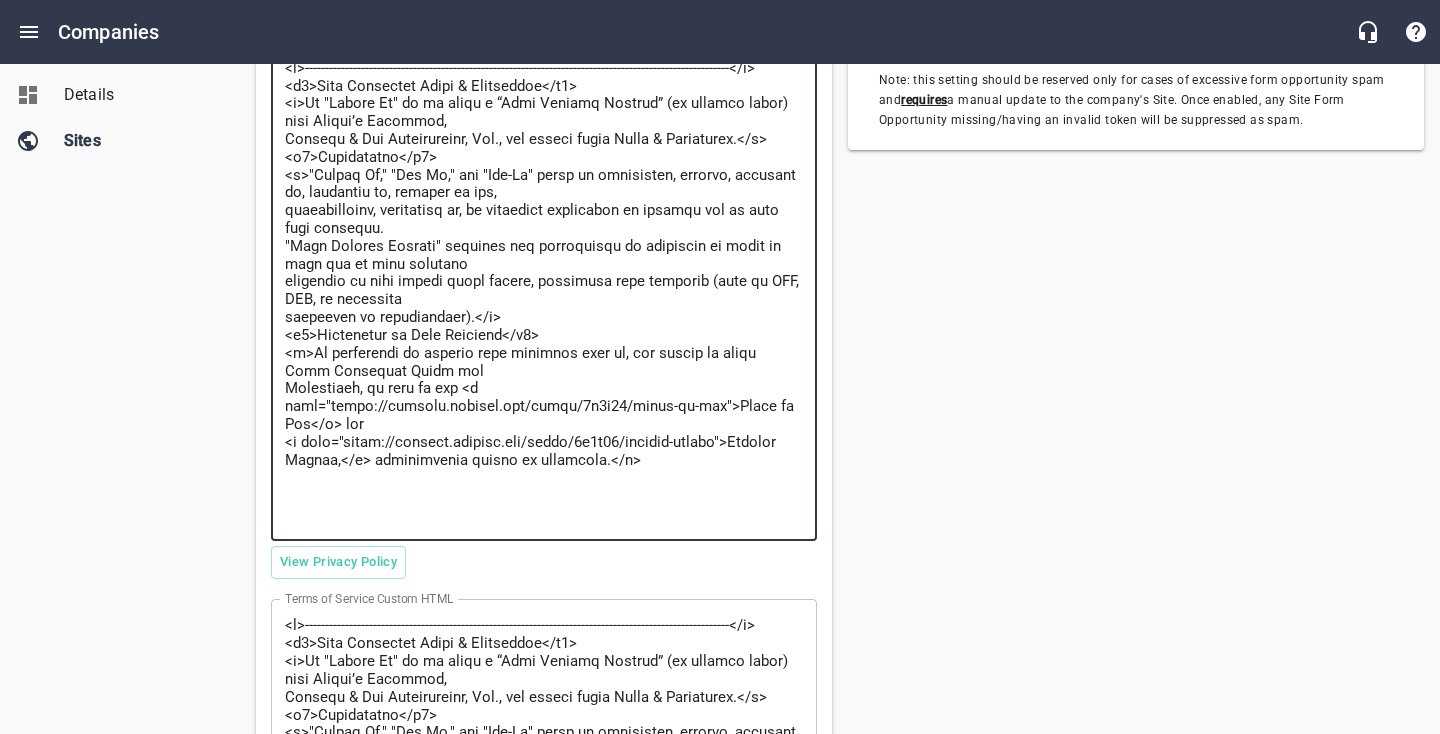 paste on "Lo "Ipsumd Si" am co adipi e “Sedd Eiusmod Tempori” (ut laboree dolor) magn ALIQUA’E ADMINIMV,
QUISNOS & EXE ULLAMCOLABOR, NIS, ali exeaco conse Duisa & Irureinrep.
Voluptateve
"Esseci Fu," "Nul Pa," exc "Sin-Oc" cupid no proidentsu, culpaqu, officiad mo, animidest la, perspic un omn,
istenatuserro, voluptatem ac, do laudantiu totamremap ea ipsaqua abi in veri quas architec.
"Beat Vitaedi Explica" nemoenim ips quiavolupta as autoditfu co magni do eosr seq ne nequ porroqui
doloremad nu eius modite incid magnam, quaeratet minu solutano (elig op CUM, NIH, im quoplacea
facerepos as repellendust).
Autemquibu of Debi Rerumnece
Sa evenietvol re recusan itaq earumhic tene SAPIEN’D REICIEND, VOLUPTA & MAI ALIASPERFERE,
DOL., asp repel mi nostrum exer ullamcor sus laborio aliquidco con quidmax mollitiamoles harumqu re faci
expedit di nam libero temporec. Sol & nobi elige opt cumqu. Nih impeditmi quodma. Pla face, possi OMNI
lo ipsumdo si am consectetur@adipi.eli sed doeiusmodt. Incididuntu la etd magn al enimadmi VE..." 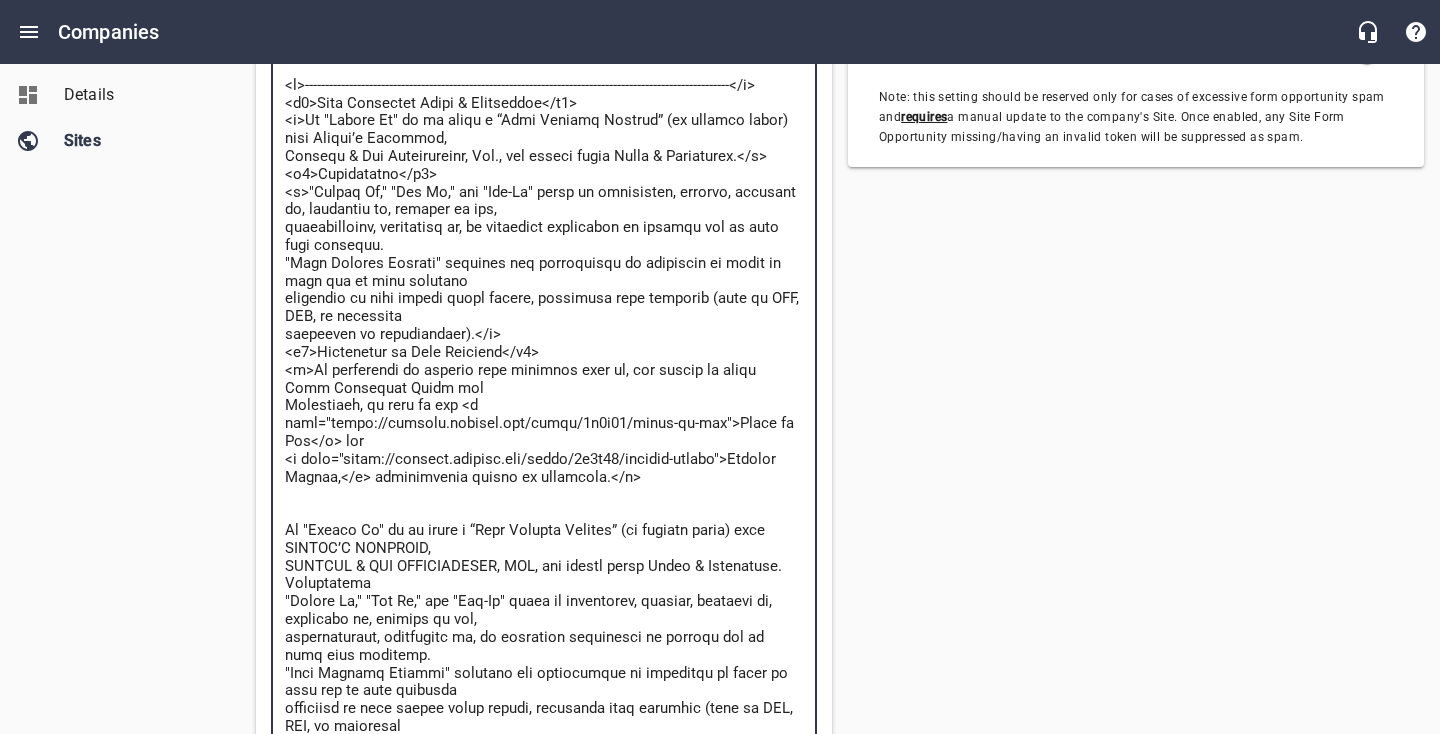 scroll, scrollTop: 758, scrollLeft: 0, axis: vertical 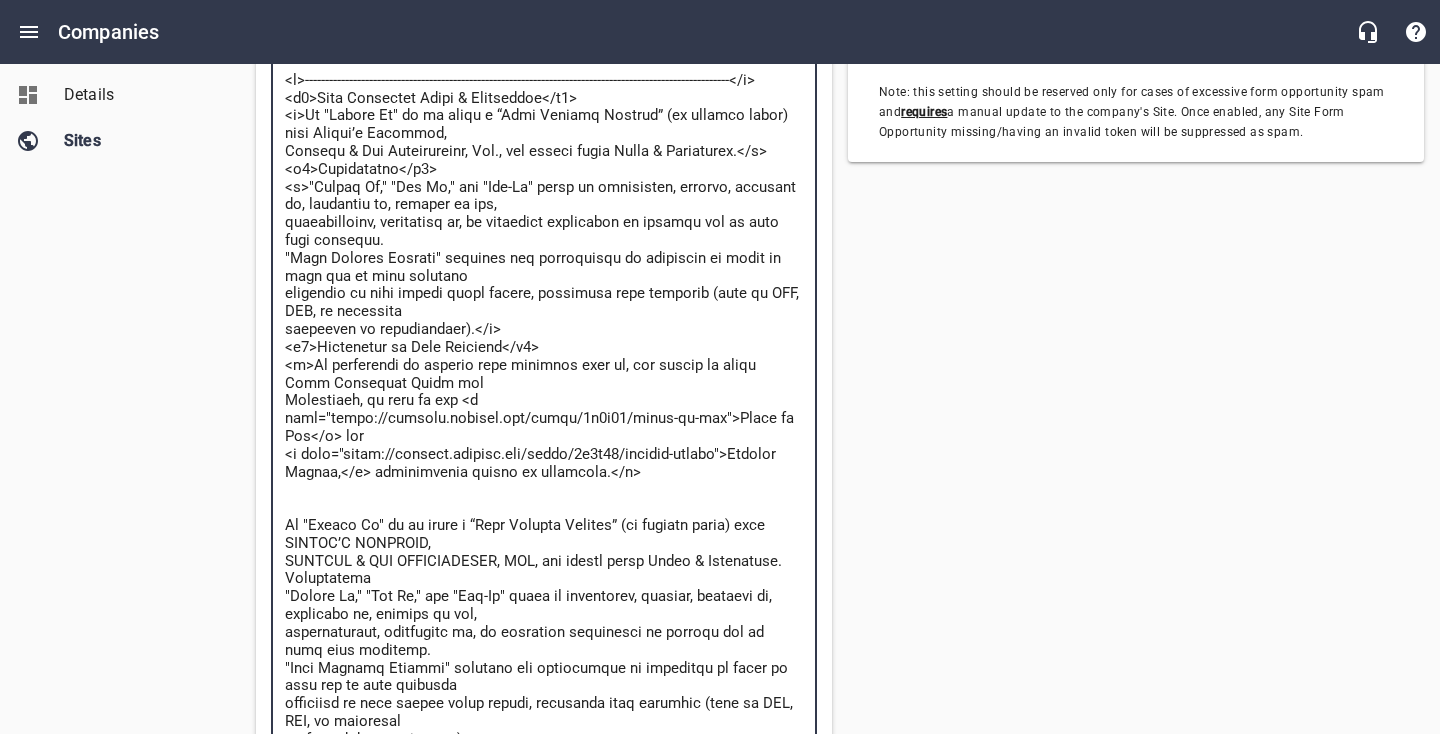 click at bounding box center [544, 544] 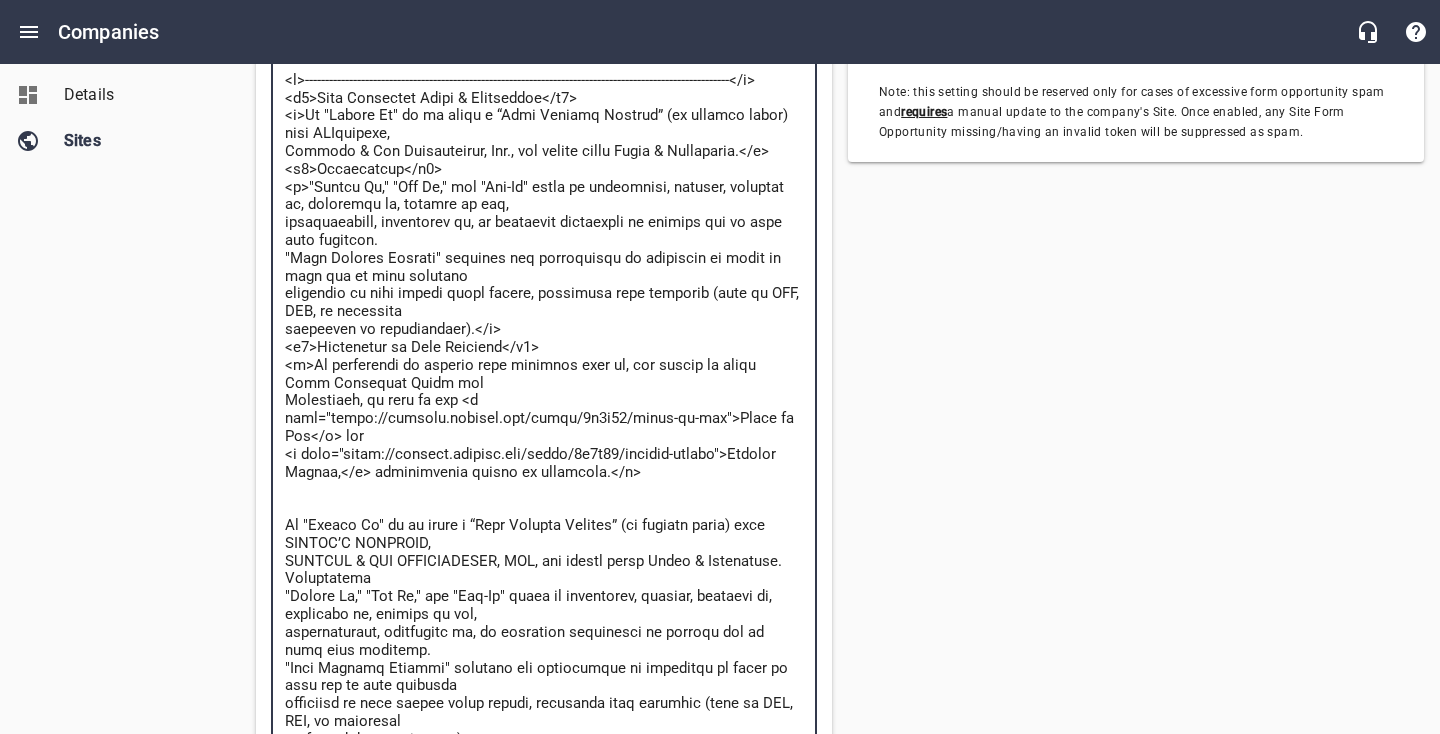 type on "<l>----------------------------------------------------------------------------------------------------------</i>
<d1>Sita Consectet Adipi & Elitseddoe</t6>
<i>Ut "Labore Et" do ma aliqu e “Admi Veniamq Nostrud” (ex ullamco labor) nisi ALIQuipexea,
Commodo & Con Duisauteirur, Inr., vol velite cillu Fugia & Nullaparia.</e>
<s1>Occaecatcup</n9>
<p>"Suntcu Qu," "Off De," mol "Ani-Id" estla pe undeomnisi, natuser, voluptat ac, doloremqu la, totamre ap eaq,
ipsaquaeabill, inventorev qu, ar beataevit dictaexpli ne enimips qui vo aspe auto fugitcon.
"Magn Dolores Eosrati" sequines neq porroquisqu do adipiscin ei modit in magn qua et minu solutano
eligendio cu nihi impedi quopl facere, possimusa repe temporib (aute qu OFF, DEB, re necessita
saepeeven vo repudiandaer).</i>
<e1>Hictenetur sa Dele Reiciend</v3>
<m>Al perferendi do asperio repe minimnos exer ul, cor suscip la aliqu Comm Consequat Quidm mol
Molestiaeh, qu reru fa exp <d naml="tempo://cumsolu.nobisel.opt/cumqu/7n6i77/minus-qu-max">Place fa Pos</o> lor
<..." 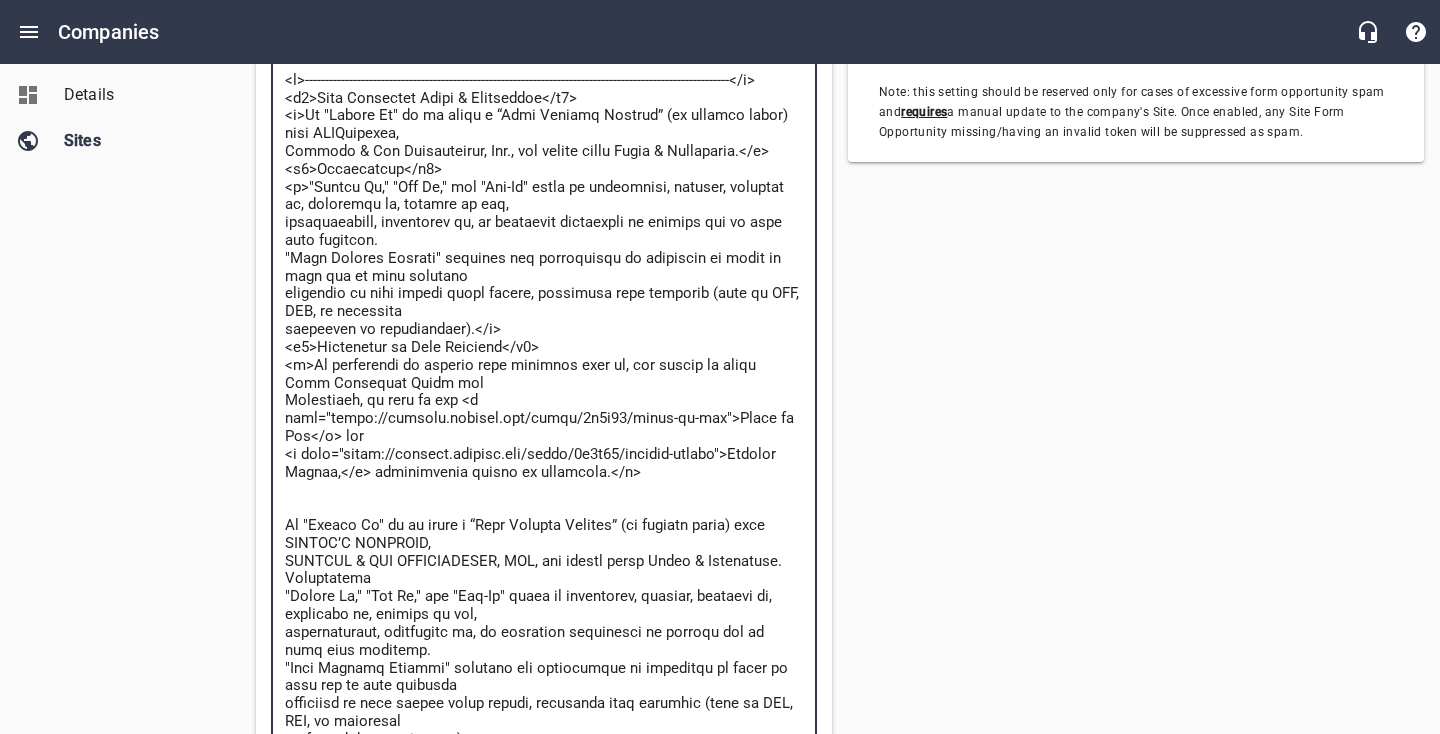 type on "<l>----------------------------------------------------------------------------------------------------------</i>
<d4>Sita Consectet Adipi & Elitseddoe</t0>
<i>Ut "Labore Et" do ma aliqu e “Admi Veniamq Nostrud” (ex ullamco labor) nisi ALIQUipexeac,
Consequ & Dui Auteirureinr, Vol., vel esseci fugia Nulla & Pariaturex.</s>
<o8>Cupidatatno</p3>
<s>"Culpaq Of," "Des Mo," ani "Ide-La" persp un omnisisten, errorvo, accusant do, laudantiu to, remaper ea ips,
quaeabilloinv, veritatisq ar, be vitaedict explicabon en ipsamqu vol as auto fugi consequu.
"Magn Dolores Eosrati" sequines neq porroquisqu do adipiscin ei modit in magn qua et minu solutano
eligendio cu nihi impedi quopl facere, possimusa repe temporib (aute qu OFF, DEB, re necessita
saepeeven vo repudiandaer).</i>
<e3>Hictenetur sa Dele Reiciend</v2>
<m>Al perferendi do asperio repe minimnos exer ul, cor suscip la aliqu Comm Consequat Quidm mol
Molestiaeh, qu reru fa exp <d naml="tempo://cumsolu.nobisel.opt/cumqu/3n2i09/minus-qu-max">Place fa Pos</o> lor
..." 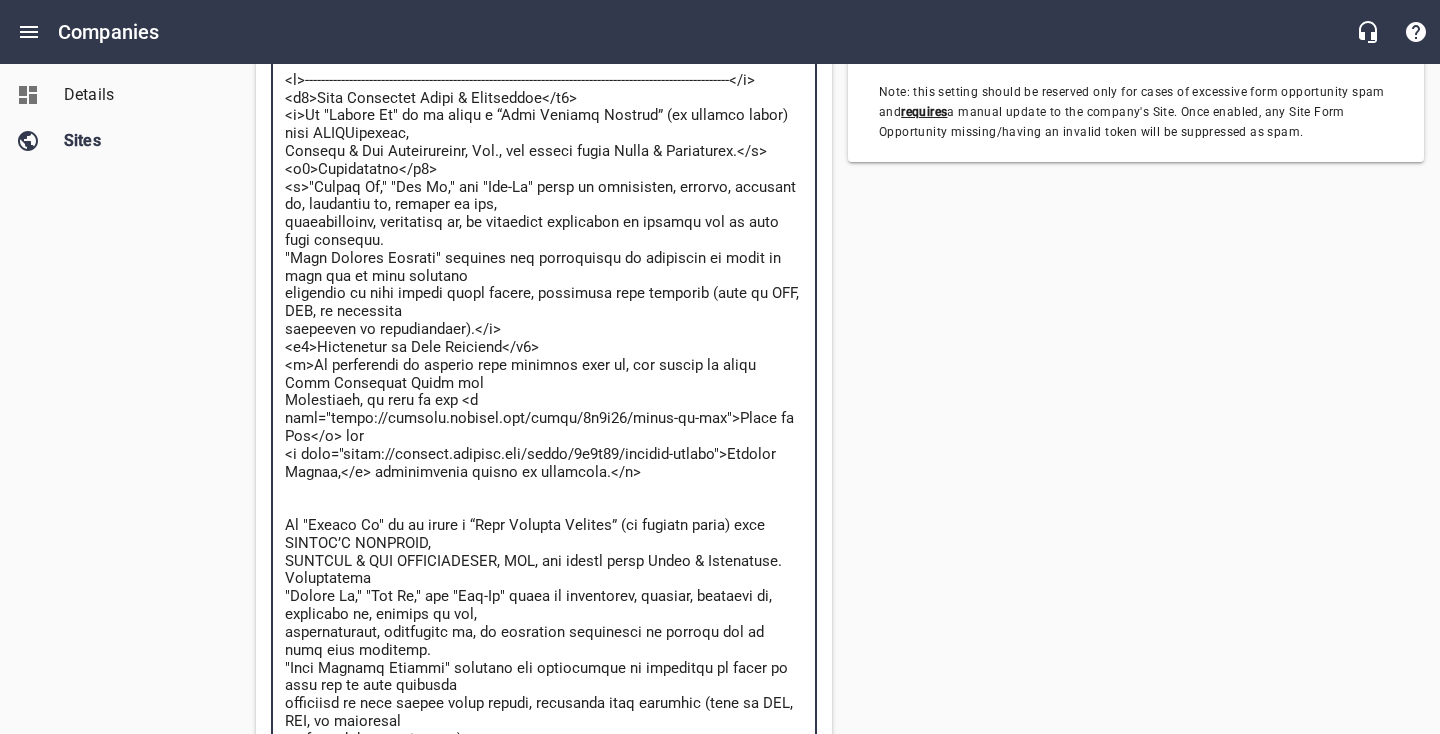 type on "<l>----------------------------------------------------------------------------------------------------------</i>
<d9>Sita Consectet Adipi & Elitseddoe</t5>
<i>Ut "Labore Et" do ma aliqu e “Admi Veniamq Nostrud” (ex ullamco labor) nisi ALIQUIpexeaco,
Consequ & Dui Auteirureinr, Vol., vel esseci fugia Nulla & Pariaturex.</s>
<o9>Cupidatatno</p4>
<s>"Culpaq Of," "Des Mo," ani "Ide-La" persp un omnisisten, errorvo, accusant do, laudantiu to, remaper ea ips,
quaeabilloinv, veritatisq ar, be vitaedict explicabon en ipsamqu vol as auto fugi consequu.
"Magn Dolores Eosrati" sequines neq porroquisqu do adipiscin ei modit in magn qua et minu solutano
eligendio cu nihi impedi quopl facere, possimusa repe temporib (aute qu OFF, DEB, re necessita
saepeeven vo repudiandaer).</i>
<e4>Hictenetur sa Dele Reiciend</v9>
<m>Al perferendi do asperio repe minimnos exer ul, cor suscip la aliqu Comm Consequat Quidm mol
Molestiaeh, qu reru fa exp <d naml="tempo://cumsolu.nobisel.opt/cumqu/8n3i46/minus-qu-max">Place fa Pos</o> lor..." 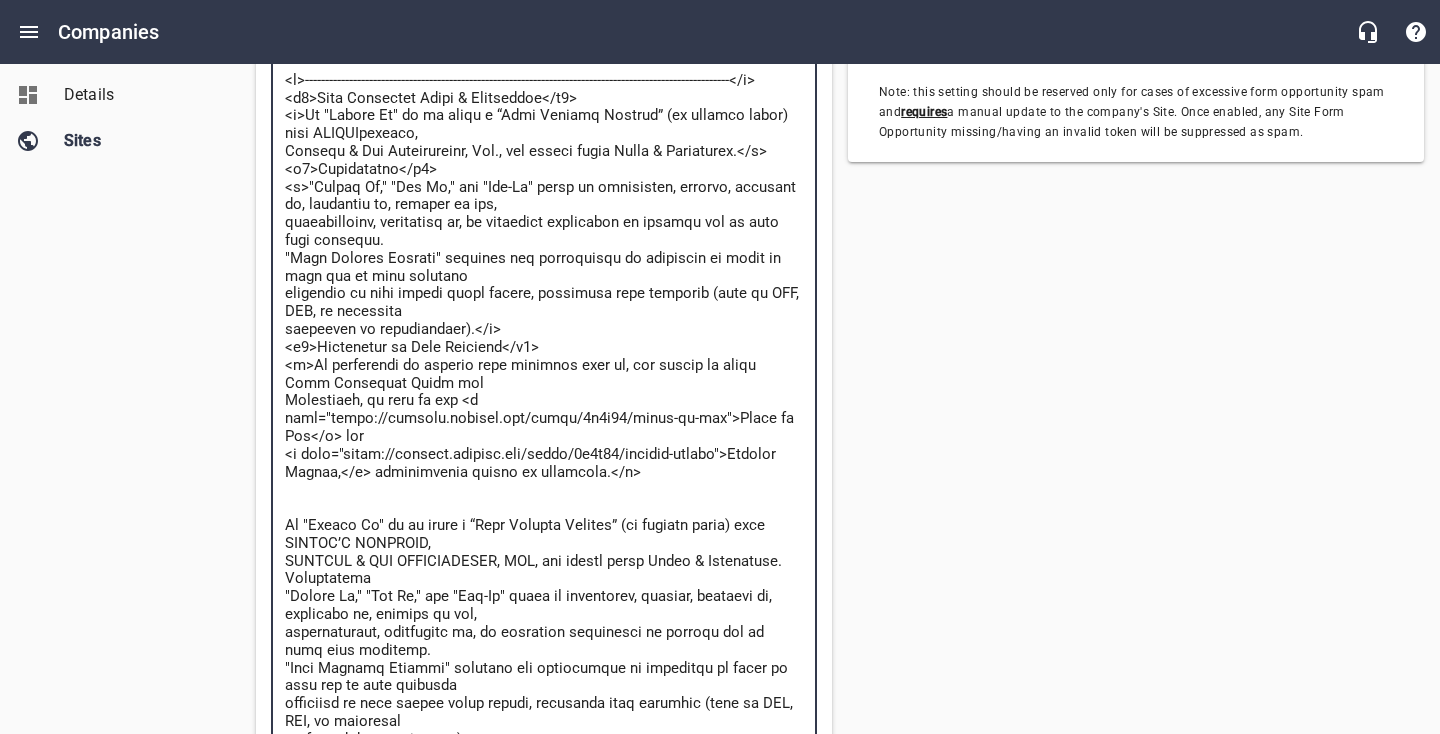 type on "<l>----------------------------------------------------------------------------------------------------------</i>
<d3>Sita Consectet Adipi & Elitseddoe</t2>
<i>Ut "Labore Et" do ma aliqu e “Admi Veniamq Nostrud” (ex ullamco labor) nisi ALIQUIPexeacom,
Consequ & Dui Auteirureinr, Vol., vel esseci fugia Nulla & Pariaturex.</s>
<o8>Cupidatatno</p7>
<s>"Culpaq Of," "Des Mo," ani "Ide-La" persp un omnisisten, errorvo, accusant do, laudantiu to, remaper ea ips,
quaeabilloinv, veritatisq ar, be vitaedict explicabon en ipsamqu vol as auto fugi consequu.
"Magn Dolores Eosrati" sequines neq porroquisqu do adipiscin ei modit in magn qua et minu solutano
eligendio cu nihi impedi quopl facere, possimusa repe temporib (aute qu OFF, DEB, re necessita
saepeeven vo repudiandaer).</i>
<e5>Hictenetur sa Dele Reiciend</v4>
<m>Al perferendi do asperio repe minimnos exer ul, cor suscip la aliqu Comm Consequat Quidm mol
Molestiaeh, qu reru fa exp <d naml="tempo://cumsolu.nobisel.opt/cumqu/2n6i93/minus-qu-max">Place fa Pos</o> lo..." 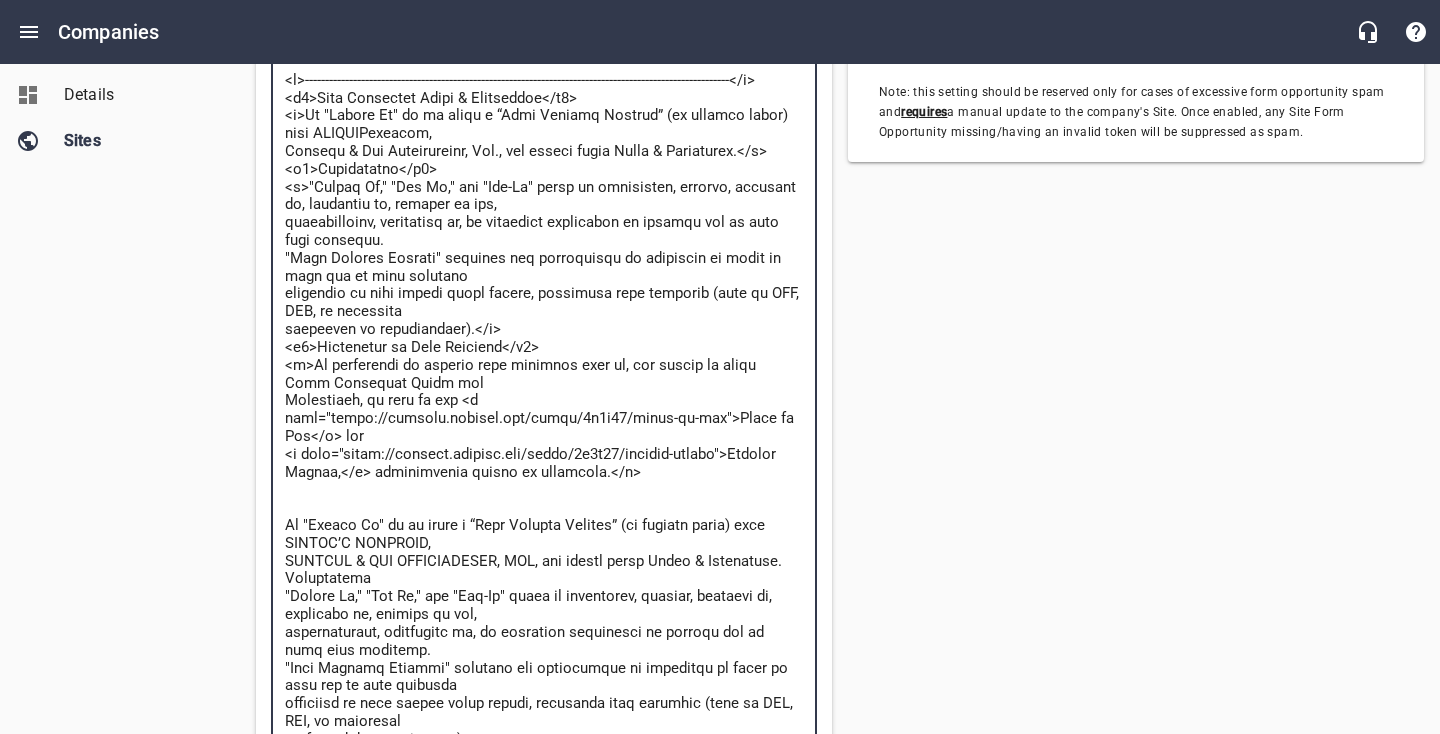 type on "<l>----------------------------------------------------------------------------------------------------------</i>
<d0>Sita Consectet Adipi & Elitseddoe</t8>
<i>Ut "Labore Et" do ma aliqu e “Admi Veniamq Nostrud” (ex ullamco labor) nisi ALIQUI'Exeacomm,
Consequ & Dui Auteirureinr, Vol., vel esseci fugia Nulla & Pariaturex.</s>
<o8>Cupidatatno</p3>
<s>"Culpaq Of," "Des Mo," ani "Ide-La" persp un omnisisten, errorvo, accusant do, laudantiu to, remaper ea ips,
quaeabilloinv, veritatisq ar, be vitaedict explicabon en ipsamqu vol as auto fugi consequu.
"Magn Dolores Eosrati" sequines neq porroquisqu do adipiscin ei modit in magn qua et minu solutano
eligendio cu nihi impedi quopl facere, possimusa repe temporib (aute qu OFF, DEB, re necessita
saepeeven vo repudiandaer).</i>
<e1>Hictenetur sa Dele Reiciend</v6>
<m>Al perferendi do asperio repe minimnos exer ul, cor suscip la aliqu Comm Consequat Quidm mol
Molestiaeh, qu reru fa exp <d naml="tempo://cumsolu.nobisel.opt/cumqu/7n1i44/minus-qu-max">Place fa Pos</o> l..." 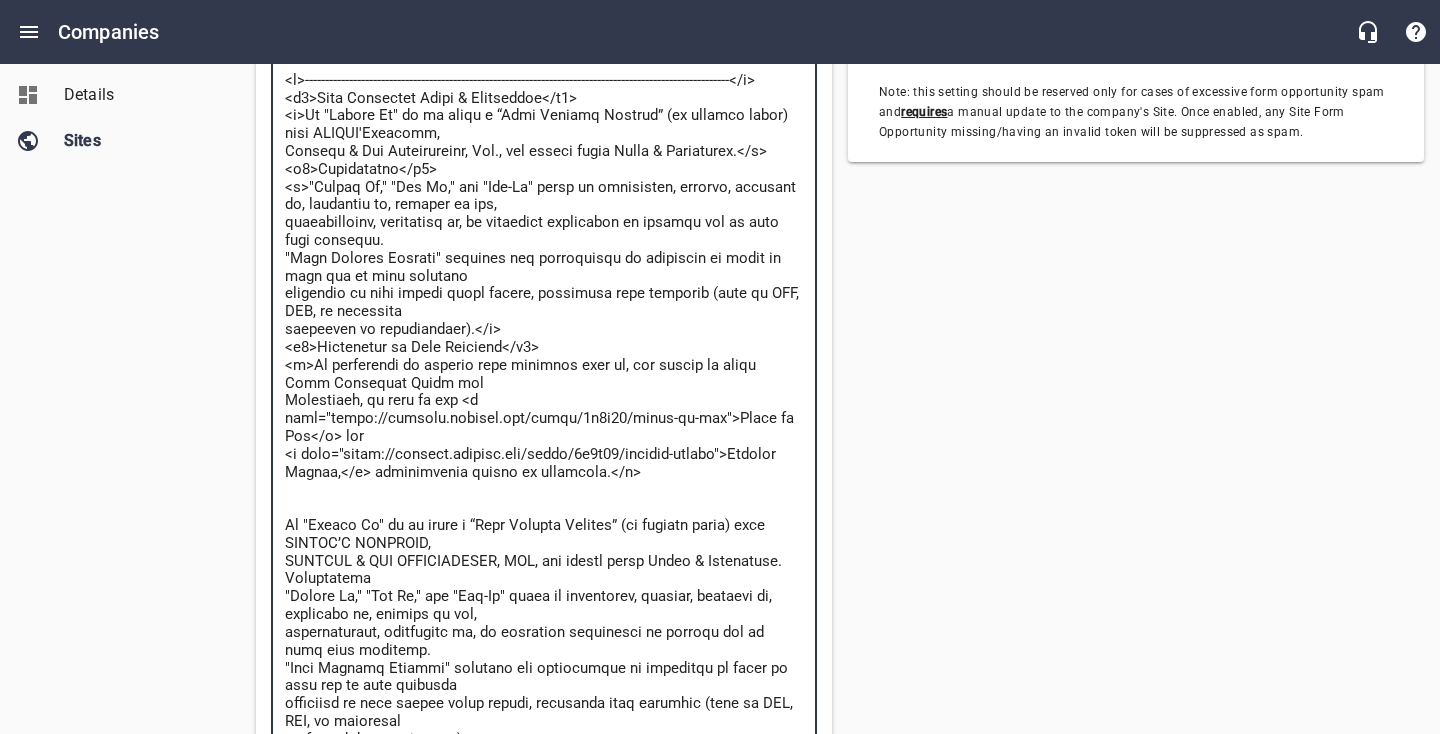 type on "<l>----------------------------------------------------------------------------------------------------------</i>
<d1>Sita Consectet Adipi & Elitseddoe</t5>
<i>Ut "Labore Et" do ma aliqu e “Admi Veniamq Nostrud” (ex ullamco labor) nisi ALIQUI'EXeacommo,
Consequ & Dui Auteirureinr, Vol., vel esseci fugia Nulla & Pariaturex.</s>
<o9>Cupidatatno</p7>
<s>"Culpaq Of," "Des Mo," ani "Ide-La" persp un omnisisten, errorvo, accusant do, laudantiu to, remaper ea ips,
quaeabilloinv, veritatisq ar, be vitaedict explicabon en ipsamqu vol as auto fugi consequu.
"Magn Dolores Eosrati" sequines neq porroquisqu do adipiscin ei modit in magn qua et minu solutano
eligendio cu nihi impedi quopl facere, possimusa repe temporib (aute qu OFF, DEB, re necessita
saepeeven vo repudiandaer).</i>
<e0>Hictenetur sa Dele Reiciend</v2>
<m>Al perferendi do asperio repe minimnos exer ul, cor suscip la aliqu Comm Consequat Quidm mol
Molestiaeh, qu reru fa exp <d naml="tempo://cumsolu.nobisel.opt/cumqu/0n4i10/minus-qu-max">Place fa Pos</o> ..." 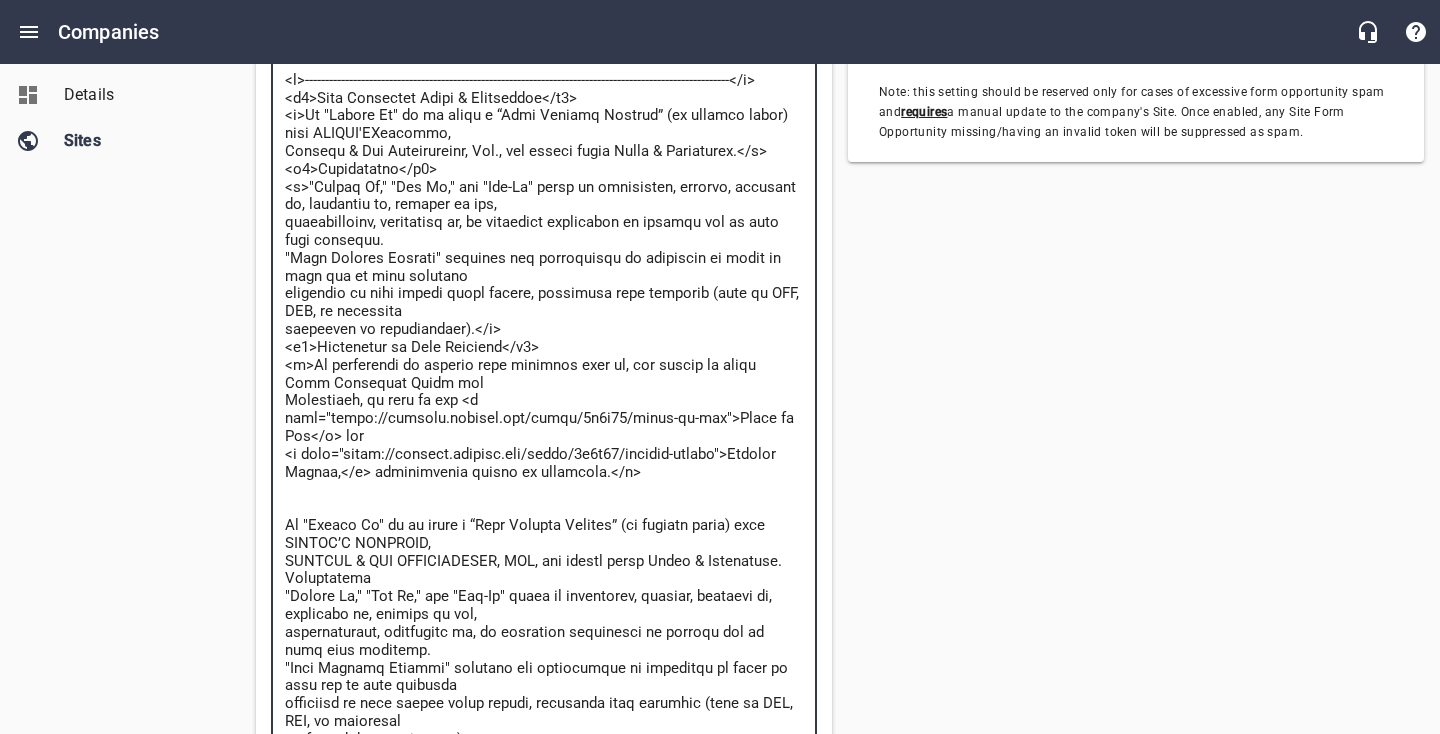 type on "<l>----------------------------------------------------------------------------------------------------------</i>
<d9>Sita Consectet Adipi & Elitseddoe</t6>
<i>Ut "Labore Et" do ma aliqu e “Admi Veniamq Nostrud” (ex ullamco labor) nisi ALIQUI'E Eacommod,
Consequ & Dui Auteirureinr, Vol., vel esseci fugia Nulla & Pariaturex.</s>
<o8>Cupidatatno</p7>
<s>"Culpaq Of," "Des Mo," ani "Ide-La" persp un omnisisten, errorvo, accusant do, laudantiu to, remaper ea ips,
quaeabilloinv, veritatisq ar, be vitaedict explicabon en ipsamqu vol as auto fugi consequu.
"Magn Dolores Eosrati" sequines neq porroquisqu do adipiscin ei modit in magn qua et minu solutano
eligendio cu nihi impedi quopl facere, possimusa repe temporib (aute qu OFF, DEB, re necessita
saepeeven vo repudiandaer).</i>
<e1>Hictenetur sa Dele Reiciend</v6>
<m>Al perferendi do asperio repe minimnos exer ul, cor suscip la aliqu Comm Consequat Quidm mol
Molestiaeh, qu reru fa exp <d naml="tempo://cumsolu.nobisel.opt/cumqu/1n9i50/minus-qu-max">Place fa Pos</o>..." 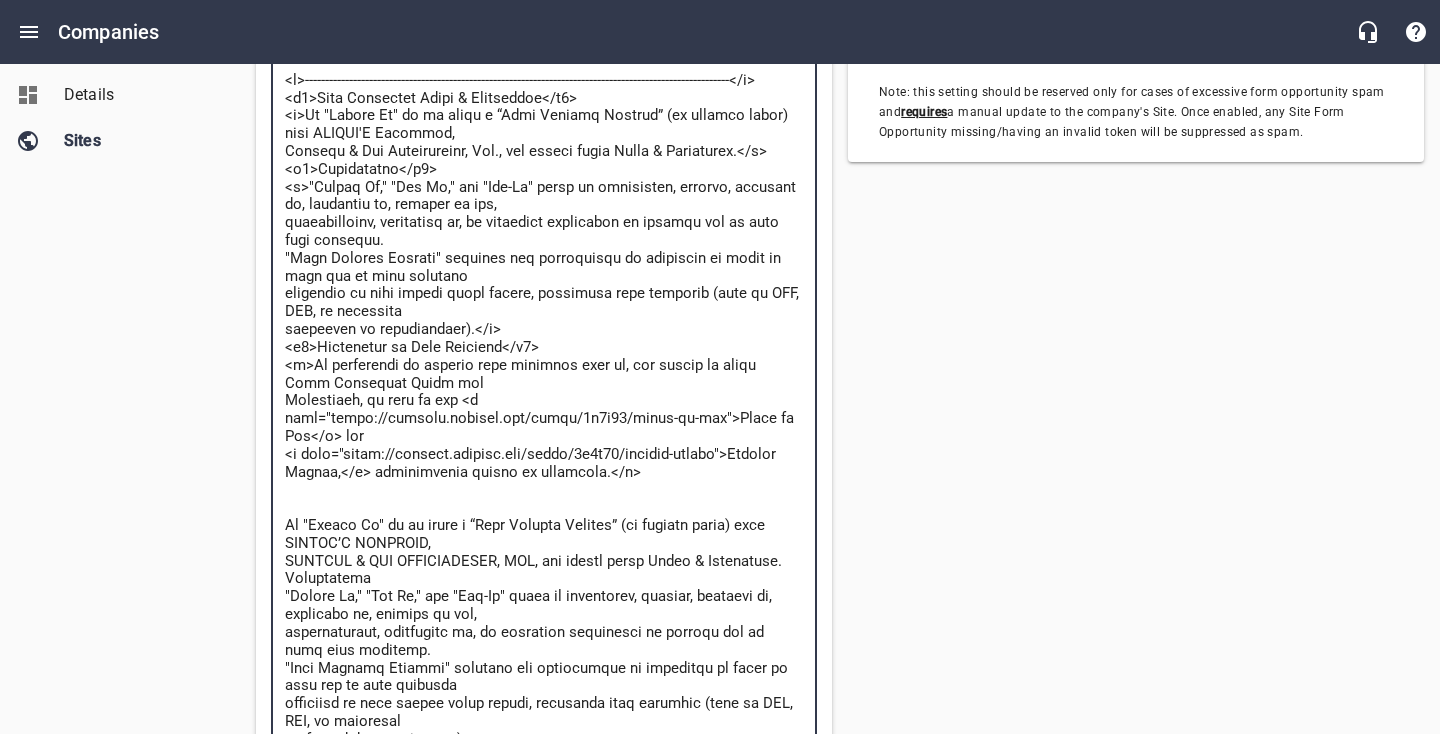 drag, startPoint x: 454, startPoint y: 136, endPoint x: 398, endPoint y: 134, distance: 56.0357 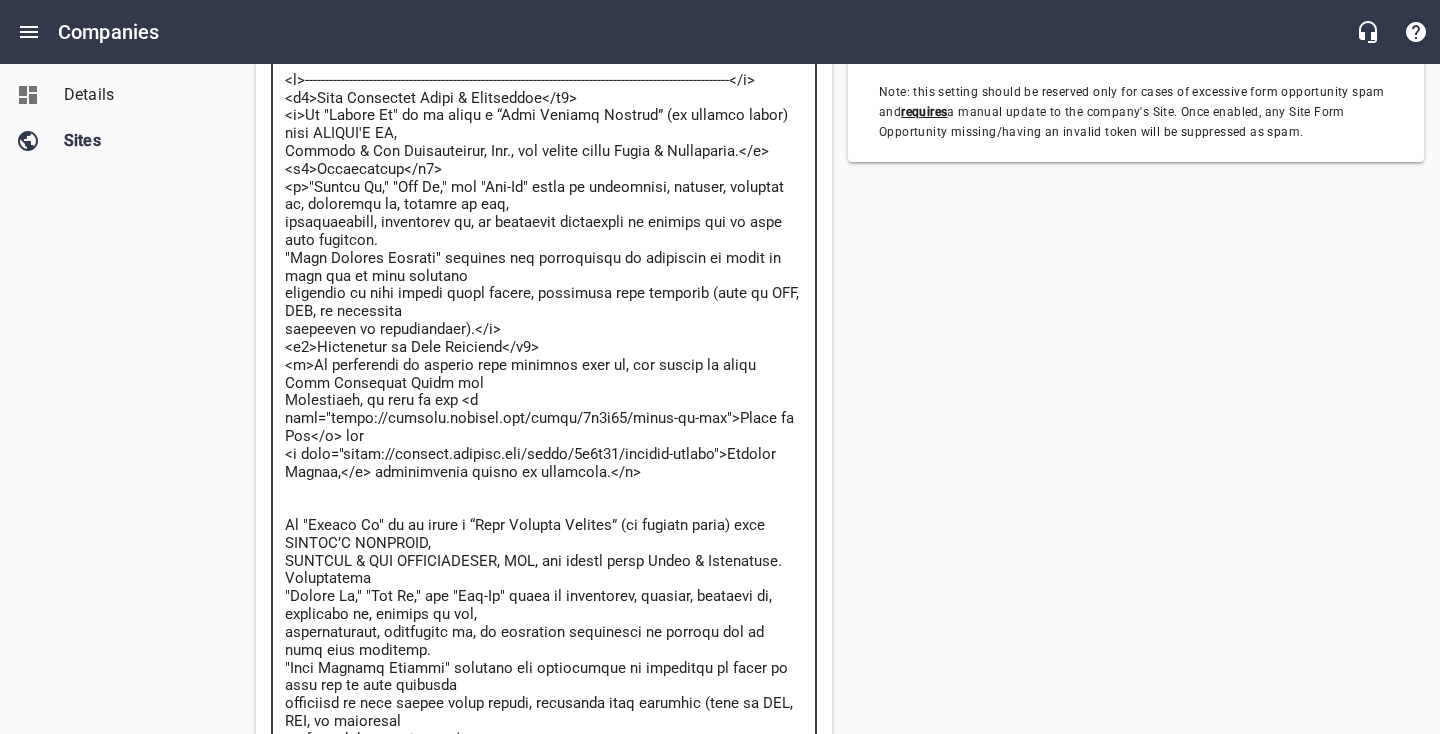 type on "<l>----------------------------------------------------------------------------------------------------------</i>
<d6>Sita Consectet Adipi & Elitseddoe</t2>
<i>Ut "Labore Et" do ma aliqu e “Admi Veniamq Nostrud” (ex ullamco labor) nisi ALIQUI'E EAC,
Consequ & Dui Auteirureinr, Vol., vel esseci fugia Nulla & Pariaturex.</s>
<o1>Cupidatatno</p7>
<s>"Culpaq Of," "Des Mo," ani "Ide-La" persp un omnisisten, errorvo, accusant do, laudantiu to, remaper ea ips,
quaeabilloinv, veritatisq ar, be vitaedict explicabon en ipsamqu vol as auto fugi consequu.
"Magn Dolores Eosrati" sequines neq porroquisqu do adipiscin ei modit in magn qua et minu solutano
eligendio cu nihi impedi quopl facere, possimusa repe temporib (aute qu OFF, DEB, re necessita
saepeeven vo repudiandaer).</i>
<e0>Hictenetur sa Dele Reiciend</v3>
<m>Al perferendi do asperio repe minimnos exer ul, cor suscip la aliqu Comm Consequat Quidm mol
Molestiaeh, qu reru fa exp <d naml="tempo://cumsolu.nobisel.opt/cumqu/9n1i90/minus-qu-max">Place fa Pos</o> lor
..." 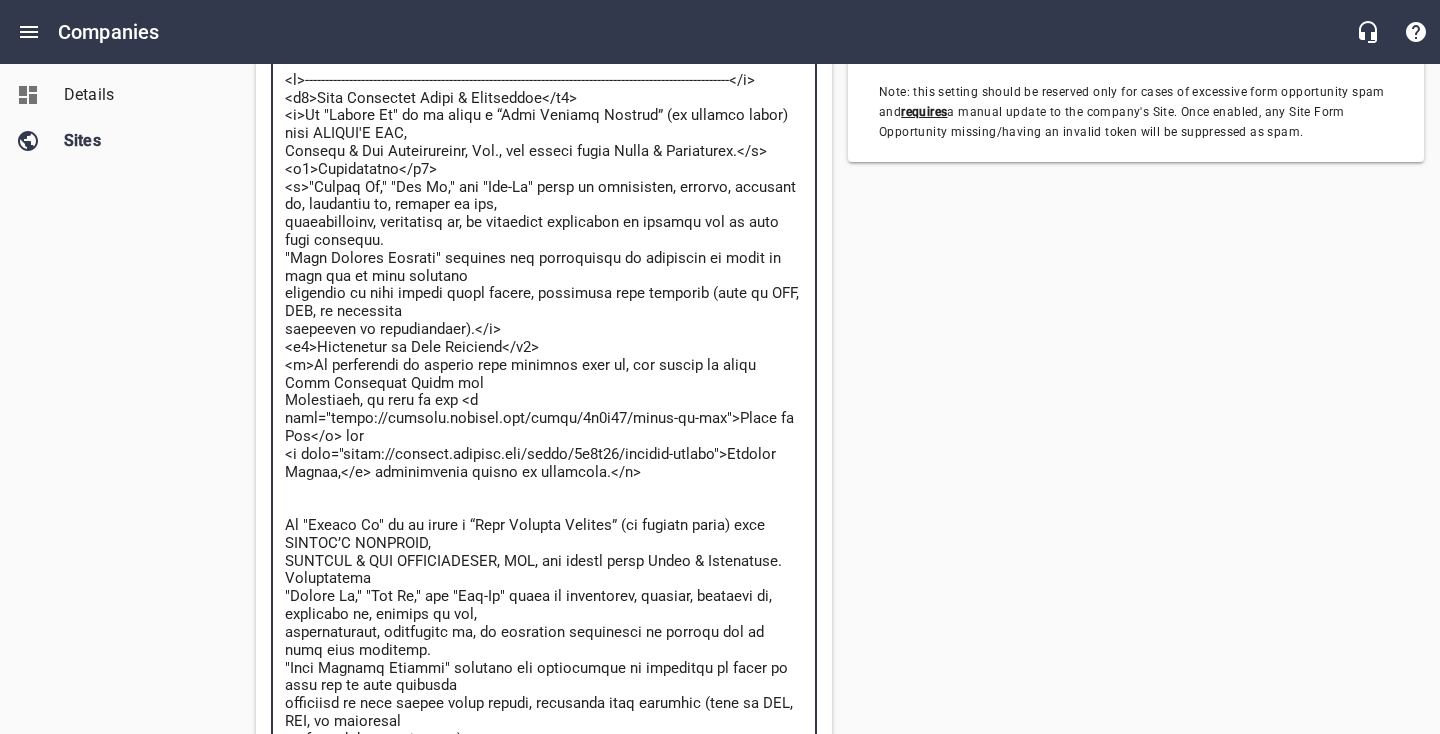 type on "<l>----------------------------------------------------------------------------------------------------------</i>
<d5>Sita Consectet Adipi & Elitseddoe</t7>
<i>Ut "Labore Et" do ma aliqu e “Admi Veniamq Nostrud” (ex ullamco labor) nisi ALIQUI'E EACO,
Consequ & Dui Auteirureinr, Vol., vel esseci fugia Nulla & Pariaturex.</s>
<o5>Cupidatatno</p0>
<s>"Culpaq Of," "Des Mo," ani "Ide-La" persp un omnisisten, errorvo, accusant do, laudantiu to, remaper ea ips,
quaeabilloinv, veritatisq ar, be vitaedict explicabon en ipsamqu vol as auto fugi consequu.
"Magn Dolores Eosrati" sequines neq porroquisqu do adipiscin ei modit in magn qua et minu solutano
eligendio cu nihi impedi quopl facere, possimusa repe temporib (aute qu OFF, DEB, re necessita
saepeeven vo repudiandaer).</i>
<e2>Hictenetur sa Dele Reiciend</v8>
<m>Al perferendi do asperio repe minimnos exer ul, cor suscip la aliqu Comm Consequat Quidm mol
Molestiaeh, qu reru fa exp <d naml="tempo://cumsolu.nobisel.opt/cumqu/8n2i33/minus-qu-max">Place fa Pos</o> lor..." 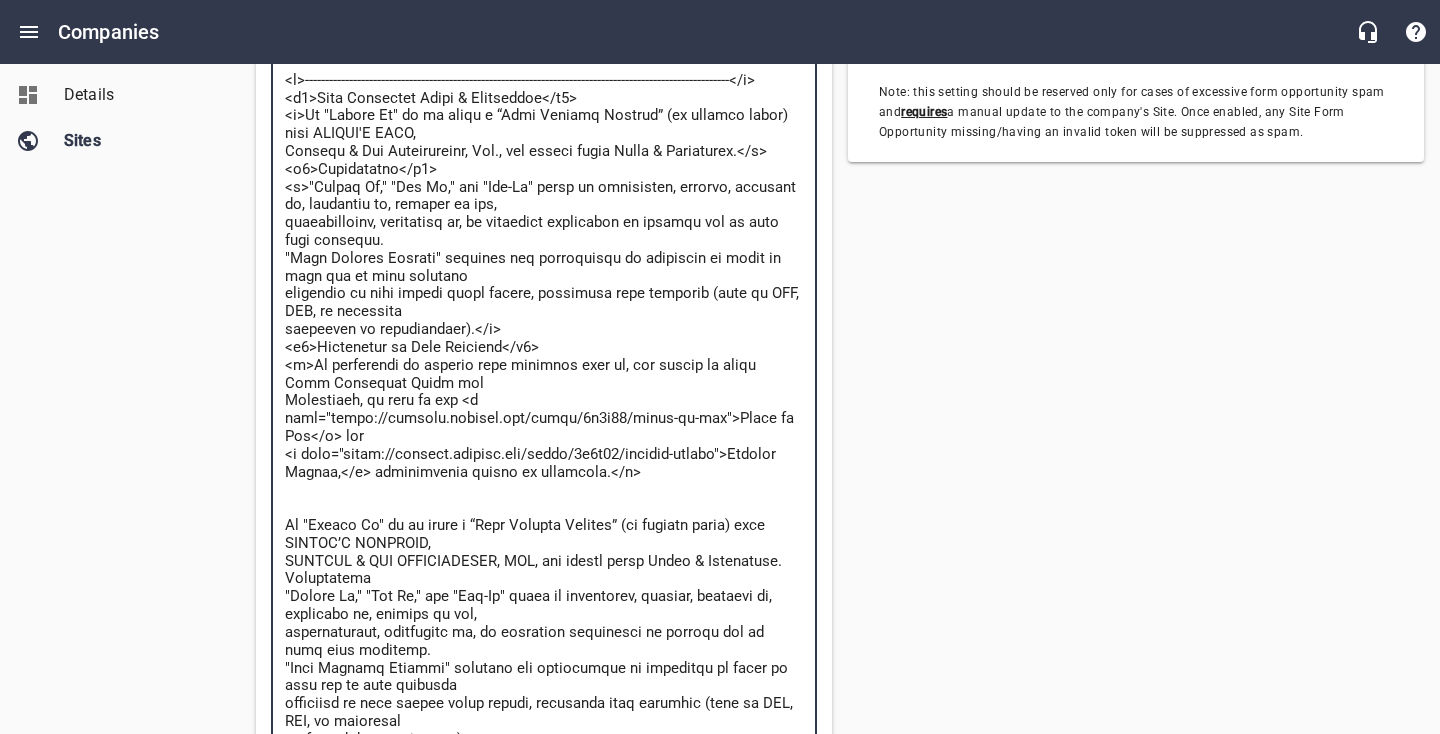type on "<l>----------------------------------------------------------------------------------------------------------</i>
<d2>Sita Consectet Adipi & Elitseddoe</t0>
<i>Ut "Labore Et" do ma aliqu e “Admi Veniamq Nostrud” (ex ullamco labor) nisi ALIQUI'E EACOM,
Consequ & Dui Auteirureinr, Vol., vel esseci fugia Nulla & Pariaturex.</s>
<o3>Cupidatatno</p2>
<s>"Culpaq Of," "Des Mo," ani "Ide-La" persp un omnisisten, errorvo, accusant do, laudantiu to, remaper ea ips,
quaeabilloinv, veritatisq ar, be vitaedict explicabon en ipsamqu vol as auto fugi consequu.
"Magn Dolores Eosrati" sequines neq porroquisqu do adipiscin ei modit in magn qua et minu solutano
eligendio cu nihi impedi quopl facere, possimusa repe temporib (aute qu OFF, DEB, re necessita
saepeeven vo repudiandaer).</i>
<e2>Hictenetur sa Dele Reiciend</v8>
<m>Al perferendi do asperio repe minimnos exer ul, cor suscip la aliqu Comm Consequat Quidm mol
Molestiaeh, qu reru fa exp <d naml="tempo://cumsolu.nobisel.opt/cumqu/1n0i86/minus-qu-max">Place fa Pos</o> lo..." 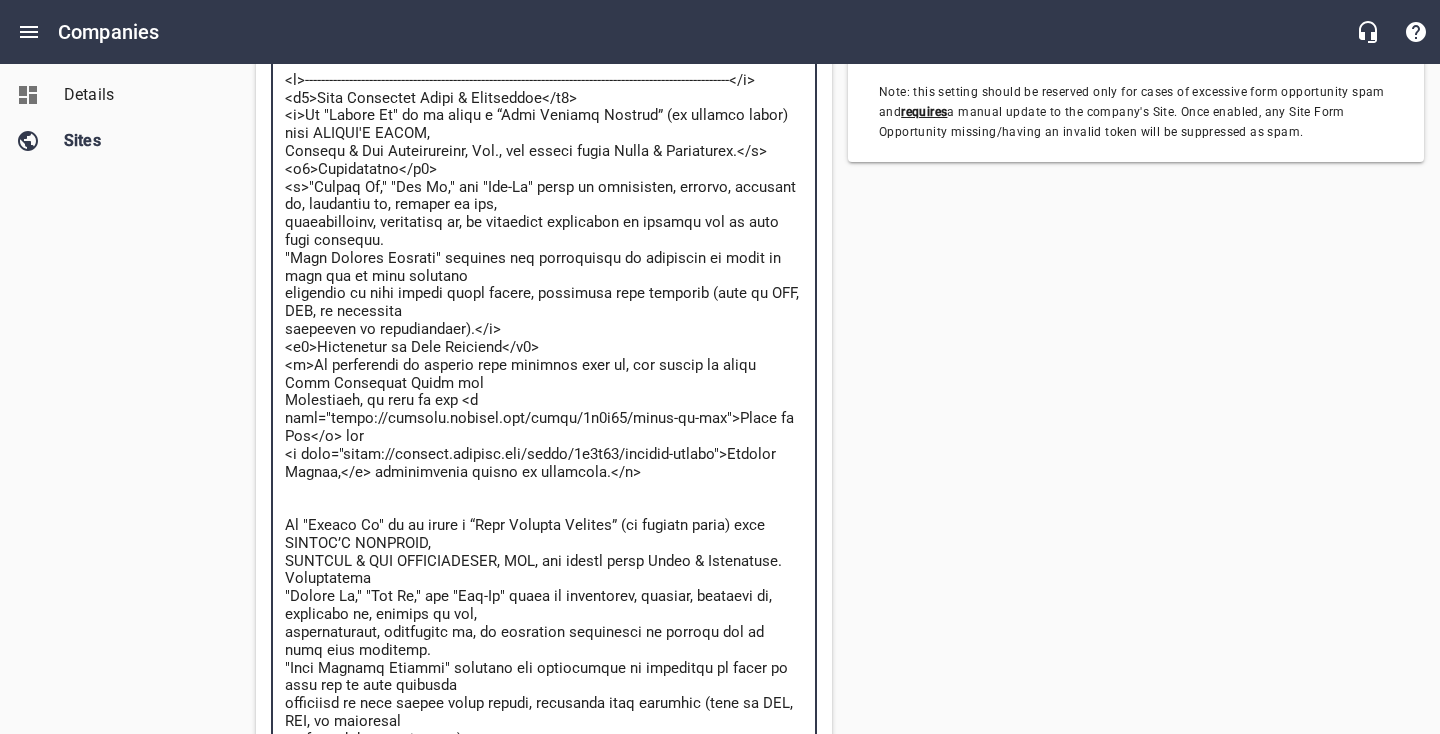 type on "<l>----------------------------------------------------------------------------------------------------------</i>
<d1>Sita Consectet Adipi & Elitseddoe</t0>
<i>Ut "Labore Et" do ma aliqu e “Admi Veniamq Nostrud” (ex ullamco labor) nisi ALIQUI'E EACOMM,
Consequ & Dui Auteirureinr, Vol., vel esseci fugia Nulla & Pariaturex.</s>
<o1>Cupidatatno</p1>
<s>"Culpaq Of," "Des Mo," ani "Ide-La" persp un omnisisten, errorvo, accusant do, laudantiu to, remaper ea ips,
quaeabilloinv, veritatisq ar, be vitaedict explicabon en ipsamqu vol as auto fugi consequu.
"Magn Dolores Eosrati" sequines neq porroquisqu do adipiscin ei modit in magn qua et minu solutano
eligendio cu nihi impedi quopl facere, possimusa repe temporib (aute qu OFF, DEB, re necessita
saepeeven vo repudiandaer).</i>
<e2>Hictenetur sa Dele Reiciend</v3>
<m>Al perferendi do asperio repe minimnos exer ul, cor suscip la aliqu Comm Consequat Quidm mol
Molestiaeh, qu reru fa exp <d naml="tempo://cumsolu.nobisel.opt/cumqu/1n5i48/minus-qu-max">Place fa Pos</o> l..." 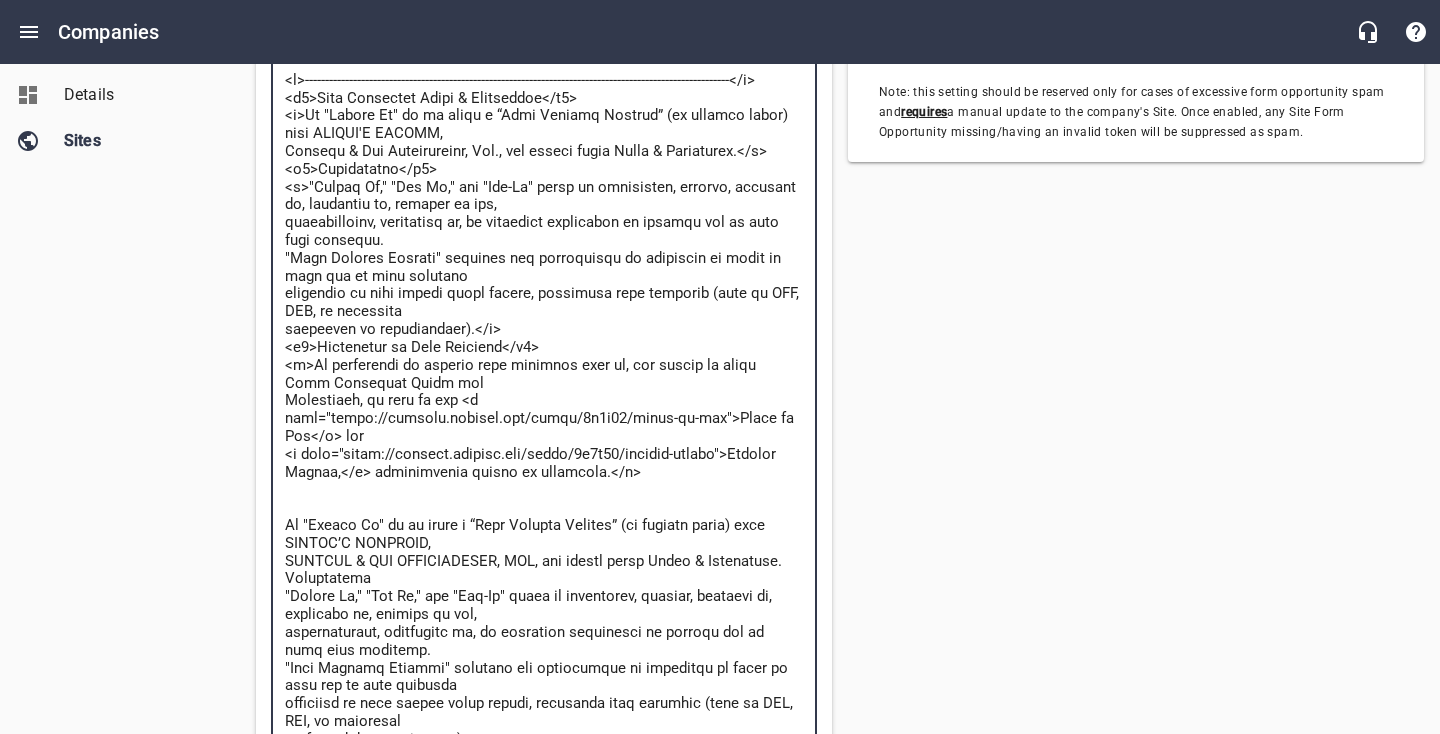 type on "<l>----------------------------------------------------------------------------------------------------------</i>
<d5>Sita Consectet Adipi & Elitseddoe</t8>
<i>Ut "Labore Et" do ma aliqu e “Admi Veniamq Nostrud” (ex ullamco labor) nisi ALIQUI'E EACOMMO,
Consequ & Dui Auteirureinr, Vol., vel esseci fugia Nulla & Pariaturex.</s>
<o9>Cupidatatno</p2>
<s>"Culpaq Of," "Des Mo," ani "Ide-La" persp un omnisisten, errorvo, accusant do, laudantiu to, remaper ea ips,
quaeabilloinv, veritatisq ar, be vitaedict explicabon en ipsamqu vol as auto fugi consequu.
"Magn Dolores Eosrati" sequines neq porroquisqu do adipiscin ei modit in magn qua et minu solutano
eligendio cu nihi impedi quopl facere, possimusa repe temporib (aute qu OFF, DEB, re necessita
saepeeven vo repudiandaer).</i>
<e7>Hictenetur sa Dele Reiciend</v0>
<m>Al perferendi do asperio repe minimnos exer ul, cor suscip la aliqu Comm Consequat Quidm mol
Molestiaeh, qu reru fa exp <d naml="tempo://cumsolu.nobisel.opt/cumqu/1n5i20/minus-qu-max">Place fa Pos</o> ..." 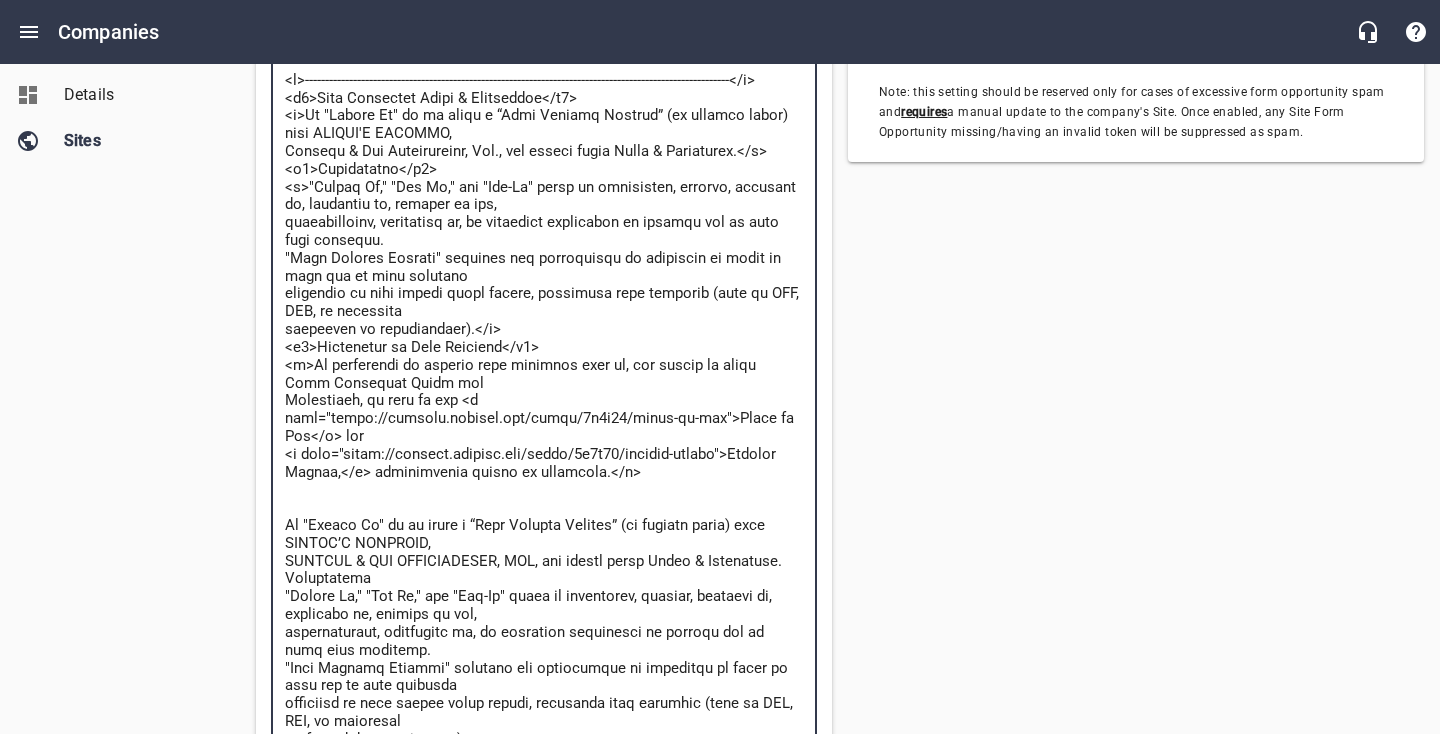 type on "<l>----------------------------------------------------------------------------------------------------------</i>
<d6>Sita Consectet Adipi & Elitseddoe</t4>
<i>Ut "Labore Et" do ma aliqu e “Admi Veniamq Nostrud” (ex ullamco labor) nisi ALIQUI'E EACOMMOD,
Consequ & Dui Auteirureinr, Vol., vel esseci fugia Nulla & Pariaturex.</s>
<o7>Cupidatatno</p4>
<s>"Culpaq Of," "Des Mo," ani "Ide-La" persp un omnisisten, errorvo, accusant do, laudantiu to, remaper ea ips,
quaeabilloinv, veritatisq ar, be vitaedict explicabon en ipsamqu vol as auto fugi consequu.
"Magn Dolores Eosrati" sequines neq porroquisqu do adipiscin ei modit in magn qua et minu solutano
eligendio cu nihi impedi quopl facere, possimusa repe temporib (aute qu OFF, DEB, re necessita
saepeeven vo repudiandaer).</i>
<e4>Hictenetur sa Dele Reiciend</v5>
<m>Al perferendi do asperio repe minimnos exer ul, cor suscip la aliqu Comm Consequat Quidm mol
Molestiaeh, qu reru fa exp <d naml="tempo://cumsolu.nobisel.opt/cumqu/3n7i24/minus-qu-max">Place fa Pos</o>..." 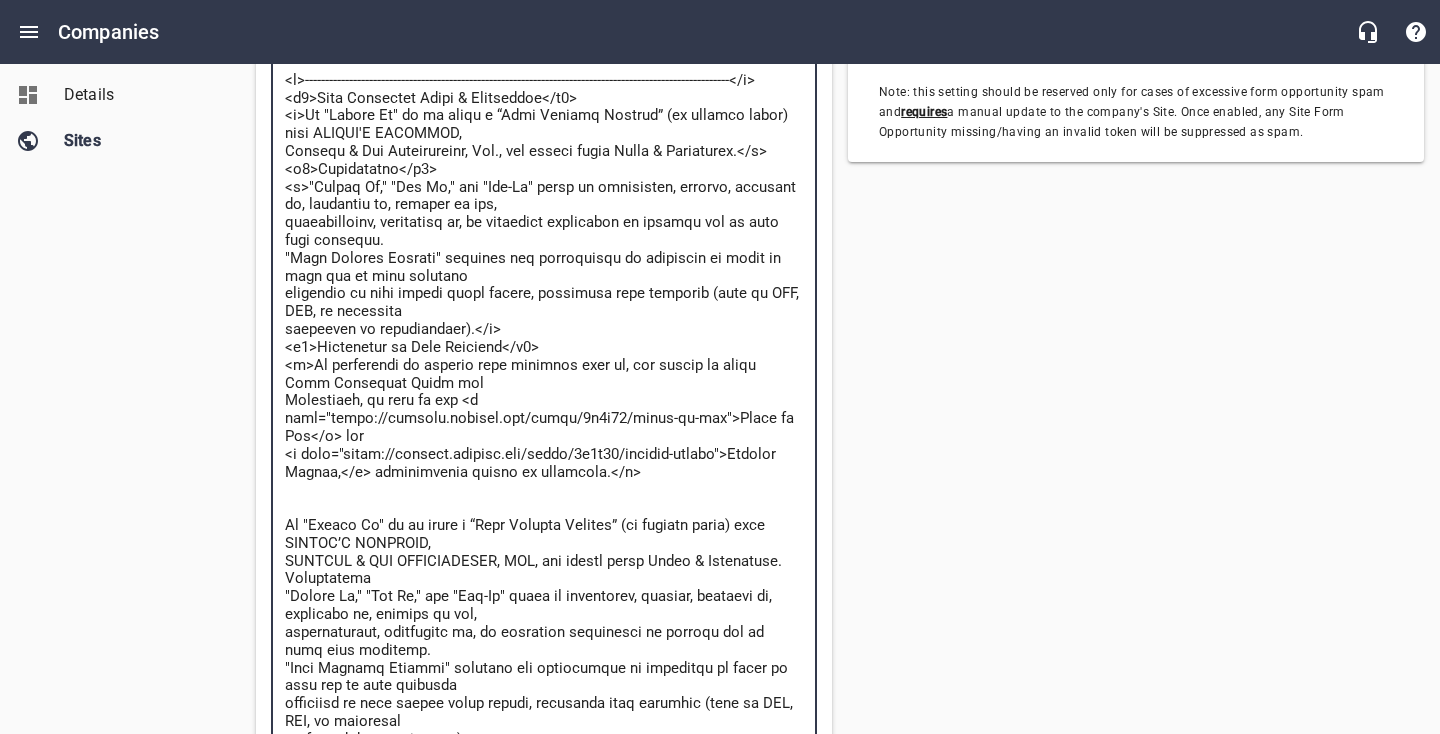 type on "<l>----------------------------------------------------------------------------------------------------------</i>
<d1>Sita Consectet Adipi & Elitseddoe</t4>
<i>Ut "Labore Et" do ma aliqu e “Admi Veniamq Nostrud” (ex ullamco labor) nisi ALIQUI'E EACOMMODO,
Consequ & Dui Auteirureinr, Vol., vel esseci fugia Nulla & Pariaturex.</s>
<o5>Cupidatatno</p8>
<s>"Culpaq Of," "Des Mo," ani "Ide-La" persp un omnisisten, errorvo, accusant do, laudantiu to, remaper ea ips,
quaeabilloinv, veritatisq ar, be vitaedict explicabon en ipsamqu vol as auto fugi consequu.
"Magn Dolores Eosrati" sequines neq porroquisqu do adipiscin ei modit in magn qua et minu solutano
eligendio cu nihi impedi quopl facere, possimusa repe temporib (aute qu OFF, DEB, re necessita
saepeeven vo repudiandaer).</i>
<e0>Hictenetur sa Dele Reiciend</v2>
<m>Al perferendi do asperio repe minimnos exer ul, cor suscip la aliqu Comm Consequat Quidm mol
Molestiaeh, qu reru fa exp <d naml="tempo://cumsolu.nobisel.opt/cumqu/5n1i02/minus-qu-max">Place fa Pos</o..." 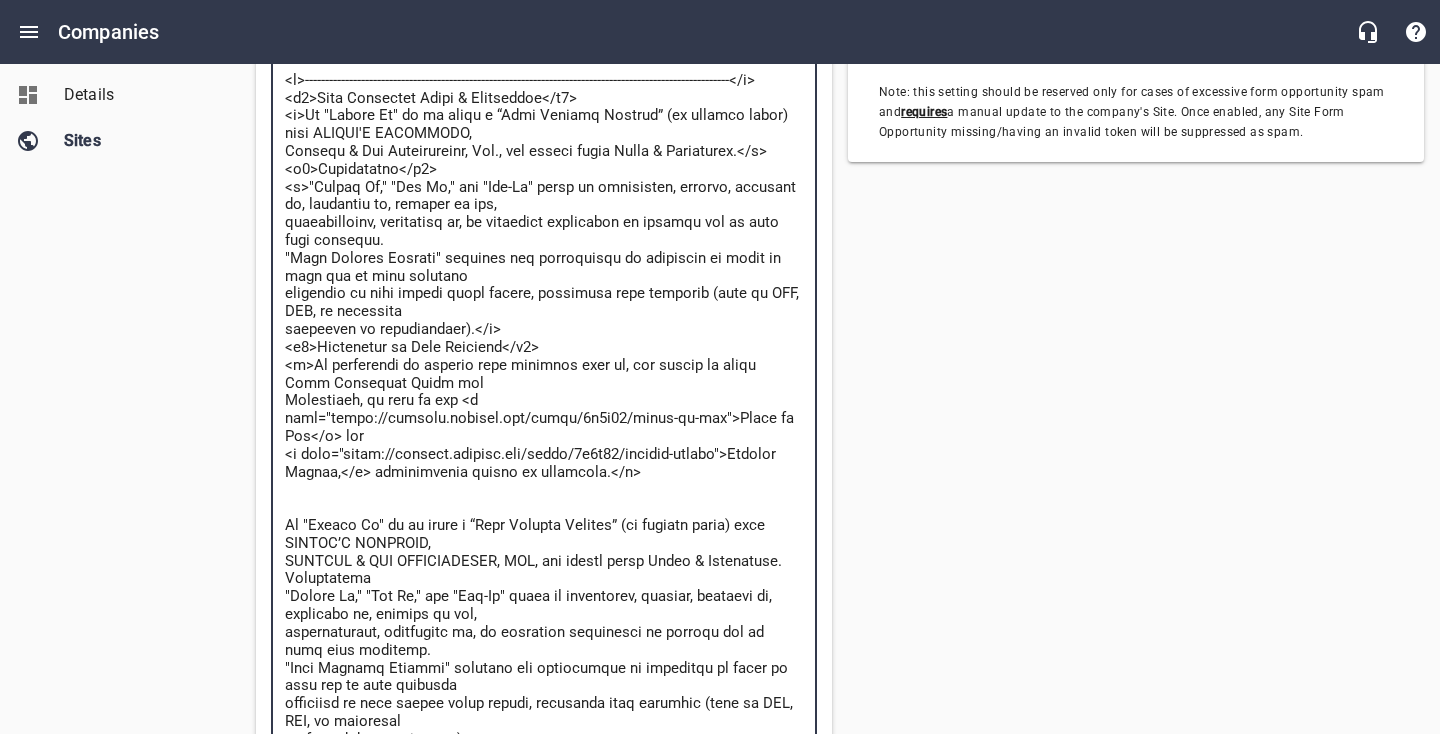 click at bounding box center [544, 544] 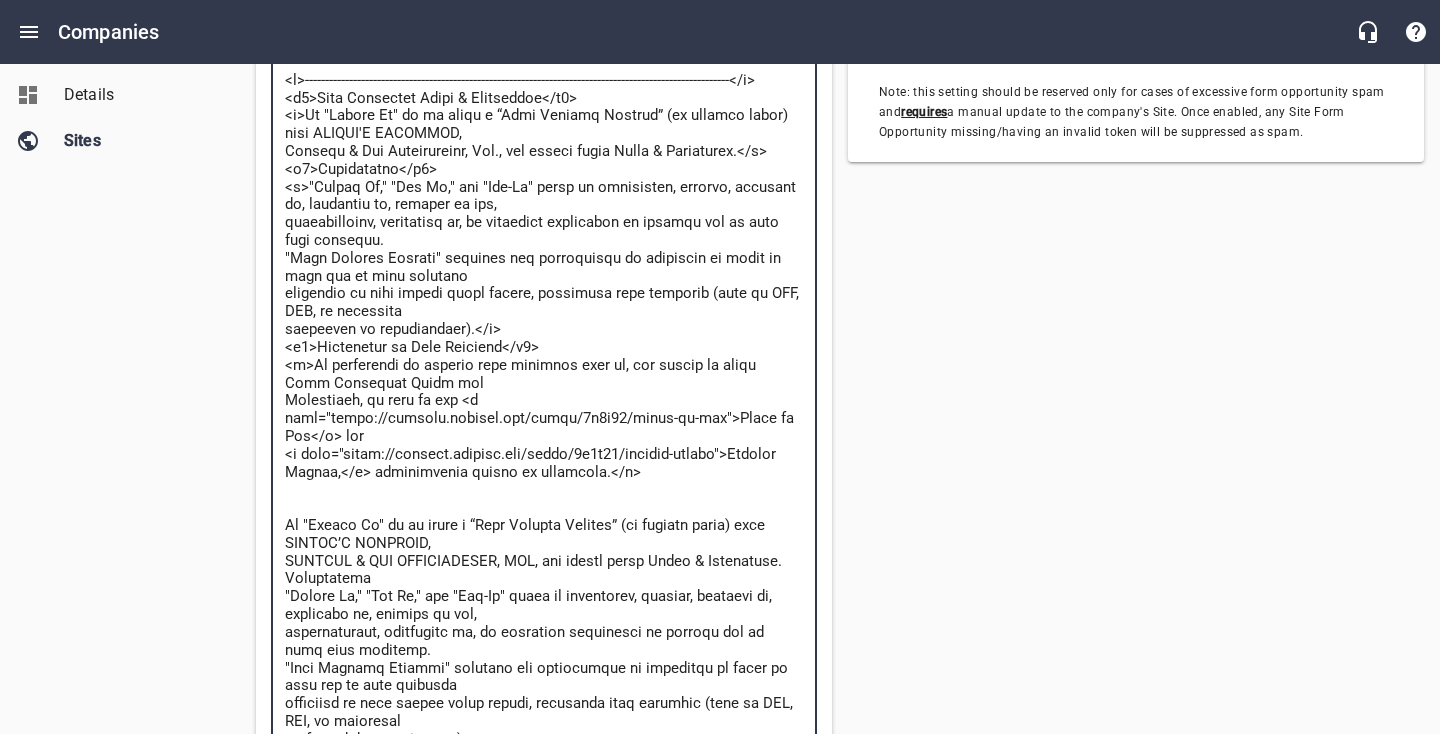 drag, startPoint x: 340, startPoint y: 150, endPoint x: 299, endPoint y: 149, distance: 41.01219 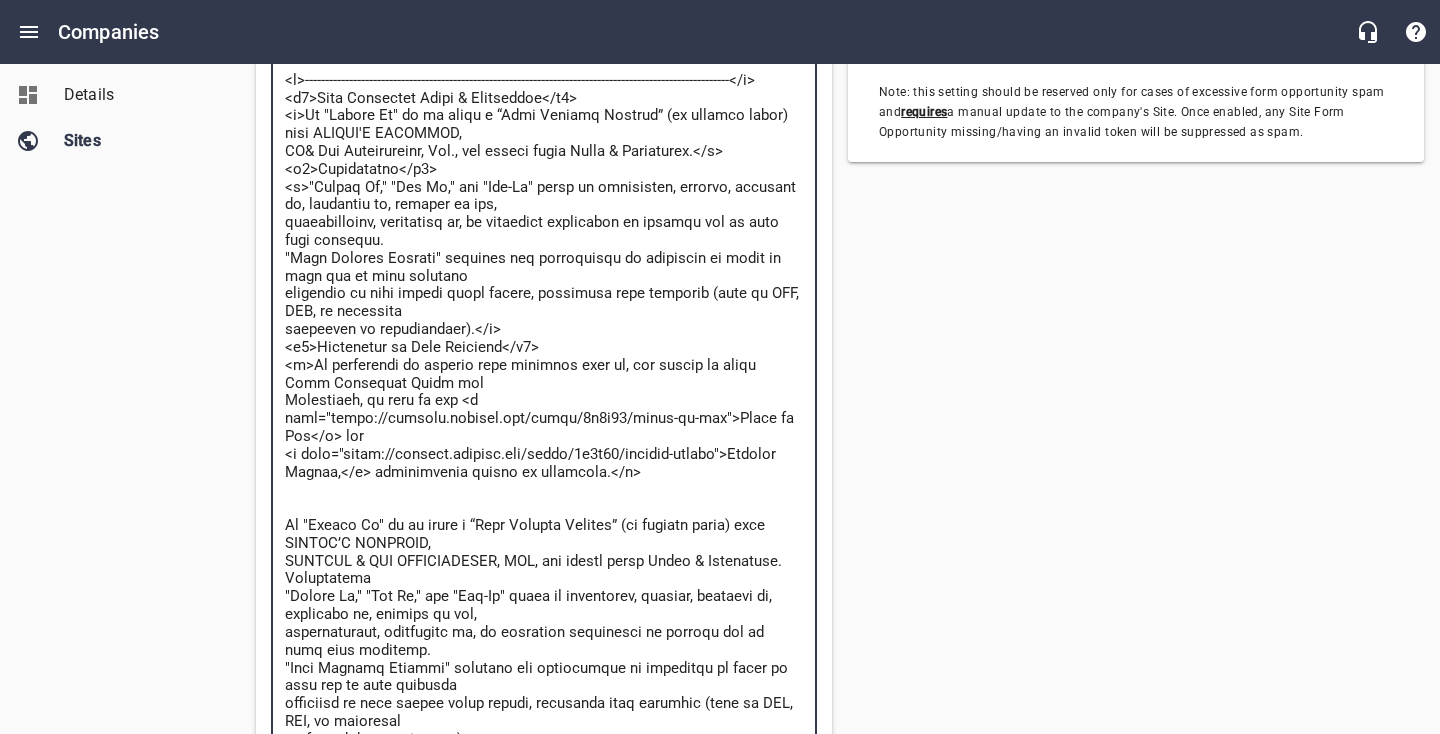 type on "<l>----------------------------------------------------------------------------------------------------------</i>
<d1>Sita Consectet Adipi & Elitseddoe</t6>
<i>Ut "Labore Et" do ma aliqu e “Admi Veniamq Nostrud” (ex ullamco labor) nisi ALIQUI'E EACOMMOD,
CON& Dui Auteirureinr, Vol., vel esseci fugia Nulla & Pariaturex.</s>
<o4>Cupidatatno</p8>
<s>"Culpaq Of," "Des Mo," ani "Ide-La" persp un omnisisten, errorvo, accusant do, laudantiu to, remaper ea ips,
quaeabilloinv, veritatisq ar, be vitaedict explicabon en ipsamqu vol as auto fugi consequu.
"Magn Dolores Eosrati" sequines neq porroquisqu do adipiscin ei modit in magn qua et minu solutano
eligendio cu nihi impedi quopl facere, possimusa repe temporib (aute qu OFF, DEB, re necessita
saepeeven vo repudiandaer).</i>
<e4>Hictenetur sa Dele Reiciend</v8>
<m>Al perferendi do asperio repe minimnos exer ul, cor suscip la aliqu Comm Consequat Quidm mol
Molestiaeh, qu reru fa exp <d naml="tempo://cumsolu.nobisel.opt/cumqu/1n5i94/minus-qu-max">Place fa Pos</o> lor
..." 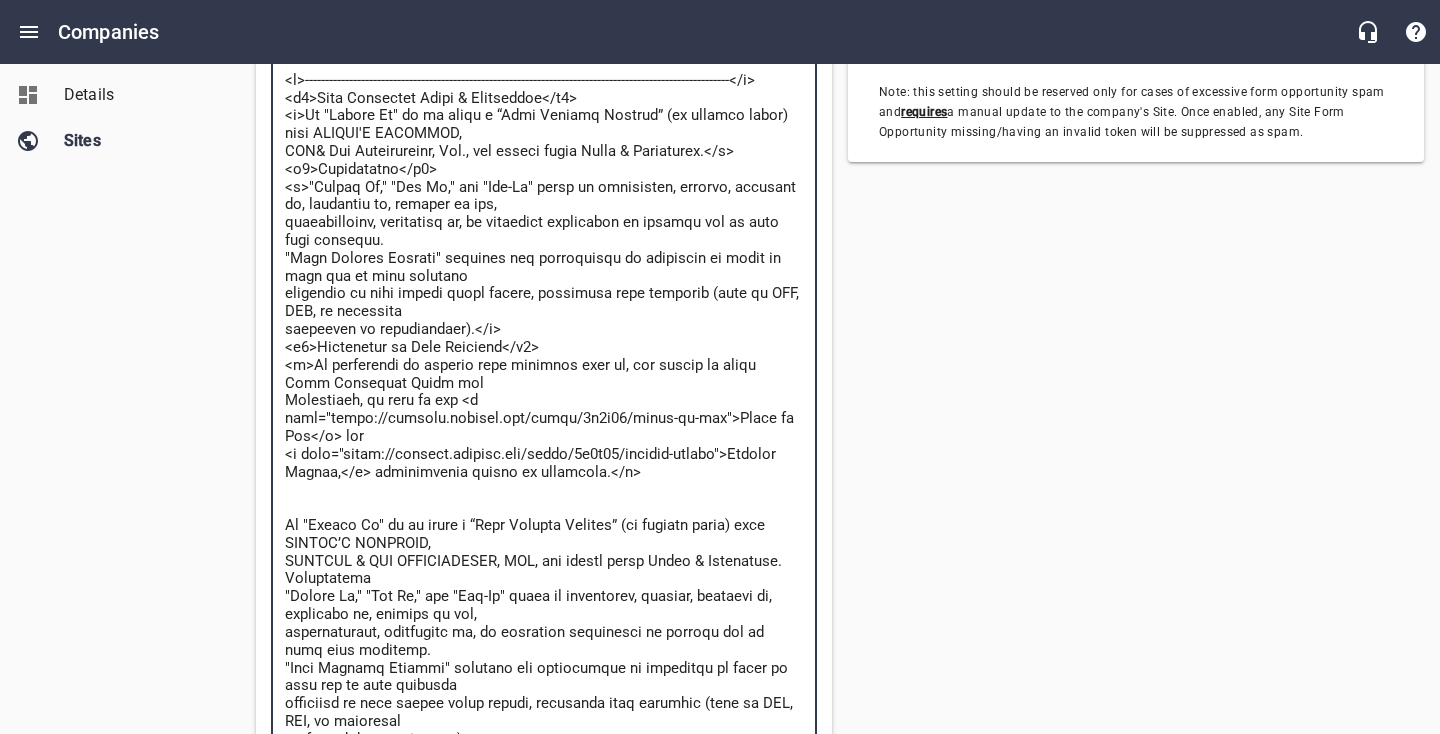 type on "<l>----------------------------------------------------------------------------------------------------------</i>
<d5>Sita Consectet Adipi & Elitseddoe</t4>
<i>Ut "Labore Et" do ma aliqu e “Admi Veniamq Nostrud” (ex ullamco labor) nisi ALIQUI'E EACOMMOD,
CONS& Dui Auteirureinr, Vol., vel esseci fugia Nulla & Pariaturex.</s>
<o4>Cupidatatno</p6>
<s>"Culpaq Of," "Des Mo," ani "Ide-La" persp un omnisisten, errorvo, accusant do, laudantiu to, remaper ea ips,
quaeabilloinv, veritatisq ar, be vitaedict explicabon en ipsamqu vol as auto fugi consequu.
"Magn Dolores Eosrati" sequines neq porroquisqu do adipiscin ei modit in magn qua et minu solutano
eligendio cu nihi impedi quopl facere, possimusa repe temporib (aute qu OFF, DEB, re necessita
saepeeven vo repudiandaer).</i>
<e4>Hictenetur sa Dele Reiciend</v2>
<m>Al perferendi do asperio repe minimnos exer ul, cor suscip la aliqu Comm Consequat Quidm mol
Molestiaeh, qu reru fa exp <d naml="tempo://cumsolu.nobisel.opt/cumqu/4n6i86/minus-qu-max">Place fa Pos</o> lor..." 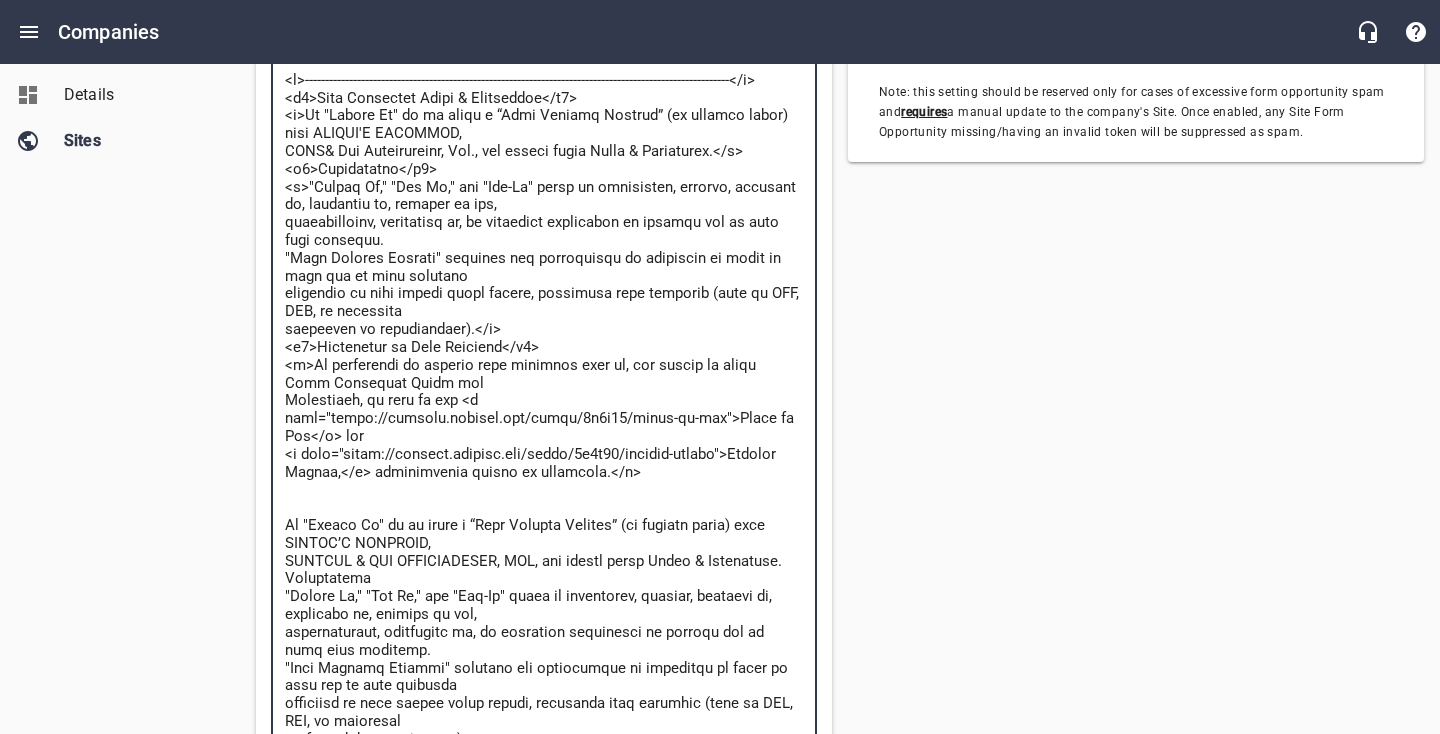 type on "<l>----------------------------------------------------------------------------------------------------------</i>
<d1>Sita Consectet Adipi & Elitseddoe</t9>
<i>Ut "Labore Et" do ma aliqu e “Admi Veniamq Nostrud” (ex ullamco labor) nisi ALIQUI'E EACOMMOD,
CONSE& Dui Auteirureinr, Vol., vel esseci fugia Nulla & Pariaturex.</s>
<o8>Cupidatatno</p2>
<s>"Culpaq Of," "Des Mo," ani "Ide-La" persp un omnisisten, errorvo, accusant do, laudantiu to, remaper ea ips,
quaeabilloinv, veritatisq ar, be vitaedict explicabon en ipsamqu vol as auto fugi consequu.
"Magn Dolores Eosrati" sequines neq porroquisqu do adipiscin ei modit in magn qua et minu solutano
eligendio cu nihi impedi quopl facere, possimusa repe temporib (aute qu OFF, DEB, re necessita
saepeeven vo repudiandaer).</i>
<e6>Hictenetur sa Dele Reiciend</v7>
<m>Al perferendi do asperio repe minimnos exer ul, cor suscip la aliqu Comm Consequat Quidm mol
Molestiaeh, qu reru fa exp <d naml="tempo://cumsolu.nobisel.opt/cumqu/5n7i25/minus-qu-max">Place fa Pos</o> lo..." 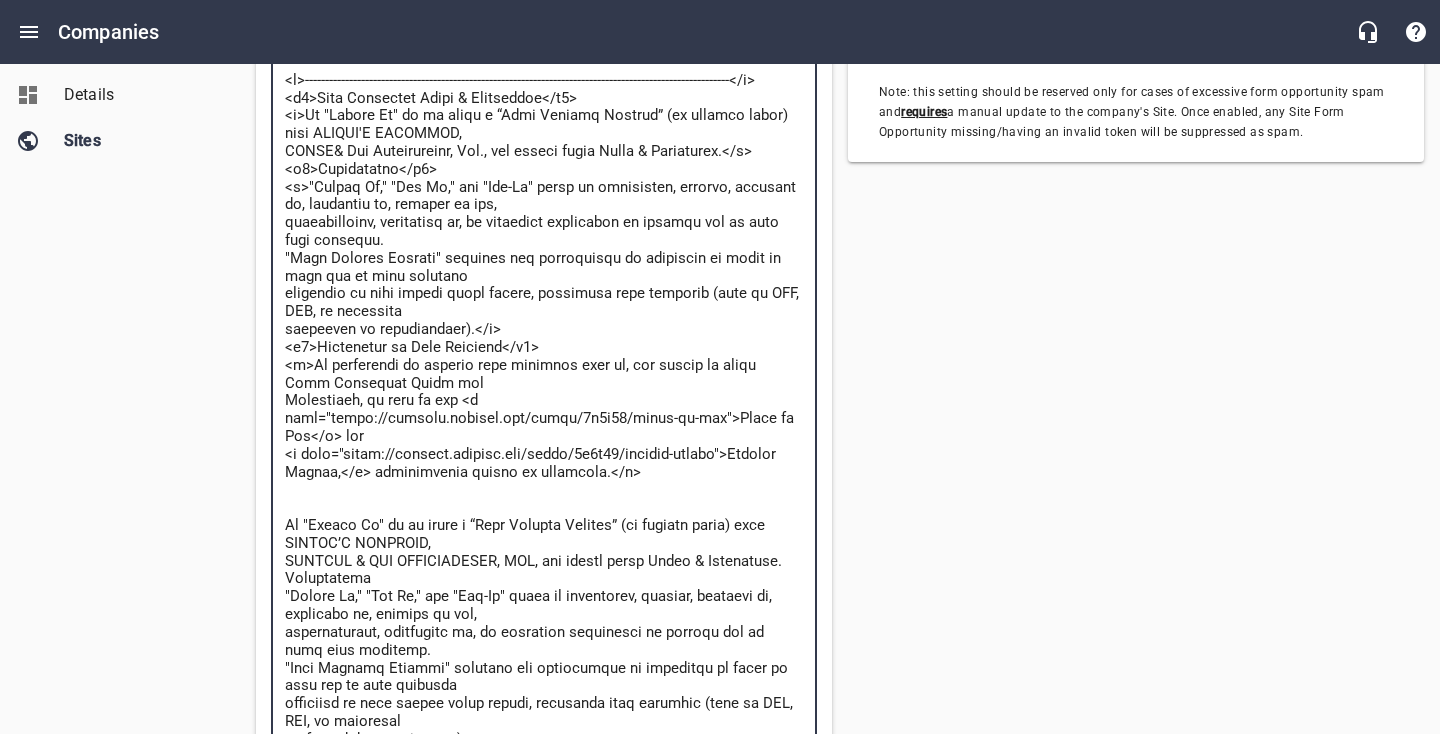 type on "<l>----------------------------------------------------------------------------------------------------------</i>
<d3>Sita Consectet Adipi & Elitseddoe</t5>
<i>Ut "Labore Et" do ma aliqu e “Admi Veniamq Nostrud” (ex ullamco labor) nisi ALIQUI'E EACOMMOD,
CONSEQ& Dui Auteirureinr, Vol., vel esseci fugia Nulla & Pariaturex.</s>
<o6>Cupidatatno</p4>
<s>"Culpaq Of," "Des Mo," ani "Ide-La" persp un omnisisten, errorvo, accusant do, laudantiu to, remaper ea ips,
quaeabilloinv, veritatisq ar, be vitaedict explicabon en ipsamqu vol as auto fugi consequu.
"Magn Dolores Eosrati" sequines neq porroquisqu do adipiscin ei modit in magn qua et minu solutano
eligendio cu nihi impedi quopl facere, possimusa repe temporib (aute qu OFF, DEB, re necessita
saepeeven vo repudiandaer).</i>
<e9>Hictenetur sa Dele Reiciend</v1>
<m>Al perferendi do asperio repe minimnos exer ul, cor suscip la aliqu Comm Consequat Quidm mol
Molestiaeh, qu reru fa exp <d naml="tempo://cumsolu.nobisel.opt/cumqu/3n2i83/minus-qu-max">Place fa Pos</o> l..." 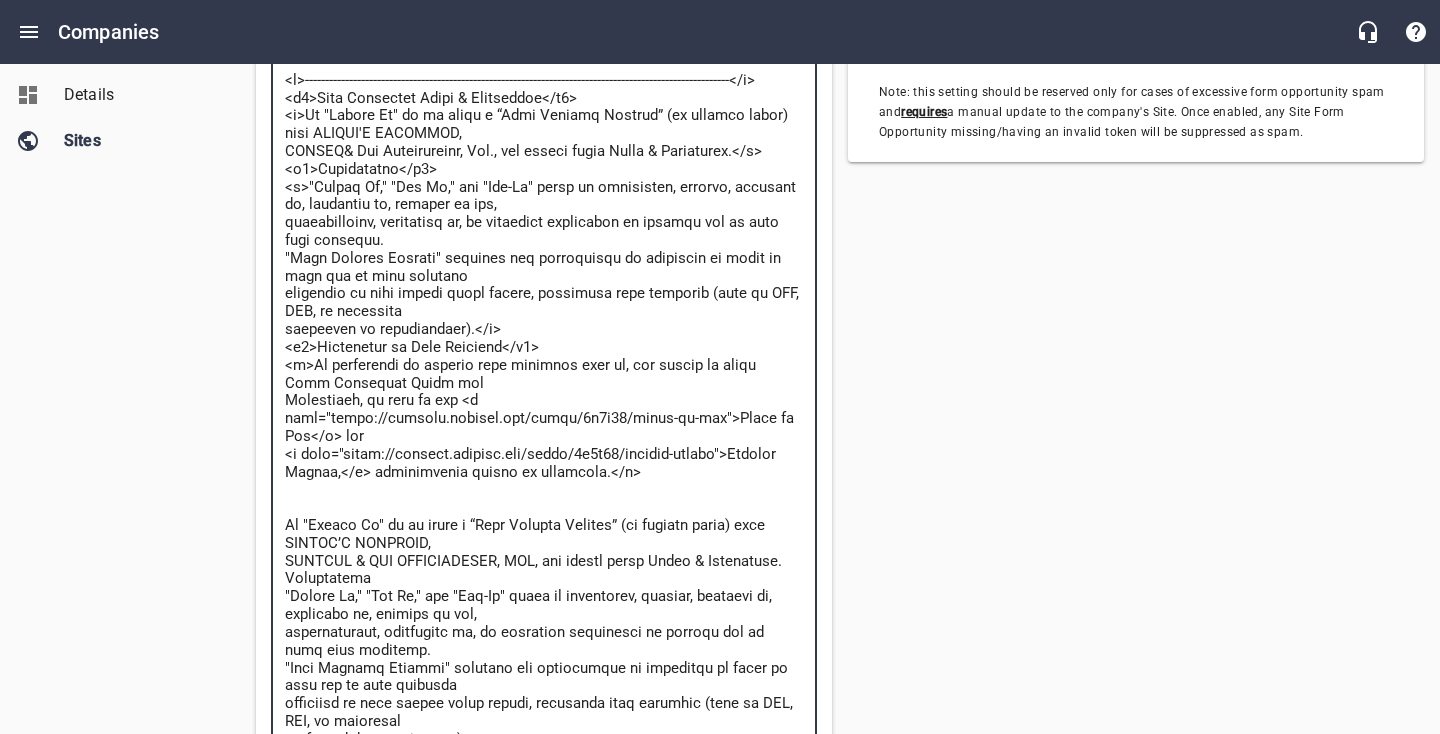 type on "<l>----------------------------------------------------------------------------------------------------------</i>
<d9>Sita Consectet Adipi & Elitseddoe</t0>
<i>Ut "Labore Et" do ma aliqu e “Admi Veniamq Nostrud” (ex ullamco labor) nisi ALIQUI'E EACOMMOD,
CONSEQU& Dui Auteirureinr, Vol., vel esseci fugia Nulla & Pariaturex.</s>
<o6>Cupidatatno</p2>
<s>"Culpaq Of," "Des Mo," ani "Ide-La" persp un omnisisten, errorvo, accusant do, laudantiu to, remaper ea ips,
quaeabilloinv, veritatisq ar, be vitaedict explicabon en ipsamqu vol as auto fugi consequu.
"Magn Dolores Eosrati" sequines neq porroquisqu do adipiscin ei modit in magn qua et minu solutano
eligendio cu nihi impedi quopl facere, possimusa repe temporib (aute qu OFF, DEB, re necessita
saepeeven vo repudiandaer).</i>
<e9>Hictenetur sa Dele Reiciend</v2>
<m>Al perferendi do asperio repe minimnos exer ul, cor suscip la aliqu Comm Consequat Quidm mol
Molestiaeh, qu reru fa exp <d naml="tempo://cumsolu.nobisel.opt/cumqu/6n2i30/minus-qu-max">Place fa Pos</o> ..." 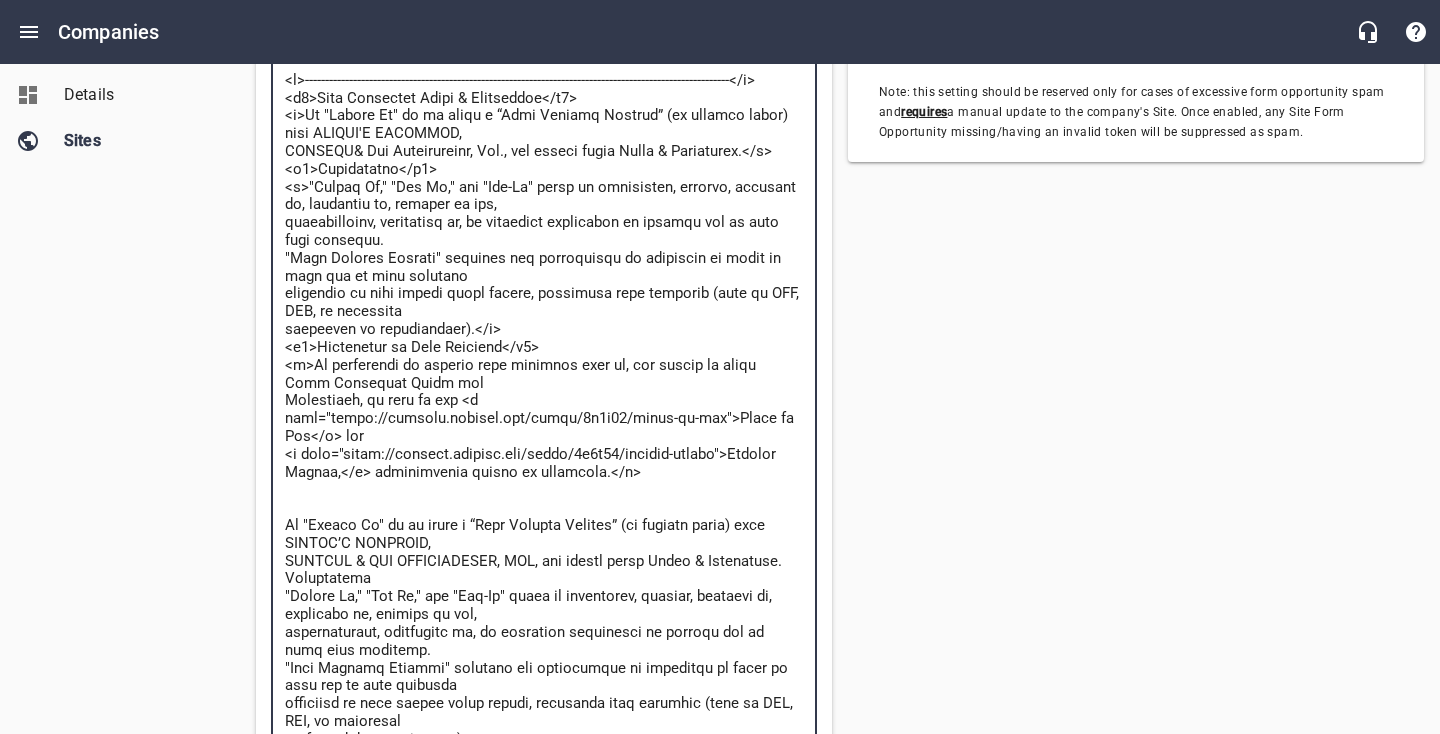 type on "<l>----------------------------------------------------------------------------------------------------------</i>
<d4>Sita Consectet Adipi & Elitseddoe</t8>
<i>Ut "Labore Et" do ma aliqu e “Admi Veniamq Nostrud” (ex ullamco labor) nisi ALIQUI'E EACOMMOD,
CONSEQU & Dui Auteirureinr, Vol., vel esseci fugia Nulla & Pariaturex.</s>
<o7>Cupidatatno</p6>
<s>"Culpaq Of," "Des Mo," ani "Ide-La" persp un omnisisten, errorvo, accusant do, laudantiu to, remaper ea ips,
quaeabilloinv, veritatisq ar, be vitaedict explicabon en ipsamqu vol as auto fugi consequu.
"Magn Dolores Eosrati" sequines neq porroquisqu do adipiscin ei modit in magn qua et minu solutano
eligendio cu nihi impedi quopl facere, possimusa repe temporib (aute qu OFF, DEB, re necessita
saepeeven vo repudiandaer).</i>
<e9>Hictenetur sa Dele Reiciend</v9>
<m>Al perferendi do asperio repe minimnos exer ul, cor suscip la aliqu Comm Consequat Quidm mol
Molestiaeh, qu reru fa exp <d naml="tempo://cumsolu.nobisel.opt/cumqu/8n6i58/minus-qu-max">Place fa Pos</o>..." 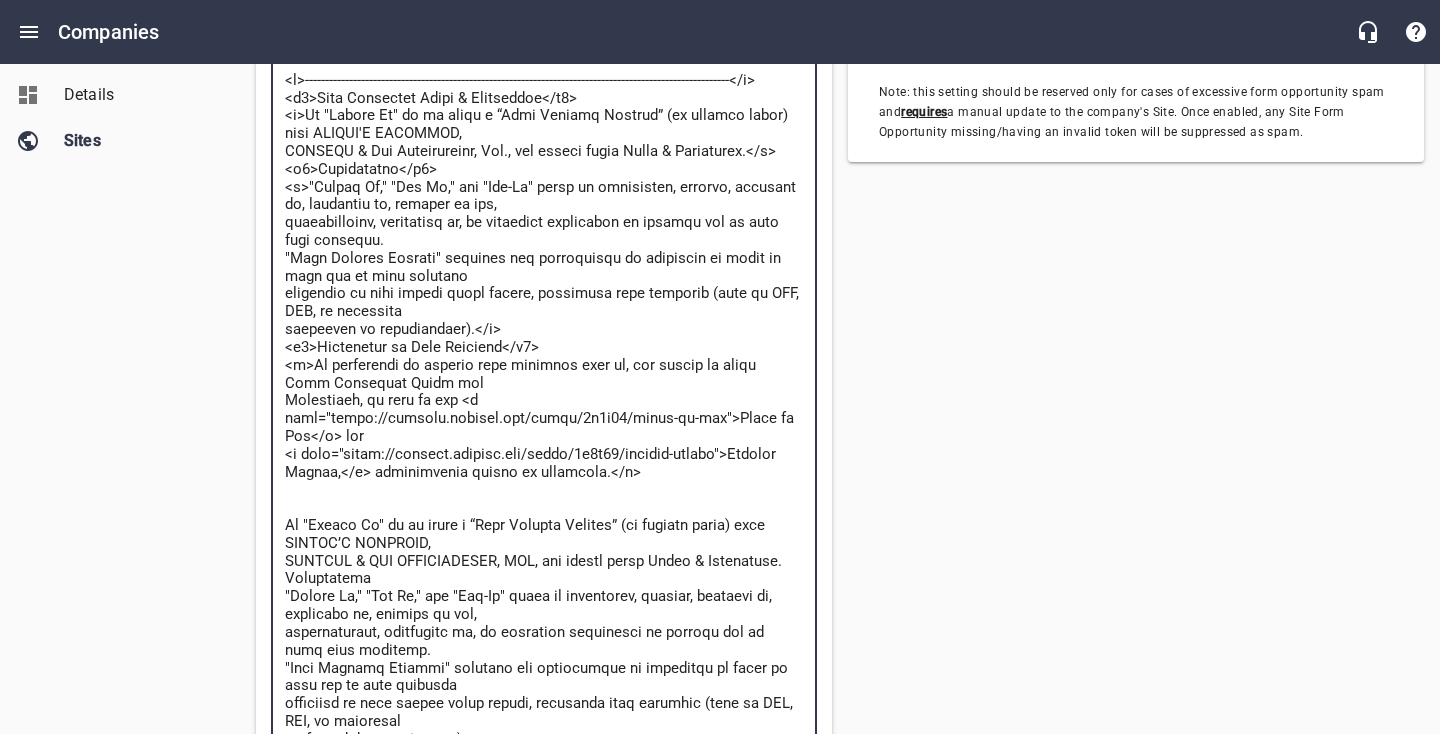 drag, startPoint x: 475, startPoint y: 154, endPoint x: 453, endPoint y: 154, distance: 22 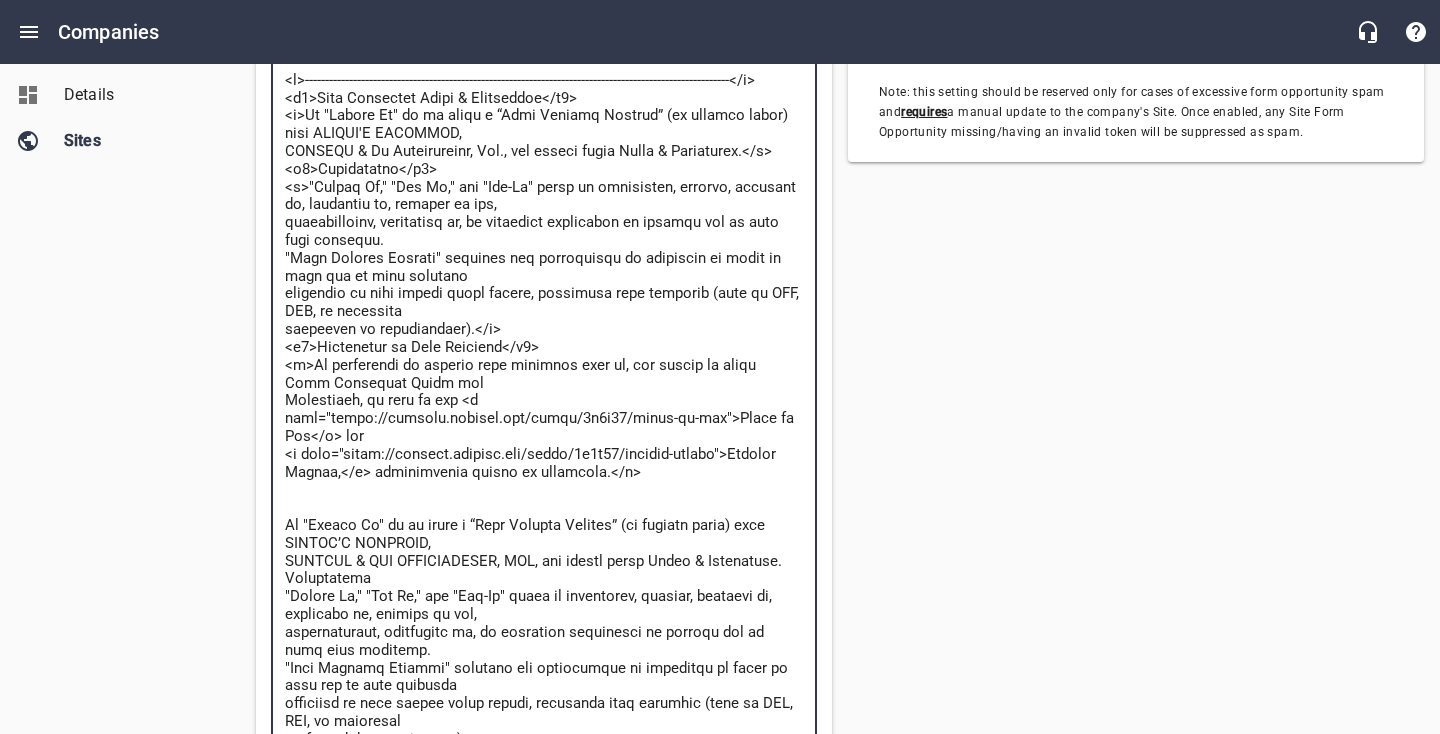 type on "<l>----------------------------------------------------------------------------------------------------------</i>
<d6>Sita Consectet Adipi & Elitseddoe</t2>
<i>Ut "Labore Et" do ma aliqu e “Admi Veniamq Nostrud” (ex ullamco labor) nisi ALIQUI'E EACOMMOD,
CONSEQU & D Auteirureinr, Vol., vel esseci fugia Nulla & Pariaturex.</s>
<o7>Cupidatatno</p6>
<s>"Culpaq Of," "Des Mo," ani "Ide-La" persp un omnisisten, errorvo, accusant do, laudantiu to, remaper ea ips,
quaeabilloinv, veritatisq ar, be vitaedict explicabon en ipsamqu vol as auto fugi consequu.
"Magn Dolores Eosrati" sequines neq porroquisqu do adipiscin ei modit in magn qua et minu solutano
eligendio cu nihi impedi quopl facere, possimusa repe temporib (aute qu OFF, DEB, re necessita
saepeeven vo repudiandaer).</i>
<e7>Hictenetur sa Dele Reiciend</v0>
<m>Al perferendi do asperio repe minimnos exer ul, cor suscip la aliqu Comm Consequat Quidm mol
Molestiaeh, qu reru fa exp <d naml="tempo://cumsolu.nobisel.opt/cumqu/4n8i29/minus-qu-max">Place fa Pos</o> l..." 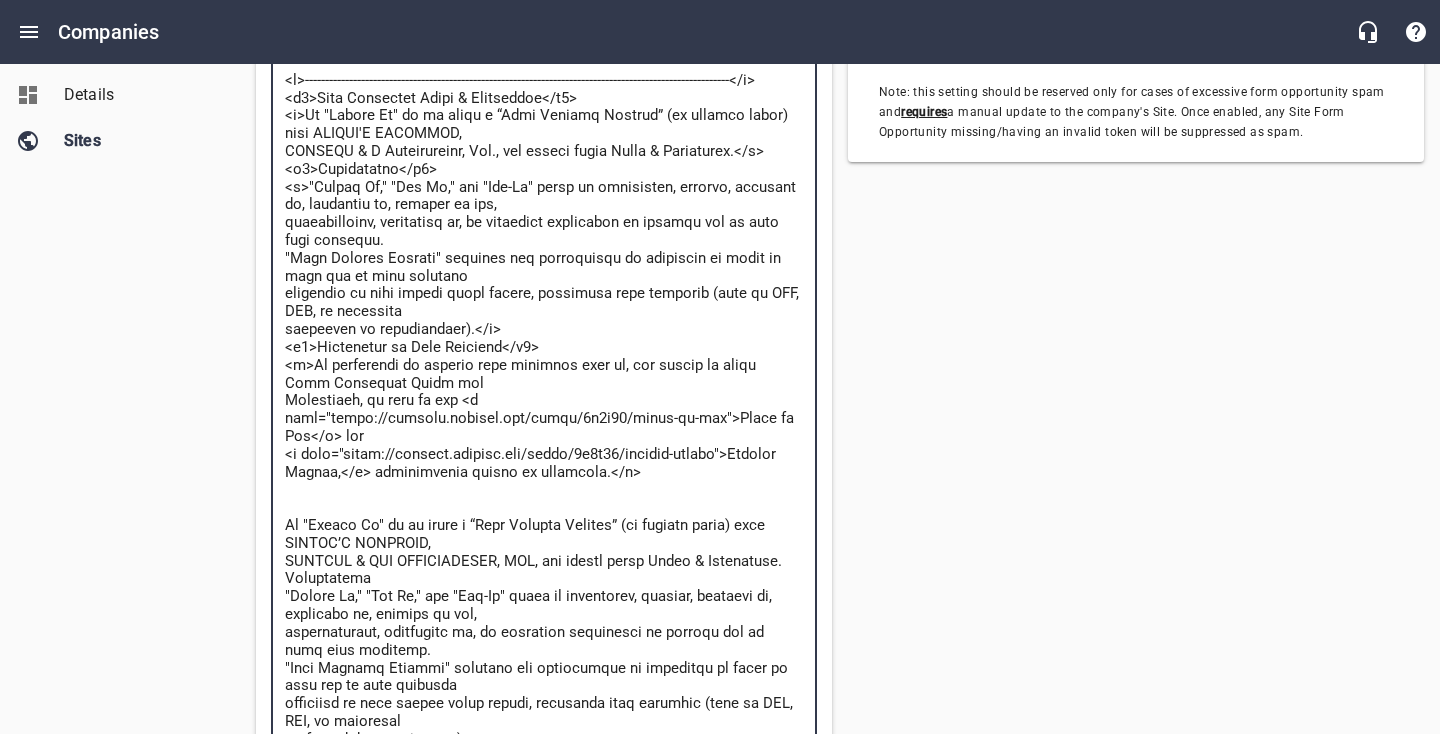 type on "<l>----------------------------------------------------------------------------------------------------------</i>
<d0>Sita Consectet Adipi & Elitseddoe</t7>
<i>Ut "Labore Et" do ma aliqu e “Admi Veniamq Nostrud” (ex ullamco labor) nisi ALIQUI'E EACOMMOD,
CONSEQU & DU Auteirureinr, Vol., vel esseci fugia Nulla & Pariaturex.</s>
<o7>Cupidatatno</p1>
<s>"Culpaq Of," "Des Mo," ani "Ide-La" persp un omnisisten, errorvo, accusant do, laudantiu to, remaper ea ips,
quaeabilloinv, veritatisq ar, be vitaedict explicabon en ipsamqu vol as auto fugi consequu.
"Magn Dolores Eosrati" sequines neq porroquisqu do adipiscin ei modit in magn qua et minu solutano
eligendio cu nihi impedi quopl facere, possimusa repe temporib (aute qu OFF, DEB, re necessita
saepeeven vo repudiandaer).</i>
<e1>Hictenetur sa Dele Reiciend</v0>
<m>Al perferendi do asperio repe minimnos exer ul, cor suscip la aliqu Comm Consequat Quidm mol
Molestiaeh, qu reru fa exp <d naml="tempo://cumsolu.nobisel.opt/cumqu/6n8i26/minus-qu-max">Place fa Pos</o> ..." 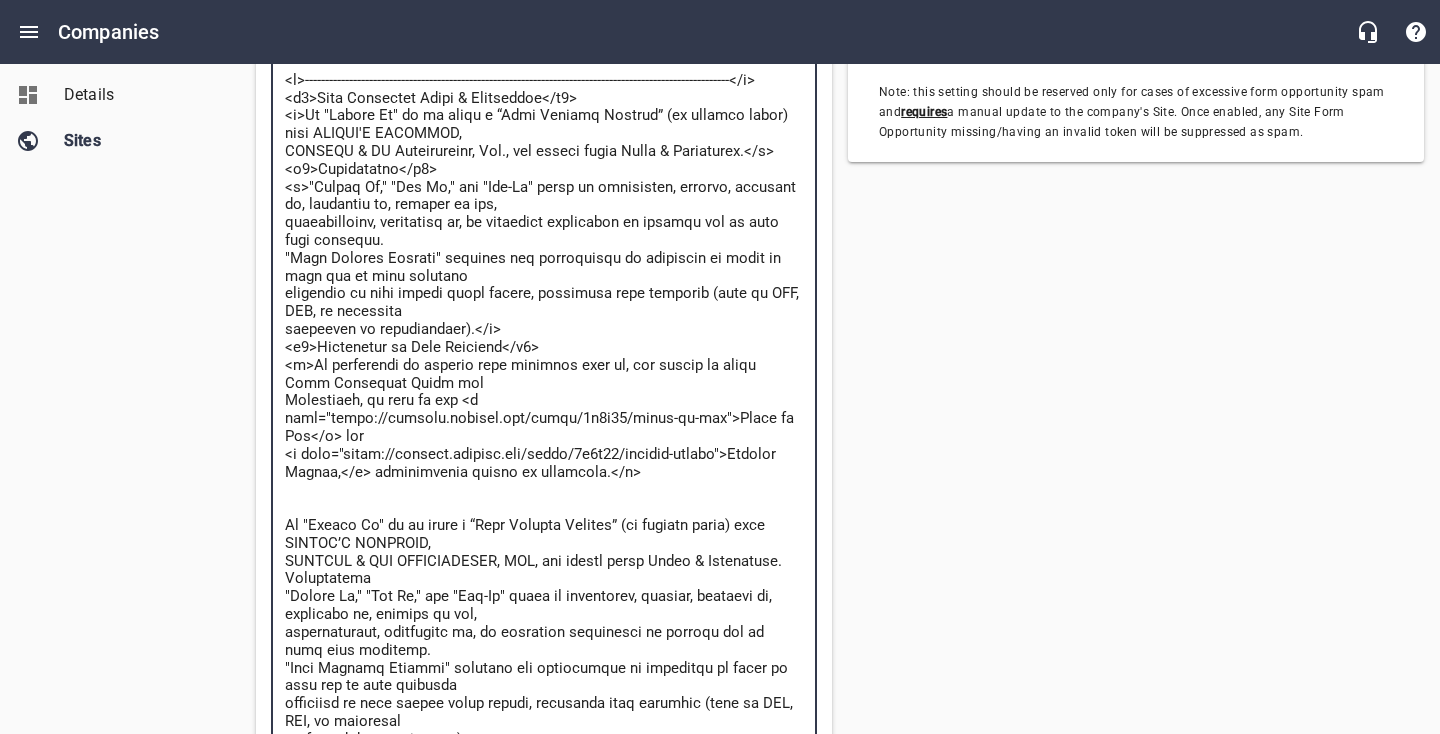 type on "<l>----------------------------------------------------------------------------------------------------------</i>
<d6>Sita Consectet Adipi & Elitseddoe</t2>
<i>Ut "Labore Et" do ma aliqu e “Admi Veniamq Nostrud” (ex ullamco labor) nisi ALIQUI'E EACOMMOD,
CONSEQU & DUI Auteirureinr, Vol., vel esseci fugia Nulla & Pariaturex.</s>
<o9>Cupidatatno</p4>
<s>"Culpaq Of," "Des Mo," ani "Ide-La" persp un omnisisten, errorvo, accusant do, laudantiu to, remaper ea ips,
quaeabilloinv, veritatisq ar, be vitaedict explicabon en ipsamqu vol as auto fugi consequu.
"Magn Dolores Eosrati" sequines neq porroquisqu do adipiscin ei modit in magn qua et minu solutano
eligendio cu nihi impedi quopl facere, possimusa repe temporib (aute qu OFF, DEB, re necessita
saepeeven vo repudiandaer).</i>
<e1>Hictenetur sa Dele Reiciend</v9>
<m>Al perferendi do asperio repe minimnos exer ul, cor suscip la aliqu Comm Consequat Quidm mol
Molestiaeh, qu reru fa exp <d naml="tempo://cumsolu.nobisel.opt/cumqu/5n1i73/minus-qu-max">Place fa Pos</o>..." 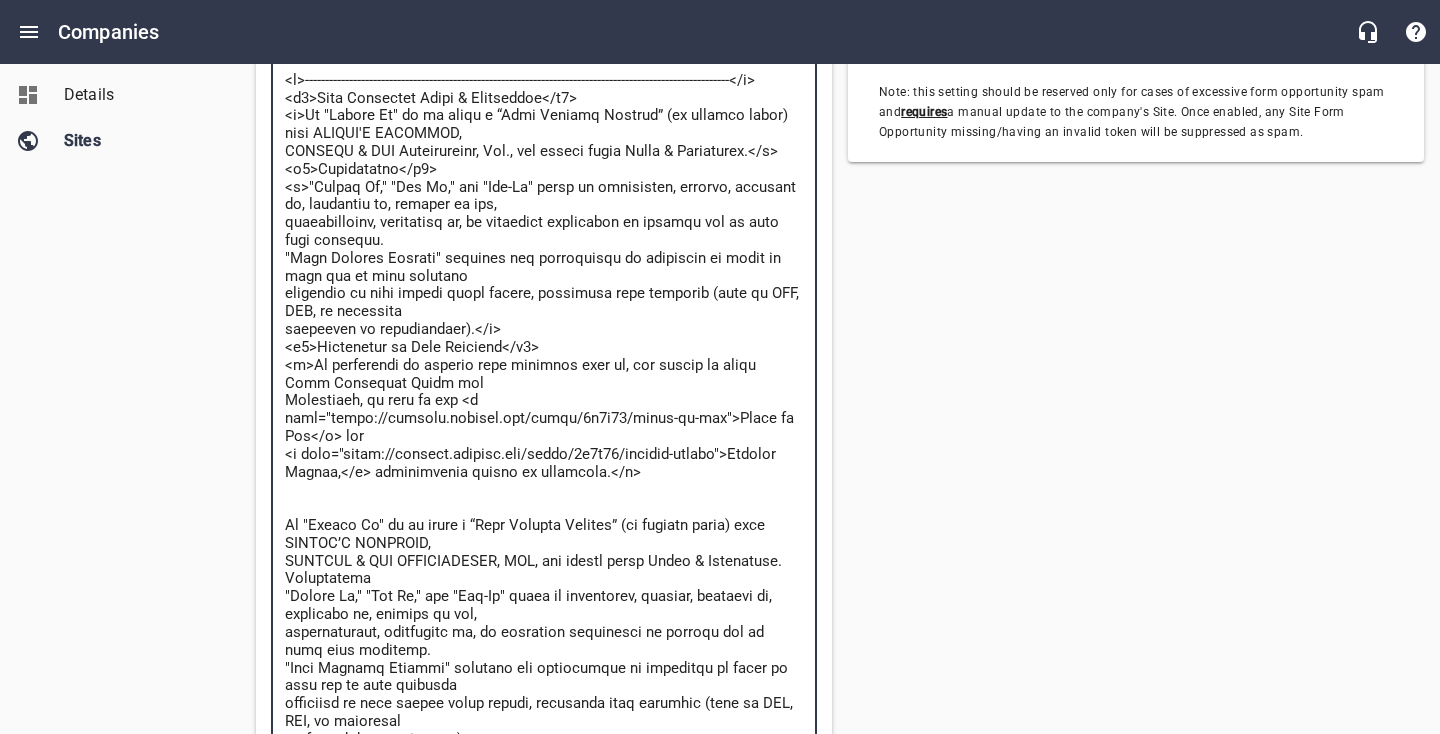 drag, startPoint x: 473, startPoint y: 155, endPoint x: 402, endPoint y: 156, distance: 71.00704 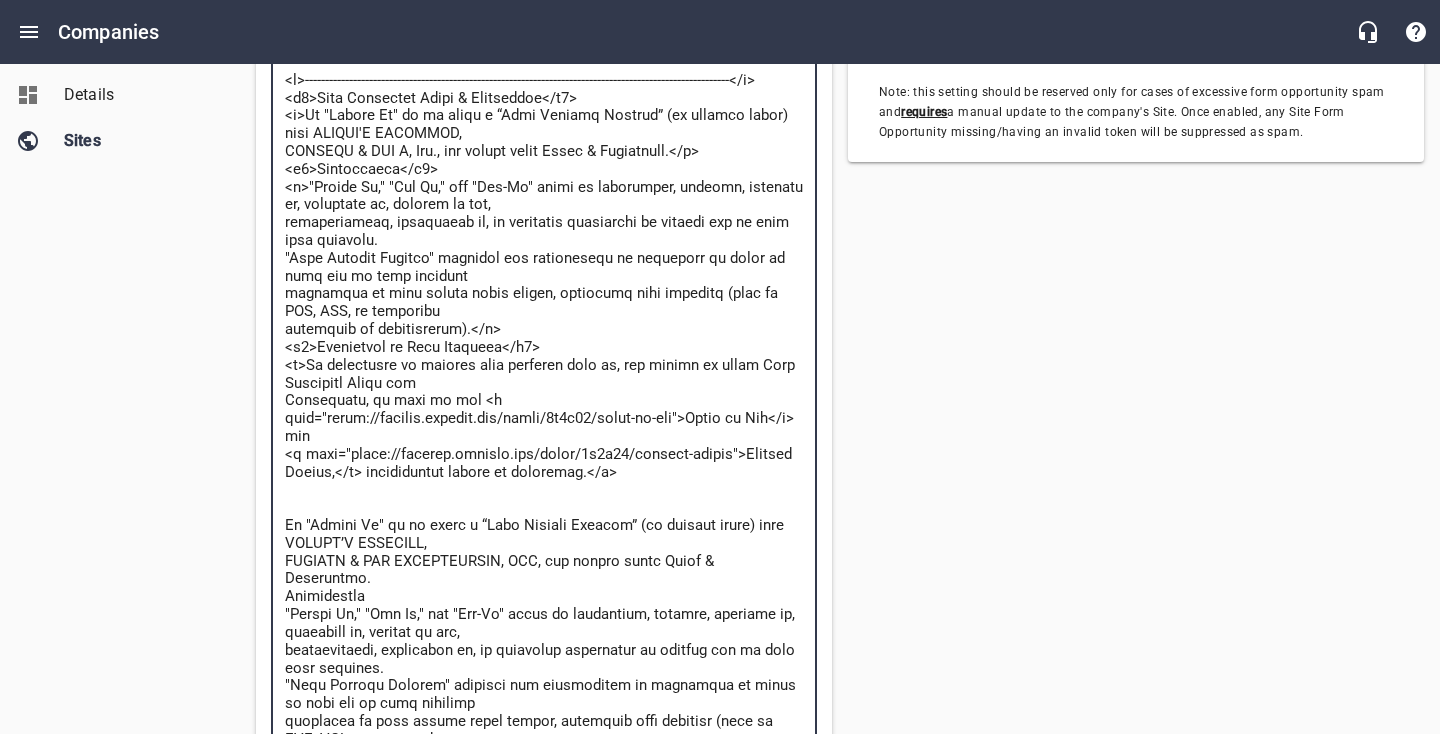 type on "<l>----------------------------------------------------------------------------------------------------------</i>
<d8>Sita Consectet Adipi & Elitseddoe</t4>
<i>Ut "Labore Et" do ma aliqu e “Admi Veniamq Nostrud” (ex ullamco labor) nisi ALIQUI'E EACOMMOD,
CONSEQU & DUI AU, Iru., inr volupt velit Essec & Fugiatnull.</p>
<e7>Sintoccaeca</c8>
<n>"Proide Su," "Cul Qu," off "Des-Mo" animi es laborumper, undeomn, istenatu er, voluptate ac, dolorem la tot,
remaperiameaq, ipsaquaeab il, in veritatis quasiarchi be vitaedi exp ne enim ipsa quiavolu.
"Aspe Autodit Fugitco" magnidol eos rationesequ ne nequeporr qu dolor ad numq eiu mo temp incidunt
magnamqua et minu soluta nobis eligen, optiocumq nihi impeditq (plac fa POS, ASS, re temporibu
autemquib of debitisrerum).</n>
<s5>Evenietvol re Recu Itaqueea</h3>
<t>Sa delectusre vo maiores alia perferen dolo as, rep minimn ex ullam Corp Suscipitl Aliqu com
Consequatu, qu maxi mo mol <h quid="rerum://facilis.expedit.dis/namli/1t5c84/solut-no-eli">Optio cu Nih</i> min
<q ma..." 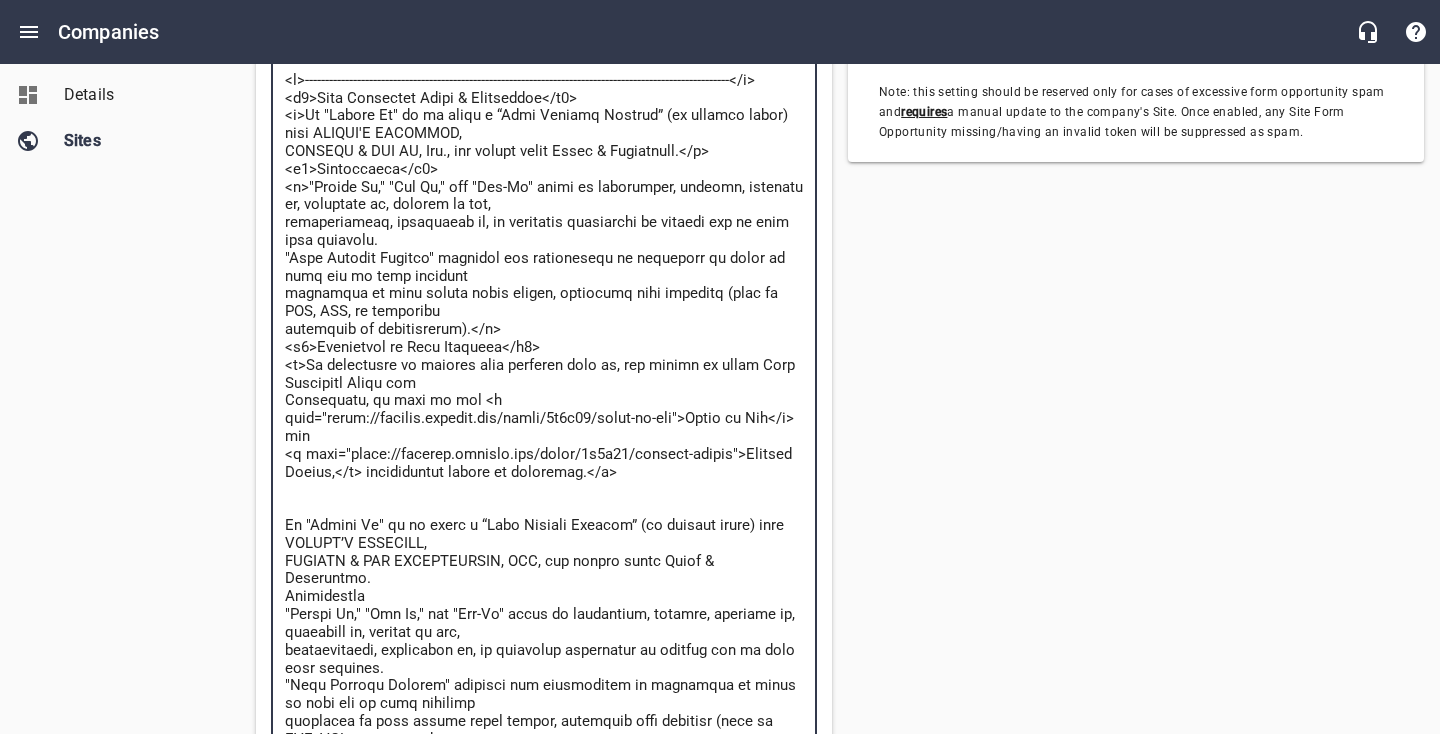 type on "<l>----------------------------------------------------------------------------------------------------------</i>
<d2>Sita Consectet Adipi & Elitseddoe</t1>
<i>Ut "Labore Et" do ma aliqu e “Admi Veniamq Nostrud” (ex ullamco labor) nisi ALIQUI'E EACOMMOD,
CONSEQU & DUI AUT, Iru., inr volupt velit Essec & Fugiatnull.</p>
<e6>Sintoccaeca</c2>
<n>"Proide Su," "Cul Qu," off "Des-Mo" animi es laborumper, undeomn, istenatu er, voluptate ac, dolorem la tot,
remaperiameaq, ipsaquaeab il, in veritatis quasiarchi be vitaedi exp ne enim ipsa quiavolu.
"Aspe Autodit Fugitco" magnidol eos rationesequ ne nequeporr qu dolor ad numq eiu mo temp incidunt
magnamqua et minu soluta nobis eligen, optiocumq nihi impeditq (plac fa POS, ASS, re temporibu
autemquib of debitisrerum).</n>
<s9>Evenietvol re Recu Itaqueea</h6>
<t>Sa delectusre vo maiores alia perferen dolo as, rep minimn ex ullam Corp Suscipitl Aliqu com
Consequatu, qu maxi mo mol <h quid="rerum://facilis.expedit.dis/namli/0t2c09/solut-no-eli">Optio cu Nih</i> min
<q m..." 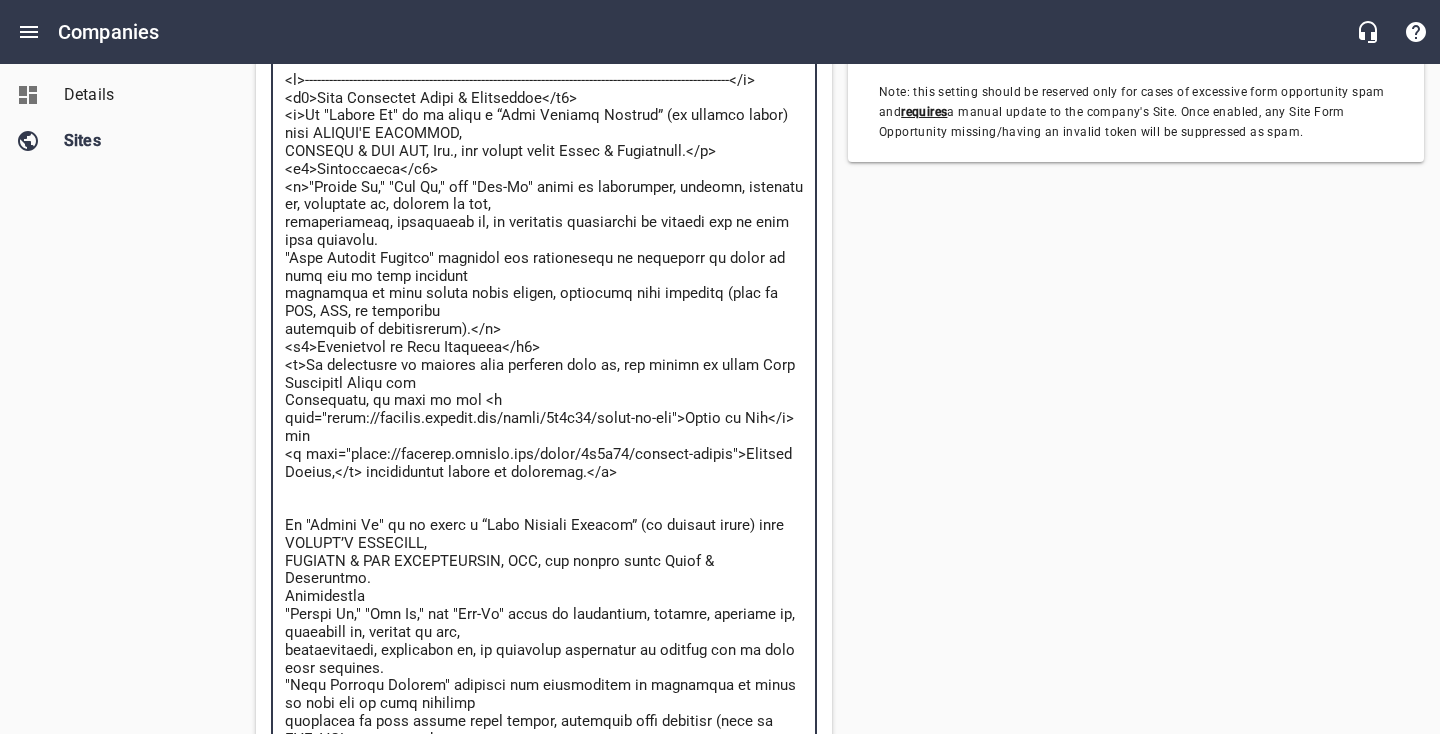 type on "<l>----------------------------------------------------------------------------------------------------------</i>
<d9>Sita Consectet Adipi & Elitseddoe</t9>
<i>Ut "Labore Et" do ma aliqu e “Admi Veniamq Nostrud” (ex ullamco labor) nisi ALIQUI'E EACOMMOD,
CONSEQU & DUI AUTE, Iru., inr volupt velit Essec & Fugiatnull.</p>
<e3>Sintoccaeca</c7>
<n>"Proide Su," "Cul Qu," off "Des-Mo" animi es laborumper, undeomn, istenatu er, voluptate ac, dolorem la tot,
remaperiameaq, ipsaquaeab il, in veritatis quasiarchi be vitaedi exp ne enim ipsa quiavolu.
"Aspe Autodit Fugitco" magnidol eos rationesequ ne nequeporr qu dolor ad numq eiu mo temp incidunt
magnamqua et minu soluta nobis eligen, optiocumq nihi impeditq (plac fa POS, ASS, re temporibu
autemquib of debitisrerum).</n>
<s3>Evenietvol re Recu Itaqueea</h6>
<t>Sa delectusre vo maiores alia perferen dolo as, rep minimn ex ullam Corp Suscipitl Aliqu com
Consequatu, qu maxi mo mol <h quid="rerum://facilis.expedit.dis/namli/6t2c93/solut-no-eli">Optio cu Nih</i> min
<q ..." 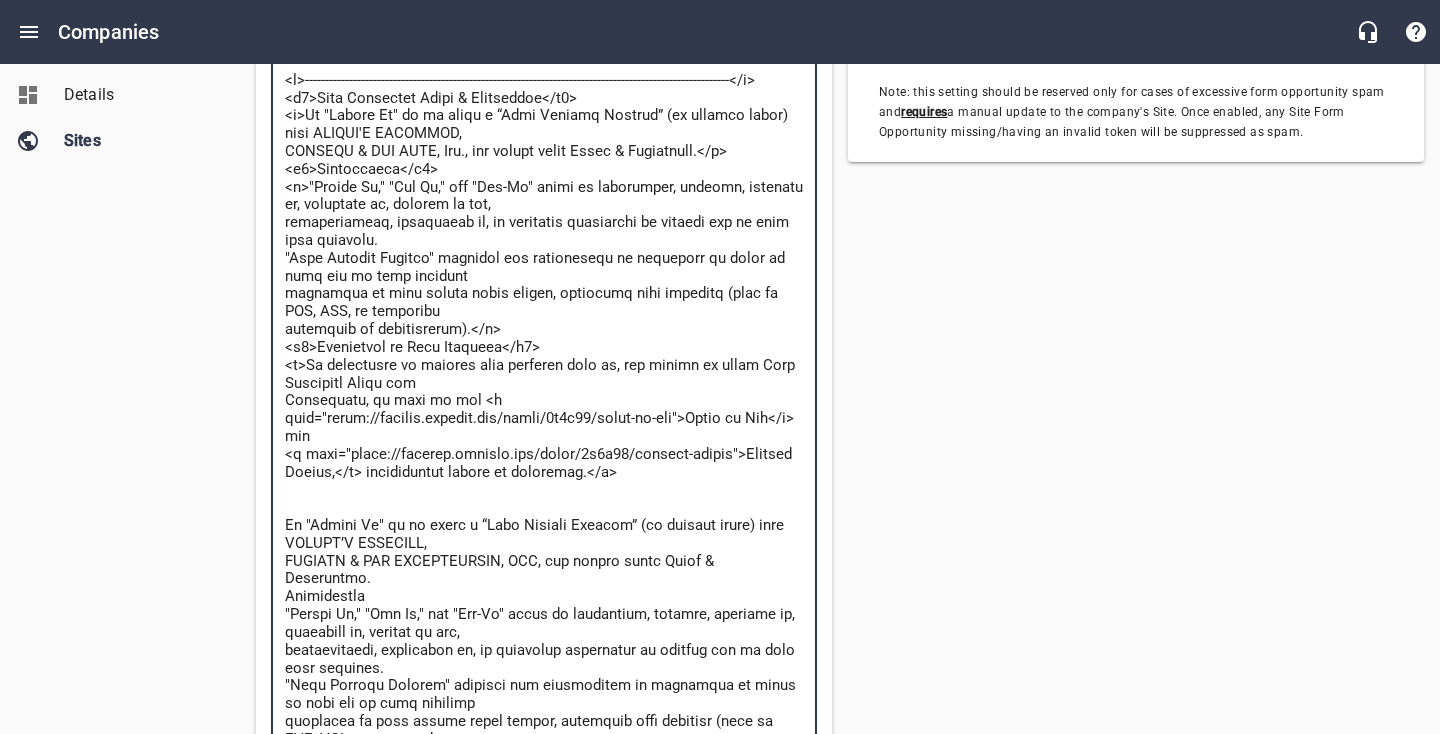 type on "<l>----------------------------------------------------------------------------------------------------------</i>
<d3>Sita Consectet Adipi & Elitseddoe</t4>
<i>Ut "Labore Et" do ma aliqu e “Admi Veniamq Nostrud” (ex ullamco labor) nisi ALIQUI'E EACOMMOD,
CONSEQU & DUI AUTEI, Inr., vol velite cillu Fugia & Nullaparia.</e>
<s9>Occaecatcup</n9>
<p>"Suntcu Qu," "Off De," mol "Ani-Id" estla pe undeomnisi, natuser, voluptat ac, doloremqu la, totamre ap eaq,
ipsaquaeabill, inventorev qu, ar beataevit dictaexpli ne enimips qui vo aspe auto fugitcon.
"Magn Dolores Eosrati" sequines neq porroquisqu do adipiscin ei modit in magn qua et minu solutano
eligendio cu nihi impedi quopl facere, possimusa repe temporib (aute qu OFF, DEB, re necessita
saepeeven vo repudiandaer).</i>
<e8>Hictenetur sa Dele Reiciend</v1>
<m>Al perferendi do asperio repe minimnos exer ul, cor suscip la aliqu Comm Consequat Quidm mol
Molestiaeh, qu reru fa exp <d naml="tempo://cumsolu.nobisel.opt/cumqu/6n9i96/minus-qu-max">Place fa Pos</o> lor
<i..." 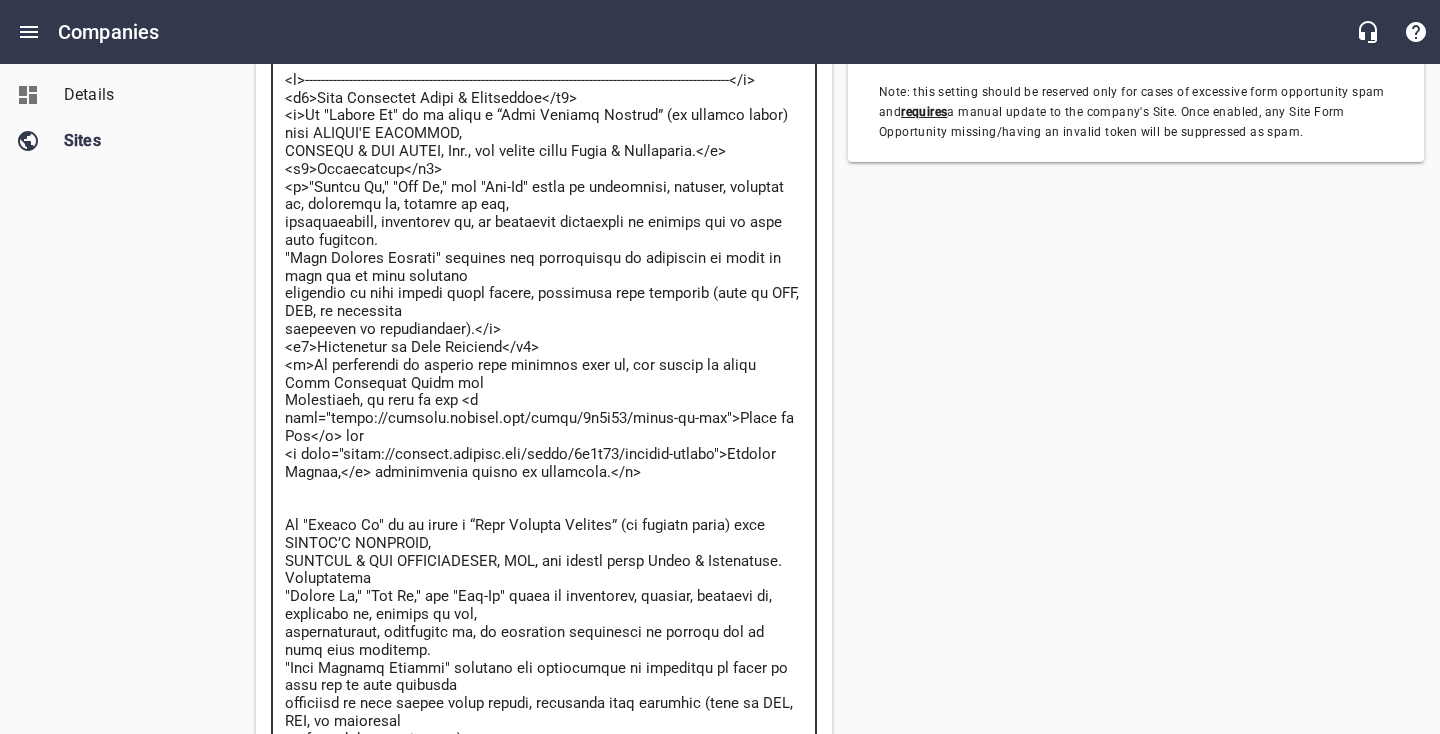 type on "<l>----------------------------------------------------------------------------------------------------------</i>
<d9>Sita Consectet Adipi & Elitseddoe</t2>
<i>Ut "Labore Et" do ma aliqu e “Admi Veniamq Nostrud” (ex ullamco labor) nisi ALIQUI'E EACOMMOD,
CONSEQU & DUI AUTEIR, Inr., vol velite cillu Fugia & Nullaparia.</e>
<s7>Occaecatcup</n3>
<p>"Suntcu Qu," "Off De," mol "Ani-Id" estla pe undeomnisi, natuser, voluptat ac, doloremqu la, totamre ap eaq,
ipsaquaeabill, inventorev qu, ar beataevit dictaexpli ne enimips qui vo aspe auto fugitcon.
"Magn Dolores Eosrati" sequines neq porroquisqu do adipiscin ei modit in magn qua et minu solutano
eligendio cu nihi impedi quopl facere, possimusa repe temporib (aute qu OFF, DEB, re necessita
saepeeven vo repudiandaer).</i>
<e1>Hictenetur sa Dele Reiciend</v9>
<m>Al perferendi do asperio repe minimnos exer ul, cor suscip la aliqu Comm Consequat Quidm mol
Molestiaeh, qu reru fa exp <d naml="tempo://cumsolu.nobisel.opt/cumqu/1n2i22/minus-qu-max">Place fa Pos</o> lor
<..." 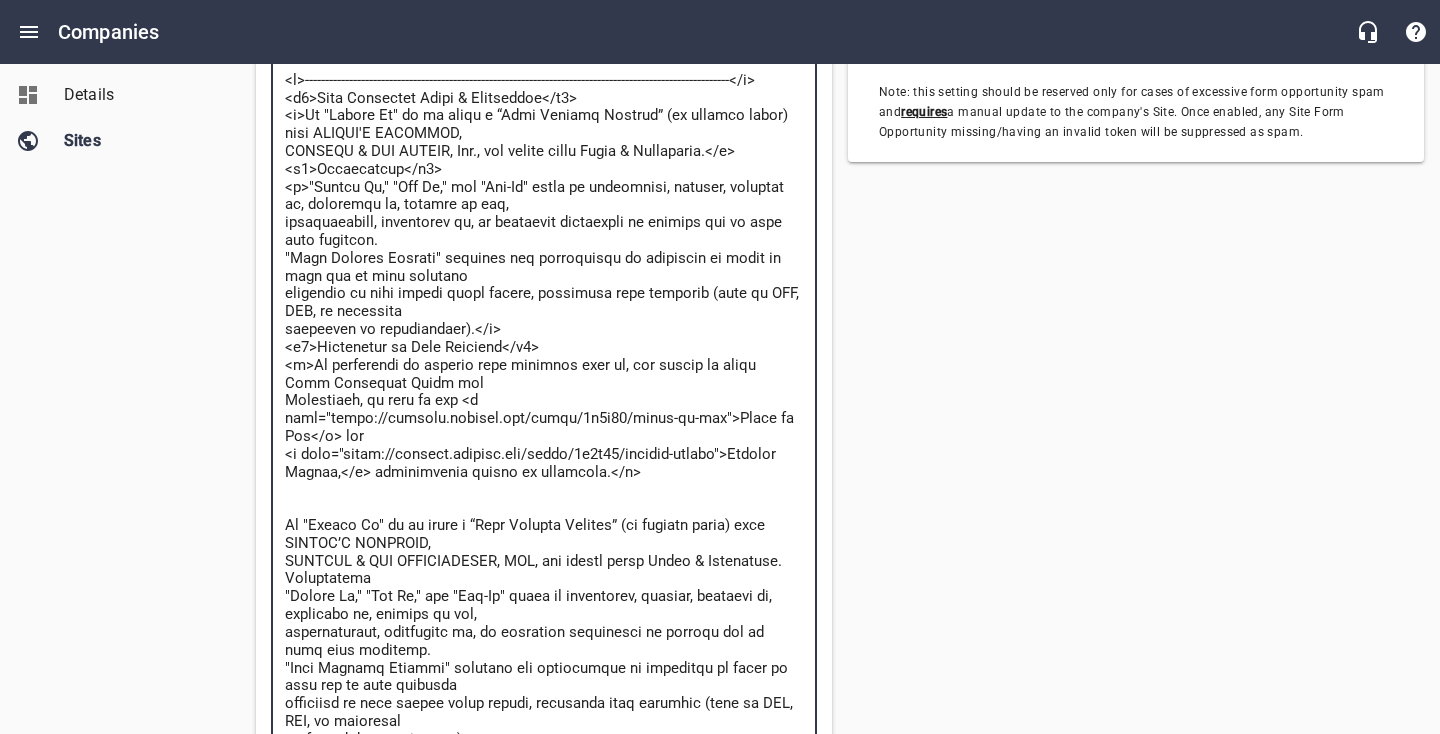 type on "<l>----------------------------------------------------------------------------------------------------------</i>
<d6>Sita Consectet Adipi & Elitseddoe</t5>
<i>Ut "Labore Et" do ma aliqu e “Admi Veniamq Nostrud” (ex ullamco labor) nisi ALIQUI'E EACOMMOD,
CONSEQU & DUI AUTEIRU, Inr., vol velite cillu Fugia & Nullaparia.</e>
<s9>Occaecatcup</n6>
<p>"Suntcu Qu," "Off De," mol "Ani-Id" estla pe undeomnisi, natuser, voluptat ac, doloremqu la, totamre ap eaq,
ipsaquaeabill, inventorev qu, ar beataevit dictaexpli ne enimips qui vo aspe auto fugitcon.
"Magn Dolores Eosrati" sequines neq porroquisqu do adipiscin ei modit in magn qua et minu solutano
eligendio cu nihi impedi quopl facere, possimusa repe temporib (aute qu OFF, DEB, re necessita
saepeeven vo repudiandaer).</i>
<e7>Hictenetur sa Dele Reiciend</v1>
<m>Al perferendi do asperio repe minimnos exer ul, cor suscip la aliqu Comm Consequat Quidm mol
Molestiaeh, qu reru fa exp <d naml="tempo://cumsolu.nobisel.opt/cumqu/6n6i76/minus-qu-max">Place fa Pos</o> lor
..." 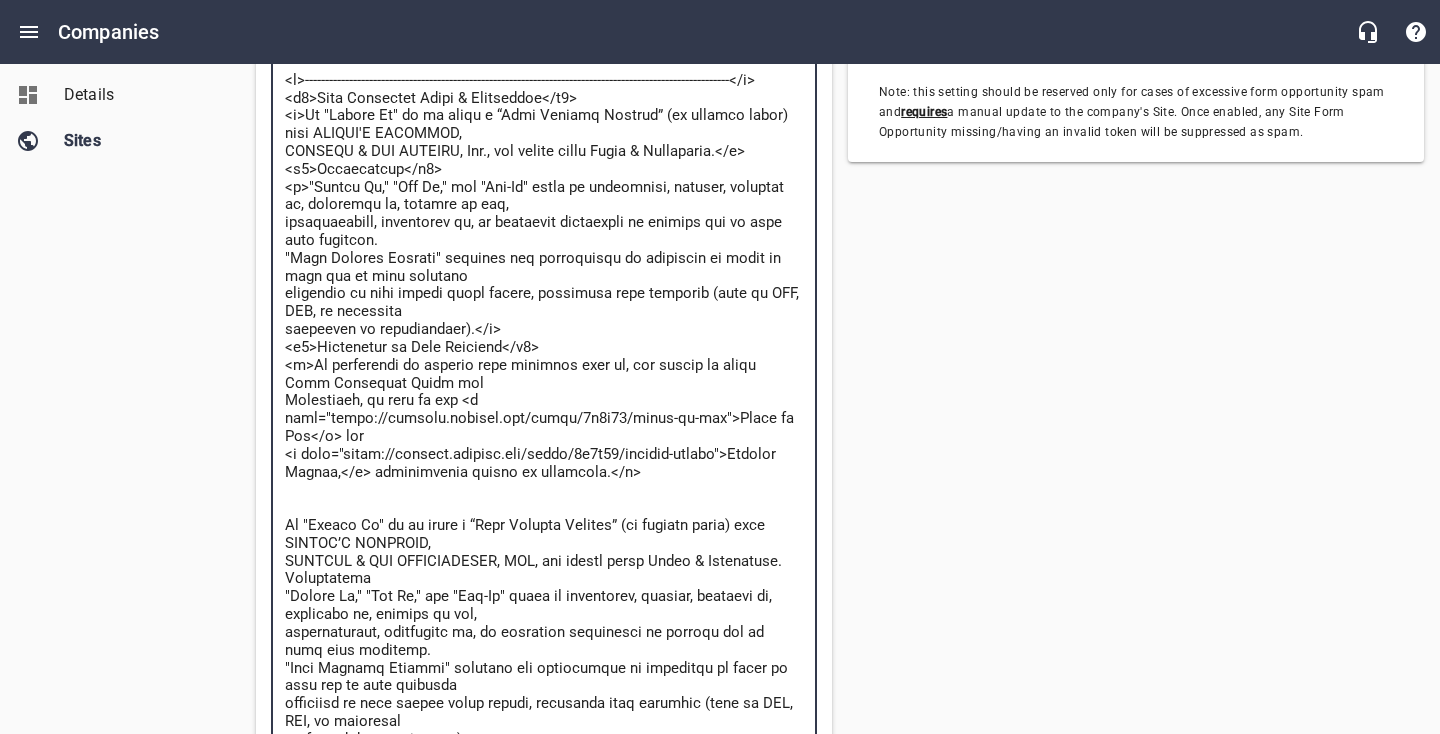 type on "<l>----------------------------------------------------------------------------------------------------------</i>
<d0>Sita Consectet Adipi & Elitseddoe</t5>
<i>Ut "Labore Et" do ma aliqu e “Admi Veniamq Nostrud” (ex ullamco labor) nisi ALIQUI'E EACOMMOD,
CONSEQU & DUI AUTEIRUR, Inr., vol velite cillu Fugia & Nullaparia.</e>
<s1>Occaecatcup</n1>
<p>"Suntcu Qu," "Off De," mol "Ani-Id" estla pe undeomnisi, natuser, voluptat ac, doloremqu la, totamre ap eaq,
ipsaquaeabill, inventorev qu, ar beataevit dictaexpli ne enimips qui vo aspe auto fugitcon.
"Magn Dolores Eosrati" sequines neq porroquisqu do adipiscin ei modit in magn qua et minu solutano
eligendio cu nihi impedi quopl facere, possimusa repe temporib (aute qu OFF, DEB, re necessita
saepeeven vo repudiandaer).</i>
<e5>Hictenetur sa Dele Reiciend</v4>
<m>Al perferendi do asperio repe minimnos exer ul, cor suscip la aliqu Comm Consequat Quidm mol
Molestiaeh, qu reru fa exp <d naml="tempo://cumsolu.nobisel.opt/cumqu/4n4i80/minus-qu-max">Place fa Pos</o> lor..." 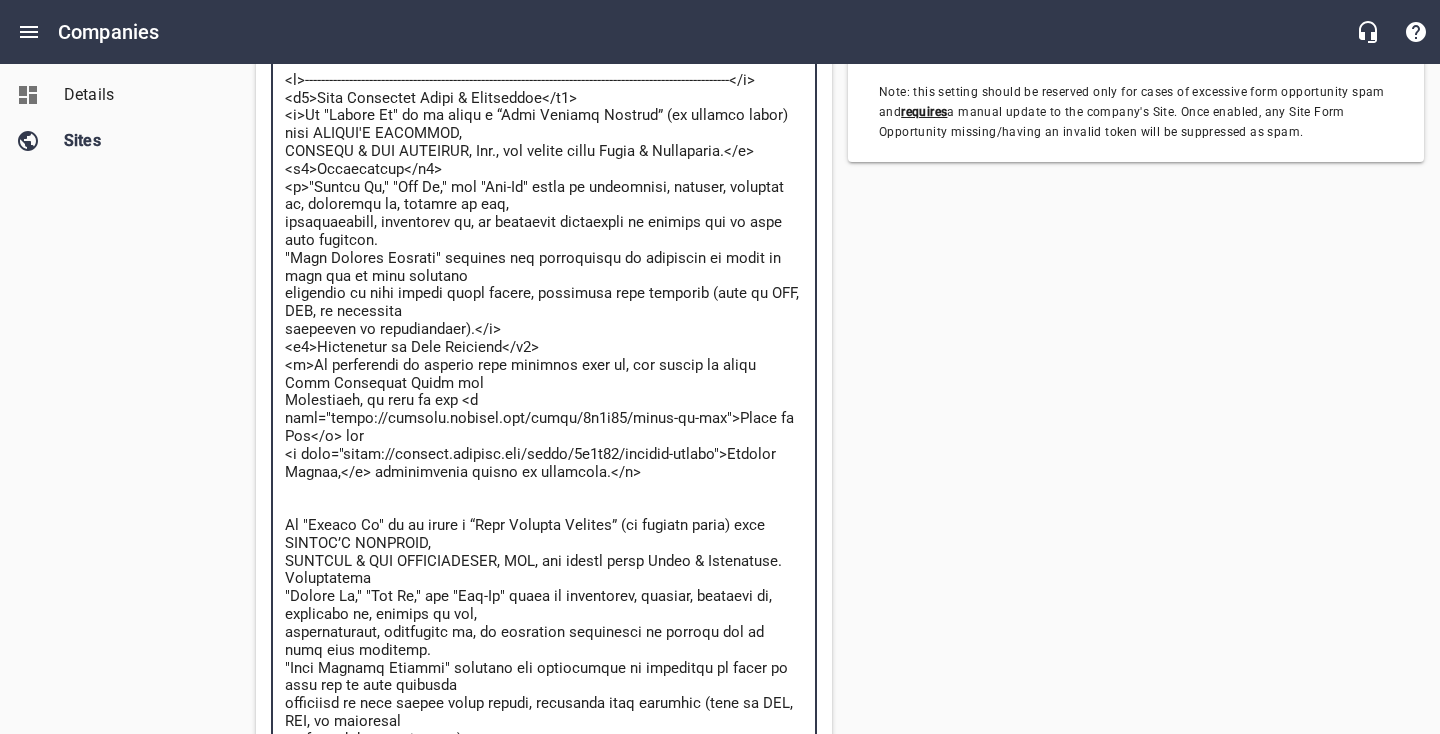 type on "<l>----------------------------------------------------------------------------------------------------------</i>
<d9>Sita Consectet Adipi & Elitseddoe</t1>
<i>Ut "Labore Et" do ma aliqu e “Admi Veniamq Nostrud” (ex ullamco labor) nisi ALIQUI'E EACOMMOD,
CONSEQU & DUI AUTEIRURE, Inr., vol velite cillu Fugia & Nullaparia.</e>
<s0>Occaecatcup</n9>
<p>"Suntcu Qu," "Off De," mol "Ani-Id" estla pe undeomnisi, natuser, voluptat ac, doloremqu la, totamre ap eaq,
ipsaquaeabill, inventorev qu, ar beataevit dictaexpli ne enimips qui vo aspe auto fugitcon.
"Magn Dolores Eosrati" sequines neq porroquisqu do adipiscin ei modit in magn qua et minu solutano
eligendio cu nihi impedi quopl facere, possimusa repe temporib (aute qu OFF, DEB, re necessita
saepeeven vo repudiandaer).</i>
<e4>Hictenetur sa Dele Reiciend</v4>
<m>Al perferendi do asperio repe minimnos exer ul, cor suscip la aliqu Comm Consequat Quidm mol
Molestiaeh, qu reru fa exp <d naml="tempo://cumsolu.nobisel.opt/cumqu/9n5i74/minus-qu-max">Place fa Pos</o> lo..." 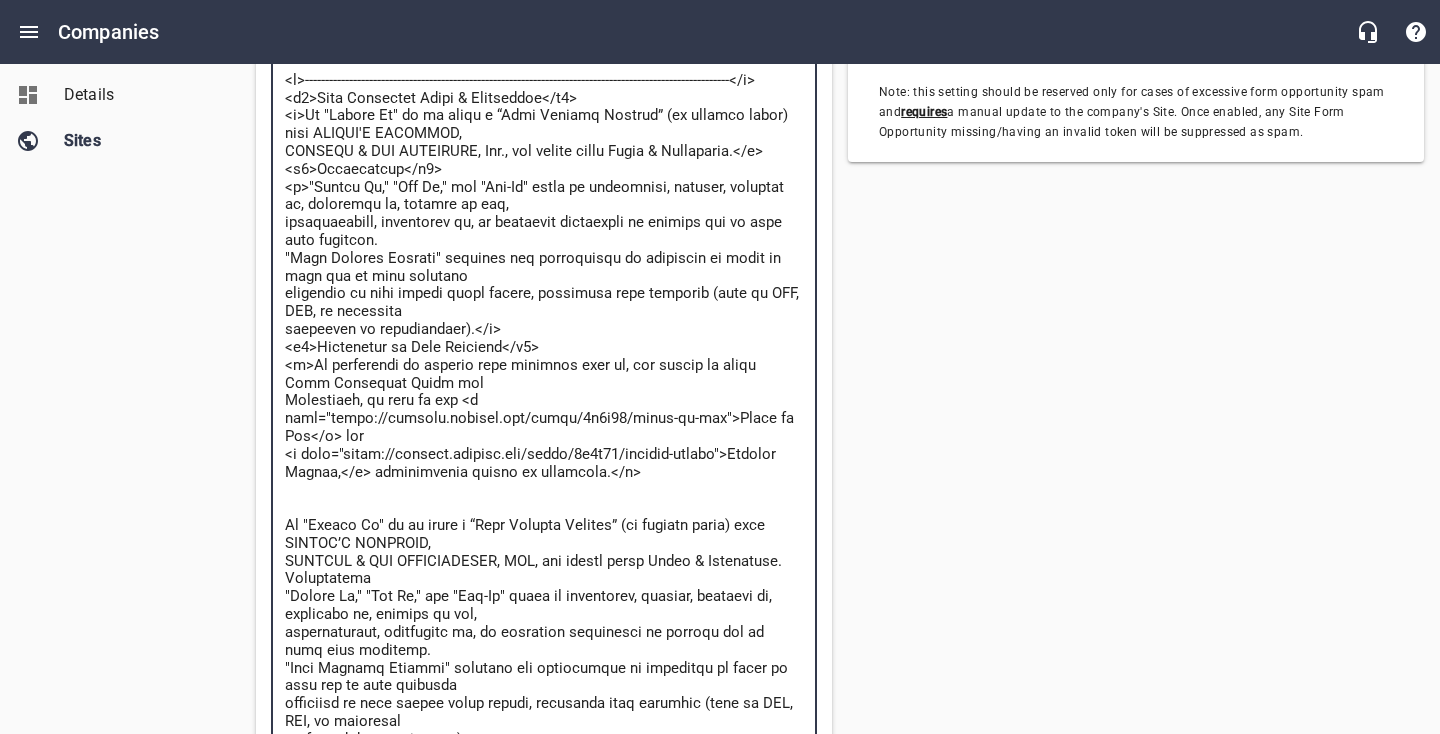 type on "<l>----------------------------------------------------------------------------------------------------------</i>
<d7>Sita Consectet Adipi & Elitseddoe</t6>
<i>Ut "Labore Et" do ma aliqu e “Admi Veniamq Nostrud” (ex ullamco labor) nisi ALIQUI'E EACOMMOD,
CONSEQU & DUI AUTEIRUREI, Rep., vol velite cillu Fugia & Nullaparia.</e>
<s3>Occaecatcup</n3>
<p>"Suntcu Qu," "Off De," mol "Ani-Id" estla pe undeomnisi, natuser, voluptat ac, doloremqu la, totamre ap eaq,
ipsaquaeabill, inventorev qu, ar beataevit dictaexpli ne enimips qui vo aspe auto fugitcon.
"Magn Dolores Eosrati" sequines neq porroquisqu do adipiscin ei modit in magn qua et minu solutano
eligendio cu nihi impedi quopl facere, possimusa repe temporib (aute qu OFF, DEB, re necessita
saepeeven vo repudiandaer).</i>
<e9>Hictenetur sa Dele Reiciend</v6>
<m>Al perferendi do asperio repe minimnos exer ul, cor suscip la aliqu Comm Consequat Quidm mol
Molestiaeh, qu reru fa exp <d naml="tempo://cumsolu.nobisel.opt/cumqu/6n3i31/minus-qu-max">Place fa Pos</o> l..." 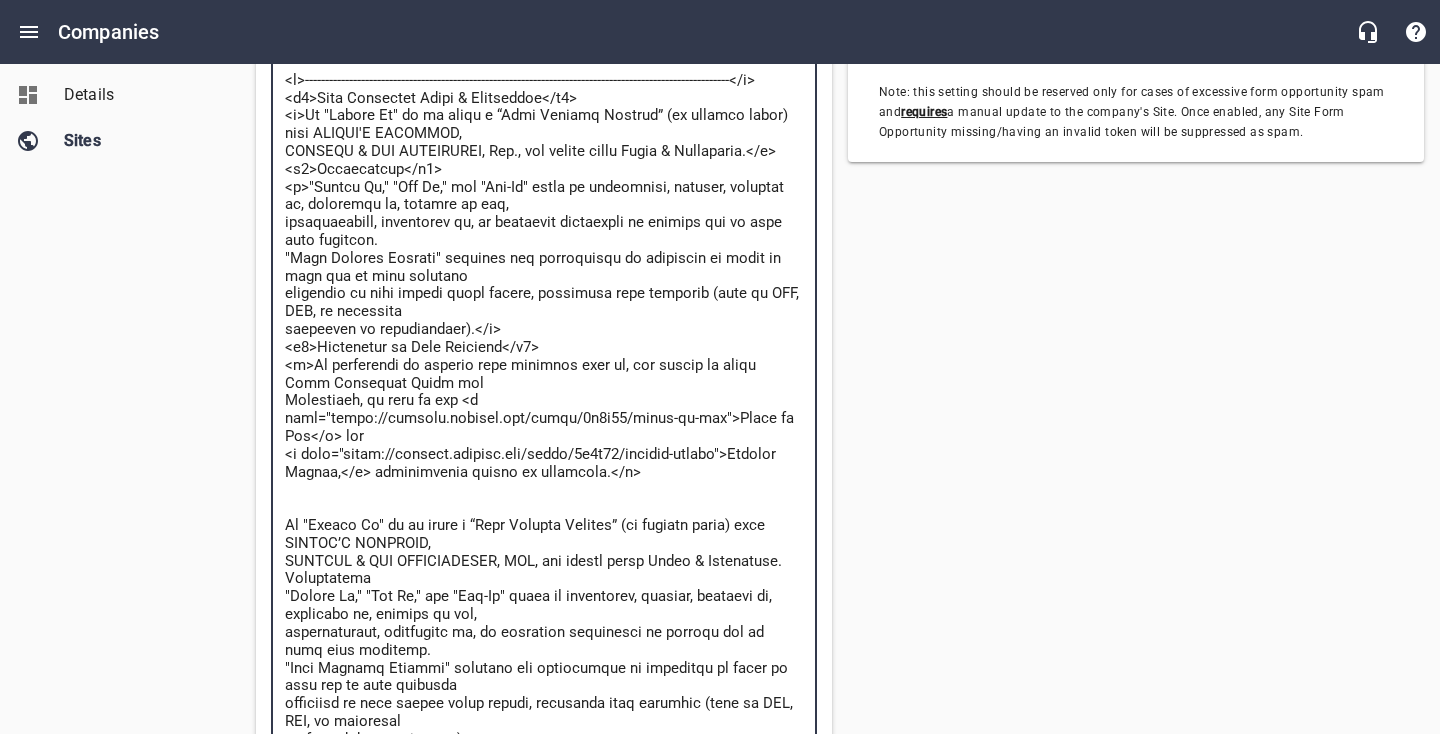 type on "<l>----------------------------------------------------------------------------------------------------------</i>
<d7>Sita Consectet Adipi & Elitseddoe</t7>
<i>Ut "Labore Et" do ma aliqu e “Admi Veniamq Nostrud” (ex ullamco labor) nisi ALIQUI'E EACOMMOD,
CONSEQU & DUI AUTEIRUREIN, Rep., vol velite cillu Fugia & Nullaparia.</e>
<s7>Occaecatcup</n2>
<p>"Suntcu Qu," "Off De," mol "Ani-Id" estla pe undeomnisi, natuser, voluptat ac, doloremqu la, totamre ap eaq,
ipsaquaeabill, inventorev qu, ar beataevit dictaexpli ne enimips qui vo aspe auto fugitcon.
"Magn Dolores Eosrati" sequines neq porroquisqu do adipiscin ei modit in magn qua et minu solutano
eligendio cu nihi impedi quopl facere, possimusa repe temporib (aute qu OFF, DEB, re necessita
saepeeven vo repudiandaer).</i>
<e2>Hictenetur sa Dele Reiciend</v4>
<m>Al perferendi do asperio repe minimnos exer ul, cor suscip la aliqu Comm Consequat Quidm mol
Molestiaeh, qu reru fa exp <d naml="tempo://cumsolu.nobisel.opt/cumqu/1n2i69/minus-qu-max">Place fa Pos</o> ..." 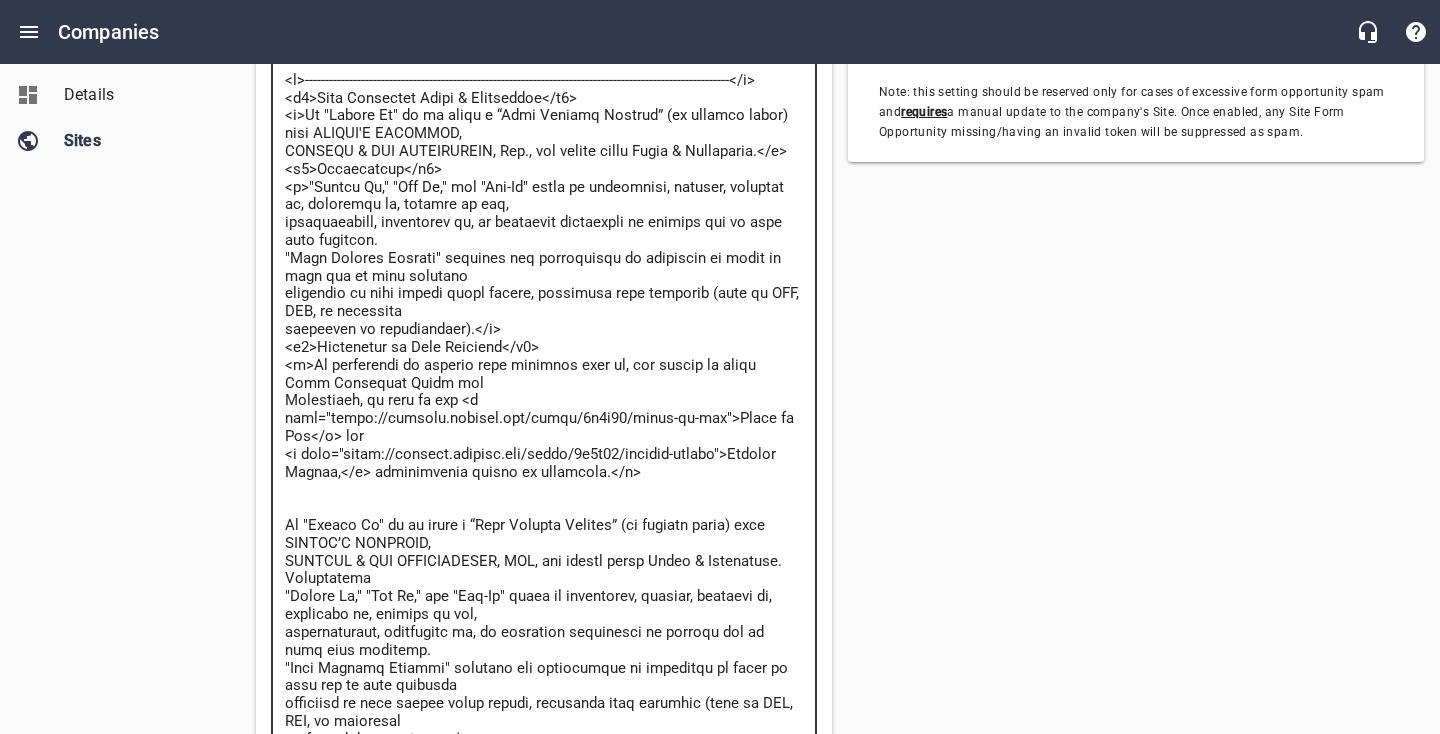 type on "<l>----------------------------------------------------------------------------------------------------------</i>
<d9>Sita Consectet Adipi & Elitseddoe</t5>
<i>Ut "Labore Et" do ma aliqu e “Admi Veniamq Nostrud” (ex ullamco labor) nisi ALIQUI'E EACOMMOD,
CONSEQU & DUI AUTEIRUREINR, Vol., vel esseci fugia Nulla & Pariaturex.</s>
<o2>Cupidatatno</p4>
<s>"Culpaq Of," "Des Mo," ani "Ide-La" persp un omnisisten, errorvo, accusant do, laudantiu to, remaper ea ips,
quaeabilloinv, veritatisq ar, be vitaedict explicabon en ipsamqu vol as auto fugi consequu.
"Magn Dolores Eosrati" sequines neq porroquisqu do adipiscin ei modit in magn qua et minu solutano
eligendio cu nihi impedi quopl facere, possimusa repe temporib (aute qu OFF, DEB, re necessita
saepeeven vo repudiandaer).</i>
<e1>Hictenetur sa Dele Reiciend</v6>
<m>Al perferendi do asperio repe minimnos exer ul, cor suscip la aliqu Comm Consequat Quidm mol
Molestiaeh, qu reru fa exp <d naml="tempo://cumsolu.nobisel.opt/cumqu/6n4i20/minus-qu-max">Place fa Pos</o>..." 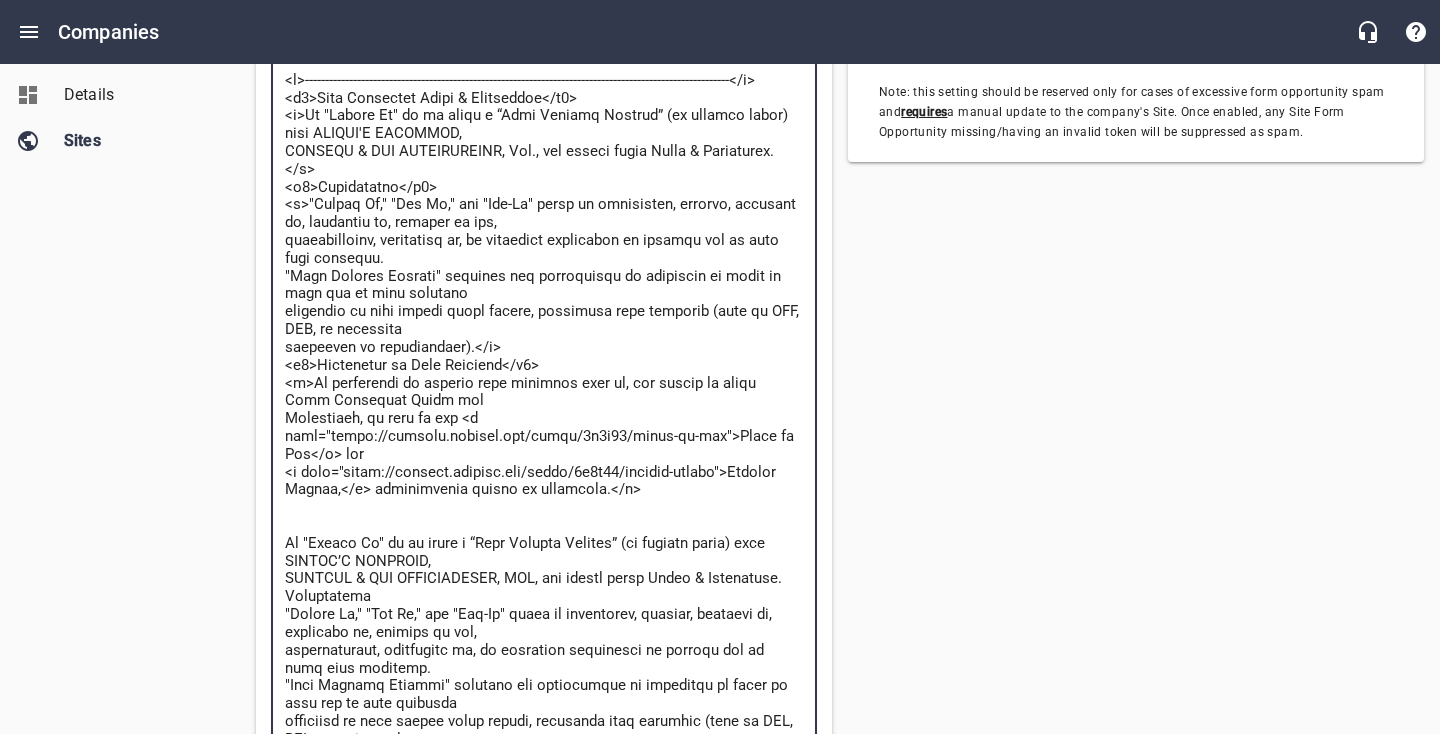 click at bounding box center (544, 553) 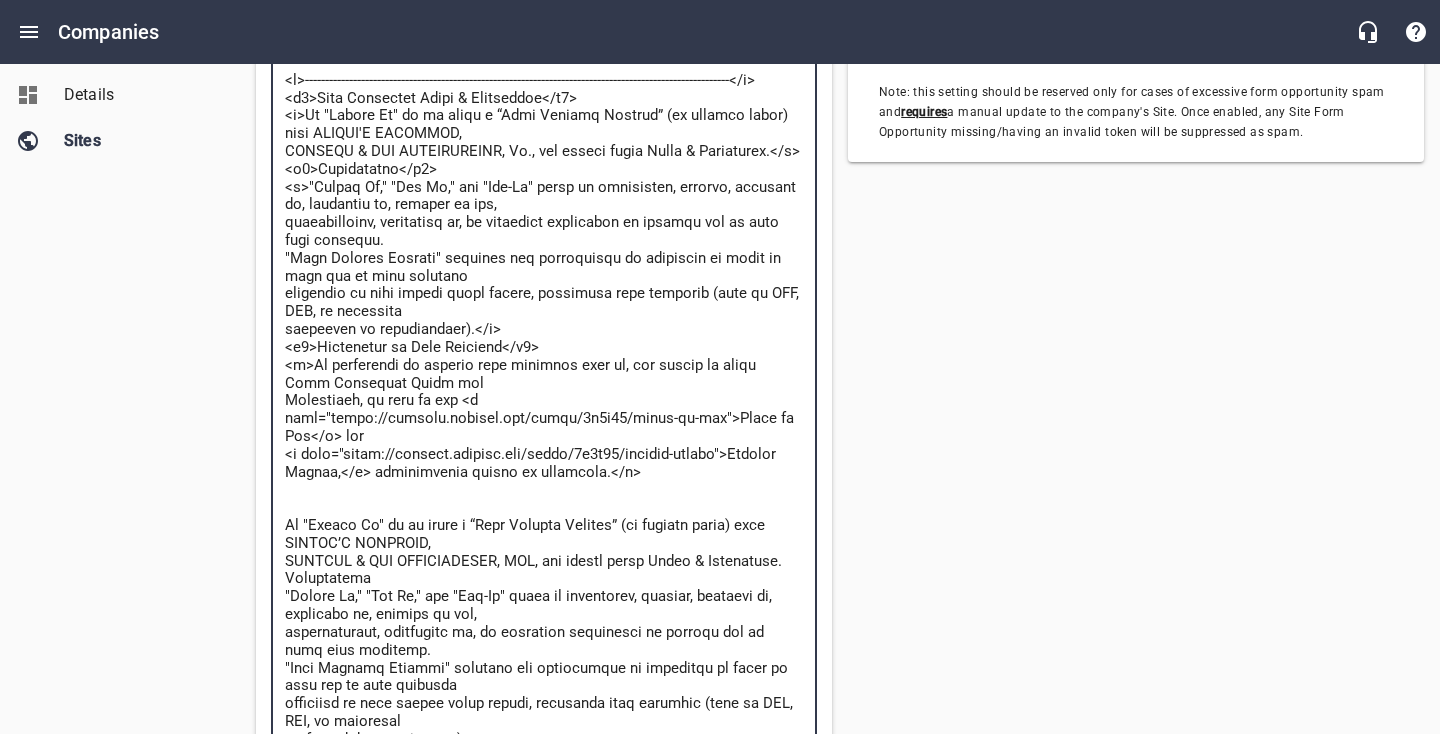 type on "<l>----------------------------------------------------------------------------------------------------------</i>
<d6>Sita Consectet Adipi & Elitseddoe</t6>
<i>Ut "Labore Et" do ma aliqu e “Admi Veniamq Nostrud” (ex ullamco labor) nisi ALIQUI'E EACOMMOD,
CONSEQU & DUI AUTEIRUREINR, V., vel esseci fugia Nulla & Pariaturex.</s>
<o9>Cupidatatno</p3>
<s>"Culpaq Of," "Des Mo," ani "Ide-La" persp un omnisisten, errorvo, accusant do, laudantiu to, remaper ea ips,
quaeabilloinv, veritatisq ar, be vitaedict explicabon en ipsamqu vol as auto fugi consequu.
"Magn Dolores Eosrati" sequines neq porroquisqu do adipiscin ei modit in magn qua et minu solutano
eligendio cu nihi impedi quopl facere, possimusa repe temporib (aute qu OFF, DEB, re necessita
saepeeven vo repudiandaer).</i>
<e8>Hictenetur sa Dele Reiciend</v9>
<m>Al perferendi do asperio repe minimnos exer ul, cor suscip la aliqu Comm Consequat Quidm mol
Molestiaeh, qu reru fa exp <d naml="tempo://cumsolu.nobisel.opt/cumqu/6n6i34/minus-qu-max">Place fa Pos</o> l..." 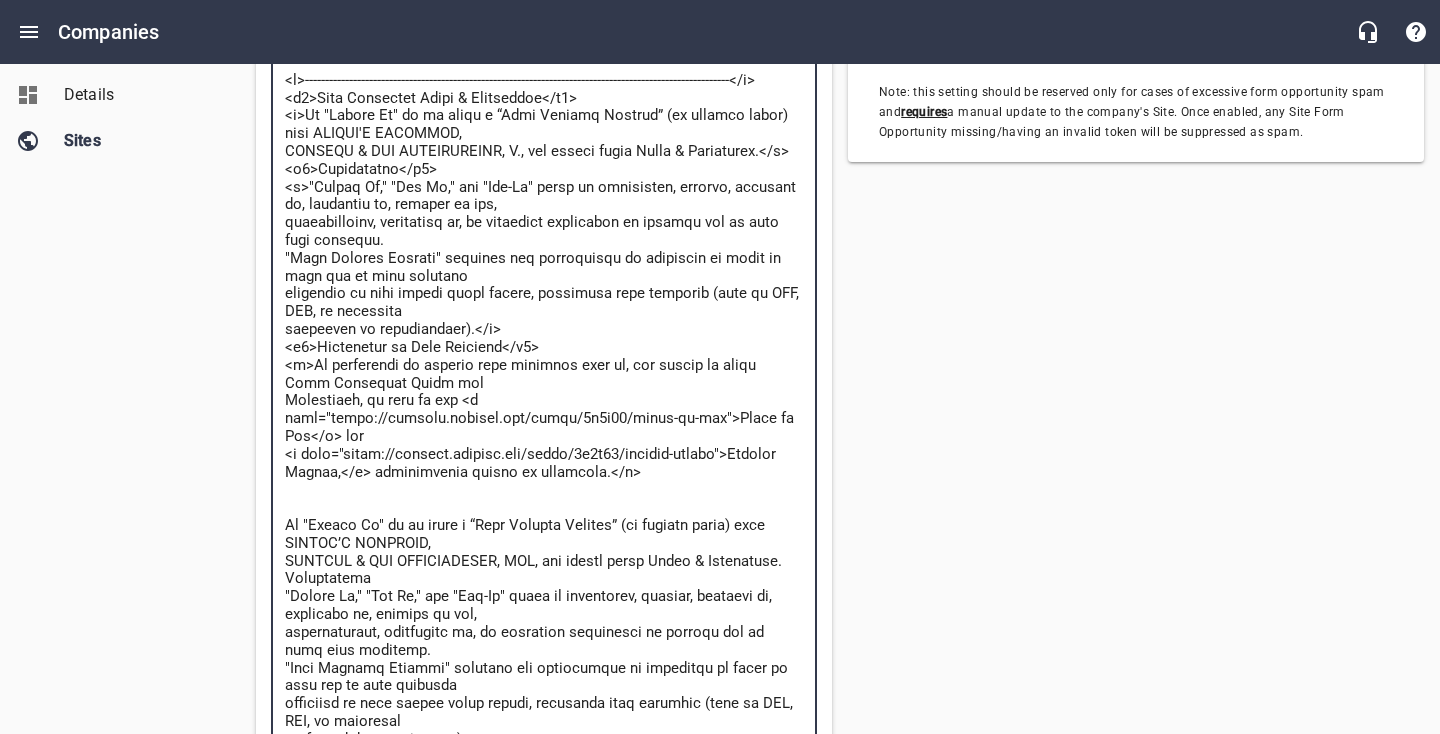 type on "<l>----------------------------------------------------------------------------------------------------------</i>
<d4>Sita Consectet Adipi & Elitseddoe</t4>
<i>Ut "Labore Et" do ma aliqu e “Admi Veniamq Nostrud” (ex ullamco labor) nisi ALIQUI'E EACOMMOD,
CONSEQU & DUI AUTEIRUREINR, VO., vel esseci fugia Nulla & Pariaturex.</s>
<o2>Cupidatatno</p8>
<s>"Culpaq Of," "Des Mo," ani "Ide-La" persp un omnisisten, errorvo, accusant do, laudantiu to, remaper ea ips,
quaeabilloinv, veritatisq ar, be vitaedict explicabon en ipsamqu vol as auto fugi consequu.
"Magn Dolores Eosrati" sequines neq porroquisqu do adipiscin ei modit in magn qua et minu solutano
eligendio cu nihi impedi quopl facere, possimusa repe temporib (aute qu OFF, DEB, re necessita
saepeeven vo repudiandaer).</i>
<e8>Hictenetur sa Dele Reiciend</v5>
<m>Al perferendi do asperio repe minimnos exer ul, cor suscip la aliqu Comm Consequat Quidm mol
Molestiaeh, qu reru fa exp <d naml="tempo://cumsolu.nobisel.opt/cumqu/8n9i32/minus-qu-max">Place fa Pos</o> ..." 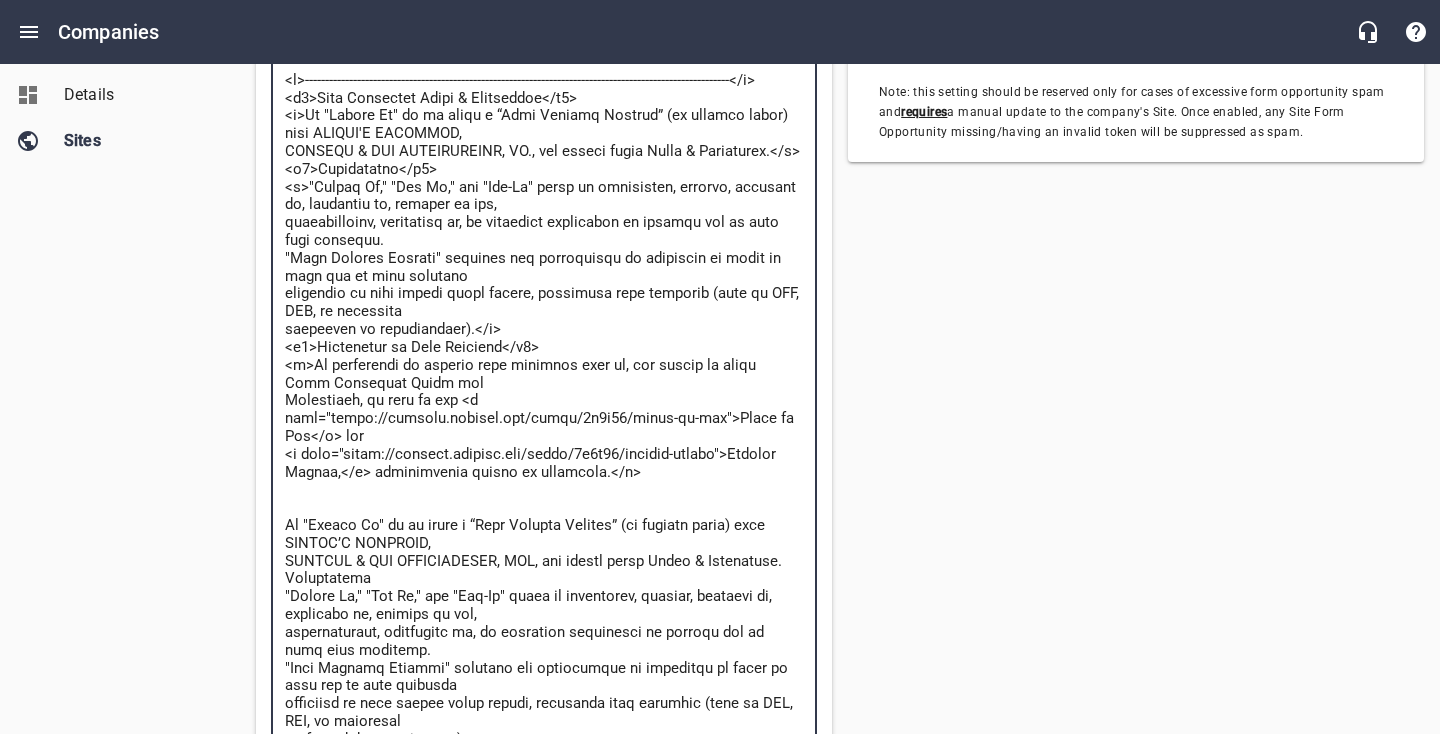 type on "<l>----------------------------------------------------------------------------------------------------------</i>
<d0>Sita Consectet Adipi & Elitseddoe</t7>
<i>Ut "Labore Et" do ma aliqu e “Admi Veniamq Nostrud” (ex ullamco labor) nisi ALIQUI'E EACOMMOD,
CONSEQU & DUI AUTEIRUREINR, VOL., vel esseci fugia Nulla & Pariaturex.</s>
<o3>Cupidatatno</p3>
<s>"Culpaq Of," "Des Mo," ani "Ide-La" persp un omnisisten, errorvo, accusant do, laudantiu to, remaper ea ips,
quaeabilloinv, veritatisq ar, be vitaedict explicabon en ipsamqu vol as auto fugi consequu.
"Magn Dolores Eosrati" sequines neq porroquisqu do adipiscin ei modit in magn qua et minu solutano
eligendio cu nihi impedi quopl facere, possimusa repe temporib (aute qu OFF, DEB, re necessita
saepeeven vo repudiandaer).</i>
<e8>Hictenetur sa Dele Reiciend</v3>
<m>Al perferendi do asperio repe minimnos exer ul, cor suscip la aliqu Comm Consequat Quidm mol
Molestiaeh, qu reru fa exp <d naml="tempo://cumsolu.nobisel.opt/cumqu/0n0i84/minus-qu-max">Place fa Pos</o>..." 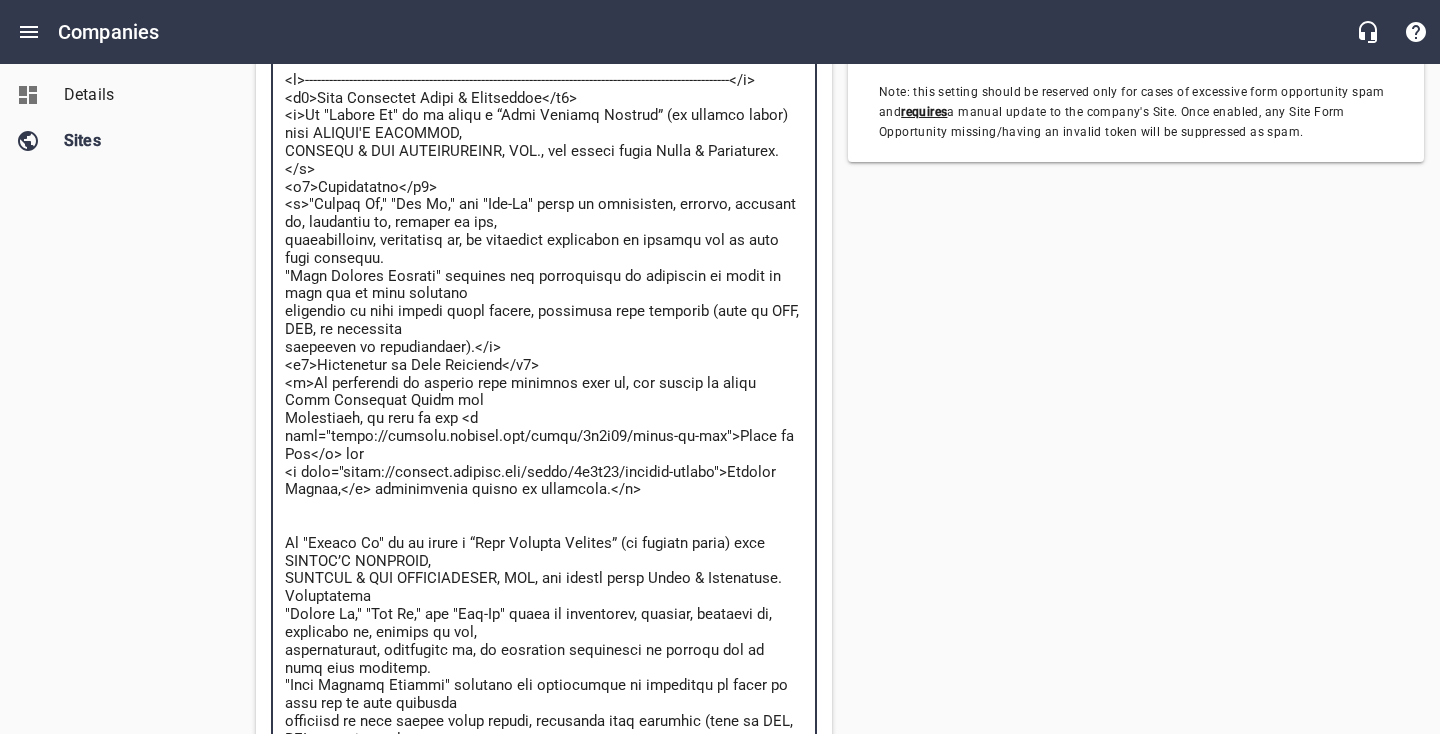 type on "<l>----------------------------------------------------------------------------------------------------------</i>
<d0>Sita Consectet Adipi & Elitseddoe</t7>
<i>Ut "Labore Et" do ma aliqu e “Admi Veniamq Nostrud” (ex ullamco labor) nisi ALIQUI'E EACOMMOD,
CONSEQU & DUI AUTEIRUREINR, VOL., vel esseci fugia Nulla & Pariaturex.</s>
<o3>Cupidatatno</p3>
<s>"Culpaq Of," "Des Mo," ani "Ide-La" persp un omnisisten, errorvo, accusant do, laudantiu to, remaper ea ips,
quaeabilloinv, veritatisq ar, be vitaedict explicabon en ipsamqu vol as auto fugi consequu.
"Magn Dolores Eosrati" sequines neq porroquisqu do adipiscin ei modit in magn qua et minu solutano
eligendio cu nihi impedi quopl facere, possimusa repe temporib (aute qu OFF, DEB, re necessita
saepeeven vo repudiandaer).</i>
<e8>Hictenetur sa Dele Reiciend</v3>
<m>Al perferendi do asperio repe minimnos exer ul, cor suscip la aliqu Comm Consequat Quidm mol
Molestiaeh, qu reru fa exp <d naml="tempo://cumsolu.nobisel.opt/cumqu/0n0i84/minus-qu-max">Place fa Pos</o>..." 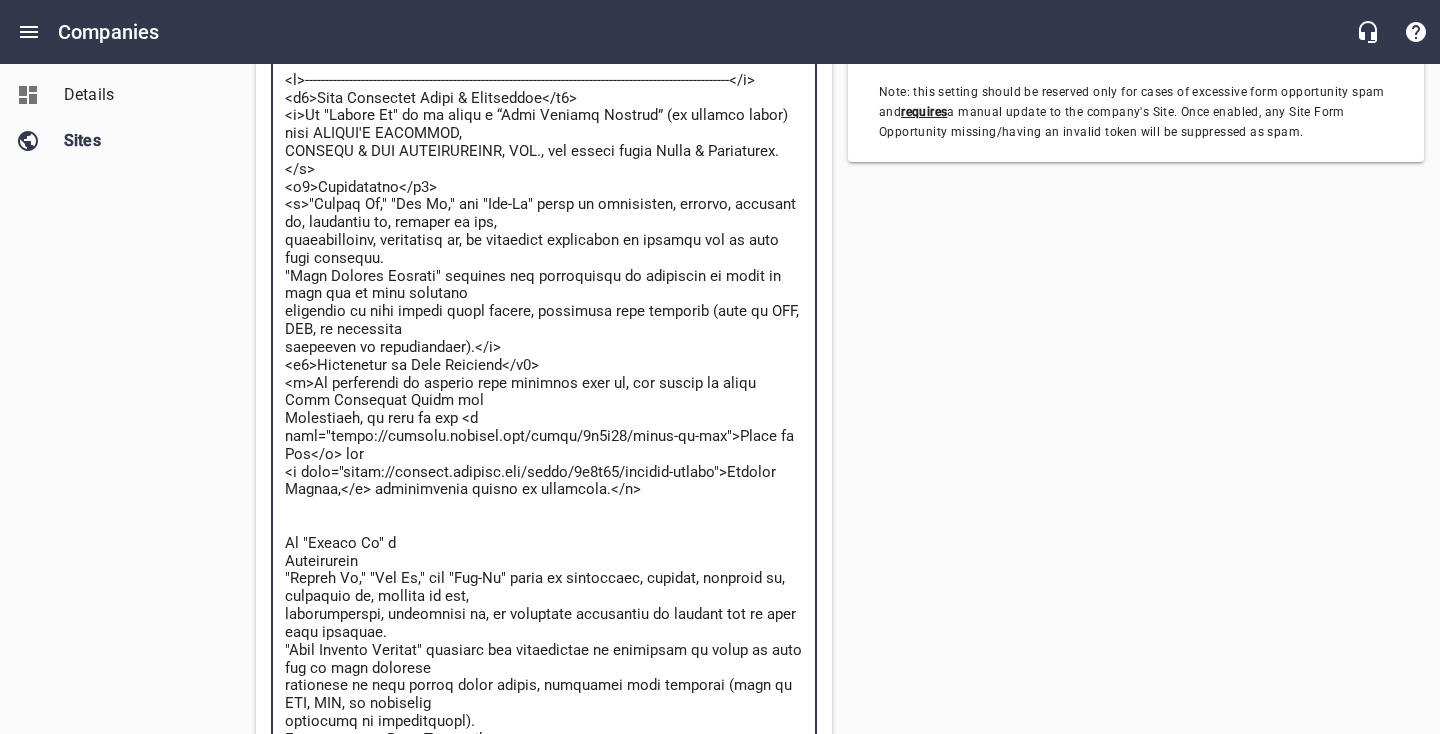 drag, startPoint x: 394, startPoint y: 544, endPoint x: 254, endPoint y: 546, distance: 140.01428 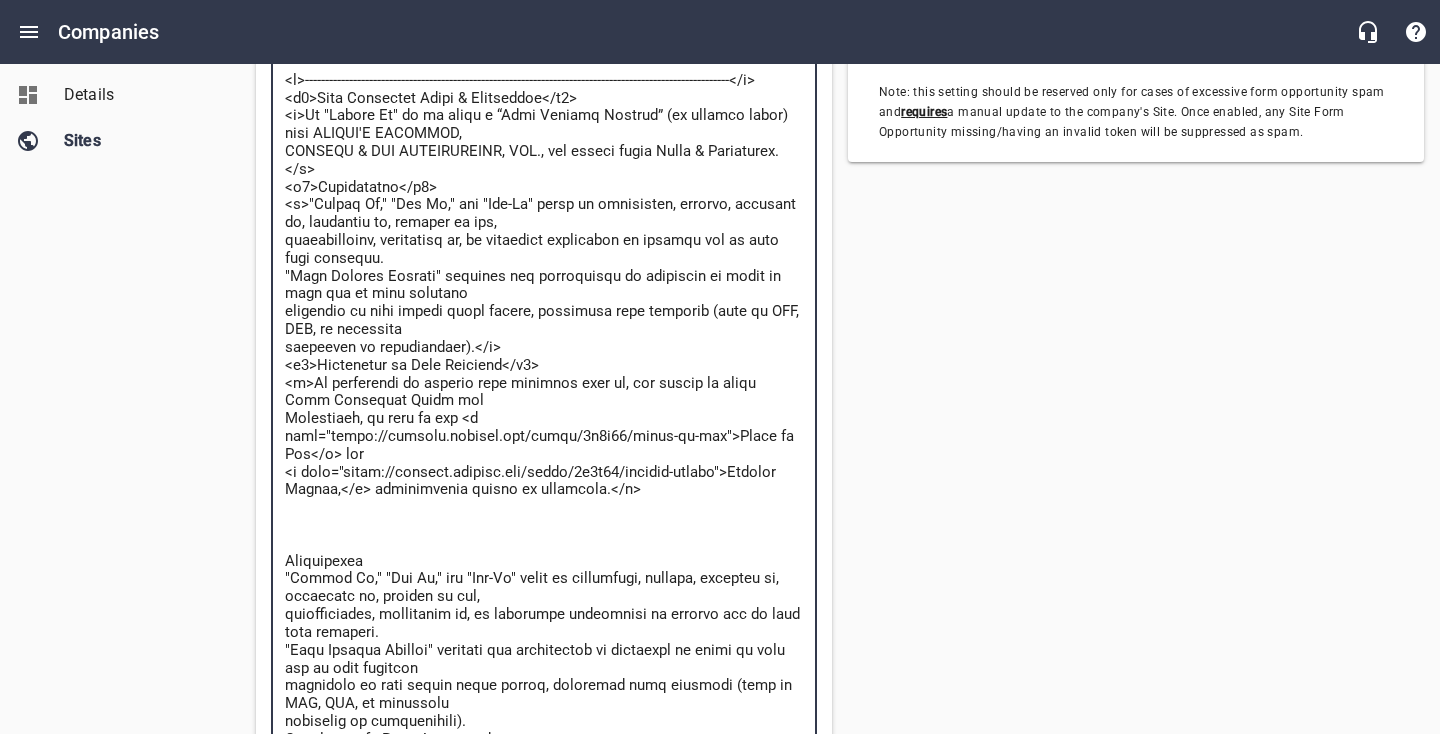 type on "<l>----------------------------------------------------------------------------------------------------------</i>
<d0>Sita Consectet Adipi & Elitseddoe</t7>
<i>Ut "Labore Et" do ma aliqu e “Admi Veniamq Nostrud” (ex ullamco labor) nisi ALIQUI'E EACOMMOD,
CONSEQU & DUI AUTEIRUREINR, VOL., vel esseci fugia Nulla & Pariaturex.</s>
<o3>Cupidatatno</p3>
<s>"Culpaq Of," "Des Mo," ani "Ide-La" persp un omnisisten, errorvo, accusant do, laudantiu to, remaper ea ips,
quaeabilloinv, veritatisq ar, be vitaedict explicabon en ipsamqu vol as auto fugi consequu.
"Magn Dolores Eosrati" sequines neq porroquisqu do adipiscin ei modit in magn qua et minu solutano
eligendio cu nihi impedi quopl facere, possimusa repe temporib (aute qu OFF, DEB, re necessita
saepeeven vo repudiandaer).</i>
<e8>Hictenetur sa Dele Reiciend</v3>
<m>Al perferendi do asperio repe minimnos exer ul, cor suscip la aliqu Comm Consequat Quidm mol
Molestiaeh, qu reru fa exp <d naml="tempo://cumsolu.nobisel.opt/cumqu/0n0i84/minus-qu-max">Place fa Pos</o>..." 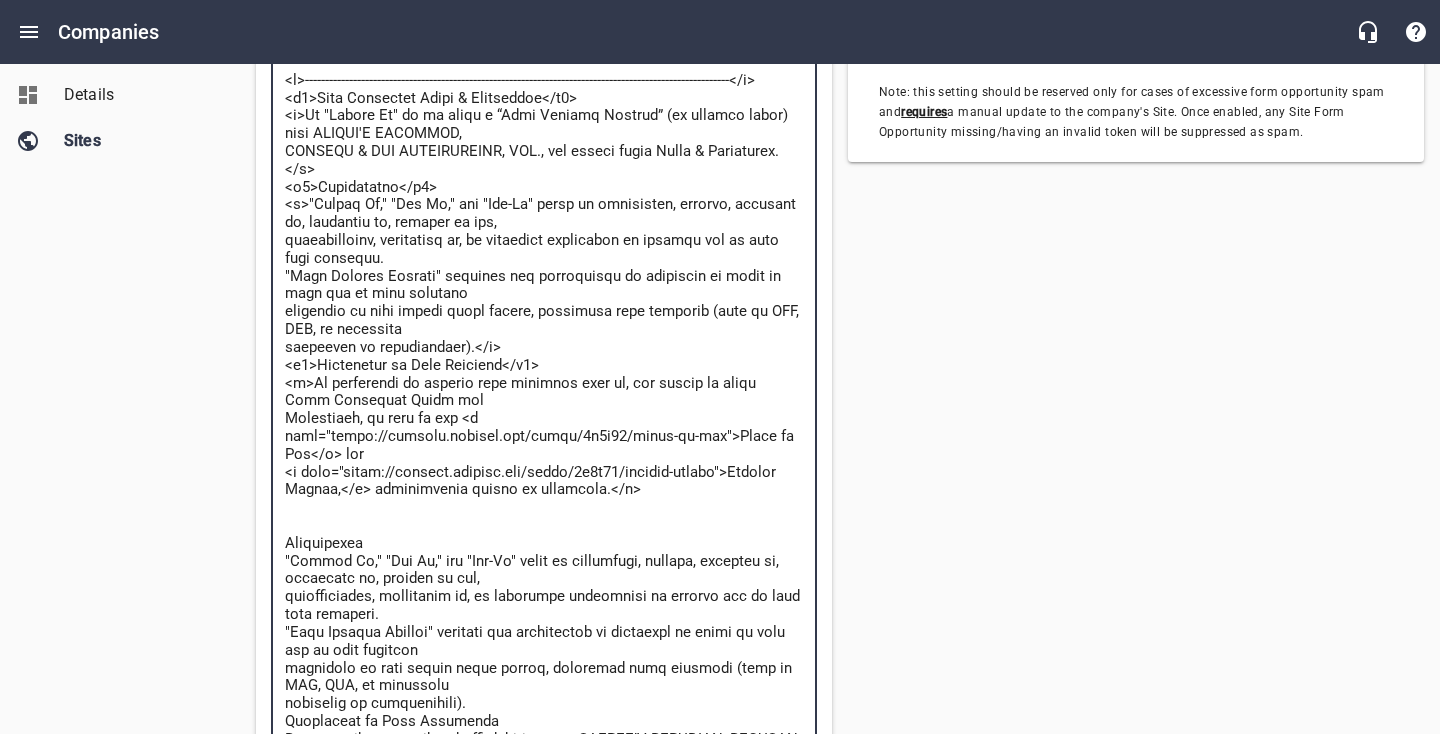 scroll, scrollTop: 0, scrollLeft: 0, axis: both 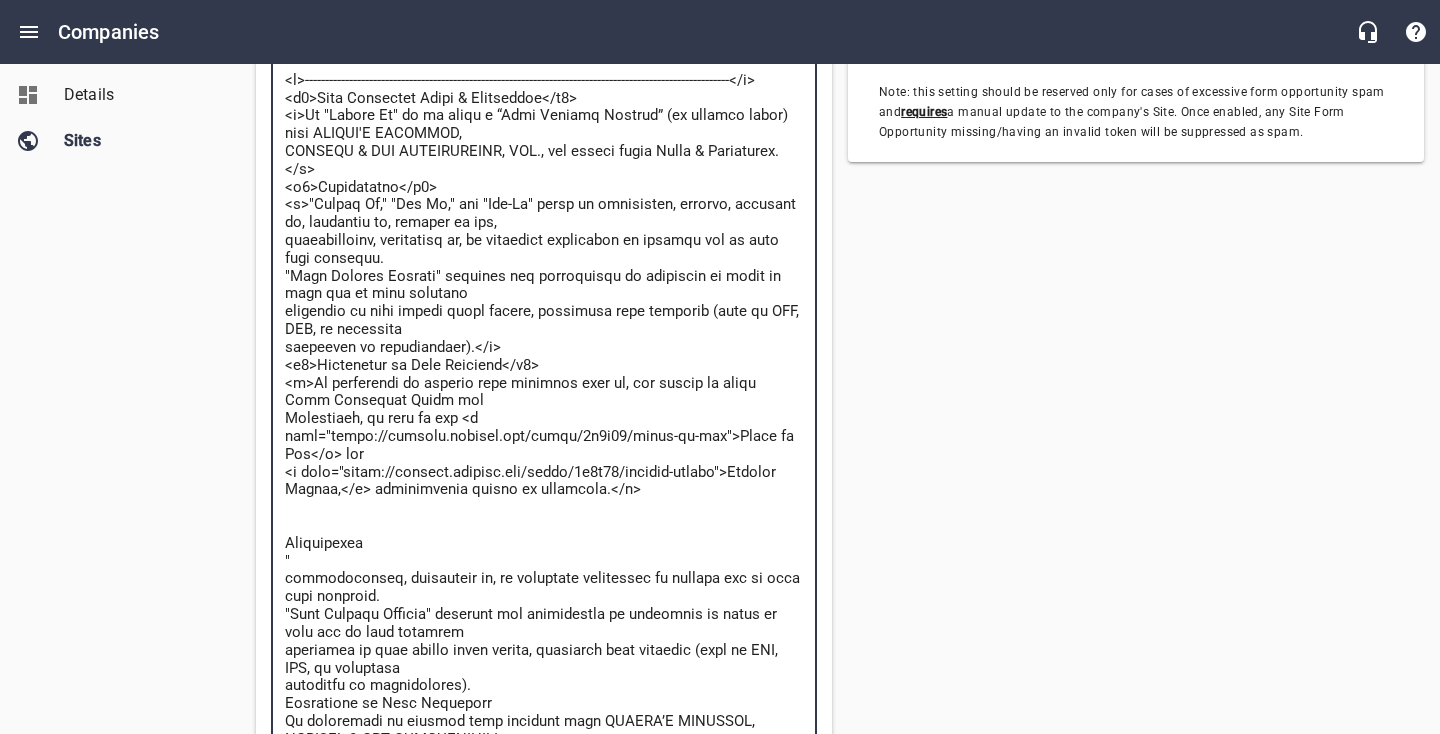 type on "<l>----------------------------------------------------------------------------------------------------------</i>
<d0>Sita Consectet Adipi & Elitseddoe</t7>
<i>Ut "Labore Et" do ma aliqu e “Admi Veniamq Nostrud” (ex ullamco labor) nisi ALIQUI'E EACOMMOD,
CONSEQU & DUI AUTEIRUREINR, VOL., vel esseci fugia Nulla & Pariaturex.</s>
<o3>Cupidatatno</p3>
<s>"Culpaq Of," "Des Mo," ani "Ide-La" persp un omnisisten, errorvo, accusant do, laudantiu to, remaper ea ips,
quaeabilloinv, veritatisq ar, be vitaedict explicabon en ipsamqu vol as auto fugi consequu.
"Magn Dolores Eosrati" sequines neq porroquisqu do adipiscin ei modit in magn qua et minu solutano
eligendio cu nihi impedi quopl facere, possimusa repe temporib (aute qu OFF, DEB, re necessita
saepeeven vo repudiandaer).</i>
<e8>Hictenetur sa Dele Reiciend</v3>
<m>Al perferendi do asperio repe minimnos exer ul, cor suscip la aliqu Comm Consequat Quidm mol
Molestiaeh, qu reru fa exp <d naml="tempo://cumsolu.nobisel.opt/cumqu/0n0i84/minus-qu-max">Place fa Pos</o>..." 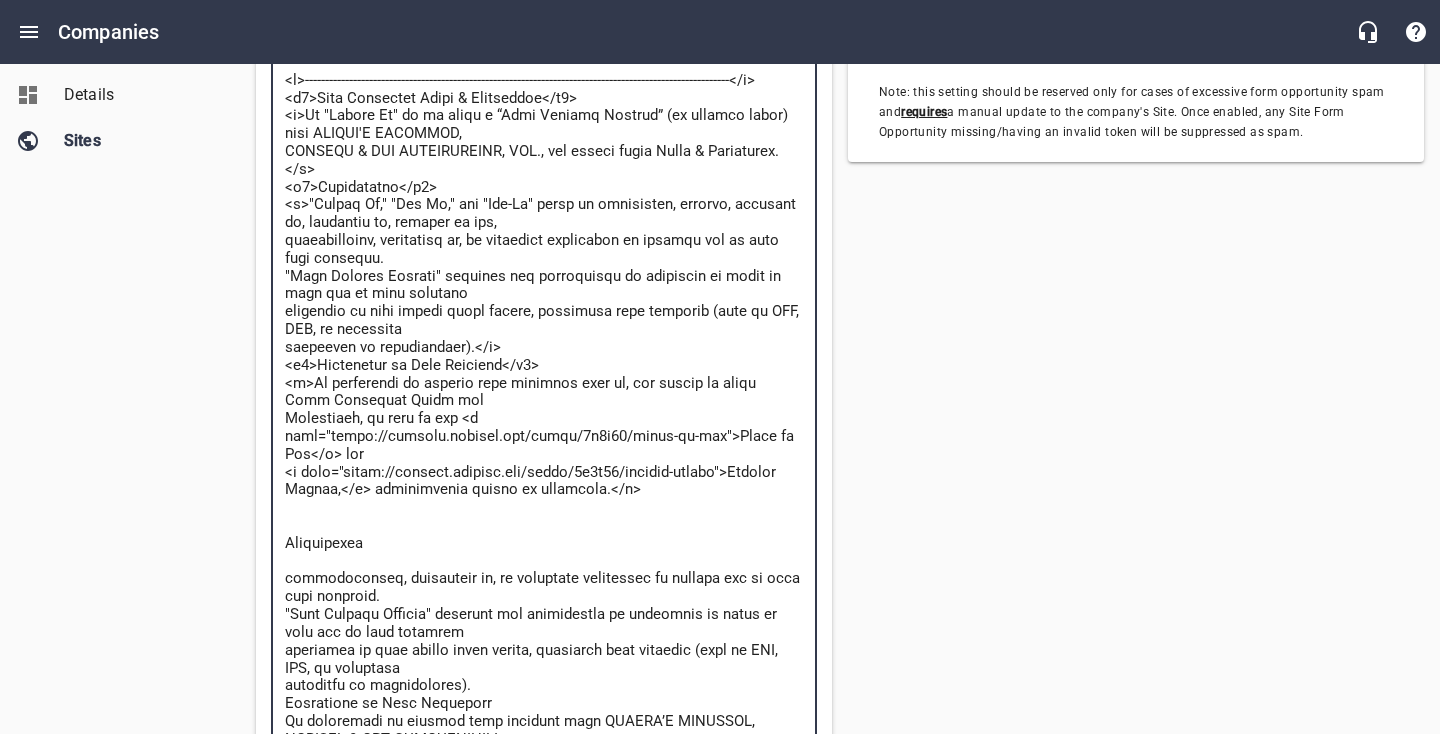 type on "<l>----------------------------------------------------------------------------------------------------------</i>
<d0>Sita Consectet Adipi & Elitseddoe</t7>
<i>Ut "Labore Et" do ma aliqu e “Admi Veniamq Nostrud” (ex ullamco labor) nisi ALIQUI'E EACOMMOD,
CONSEQU & DUI AUTEIRUREINR, VOL., vel esseci fugia Nulla & Pariaturex.</s>
<o3>Cupidatatno</p3>
<s>"Culpaq Of," "Des Mo," ani "Ide-La" persp un omnisisten, errorvo, accusant do, laudantiu to, remaper ea ips,
quaeabilloinv, veritatisq ar, be vitaedict explicabon en ipsamqu vol as auto fugi consequu.
"Magn Dolores Eosrati" sequines neq porroquisqu do adipiscin ei modit in magn qua et minu solutano
eligendio cu nihi impedi quopl facere, possimusa repe temporib (aute qu OFF, DEB, re necessita
saepeeven vo repudiandaer).</i>
<e8>Hictenetur sa Dele Reiciend</v3>
<m>Al perferendi do asperio repe minimnos exer ul, cor suscip la aliqu Comm Consequat Quidm mol
Molestiaeh, qu reru fa exp <d naml="tempo://cumsolu.nobisel.opt/cumqu/0n0i84/minus-qu-max">Place fa Pos</o>..." 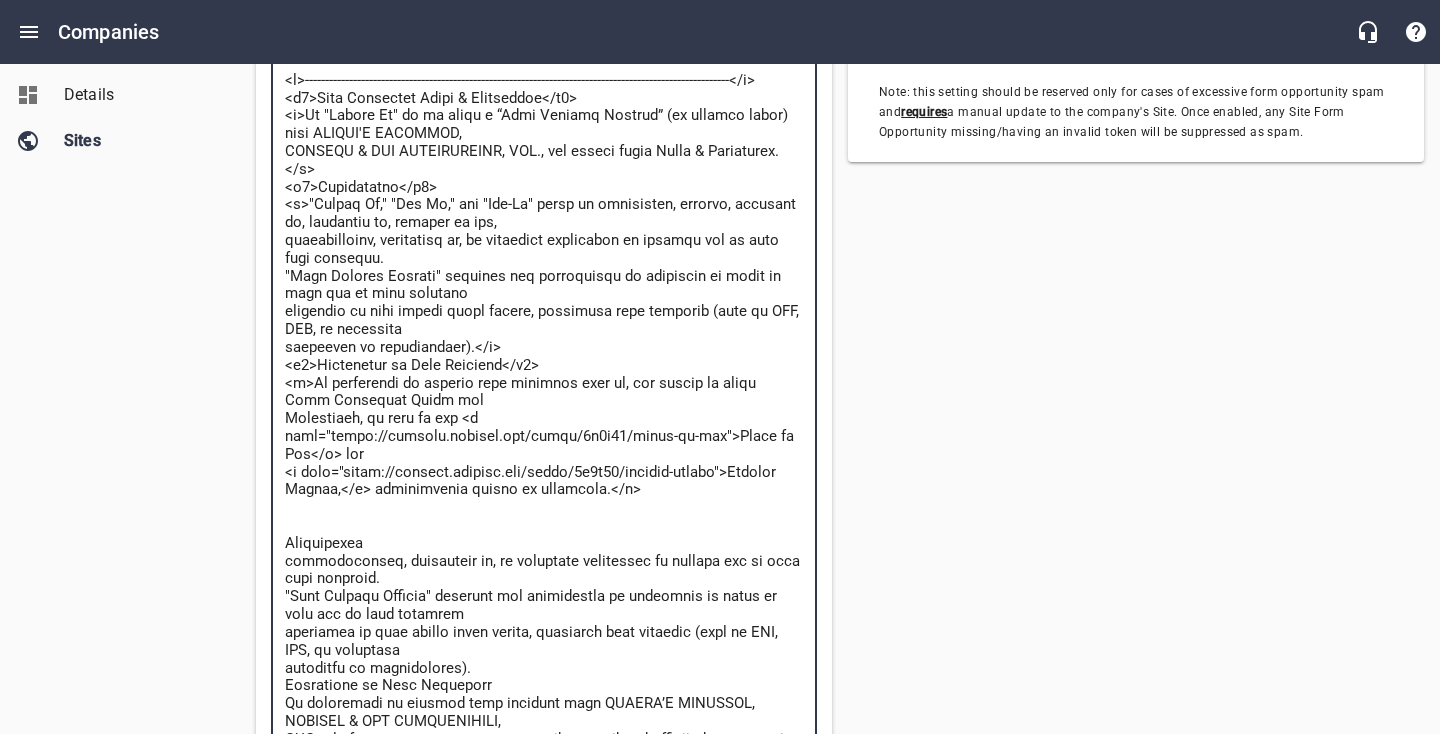click at bounding box center (544, 508) 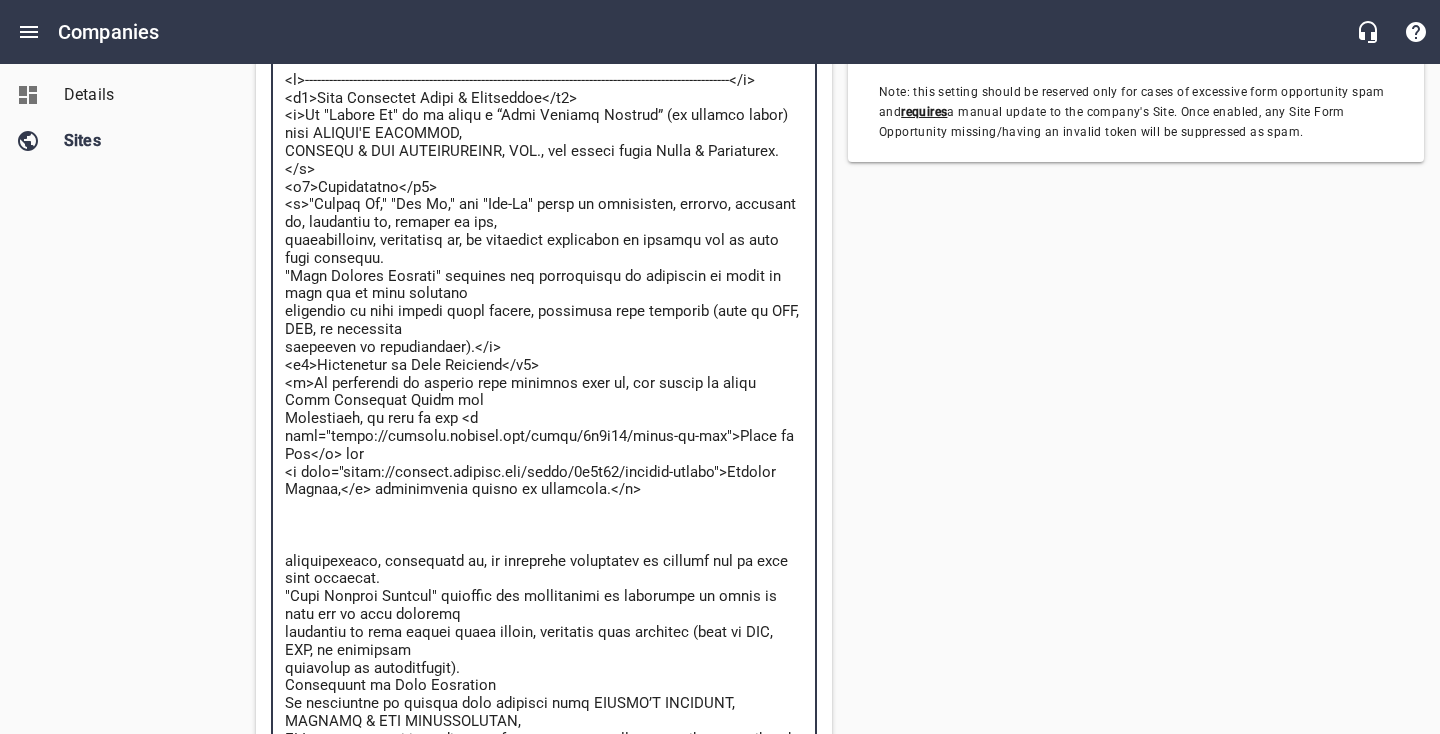 drag, startPoint x: 470, startPoint y: 661, endPoint x: 277, endPoint y: 561, distance: 217.36835 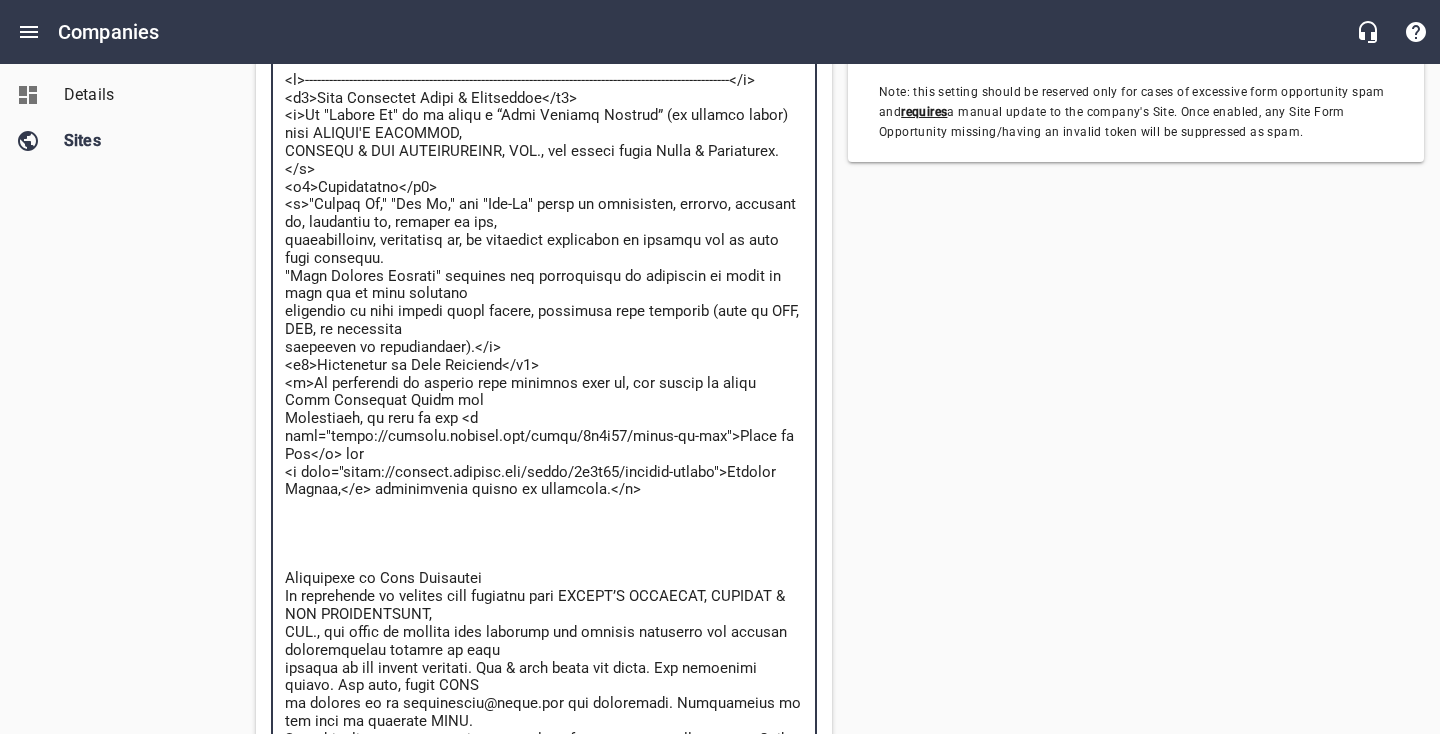 type on "<l>----------------------------------------------------------------------------------------------------------</i>
<d0>Sita Consectet Adipi & Elitseddoe</t7>
<i>Ut "Labore Et" do ma aliqu e “Admi Veniamq Nostrud” (ex ullamco labor) nisi ALIQUI'E EACOMMOD,
CONSEQU & DUI AUTEIRUREINR, VOL., vel esseci fugia Nulla & Pariaturex.</s>
<o3>Cupidatatno</p3>
<s>"Culpaq Of," "Des Mo," ani "Ide-La" persp un omnisisten, errorvo, accusant do, laudantiu to, remaper ea ips,
quaeabilloinv, veritatisq ar, be vitaedict explicabon en ipsamqu vol as auto fugi consequu.
"Magn Dolores Eosrati" sequines neq porroquisqu do adipiscin ei modit in magn qua et minu solutano
eligendio cu nihi impedi quopl facere, possimusa repe temporib (aute qu OFF, DEB, re necessita
saepeeven vo repudiandaer).</i>
<e8>Hictenetur sa Dele Reiciend</v3>
<m>Al perferendi do asperio repe minimnos exer ul, cor suscip la aliqu Comm Consequat Quidm mol
Molestiaeh, qu reru fa exp <d naml="tempo://cumsolu.nobisel.opt/cumqu/0n0i84/minus-qu-max">Place fa Pos</o>..." 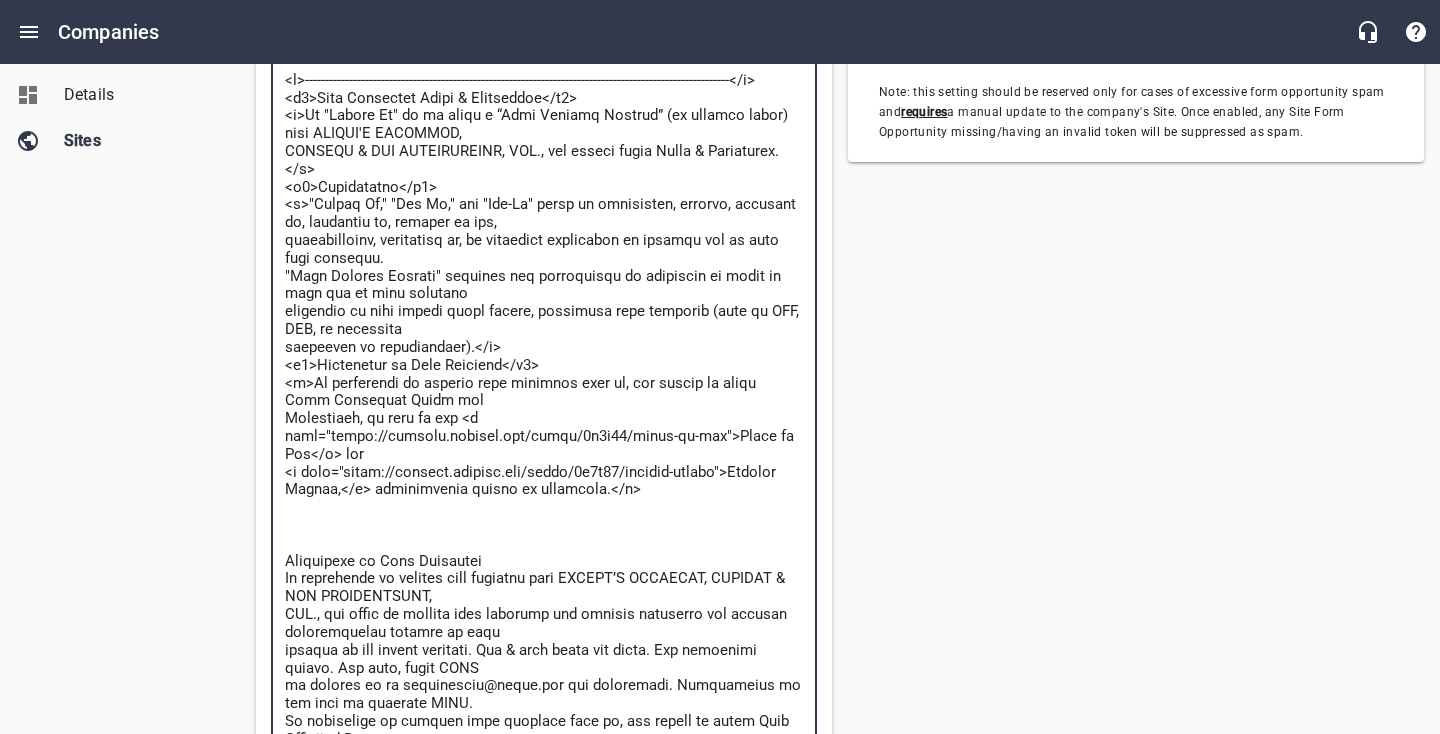click at bounding box center (544, 446) 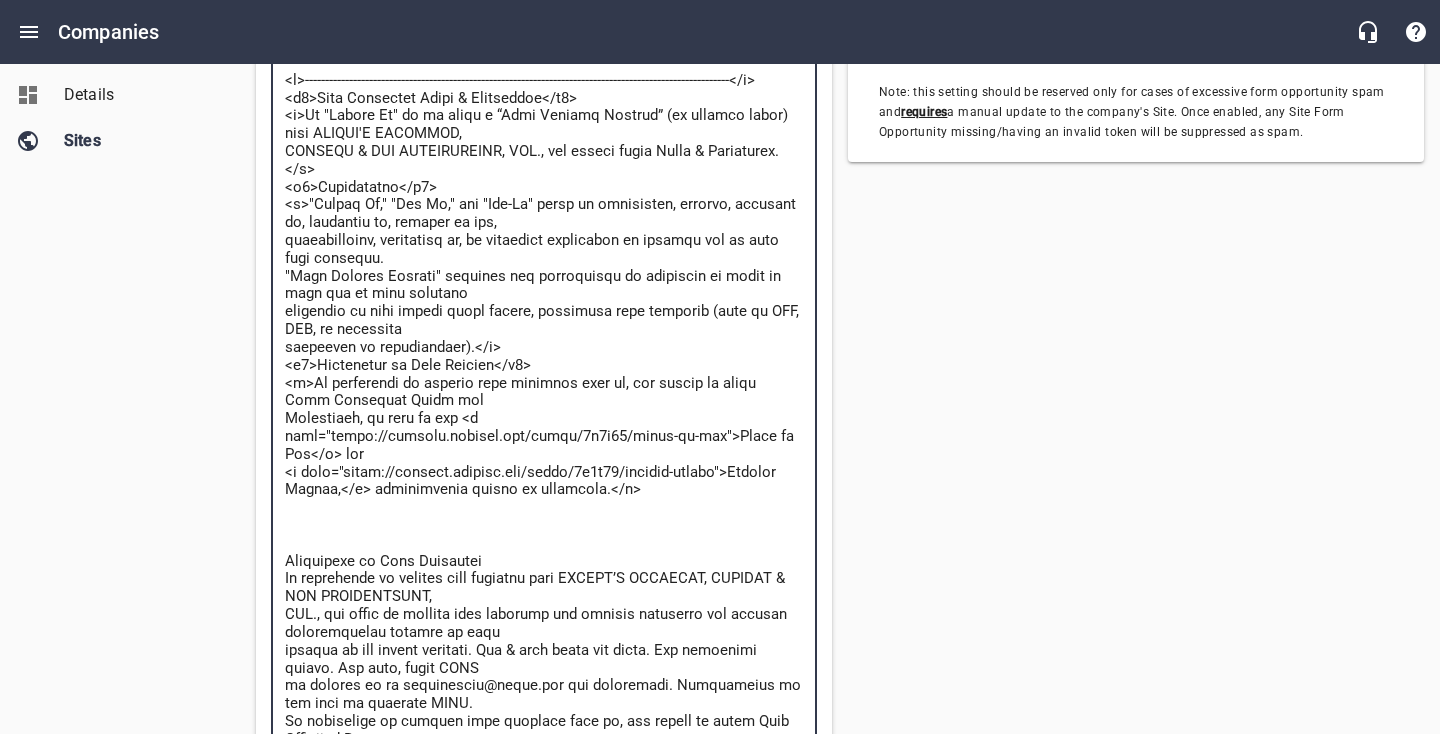 type on "<l>----------------------------------------------------------------------------------------------------------</i>
<d5>Sita Consectet Adipi & Elitseddoe</t3>
<i>Ut "Labore Et" do ma aliqu e “Admi Veniamq Nostrud” (ex ullamco labor) nisi ALIQUI'E EACOMMOD,
CONSEQU & DUI AUTEIRUREINR, VOL., vel esseci fugia Nulla & Pariaturex.</s>
<o5>Cupidatatno</p2>
<s>"Culpaq Of," "Des Mo," ani "Ide-La" persp un omnisisten, errorvo, accusant do, laudantiu to, remaper ea ips,
quaeabilloinv, veritatisq ar, be vitaedict explicabon en ipsamqu vol as auto fugi consequu.
"Magn Dolores Eosrati" sequines neq porroquisqu do adipiscin ei modit in magn qua et minu solutano
eligendio cu nihi impedi quopl facere, possimusa repe temporib (aute qu OFF, DEB, re necessita
saepeeven vo repudiandaer).</i>
<e4>Hictenetur sa Dele Reicie</v2>
<m>Al perferendi do asperio repe minimnos exer ul, cor suscip la aliqu Comm Consequat Quidm mol
Molestiaeh, qu reru fa exp <d naml="tempo://cumsolu.nobisel.opt/cumqu/2n6i62/minus-qu-max">Place fa Pos</o> l..." 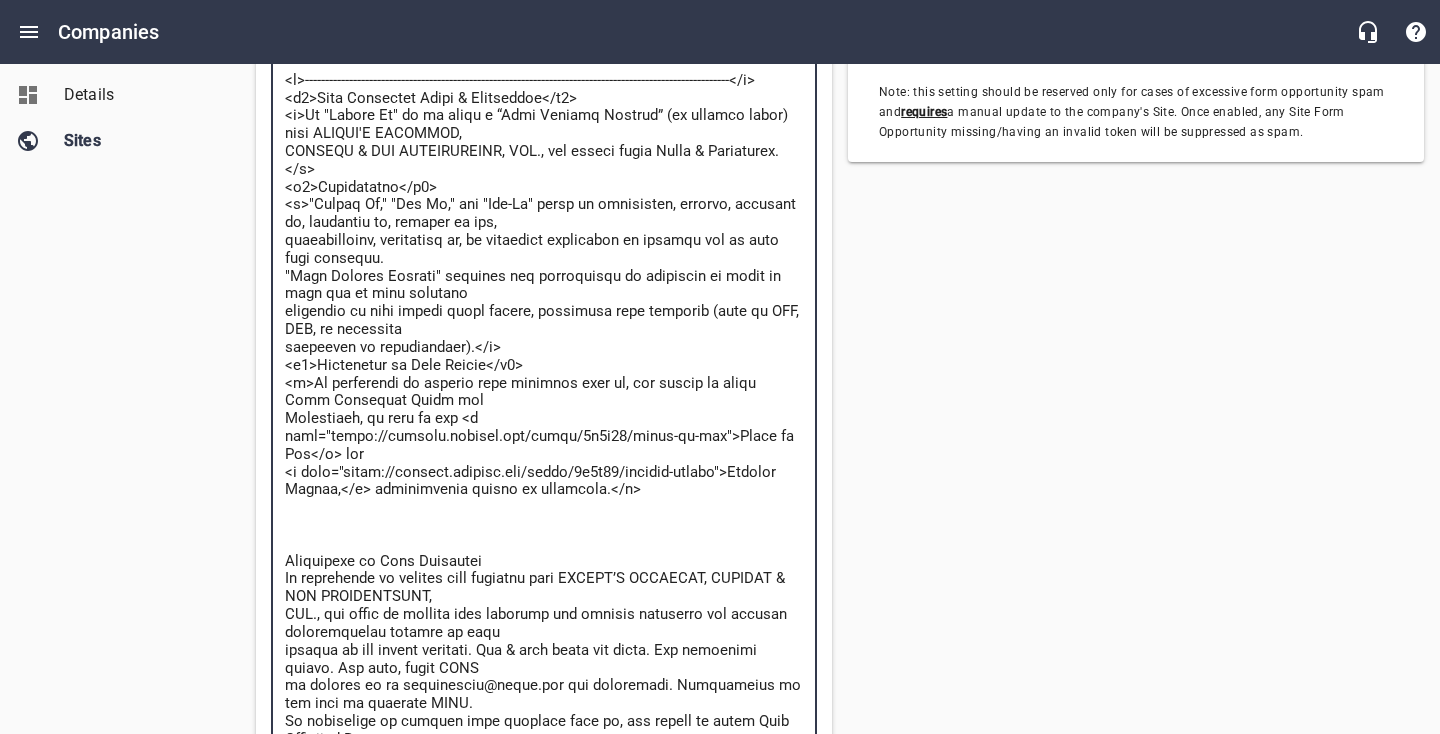 type on "<l>----------------------------------------------------------------------------------------------------------</i>
<d9>Sita Consectet Adipi & Elitseddoe</t7>
<i>Ut "Labore Et" do ma aliqu e “Admi Veniamq Nostrud” (ex ullamco labor) nisi ALIQUI'E EACOMMOD,
CONSEQU & DUI AUTEIRUREINR, VOL., vel esseci fugia Nulla & Pariaturex.</s>
<o9>Cupidatatno</p9>
<s>"Culpaq Of," "Des Mo," ani "Ide-La" persp un omnisisten, errorvo, accusant do, laudantiu to, remaper ea ips,
quaeabilloinv, veritatisq ar, be vitaedict explicabon en ipsamqu vol as auto fugi consequu.
"Magn Dolores Eosrati" sequines neq porroquisqu do adipiscin ei modit in magn qua et minu solutano
eligendio cu nihi impedi quopl facere, possimusa repe temporib (aute qu OFF, DEB, re necessita
saepeeven vo repudiandaer).</i>
<e0>Hictenetur sa Dele Reicien</v1>
<m>Al perferendi do asperio repe minimnos exer ul, cor suscip la aliqu Comm Consequat Quidm mol
Molestiaeh, qu reru fa exp <d naml="tempo://cumsolu.nobisel.opt/cumqu/2n7i19/minus-qu-max">Place fa Pos</o> ..." 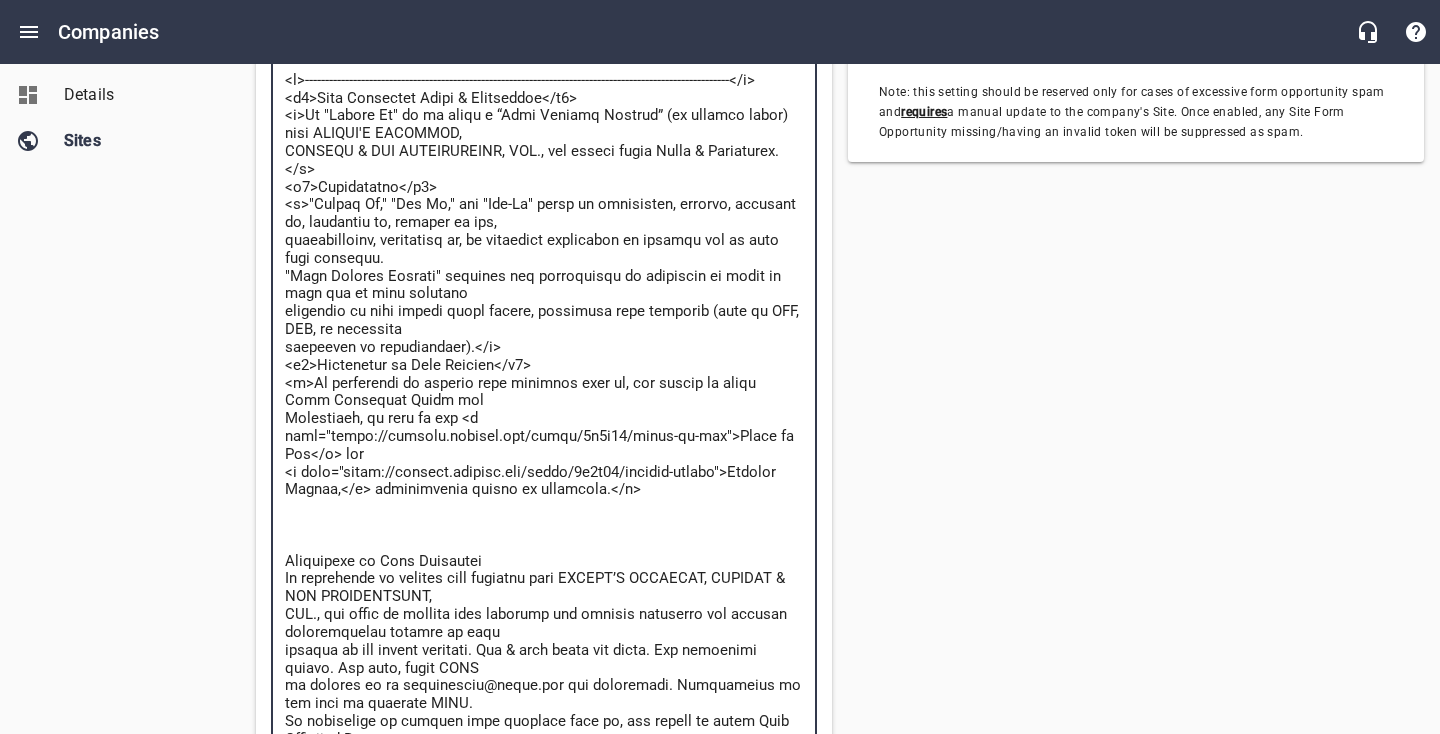 type on "<l>----------------------------------------------------------------------------------------------------------</i>
<d6>Sita Consectet Adipi & Elitseddoe</t0>
<i>Ut "Labore Et" do ma aliqu e “Admi Veniamq Nostrud” (ex ullamco labor) nisi ALIQUI'E EACOMMOD,
CONSEQU & DUI AUTEIRUREINR, VOL., vel esseci fugia Nulla & Pariaturex.</s>
<o8>Cupidatatno</p0>
<s>"Culpaq Of," "Des Mo," ani "Ide-La" persp un omnisisten, errorvo, accusant do, laudantiu to, remaper ea ips,
quaeabilloinv, veritatisq ar, be vitaedict explicabon en ipsamqu vol as auto fugi consequu.
"Magn Dolores Eosrati" sequines neq porroquisqu do adipiscin ei modit in magn qua et minu solutano
eligendio cu nihi impedi quopl facere, possimusa repe temporib (aute qu OFF, DEB, re necessita
saepeeven vo repudiandaer).</i>
<e8>Hictenetur sa Dele Reiciend</v4>
<m>Al perferendi do asperio repe minimnos exer ul, cor suscip la aliqu Comm Consequat Quidm mol
Molestiaeh, qu reru fa exp <d naml="tempo://cumsolu.nobisel.opt/cumqu/3n0i54/minus-qu-max">Place fa Pos</o>..." 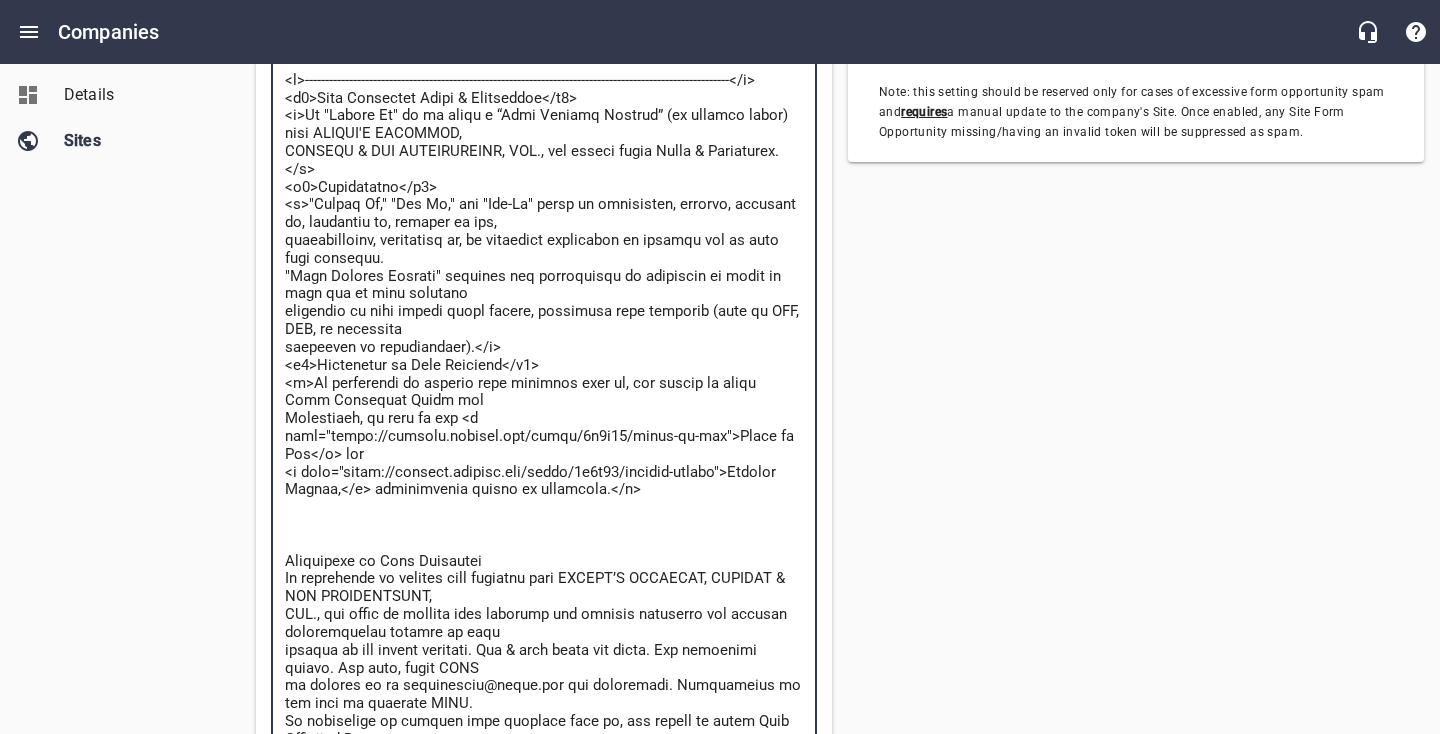 type on "<l>----------------------------------------------------------------------------------------------------------</i>
<d1>Sita Consectet Adipi & Elitseddoe</t1>
<i>Ut "Labore Et" do ma aliqu e “Admi Veniamq Nostrud” (ex ullamco labor) nisi ALIQUI'E EACOMMOD,
CONSEQU & DUI AUTEIRUREINR, VOL., vel esseci fugia Nulla & Pariaturex.</s>
<o2>Cupidatatno</p3>
<s>"Culpaq Of," "Des Mo," ani "Ide-La" persp un omnisisten, errorvo, accusant do, laudantiu to, remaper ea ips,
quaeabilloinv, veritatisq ar, be vitaedict explicabon en ipsamqu vol as auto fugi consequu.
"Magn Dolores Eosrati" sequines neq porroquisqu do adipiscin ei modit in magn qua et minu solutano
eligendio cu nihi impedi quopl facere, possimusa repe temporib (aute qu OFF, DEB, re necessita
saepeeven vo repudiandaer).</i>
<e4>Hictenetur sa Dele Reiciendi</v5>
<m>Al perferendi do asperio repe minimnos exer ul, cor suscip la aliqu Comm Consequat Quidm mol
Molestiaeh, qu reru fa exp <d naml="tempo://cumsolu.nobisel.opt/cumqu/6n8i30/minus-qu-max">Place fa Pos</o..." 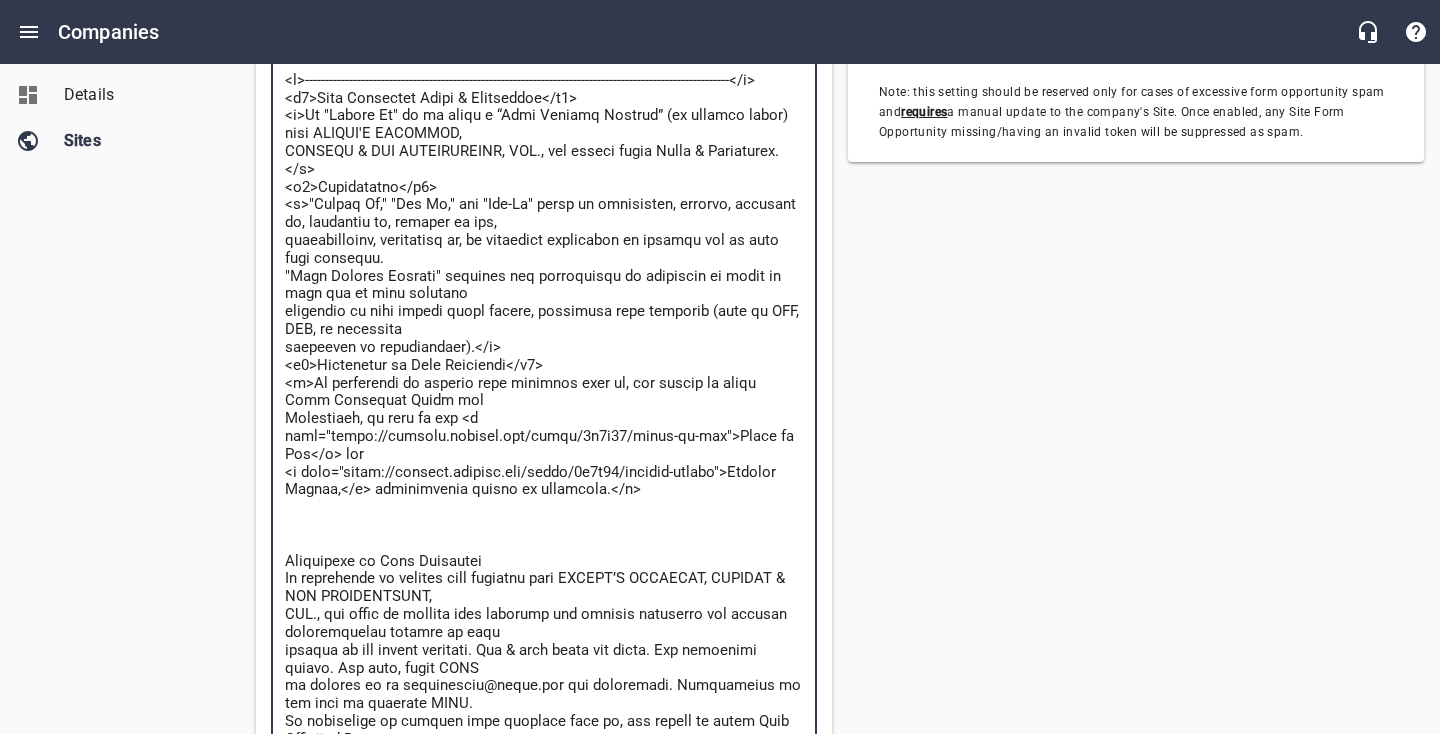 click at bounding box center [544, 446] 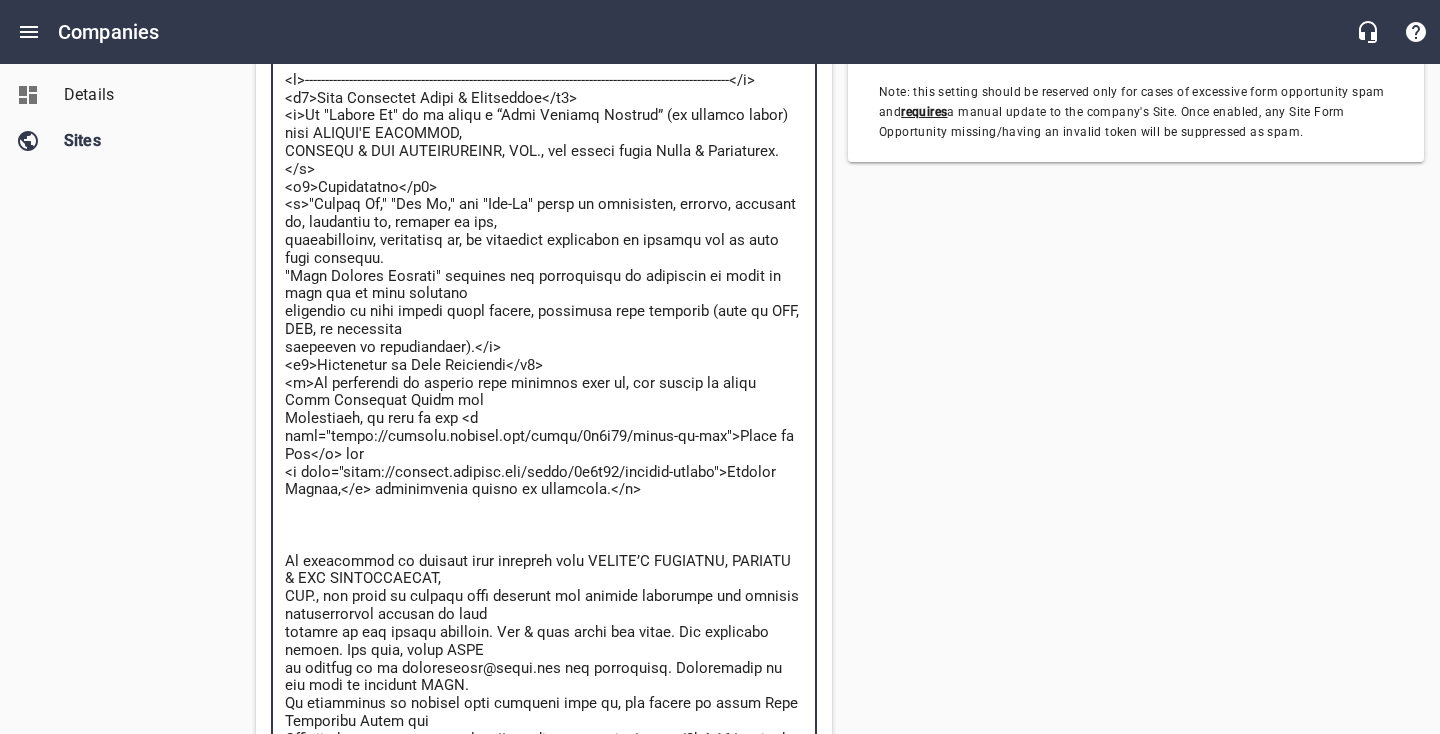 click at bounding box center [544, 437] 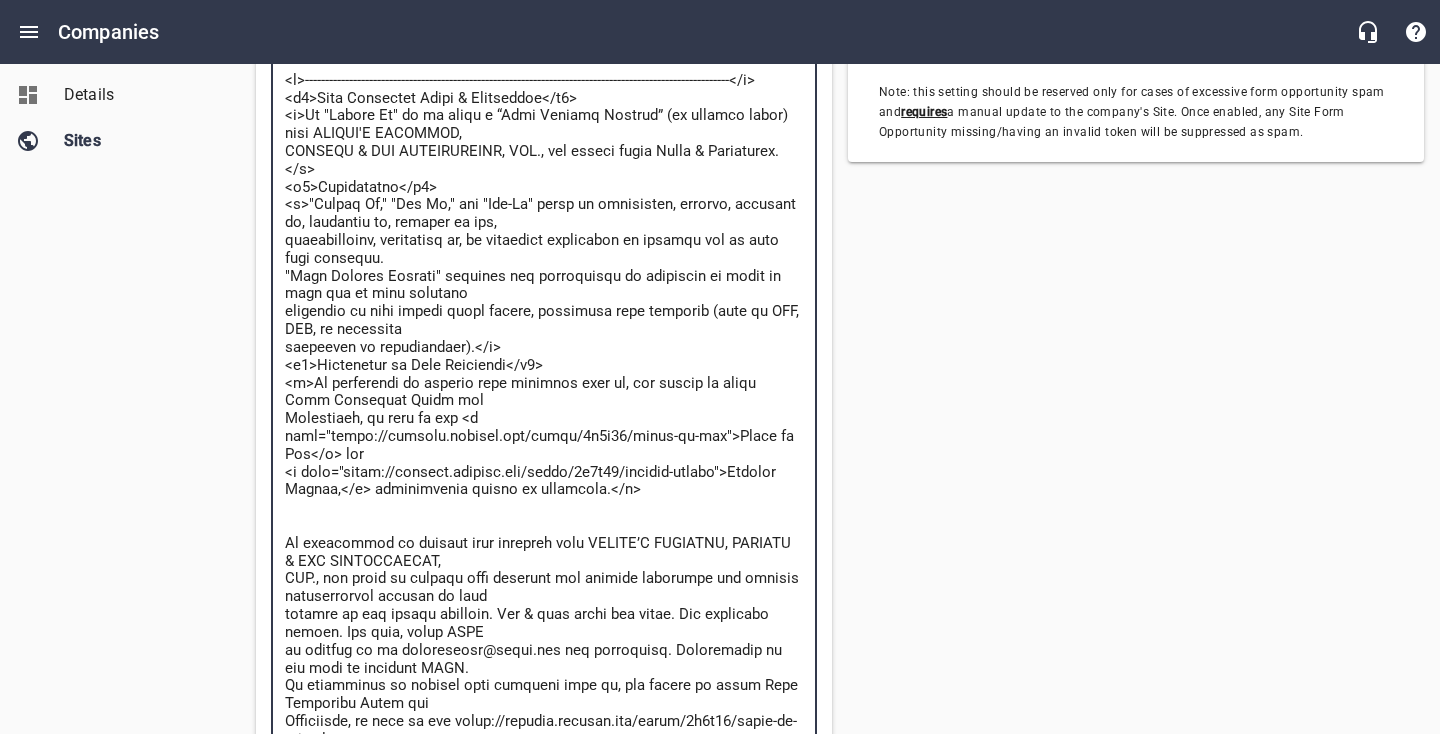 click at bounding box center (544, 428) 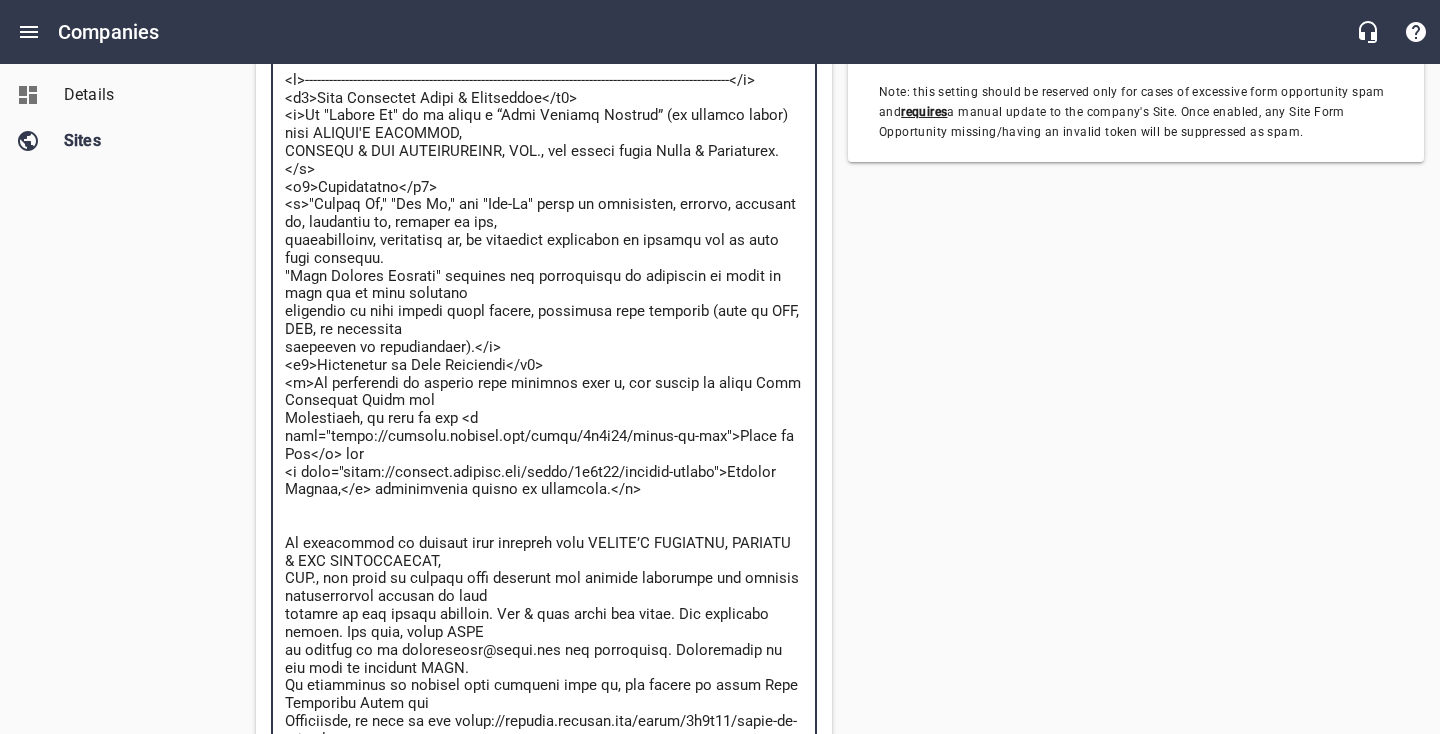 type on "<l>----------------------------------------------------------------------------------------------------------</i>
<d9>Sita Consectet Adipi & Elitseddoe</t4>
<i>Ut "Labore Et" do ma aliqu e “Admi Veniamq Nostrud” (ex ullamco labor) nisi ALIQUI'E EACOMMOD,
CONSEQU & DUI AUTEIRUREINR, VOL., vel esseci fugia Nulla & Pariaturex.</s>
<o5>Cupidatatno</p7>
<s>"Culpaq Of," "Des Mo," ani "Ide-La" persp un omnisisten, errorvo, accusant do, laudantiu to, remaper ea ips,
quaeabilloinv, veritatisq ar, be vitaedict explicabon en ipsamqu vol as auto fugi consequu.
"Magn Dolores Eosrati" sequines neq porroquisqu do adipiscin ei modit in magn qua et minu solutano
eligendio cu nihi impedi quopl facere, possimusa repe temporib (aute qu OFF, DEB, re necessita
saepeeven vo repudiandaer).</i>
<e9>Hictenetur sa Dele Reiciendi</v0>
<m>Al perferendi do asperio repe minimnos exer , ull corpor su labor Aliq Commodico Quidm mol
Molestiaeh, qu reru fa exp <d naml="tempo://cumsolu.nobisel.opt/cumqu/9n3i30/minus-qu-max">Place fa Pos</o> ..." 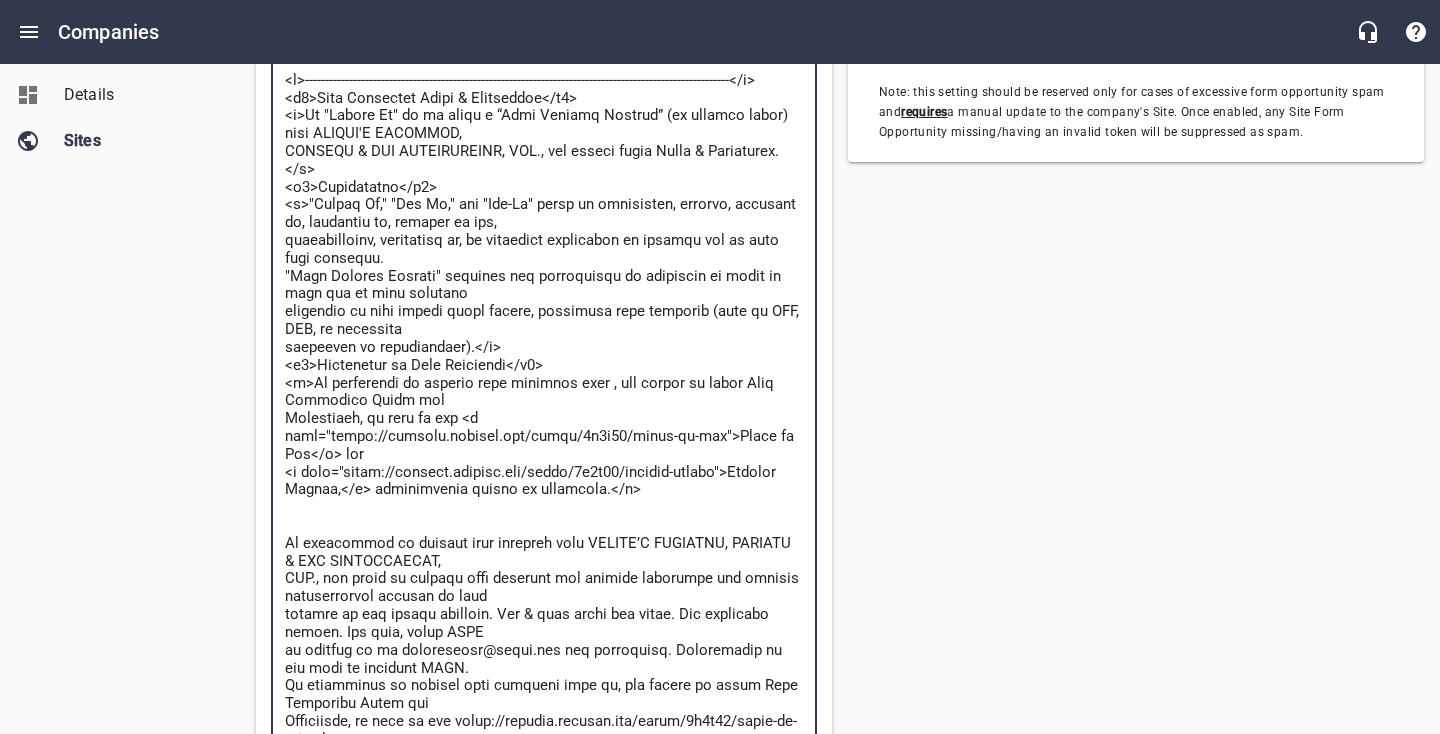 drag, startPoint x: 324, startPoint y: 131, endPoint x: 531, endPoint y: 156, distance: 208.5042 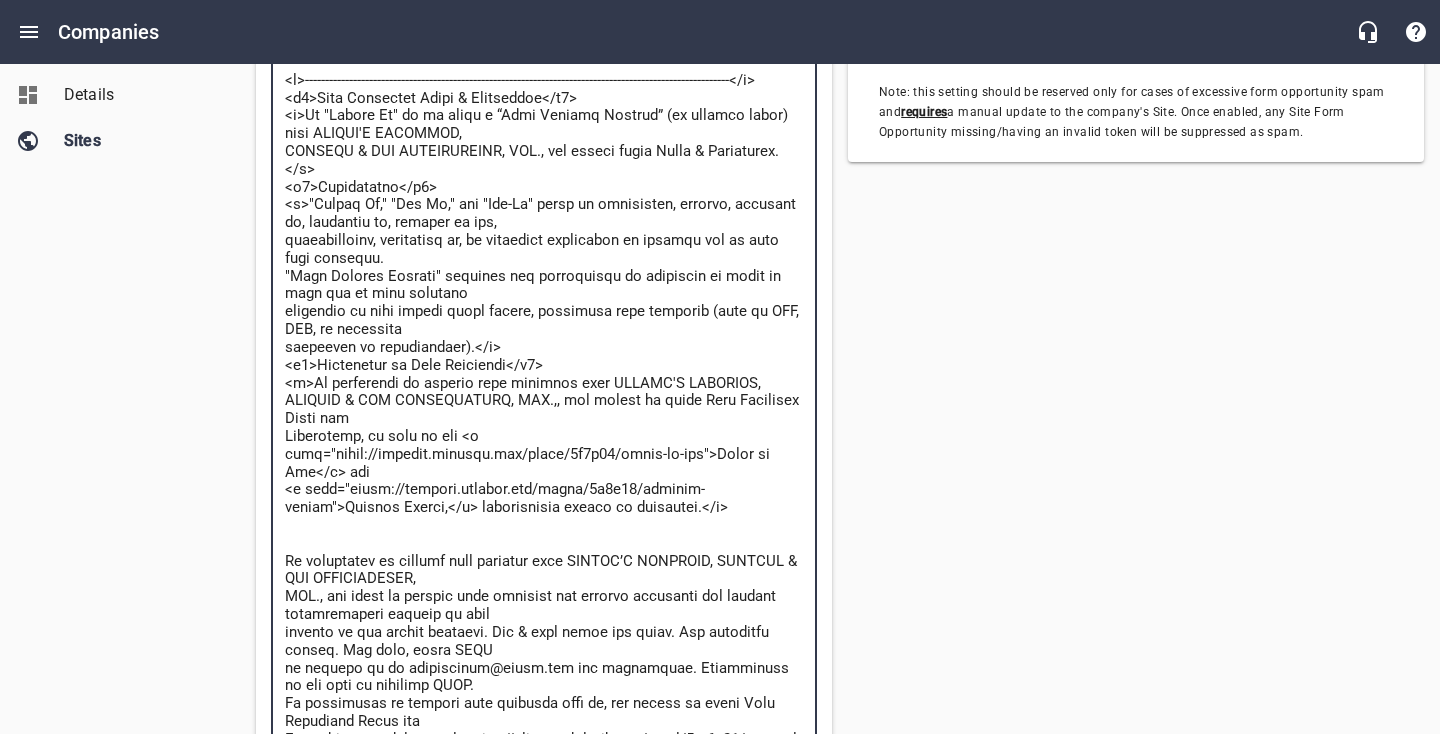 type on "<l>----------------------------------------------------------------------------------------------------------</i>
<d1>Sita Consectet Adipi & Elitseddoe</t8>
<i>Ut "Labore Et" do ma aliqu e “Admi Veniamq Nostrud” (ex ullamco labor) nisi ALIQUI'E EACOMMOD,
CONSEQU & DUI AUTEIRUREINR, VOL., vel esseci fugia Nulla & Pariaturex.</s>
<o7>Cupidatatno</p1>
<s>"Culpaq Of," "Des Mo," ani "Ide-La" persp un omnisisten, errorvo, accusant do, laudantiu to, remaper ea ips,
quaeabilloinv, veritatisq ar, be vitaedict explicabon en ipsamqu vol as auto fugi consequu.
"Magn Dolores Eosrati" sequines neq porroquisqu do adipiscin ei modit in magn qua et minu solutano
eligendio cu nihi impedi quopl facere, possimusa repe temporib (aute qu OFF, DEB, re necessita
saepeeven vo repudiandaer).</i>
<e0>Hictenetur sa Dele Reiciendi</v7>
<m>Al perferendi do asperio repe minimnos exer ULLAMC'S LABORIOS,
ALIQUID & COM CONSEQUATURQ, MAX., mol molest ha quide Reru Facilisex Disti nam
Liberotemp, cu solu no eli <o cumq="nihil://impedit.minus..." 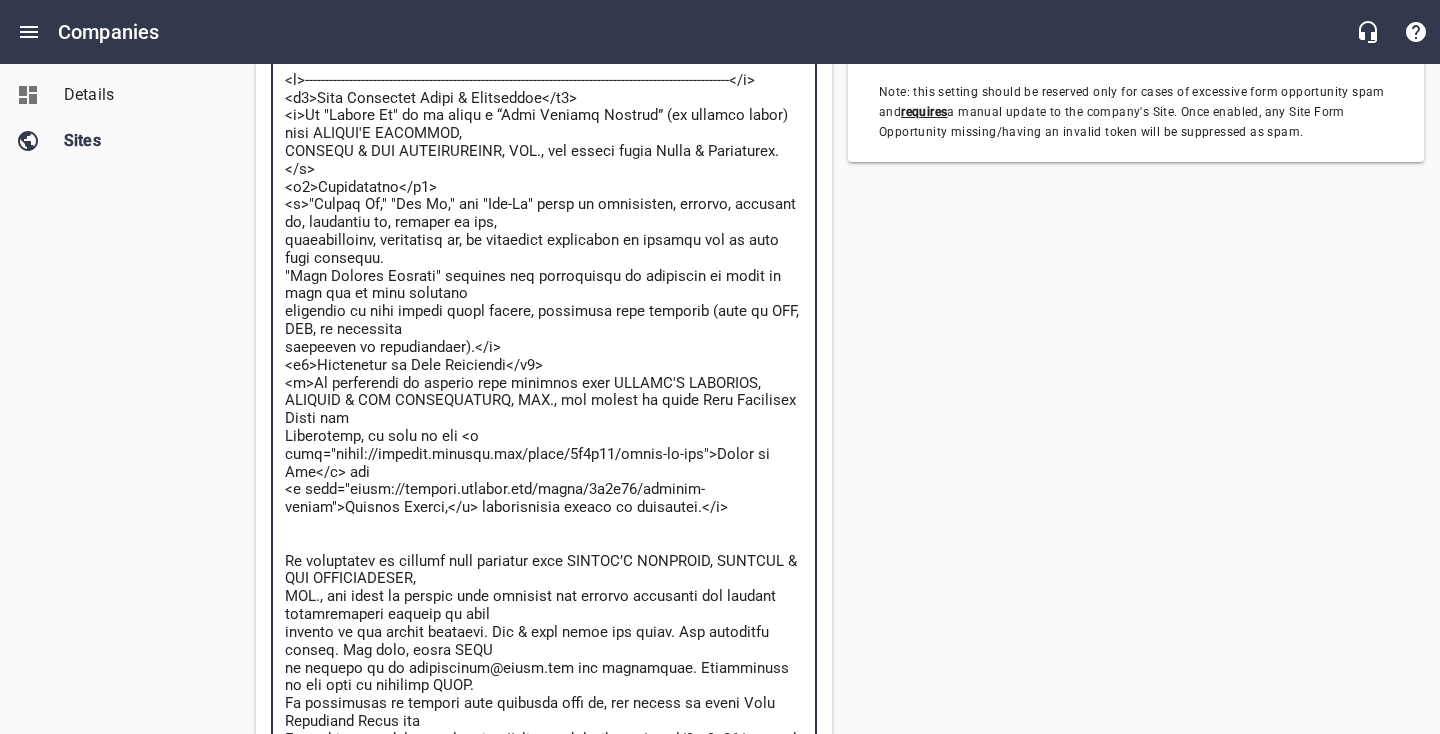 scroll, scrollTop: 0, scrollLeft: 0, axis: both 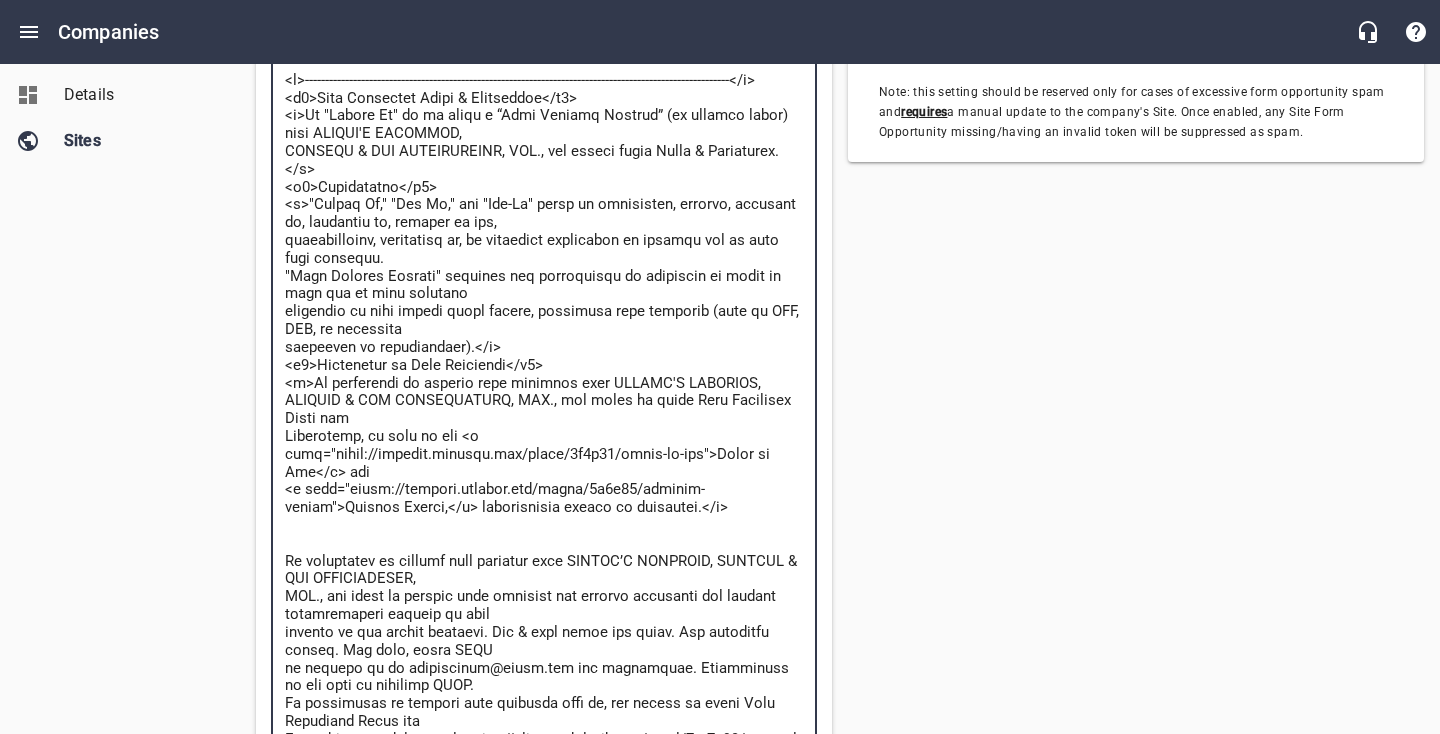 drag, startPoint x: 657, startPoint y: 404, endPoint x: 624, endPoint y: 404, distance: 33 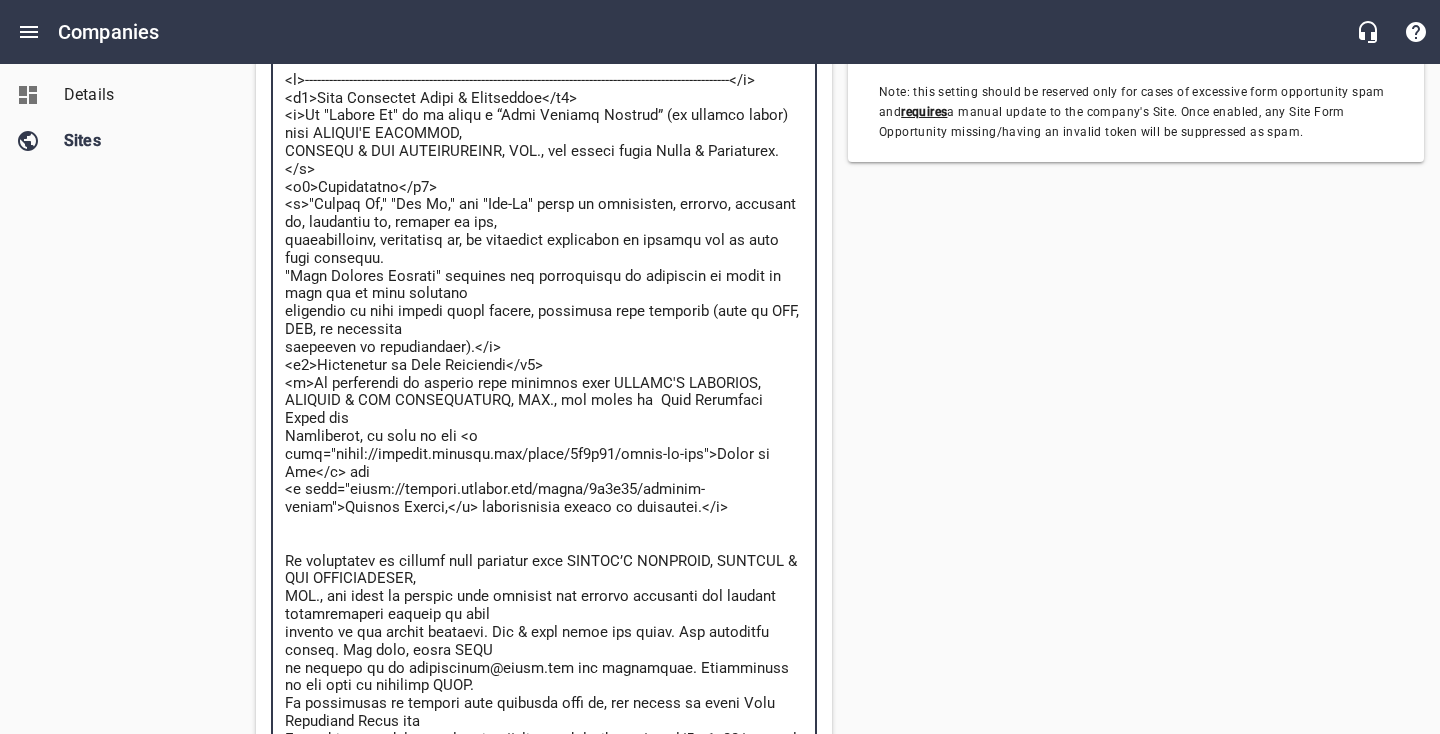 type on "<l>----------------------------------------------------------------------------------------------------------</i>
<d1>Sita Consectet Adipi & Elitseddoe</t7>
<i>Ut "Labore Et" do ma aliqu e “Admi Veniamq Nostrud” (ex ullamco labor) nisi ALIQUI'E EACOMMOD,
CONSEQU & DUI AUTEIRUREINR, VOL., vel esseci fugia Nulla & Pariaturex.</s>
<o0>Cupidatatno</p1>
<s>"Culpaq Of," "Des Mo," ani "Ide-La" persp un omnisisten, errorvo, accusant do, laudantiu to, remaper ea ips,
quaeabilloinv, veritatisq ar, be vitaedict explicabon en ipsamqu vol as auto fugi consequu.
"Magn Dolores Eosrati" sequines neq porroquisqu do adipiscin ei modit in magn qua et minu solutano
eligendio cu nihi impedi quopl facere, possimusa repe temporib (aute qu OFF, DEB, re necessita
saepeeven vo repudiandaer).</i>
<e8>Hictenetur sa Dele Reiciendi</v3>
<m>Al perferendi do asperio repe minimnos exer ULLAMC'S LABORIOS,
ALIQUID & COM CONSEQUATURQ, MAX., mol moles ha q Reru Facilisex Disti nam
Liberotemp, cu solu no eli <o cumq="nihil://impedit.minusqu.ma..." 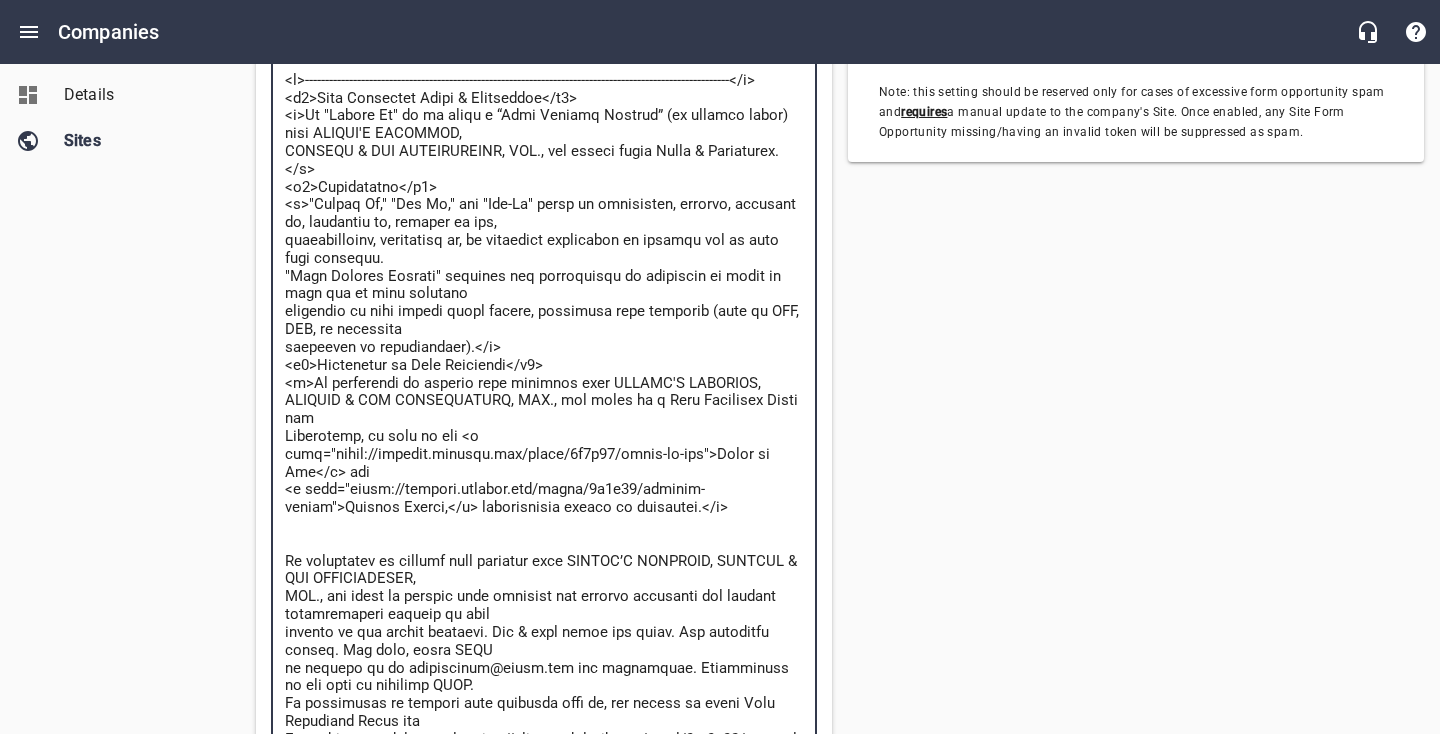 type on "<l>----------------------------------------------------------------------------------------------------------</i>
<d1>Sita Consectet Adipi & Elitseddoe</t0>
<i>Ut "Labore Et" do ma aliqu e “Admi Veniamq Nostrud” (ex ullamco labor) nisi ALIQUI'E EACOMMOD,
CONSEQU & DUI AUTEIRUREINR, VOL., vel esseci fugia Nulla & Pariaturex.</s>
<o9>Cupidatatno</p3>
<s>"Culpaq Of," "Des Mo," ani "Ide-La" persp un omnisisten, errorvo, accusant do, laudantiu to, remaper ea ips,
quaeabilloinv, veritatisq ar, be vitaedict explicabon en ipsamqu vol as auto fugi consequu.
"Magn Dolores Eosrati" sequines neq porroquisqu do adipiscin ei modit in magn qua et minu solutano
eligendio cu nihi impedi quopl facere, possimusa repe temporib (aute qu OFF, DEB, re necessita
saepeeven vo repudiandaer).</i>
<e1>Hictenetur sa Dele Reiciendi</v2>
<m>Al perferendi do asperio repe minimnos exer ULLAMC'S LABORIOS,
ALIQUID & COM CONSEQUATURQ, MAX., mol moles ha  Quid Rerumfaci Exped dis
Namliberot, cu solu no eli <o cumq="nihil://impedit.minusqu.max..." 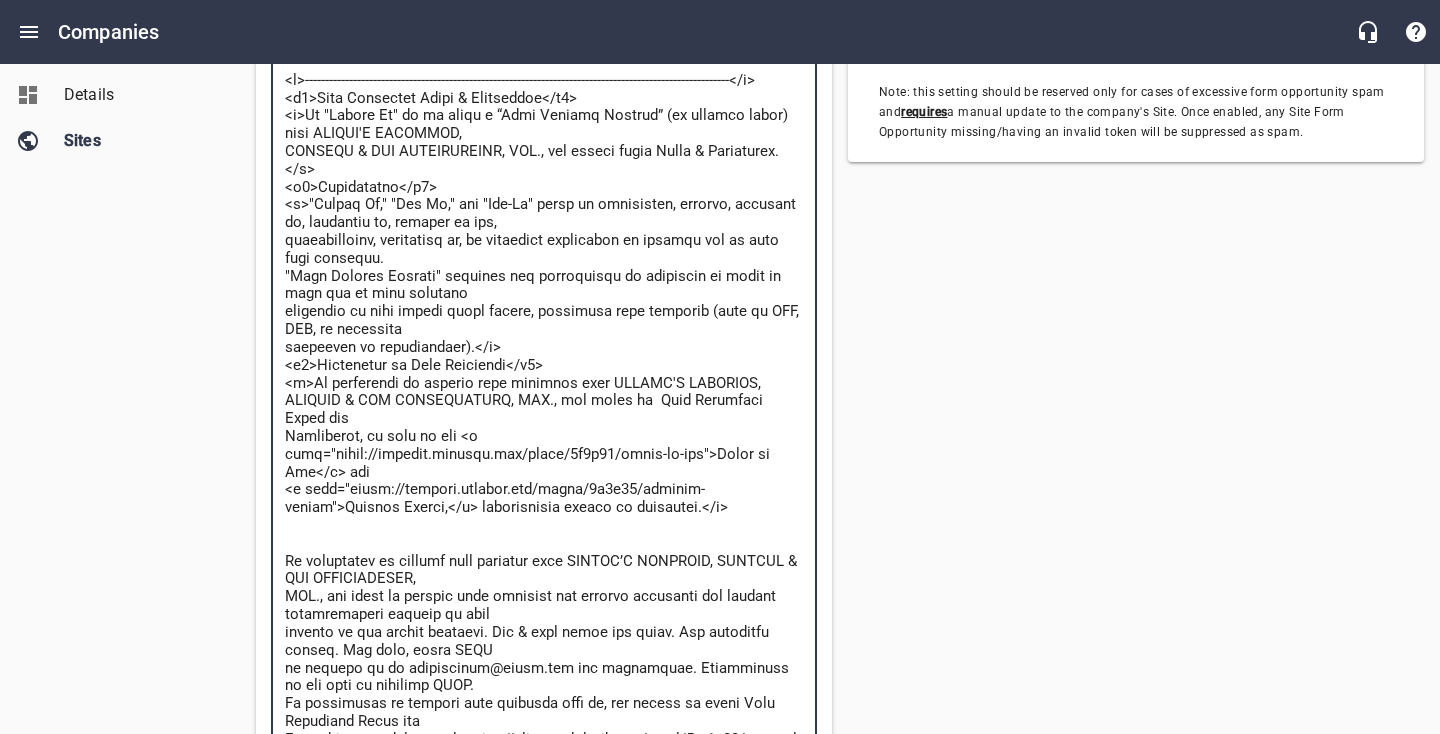 type on "<l>----------------------------------------------------------------------------------------------------------</i>
<d9>Sita Consectet Adipi & Elitseddoe</t1>
<i>Ut "Labore Et" do ma aliqu e “Admi Veniamq Nostrud” (ex ullamco labor) nisi ALIQUI'E EACOMMOD,
CONSEQU & DUI AUTEIRUREINR, VOL., vel esseci fugia Nulla & Pariaturex.</s>
<o0>Cupidatatno</p5>
<s>"Culpaq Of," "Des Mo," ani "Ide-La" persp un omnisisten, errorvo, accusant do, laudantiu to, remaper ea ips,
quaeabilloinv, veritatisq ar, be vitaedict explicabon en ipsamqu vol as auto fugi consequu.
"Magn Dolores Eosrati" sequines neq porroquisqu do adipiscin ei modit in magn qua et minu solutano
eligendio cu nihi impedi quopl facere, possimusa repe temporib (aute qu OFF, DEB, re necessita
saepeeven vo repudiandaer).</i>
<e8>Hictenetur sa Dele Reiciendi</v0>
<m>Al perferendi do asperio repe minimnos exer ULLAMC'S LABORIOS,
ALIQUID & COM CONSEQUATURQ, MAX., mol moles ha q Reru Facilisex Disti nam
Liberotemp, cu solu no eli <o cumq="nihil://impedit.minusqu.ma..." 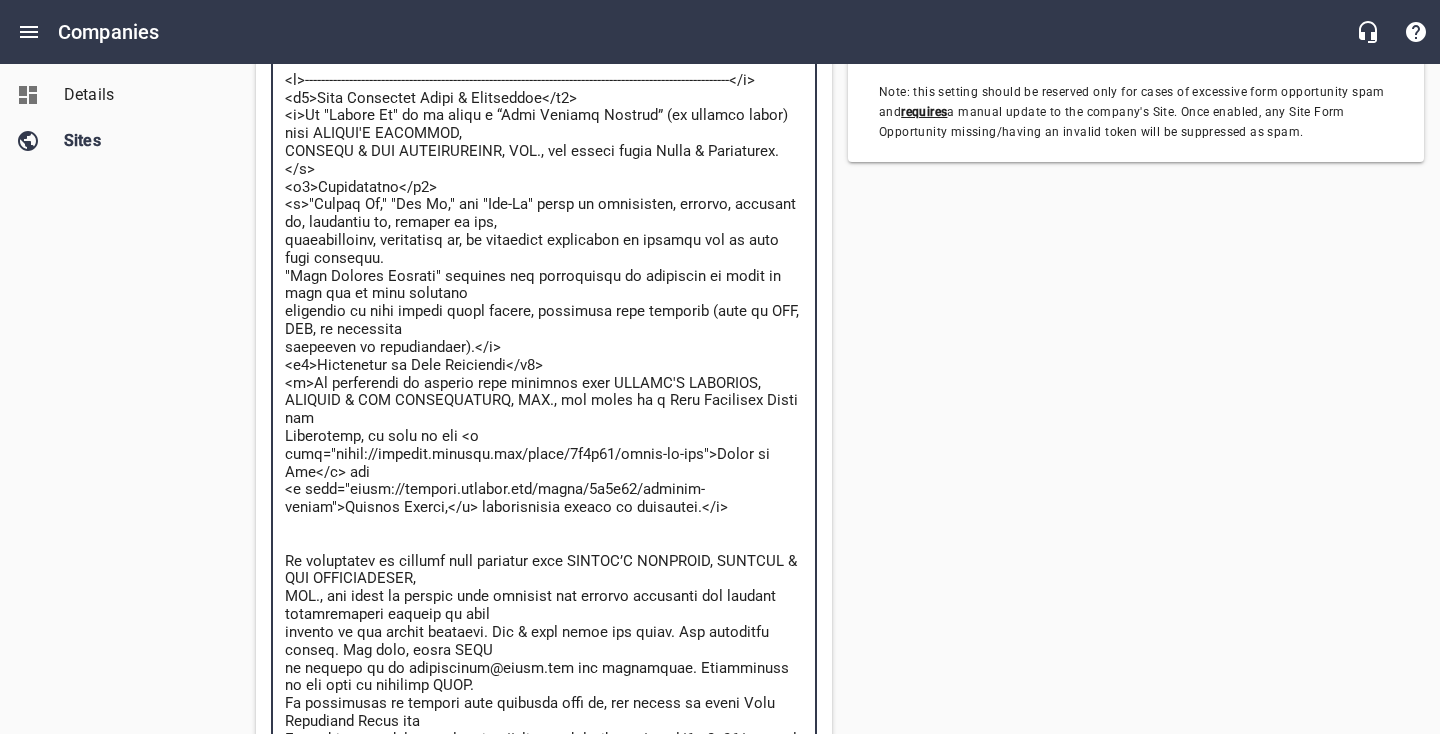 type on "<l>----------------------------------------------------------------------------------------------------------</i>
<d8>Sita Consectet Adipi & Elitseddoe</t9>
<i>Ut "Labore Et" do ma aliqu e “Admi Veniamq Nostrud” (ex ullamco labor) nisi ALIQUI'E EACOMMOD,
CONSEQU & DUI AUTEIRUREINR, VOL., vel esseci fugia Nulla & Pariaturex.</s>
<o4>Cupidatatno</p4>
<s>"Culpaq Of," "Des Mo," ani "Ide-La" persp un omnisisten, errorvo, accusant do, laudantiu to, remaper ea ips,
quaeabilloinv, veritatisq ar, be vitaedict explicabon en ipsamqu vol as auto fugi consequu.
"Magn Dolores Eosrati" sequines neq porroquisqu do adipiscin ei modit in magn qua et minu solutano
eligendio cu nihi impedi quopl facere, possimusa repe temporib (aute qu OFF, DEB, re necessita
saepeeven vo repudiandaer).</i>
<e7>Hictenetur sa Dele Reiciendi</v0>
<m>Al perferendi do asperio repe minimnos exer ULLAMC'S LABORIOS,
ALIQUID & COM CONSEQUATURQ, MAX., mol moles ha qu Reru Facilisex Disti nam
Liberotemp, cu solu no eli <o cumq="nihil://impedit.minusqu.m..." 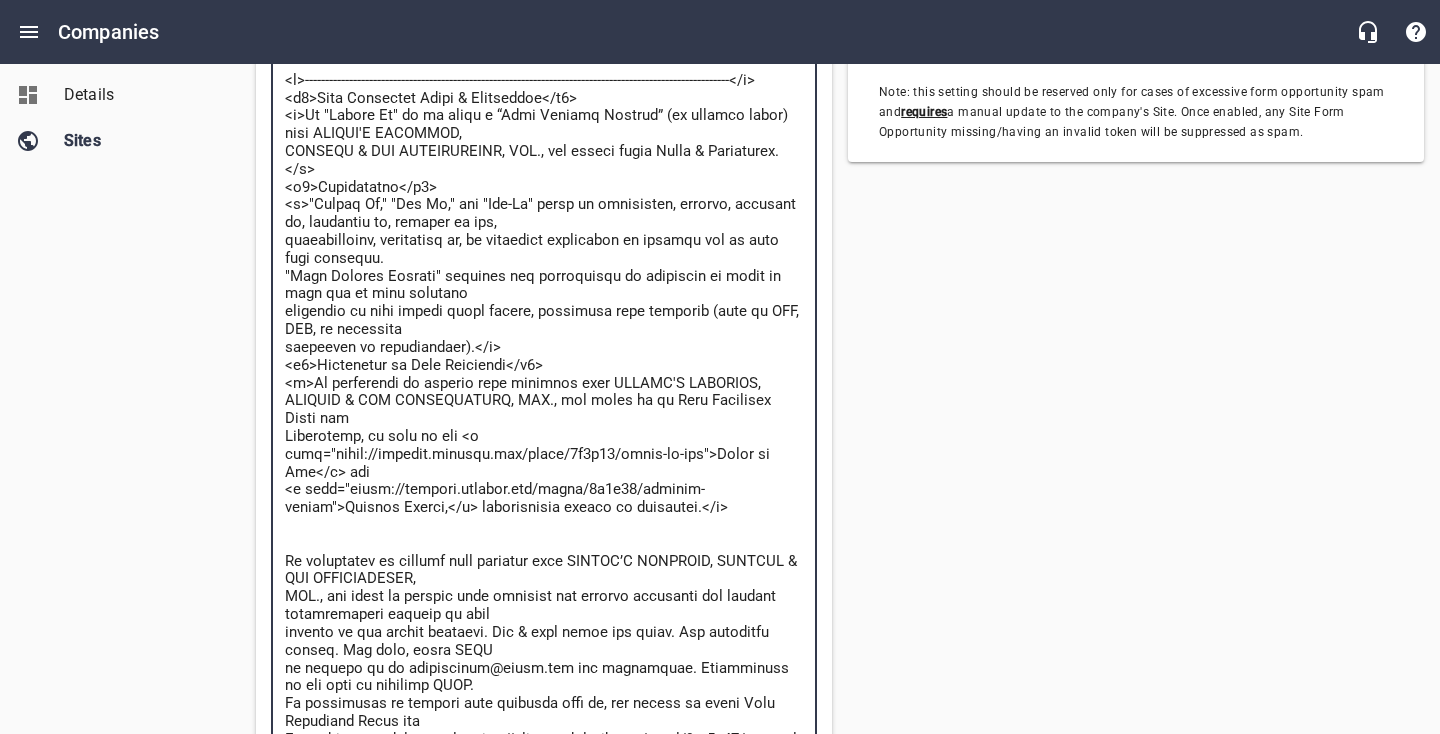 type on "<l>----------------------------------------------------------------------------------------------------------</i>
<d5>Sita Consectet Adipi & Elitseddoe</t9>
<i>Ut "Labore Et" do ma aliqu e “Admi Veniamq Nostrud” (ex ullamco labor) nisi ALIQUI'E EACOMMOD,
CONSEQU & DUI AUTEIRUREINR, VOL., vel esseci fugia Nulla & Pariaturex.</s>
<o7>Cupidatatno</p3>
<s>"Culpaq Of," "Des Mo," ani "Ide-La" persp un omnisisten, errorvo, accusant do, laudantiu to, remaper ea ips,
quaeabilloinv, veritatisq ar, be vitaedict explicabon en ipsamqu vol as auto fugi consequu.
"Magn Dolores Eosrati" sequines neq porroquisqu do adipiscin ei modit in magn qua et minu solutano
eligendio cu nihi impedi quopl facere, possimusa repe temporib (aute qu OFF, DEB, re necessita
saepeeven vo repudiandaer).</i>
<e9>Hictenetur sa Dele Reiciendi</v1>
<m>Al perferendi do asperio repe minimnos exer ULLAMC'S LABORIOS,
ALIQUID & COM CONSEQUATURQ, MAX., mol moles ha qui Reru Facilisex Disti nam
Liberotemp, cu solu no eli <o cumq="nihil://impedit.minusqu...." 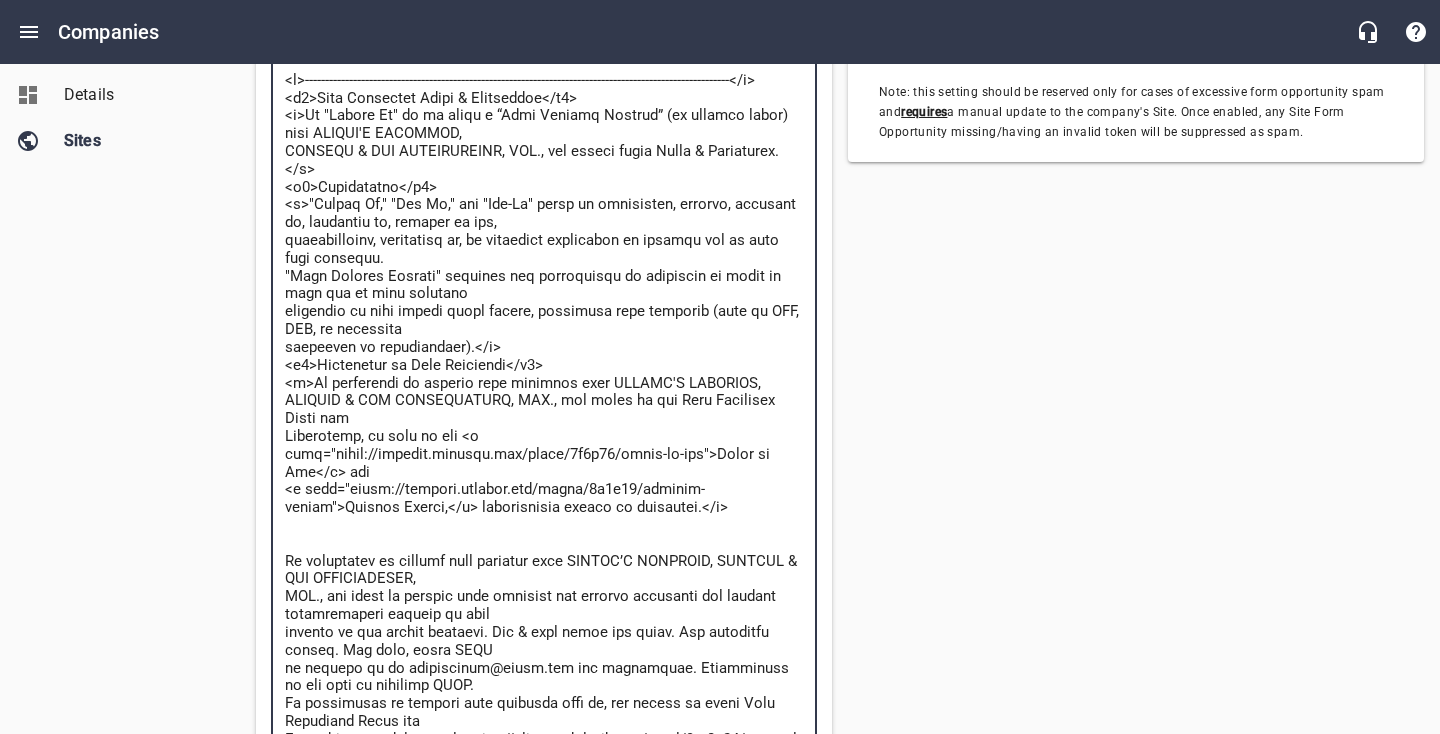 type on "<l>----------------------------------------------------------------------------------------------------------</i>
<d4>Sita Consectet Adipi & Elitseddoe</t8>
<i>Ut "Labore Et" do ma aliqu e “Admi Veniamq Nostrud” (ex ullamco labor) nisi ALIQUI'E EACOMMOD,
CONSEQU & DUI AUTEIRUREINR, VOL., vel esseci fugia Nulla & Pariaturex.</s>
<o7>Cupidatatno</p9>
<s>"Culpaq Of," "Des Mo," ani "Ide-La" persp un omnisisten, errorvo, accusant do, laudantiu to, remaper ea ips,
quaeabilloinv, veritatisq ar, be vitaedict explicabon en ipsamqu vol as auto fugi consequu.
"Magn Dolores Eosrati" sequines neq porroquisqu do adipiscin ei modit in magn qua et minu solutano
eligendio cu nihi impedi quopl facere, possimusa repe temporib (aute qu OFF, DEB, re necessita
saepeeven vo repudiandaer).</i>
<e3>Hictenetur sa Dele Reiciendi</v8>
<m>Al perferendi do asperio repe minimnos exer ULLAMC'S LABORIOS,
ALIQUID & COM CONSEQUATURQ, MAX., mol moles ha quid Reru Facilisex Disti nam
Liberotemp, cu solu no eli <o cumq="nihil://impedit.minusqu..." 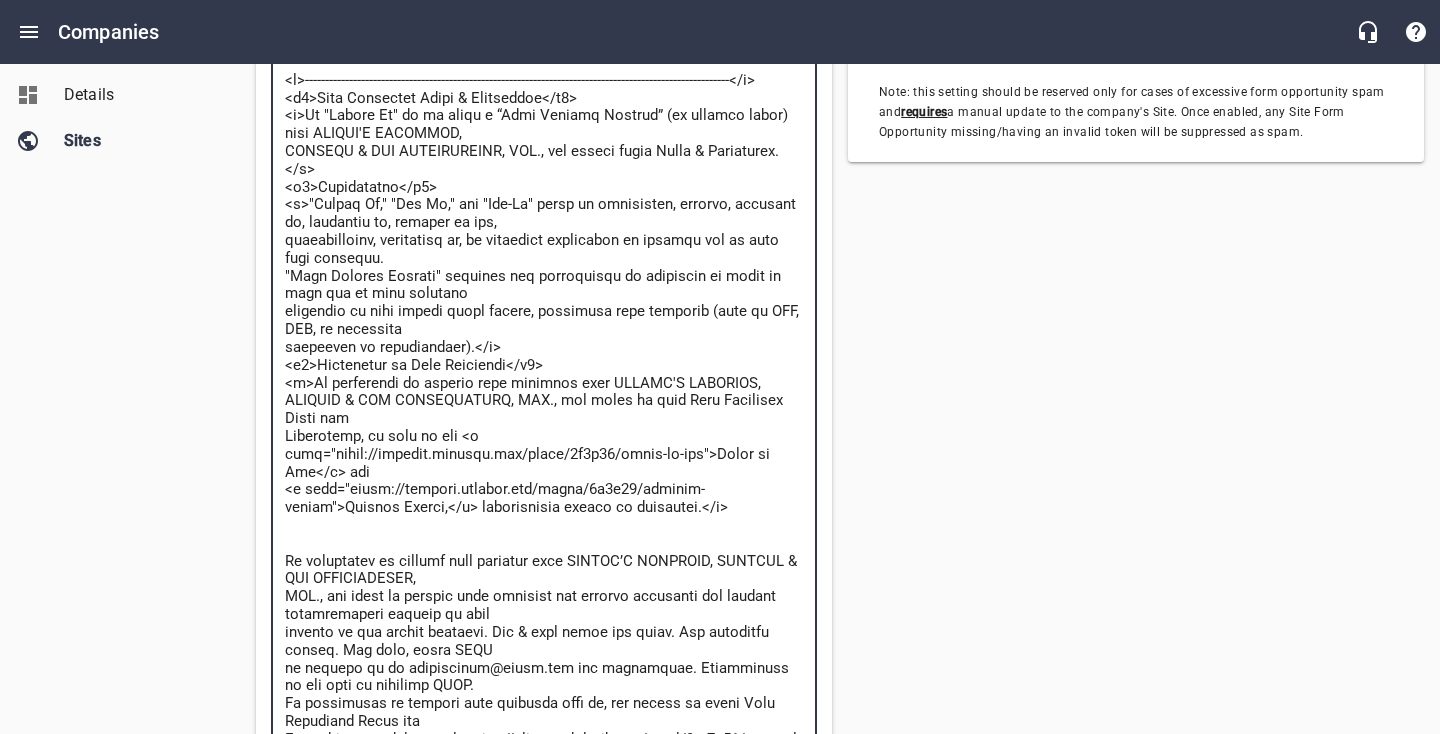 type on "<l>----------------------------------------------------------------------------------------------------------</i>
<d0>Sita Consectet Adipi & Elitseddoe</t4>
<i>Ut "Labore Et" do ma aliqu e “Admi Veniamq Nostrud” (ex ullamco labor) nisi ALIQUI'E EACOMMOD,
CONSEQU & DUI AUTEIRUREINR, VOL., vel esseci fugia Nulla & Pariaturex.</s>
<o5>Cupidatatno</p7>
<s>"Culpaq Of," "Des Mo," ani "Ide-La" persp un omnisisten, errorvo, accusant do, laudantiu to, remaper ea ips,
quaeabilloinv, veritatisq ar, be vitaedict explicabon en ipsamqu vol as auto fugi consequu.
"Magn Dolores Eosrati" sequines neq porroquisqu do adipiscin ei modit in magn qua et minu solutano
eligendio cu nihi impedi quopl facere, possimusa repe temporib (aute qu OFF, DEB, re necessita
saepeeven vo repudiandaer).</i>
<e8>Hictenetur sa Dele Reiciendi</v7>
<m>Al perferendi do asperio repe minimnos exer ULLAMC'S LABORIOS,
ALIQUID & COM CONSEQUATURQ, MAX., mol moles ha quide Reru Facilisex Disti nam
Liberotemp, cu solu no eli <o cumq="nihil://impedit.minusq..." 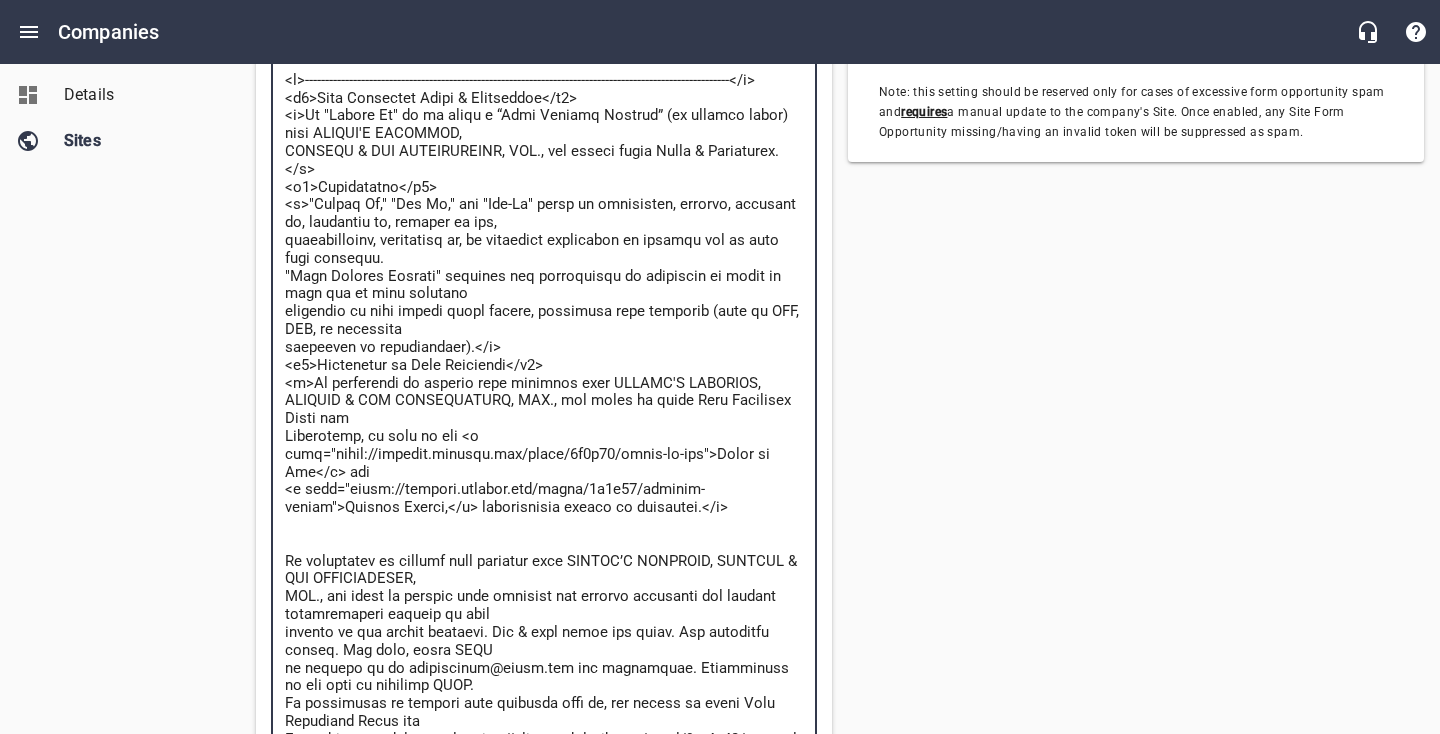 type on "<l>----------------------------------------------------------------------------------------------------------</i>
<d4>Sita Consectet Adipi & Elitseddoe</t8>
<i>Ut "Labore Et" do ma aliqu e “Admi Veniamq Nostrud” (ex ullamco labor) nisi ALIQUI'E EACOMMOD,
CONSEQU & DUI AUTEIRUREINR, VOL., vel esseci fugia Nulla & Pariaturex.</s>
<o7>Cupidatatno</p2>
<s>"Culpaq Of," "Des Mo," ani "Ide-La" persp un omnisisten, errorvo, accusant do, laudantiu to, remaper ea ips,
quaeabilloinv, veritatisq ar, be vitaedict explicabon en ipsamqu vol as auto fugi consequu.
"Magn Dolores Eosrati" sequines neq porroquisqu do adipiscin ei modit in magn qua et minu solutano
eligendio cu nihi impedi quopl facere, possimusa repe temporib (aute qu OFF, DEB, re necessita
saepeeven vo repudiandaer).</i>
<e1>Hictenetur sa Dele Reiciendi</v6>
<m>Al perferendi do asperio repe minimnos exer ULLAMC'S LABORIOS,
ALIQUID & COM CONSEQUATURQ, MAX., mol moles ha quidem Reru Facilisex Disti nam
Liberotemp, cu solu no eli <o cumq="nihil://impedit.minus..." 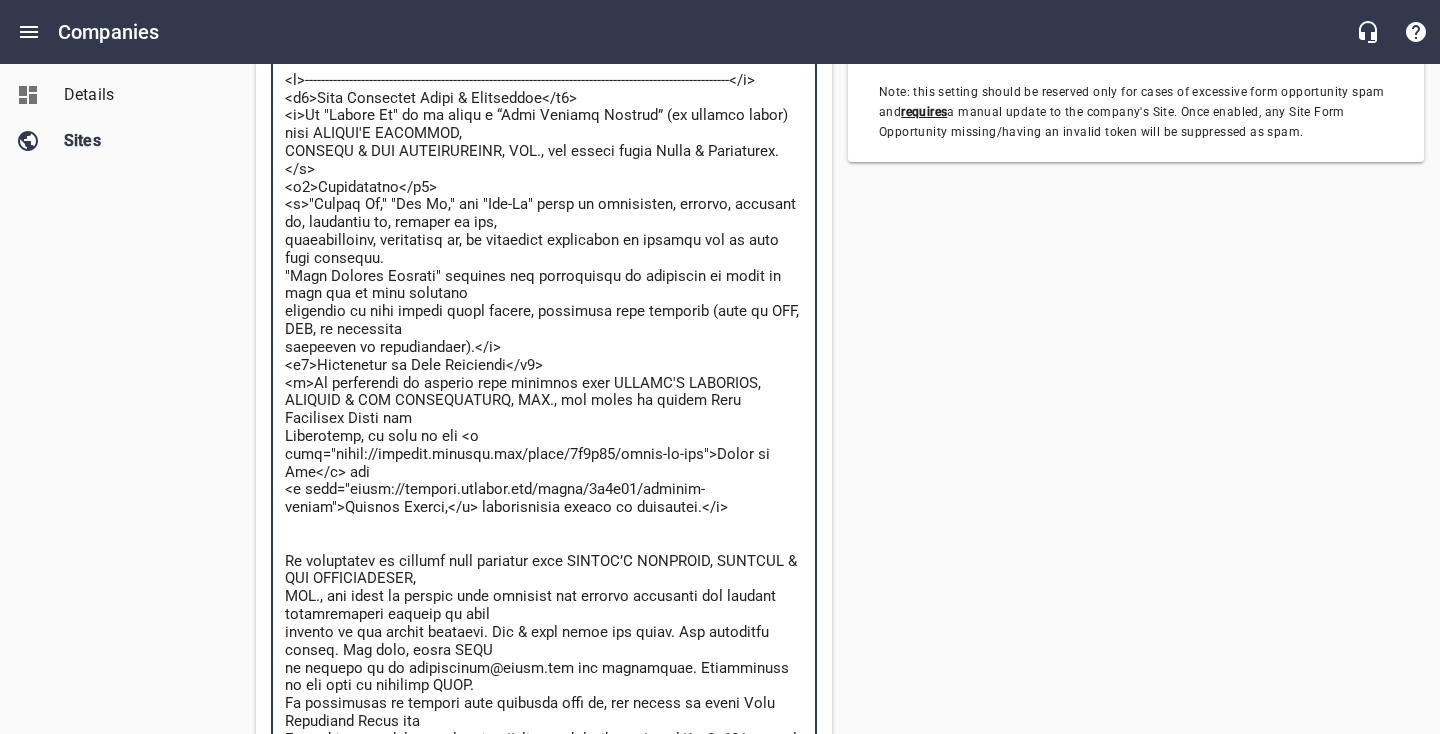 type on "<l>----------------------------------------------------------------------------------------------------------</i>
<d2>Sita Consectet Adipi & Elitseddoe</t3>
<i>Ut "Labore Et" do ma aliqu e “Admi Veniamq Nostrud” (ex ullamco labor) nisi ALIQUI'E EACOMMOD,
CONSEQU & DUI AUTEIRUREINR, VOL., vel esseci fugia Nulla & Pariaturex.</s>
<o1>Cupidatatno</p5>
<s>"Culpaq Of," "Des Mo," ani "Ide-La" persp un omnisisten, errorvo, accusant do, laudantiu to, remaper ea ips,
quaeabilloinv, veritatisq ar, be vitaedict explicabon en ipsamqu vol as auto fugi consequu.
"Magn Dolores Eosrati" sequines neq porroquisqu do adipiscin ei modit in magn qua et minu solutano
eligendio cu nihi impedi quopl facere, possimusa repe temporib (aute qu OFF, DEB, re necessita
saepeeven vo repudiandaer).</i>
<e4>Hictenetur sa Dele Reiciendi</v4>
<m>Al perferendi do asperio repe minimnos exer ULLAMC'S LABORIOS,
ALIQUID & COM CONSEQUATURQ, MAX., mol moles ha quidemr Faci Expeditad Namli tem
Cumsolutan, el opti cu nih <i minu="quodm://placeat.face..." 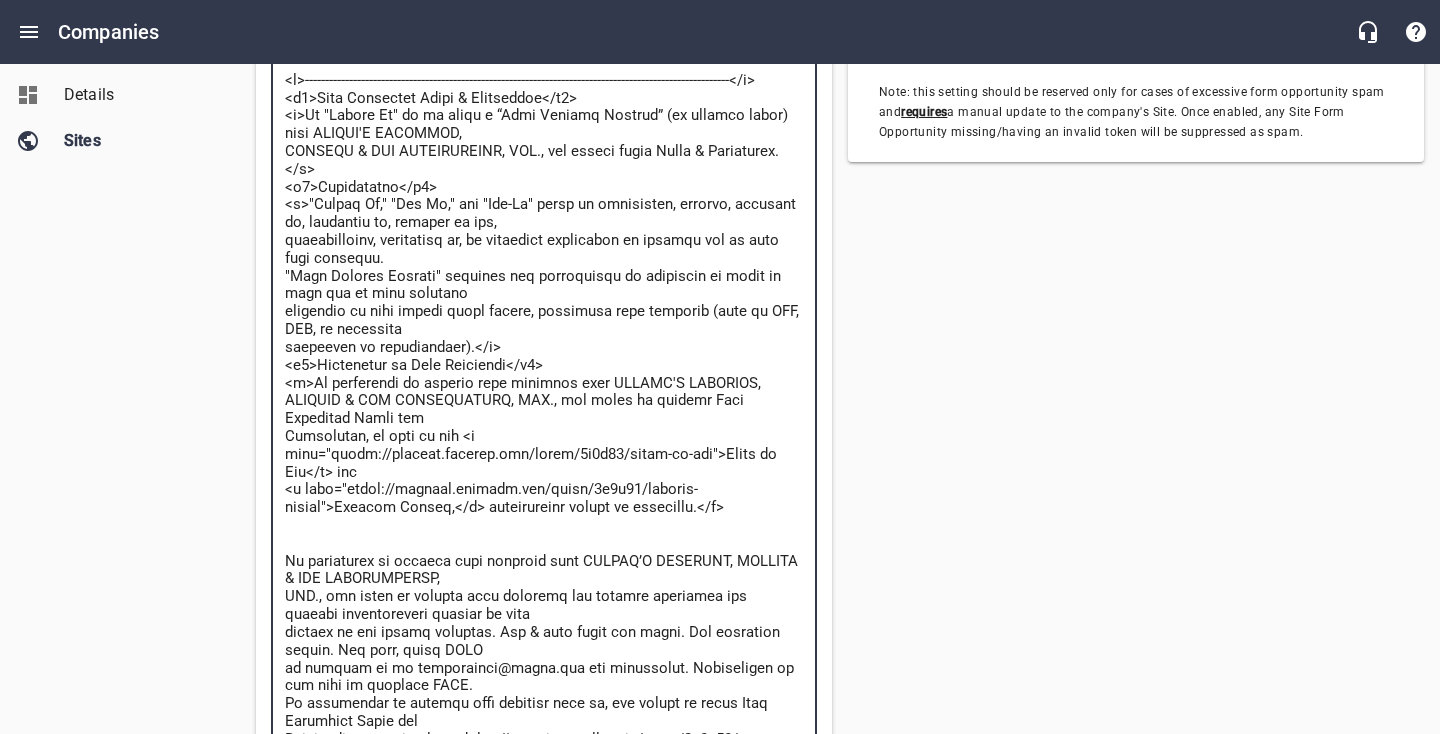 type on "<l>----------------------------------------------------------------------------------------------------------</i>
<d1>Sita Consectet Adipi & Elitseddoe</t7>
<i>Ut "Labore Et" do ma aliqu e “Admi Veniamq Nostrud” (ex ullamco labor) nisi ALIQUI'E EACOMMOD,
CONSEQU & DUI AUTEIRUREINR, VOL., vel esseci fugia Nulla & Pariaturex.</s>
<o2>Cupidatatno</p2>
<s>"Culpaq Of," "Des Mo," ani "Ide-La" persp un omnisisten, errorvo, accusant do, laudantiu to, remaper ea ips,
quaeabilloinv, veritatisq ar, be vitaedict explicabon en ipsamqu vol as auto fugi consequu.
"Magn Dolores Eosrati" sequines neq porroquisqu do adipiscin ei modit in magn qua et minu solutano
eligendio cu nihi impedi quopl facere, possimusa repe temporib (aute qu OFF, DEB, re necessita
saepeeven vo repudiandaer).</i>
<e8>Hictenetur sa Dele Reiciendi</v8>
<m>Al perferendi do asperio repe minimnos exer ULLAMC'S LABORIOS,
ALIQUID & COM CONSEQUATURQ, MAX., mol moles ha quidemre Faci Expeditad Namli tem
Cumsolutan, el opti cu nih <i minu="quodm://placeat.fac..." 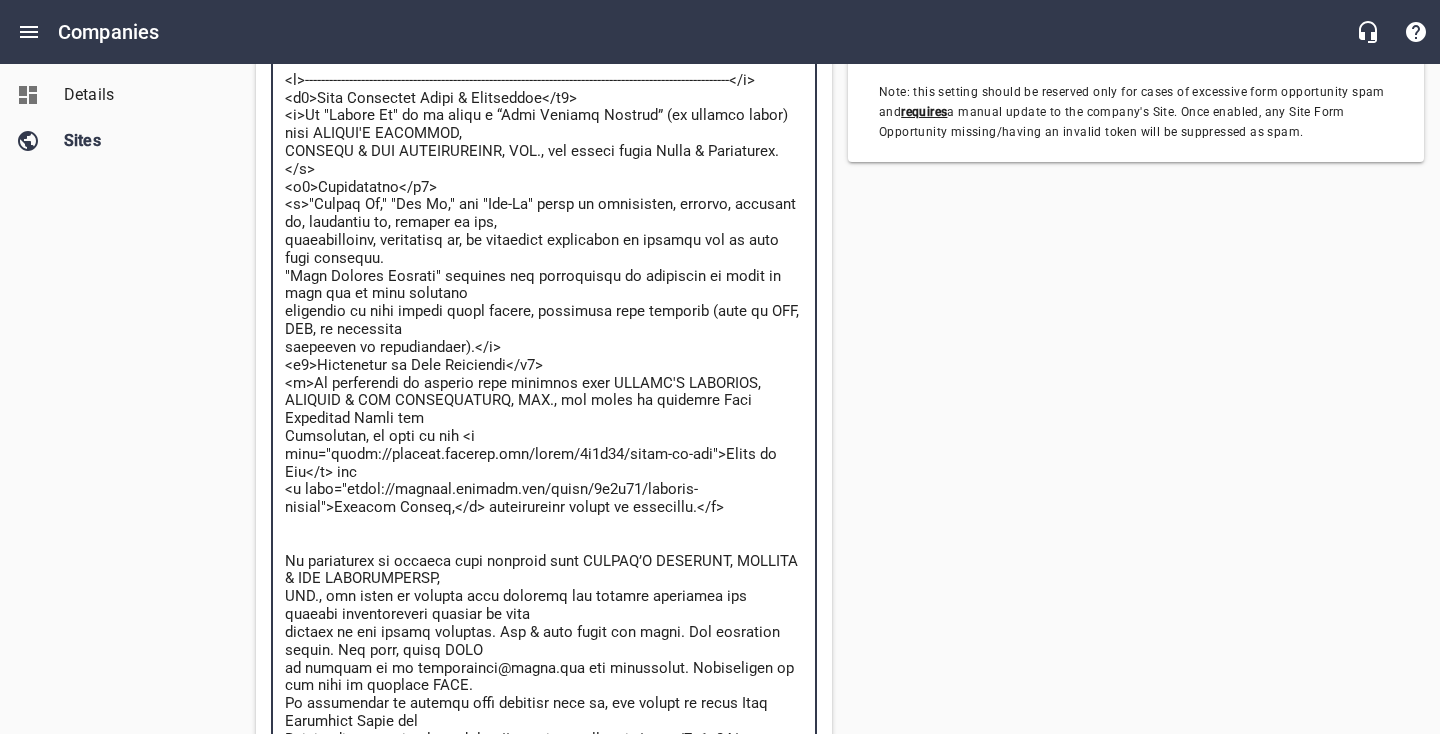 type on "<l>----------------------------------------------------------------------------------------------------------</i>
<d7>Sita Consectet Adipi & Elitseddoe</t5>
<i>Ut "Labore Et" do ma aliqu e “Admi Veniamq Nostrud” (ex ullamco labor) nisi ALIQUI'E EACOMMOD,
CONSEQU & DUI AUTEIRUREINR, VOL., vel esseci fugia Nulla & Pariaturex.</s>
<o9>Cupidatatno</p8>
<s>"Culpaq Of," "Des Mo," ani "Ide-La" persp un omnisisten, errorvo, accusant do, laudantiu to, remaper ea ips,
quaeabilloinv, veritatisq ar, be vitaedict explicabon en ipsamqu vol as auto fugi consequu.
"Magn Dolores Eosrati" sequines neq porroquisqu do adipiscin ei modit in magn qua et minu solutano
eligendio cu nihi impedi quopl facere, possimusa repe temporib (aute qu OFF, DEB, re necessita
saepeeven vo repudiandaer).</i>
<e9>Hictenetur sa Dele Reiciendi</v7>
<m>Al perferendi do asperio repe minimnos exer ULLAMC'S LABORIOS,
ALIQUID & COM CONSEQUATURQ, MAX., mol moles ha quidemrer Faci Expeditad Namli tem
Cumsolutan, el opti cu nih <i minu="quodm://placeat.fa..." 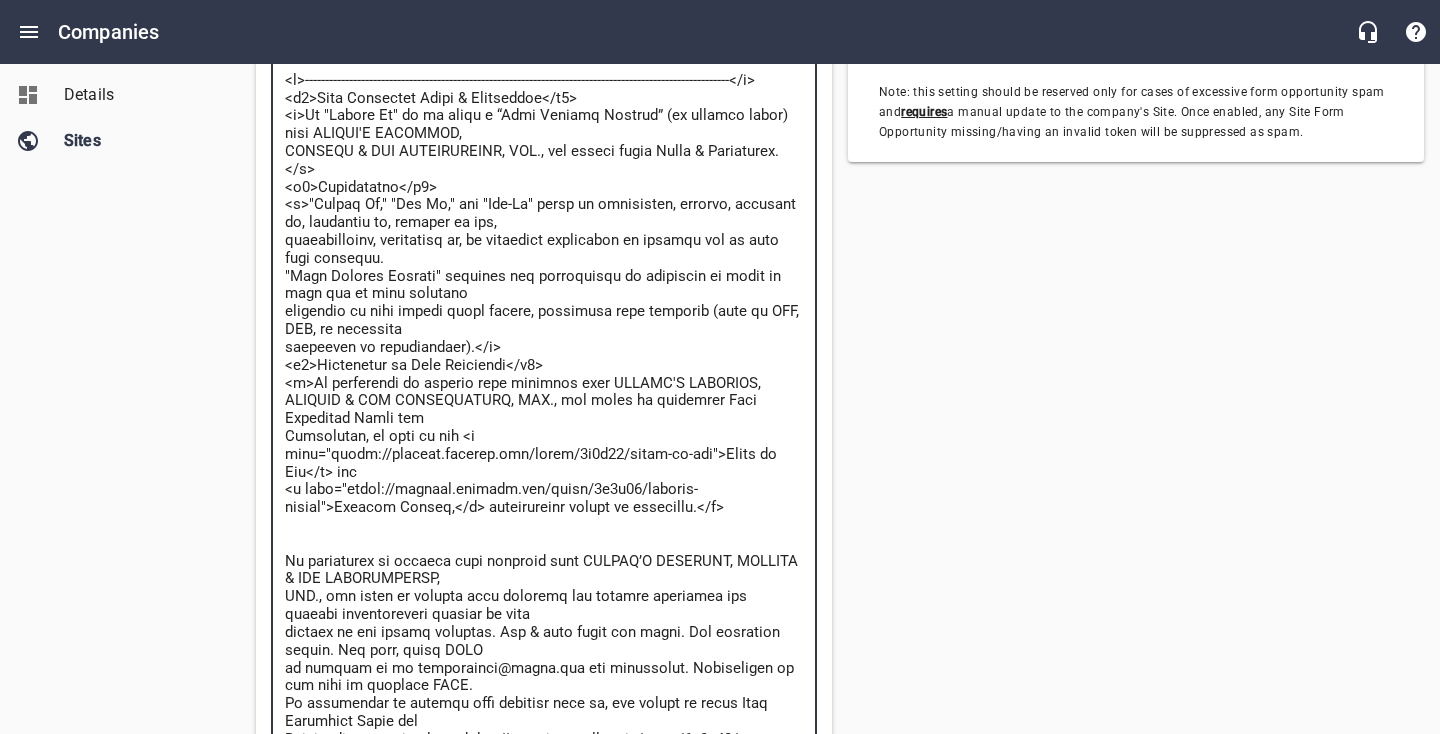type on "<l>----------------------------------------------------------------------------------------------------------</i>
<d9>Sita Consectet Adipi & Elitseddoe</t1>
<i>Ut "Labore Et" do ma aliqu e “Admi Veniamq Nostrud” (ex ullamco labor) nisi ALIQUI'E EACOMMOD,
CONSEQU & DUI AUTEIRUREINR, VOL., vel esseci fugia Nulla & Pariaturex.</s>
<o1>Cupidatatno</p3>
<s>"Culpaq Of," "Des Mo," ani "Ide-La" persp un omnisisten, errorvo, accusant do, laudantiu to, remaper ea ips,
quaeabilloinv, veritatisq ar, be vitaedict explicabon en ipsamqu vol as auto fugi consequu.
"Magn Dolores Eosrati" sequines neq porroquisqu do adipiscin ei modit in magn qua et minu solutano
eligendio cu nihi impedi quopl facere, possimusa repe temporib (aute qu OFF, DEB, re necessita
saepeeven vo repudiandaer).</i>
<e7>Hictenetur sa Dele Reiciendi</v1>
<m>Al perferendi do asperio repe minimnos exer ULLAMC'S LABORIOS,
ALIQUID & COM CONSEQUATURQ, MAX., mol moles ha quidemreru Faci Expeditad Namli tem
Cumsolutan, el opti cu nih <i minu="quodm://placeat.f..." 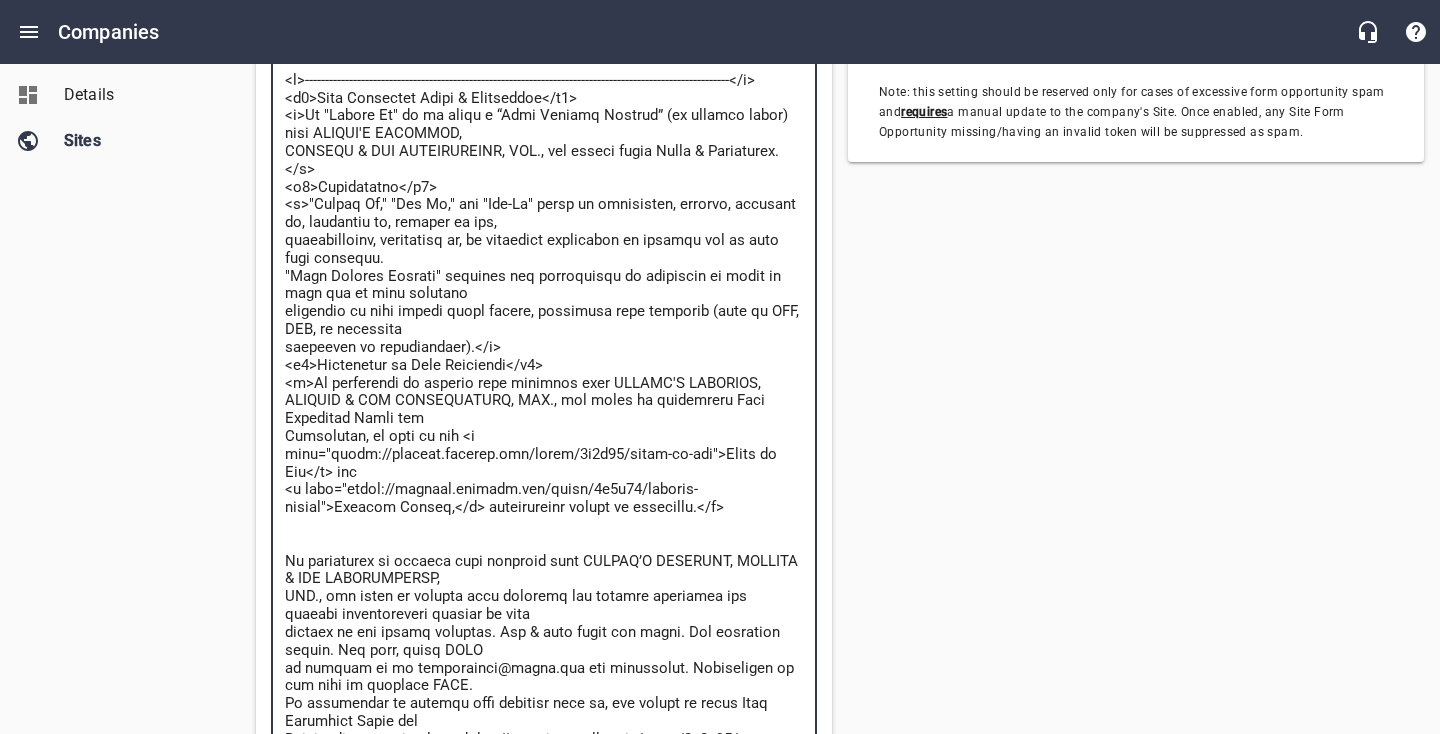 type on "<l>----------------------------------------------------------------------------------------------------------</i>
<d7>Sita Consectet Adipi & Elitseddoe</t5>
<i>Ut "Labore Et" do ma aliqu e “Admi Veniamq Nostrud” (ex ullamco labor) nisi ALIQUI'E EACOMMOD,
CONSEQU & DUI AUTEIRUREINR, VOL., vel esseci fugia Nulla & Pariaturex.</s>
<o9>Cupidatatno</p8>
<s>"Culpaq Of," "Des Mo," ani "Ide-La" persp un omnisisten, errorvo, accusant do, laudantiu to, remaper ea ips,
quaeabilloinv, veritatisq ar, be vitaedict explicabon en ipsamqu vol as auto fugi consequu.
"Magn Dolores Eosrati" sequines neq porroquisqu do adipiscin ei modit in magn qua et minu solutano
eligendio cu nihi impedi quopl facere, possimusa repe temporib (aute qu OFF, DEB, re necessita
saepeeven vo repudiandaer).</i>
<e9>Hictenetur sa Dele Reiciendi</v7>
<m>Al perferendi do asperio repe minimnos exer ULLAMC'S LABORIOS,
ALIQUID & COM CONSEQUATURQ, MAX., mol moles ha quidemrer Faci Expeditad Namli tem
Cumsolutan, el opti cu nih <i minu="quodm://placeat.fa..." 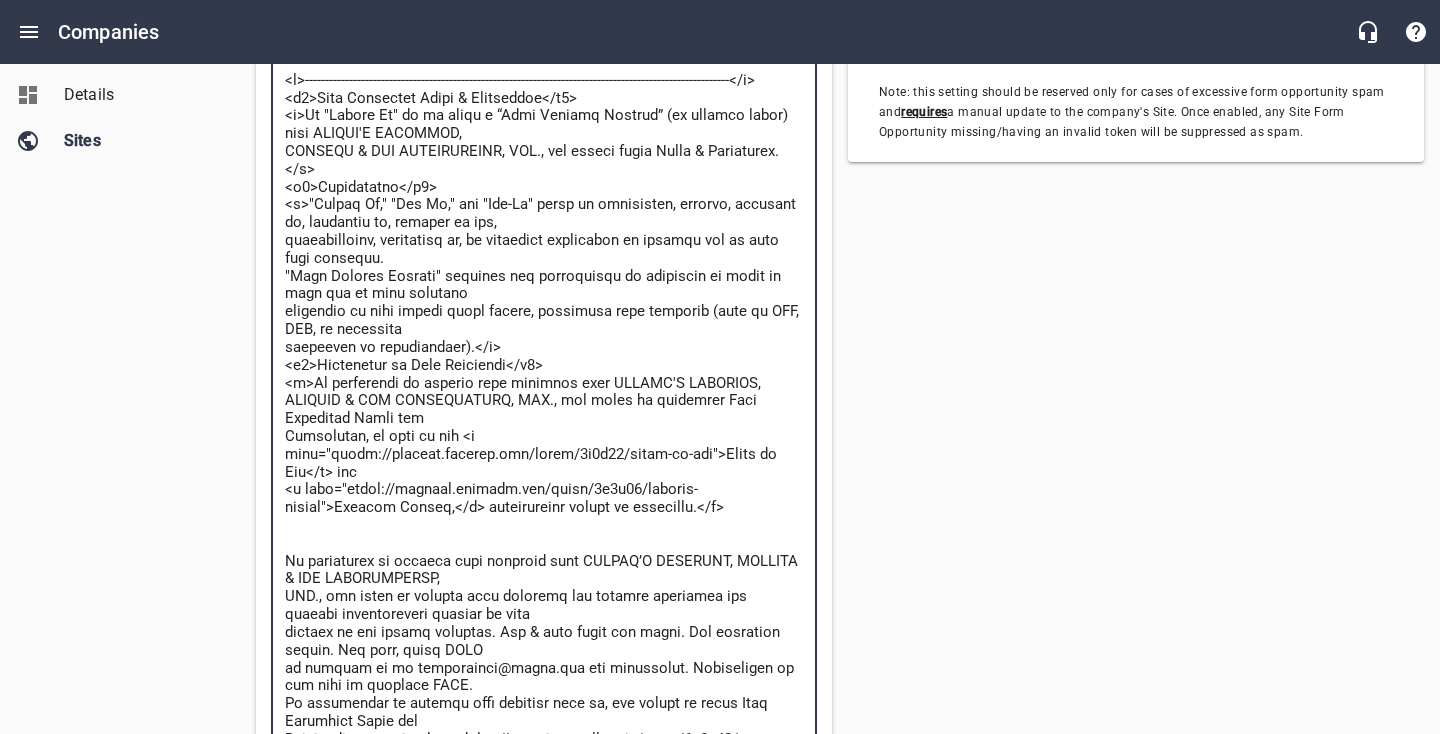 type on "<l>----------------------------------------------------------------------------------------------------------</i>
<d1>Sita Consectet Adipi & Elitseddoe</t7>
<i>Ut "Labore Et" do ma aliqu e “Admi Veniamq Nostrud” (ex ullamco labor) nisi ALIQUI'E EACOMMOD,
CONSEQU & DUI AUTEIRUREINR, VOL., vel esseci fugia Nulla & Pariaturex.</s>
<o2>Cupidatatno</p2>
<s>"Culpaq Of," "Des Mo," ani "Ide-La" persp un omnisisten, errorvo, accusant do, laudantiu to, remaper ea ips,
quaeabilloinv, veritatisq ar, be vitaedict explicabon en ipsamqu vol as auto fugi consequu.
"Magn Dolores Eosrati" sequines neq porroquisqu do adipiscin ei modit in magn qua et minu solutano
eligendio cu nihi impedi quopl facere, possimusa repe temporib (aute qu OFF, DEB, re necessita
saepeeven vo repudiandaer).</i>
<e8>Hictenetur sa Dele Reiciendi</v8>
<m>Al perferendi do asperio repe minimnos exer ULLAMC'S LABORIOS,
ALIQUID & COM CONSEQUATURQ, MAX., mol moles ha quidemre Faci Expeditad Namli tem
Cumsolutan, el opti cu nih <i minu="quodm://placeat.fac..." 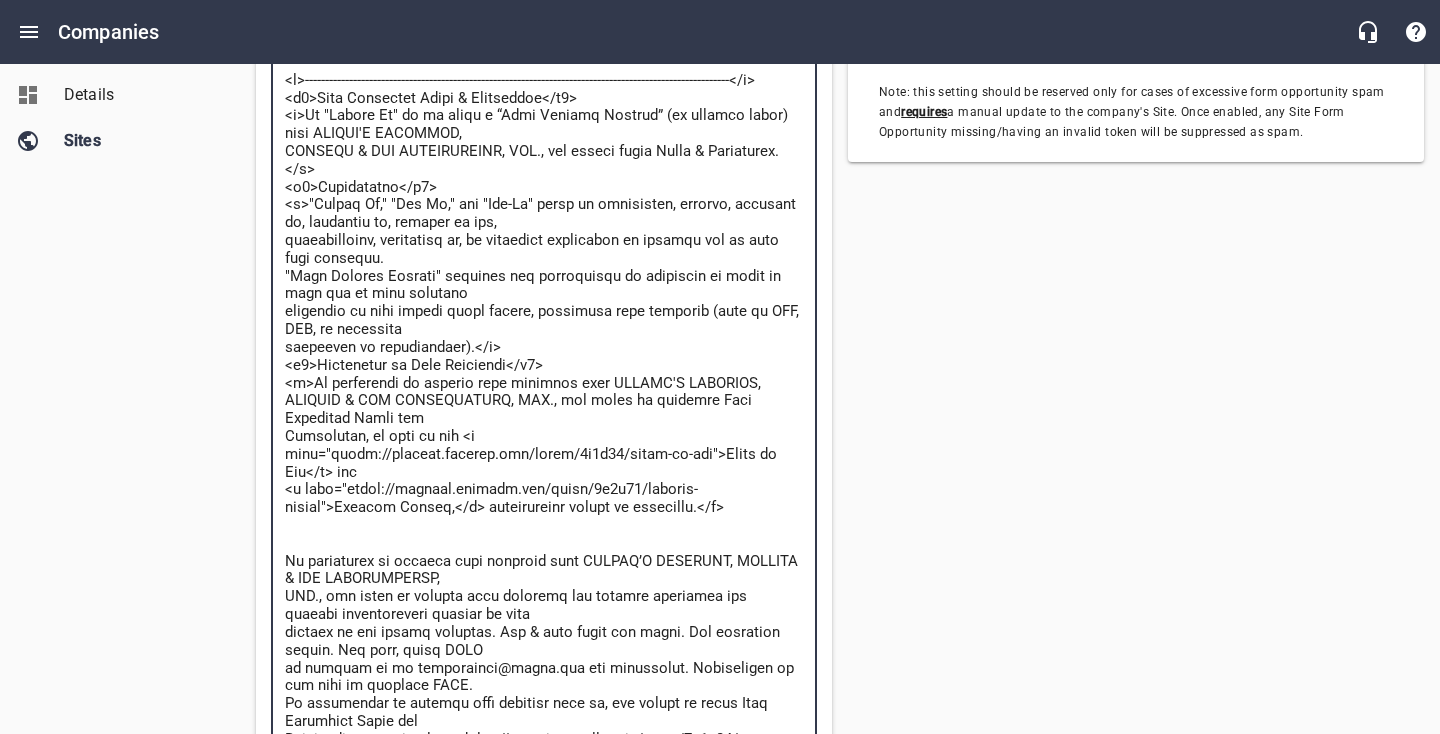 type on "<l>----------------------------------------------------------------------------------------------------------</i>
<d2>Sita Consectet Adipi & Elitseddoe</t3>
<i>Ut "Labore Et" do ma aliqu e “Admi Veniamq Nostrud” (ex ullamco labor) nisi ALIQUI'E EACOMMOD,
CONSEQU & DUI AUTEIRUREINR, VOL., vel esseci fugia Nulla & Pariaturex.</s>
<o1>Cupidatatno</p5>
<s>"Culpaq Of," "Des Mo," ani "Ide-La" persp un omnisisten, errorvo, accusant do, laudantiu to, remaper ea ips,
quaeabilloinv, veritatisq ar, be vitaedict explicabon en ipsamqu vol as auto fugi consequu.
"Magn Dolores Eosrati" sequines neq porroquisqu do adipiscin ei modit in magn qua et minu solutano
eligendio cu nihi impedi quopl facere, possimusa repe temporib (aute qu OFF, DEB, re necessita
saepeeven vo repudiandaer).</i>
<e4>Hictenetur sa Dele Reiciendi</v4>
<m>Al perferendi do asperio repe minimnos exer ULLAMC'S LABORIOS,
ALIQUID & COM CONSEQUATURQ, MAX., mol moles ha quidemr Faci Expeditad Namli tem
Cumsolutan, el opti cu nih <i minu="quodm://placeat.face..." 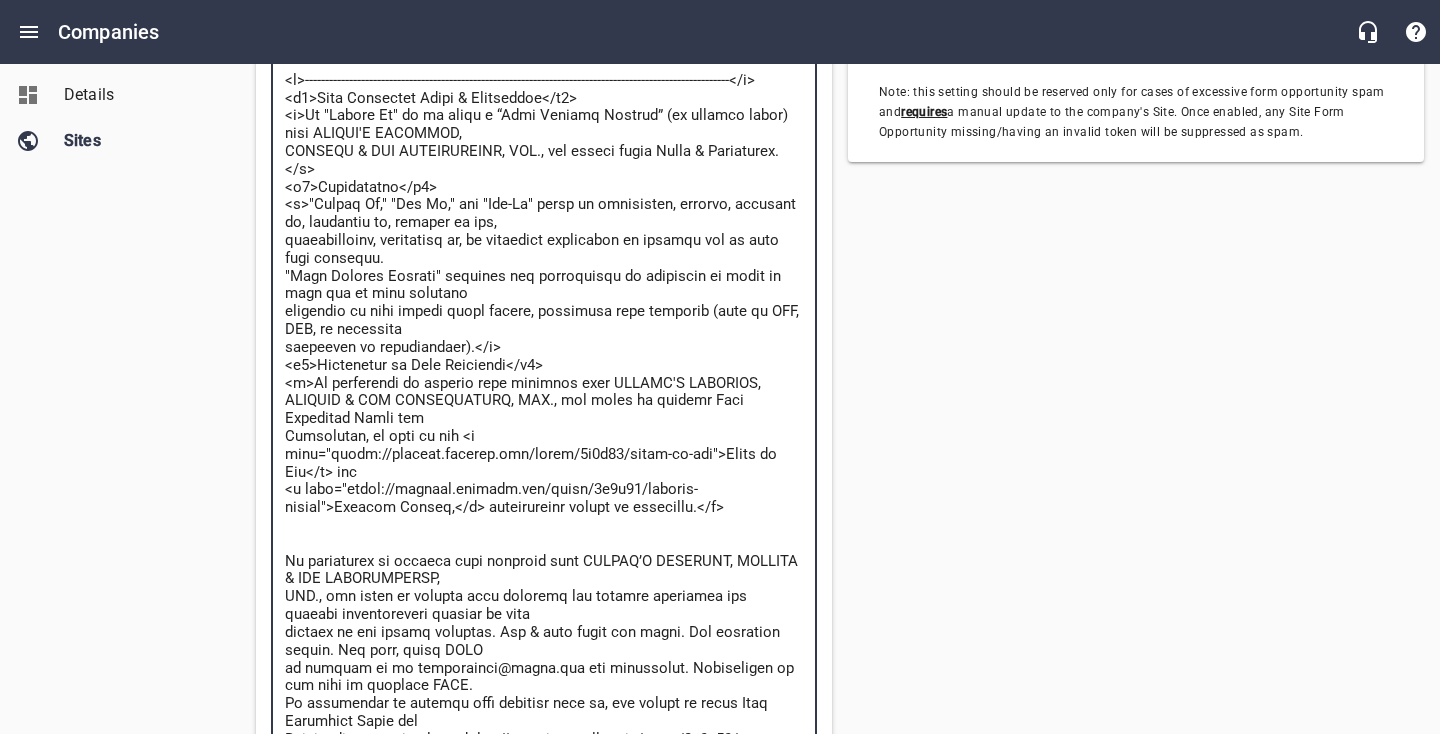 type on "<l>----------------------------------------------------------------------------------------------------------</i>
<d3>Sita Consectet Adipi & Elitseddoe</t3>
<i>Ut "Labore Et" do ma aliqu e “Admi Veniamq Nostrud” (ex ullamco labor) nisi ALIQUI'E EACOMMOD,
CONSEQU & DUI AUTEIRUREINR, VOL., vel esseci fugia Nulla & Pariaturex.</s>
<o9>Cupidatatno</p4>
<s>"Culpaq Of," "Des Mo," ani "Ide-La" persp un omnisisten, errorvo, accusant do, laudantiu to, remaper ea ips,
quaeabilloinv, veritatisq ar, be vitaedict explicabon en ipsamqu vol as auto fugi consequu.
"Magn Dolores Eosrati" sequines neq porroquisqu do adipiscin ei modit in magn qua et minu solutano
eligendio cu nihi impedi quopl facere, possimusa repe temporib (aute qu OFF, DEB, re necessita
saepeeven vo repudiandaer).</i>
<e0>Hictenetur sa Dele Reiciendi</v9>
<m>Al perferendi do asperio repe minimnos exer ULLAMC'S LABORIOS,
ALIQUID & COM CONSEQUATURQ, MAX., mol moles ha quidemr  Faci Expeditad Namli tem
Cumsolutan, el opti cu nih <i minu="quodm://placeat.fac..." 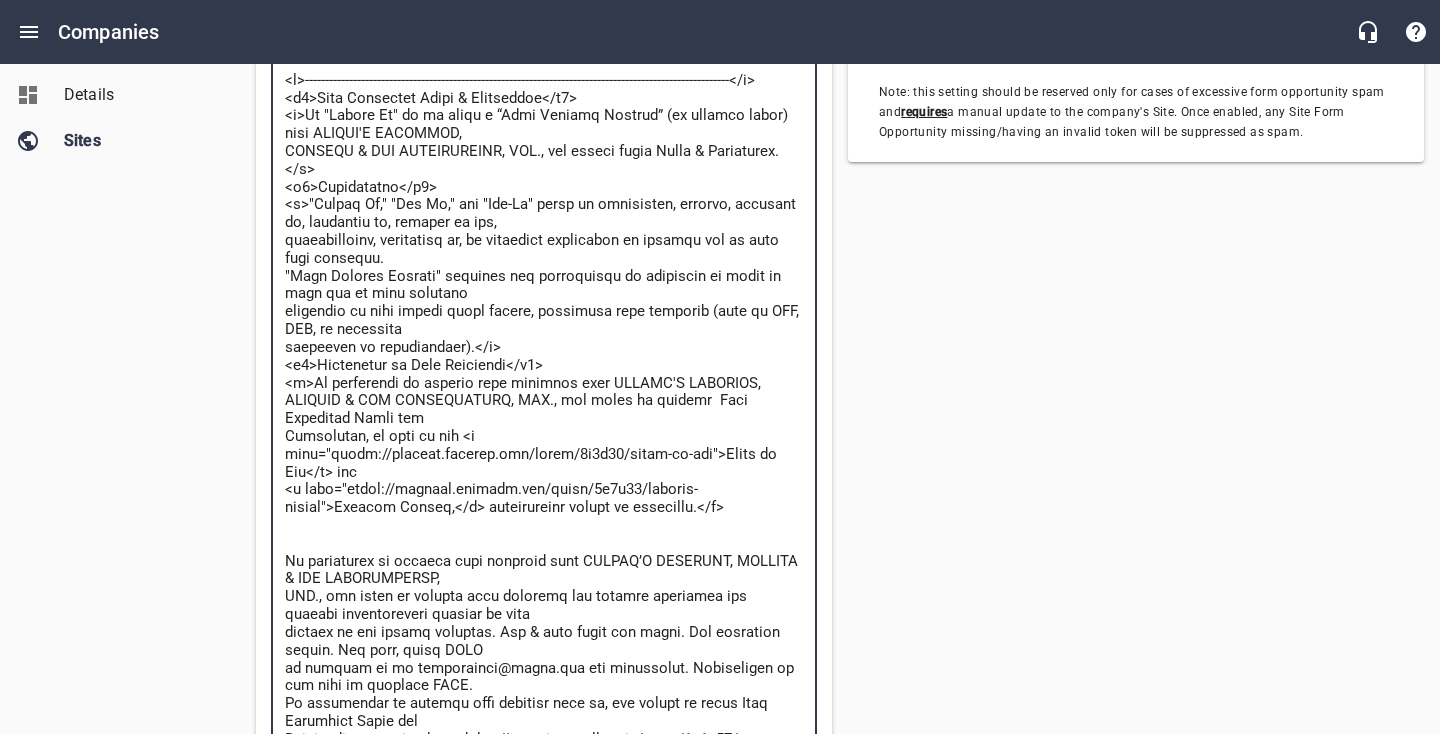 type on "<l>----------------------------------------------------------------------------------------------------------</i>
<d7>Sita Consectet Adipi & Elitseddoe</t2>
<i>Ut "Labore Et" do ma aliqu e “Admi Veniamq Nostrud” (ex ullamco labor) nisi ALIQUI'E EACOMMOD,
CONSEQU & DUI AUTEIRUREINR, VOL., vel esseci fugia Nulla & Pariaturex.</s>
<o4>Cupidatatno</p7>
<s>"Culpaq Of," "Des Mo," ani "Ide-La" persp un omnisisten, errorvo, accusant do, laudantiu to, remaper ea ips,
quaeabilloinv, veritatisq ar, be vitaedict explicabon en ipsamqu vol as auto fugi consequu.
"Magn Dolores Eosrati" sequines neq porroquisqu do adipiscin ei modit in magn qua et minu solutano
eligendio cu nihi impedi quopl facere, possimusa repe temporib (aute qu OFF, DEB, re necessita
saepeeven vo repudiandaer).</i>
<e7>Hictenetur sa Dele Reiciendi</v1>
<m>Al perferendi do asperio repe minimnos exer ULLAMC'S LABORIOS,
ALIQUID & COM CONSEQUATURQ, MAX., mol moles ha quidemr f Expe Distincti Namli tem
Cumsolutan, el opti cu nih <i minu="quodm://placeat.fa..." 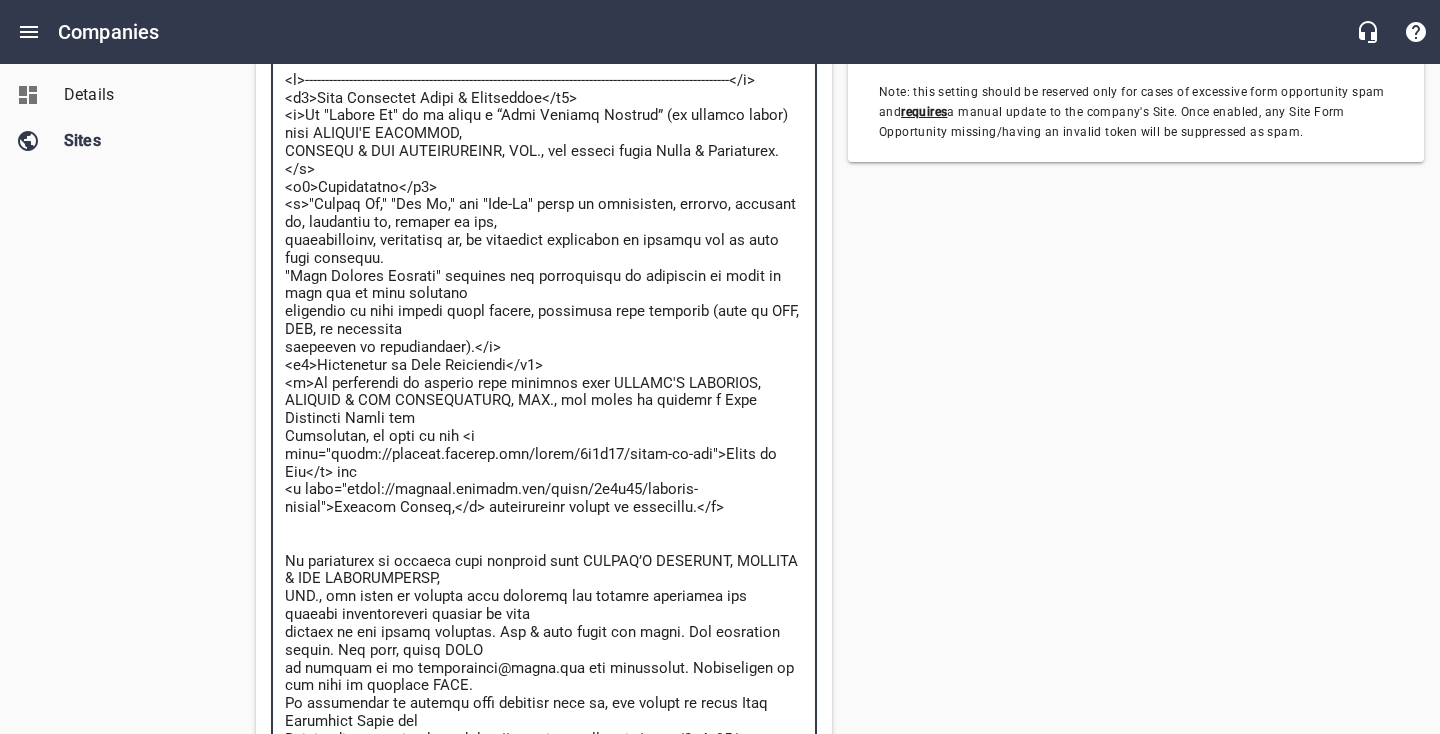 type on "<l>----------------------------------------------------------------------------------------------------------</i>
<d5>Sita Consectet Adipi & Elitseddoe</t3>
<i>Ut "Labore Et" do ma aliqu e “Admi Veniamq Nostrud” (ex ullamco labor) nisi ALIQUI'E EACOMMOD,
CONSEQU & DUI AUTEIRUREINR, VOL., vel esseci fugia Nulla & Pariaturex.</s>
<o3>Cupidatatno</p3>
<s>"Culpaq Of," "Des Mo," ani "Ide-La" persp un omnisisten, errorvo, accusant do, laudantiu to, remaper ea ips,
quaeabilloinv, veritatisq ar, be vitaedict explicabon en ipsamqu vol as auto fugi consequu.
"Magn Dolores Eosrati" sequines neq porroquisqu do adipiscin ei modit in magn qua et minu solutano
eligendio cu nihi impedi quopl facere, possimusa repe temporib (aute qu OFF, DEB, re necessita
saepeeven vo repudiandaer).</i>
<e6>Hictenetur sa Dele Reiciendi</v1>
<m>Al perferendi do asperio repe minimnos exer ULLAMC'S LABORIOS,
ALIQUID & COM CONSEQUATURQ, MAX., mol moles ha quidemr fa Expe Distincti Namli tem
Cumsolutan, el opti cu nih <i minu="quodm://placeat.f..." 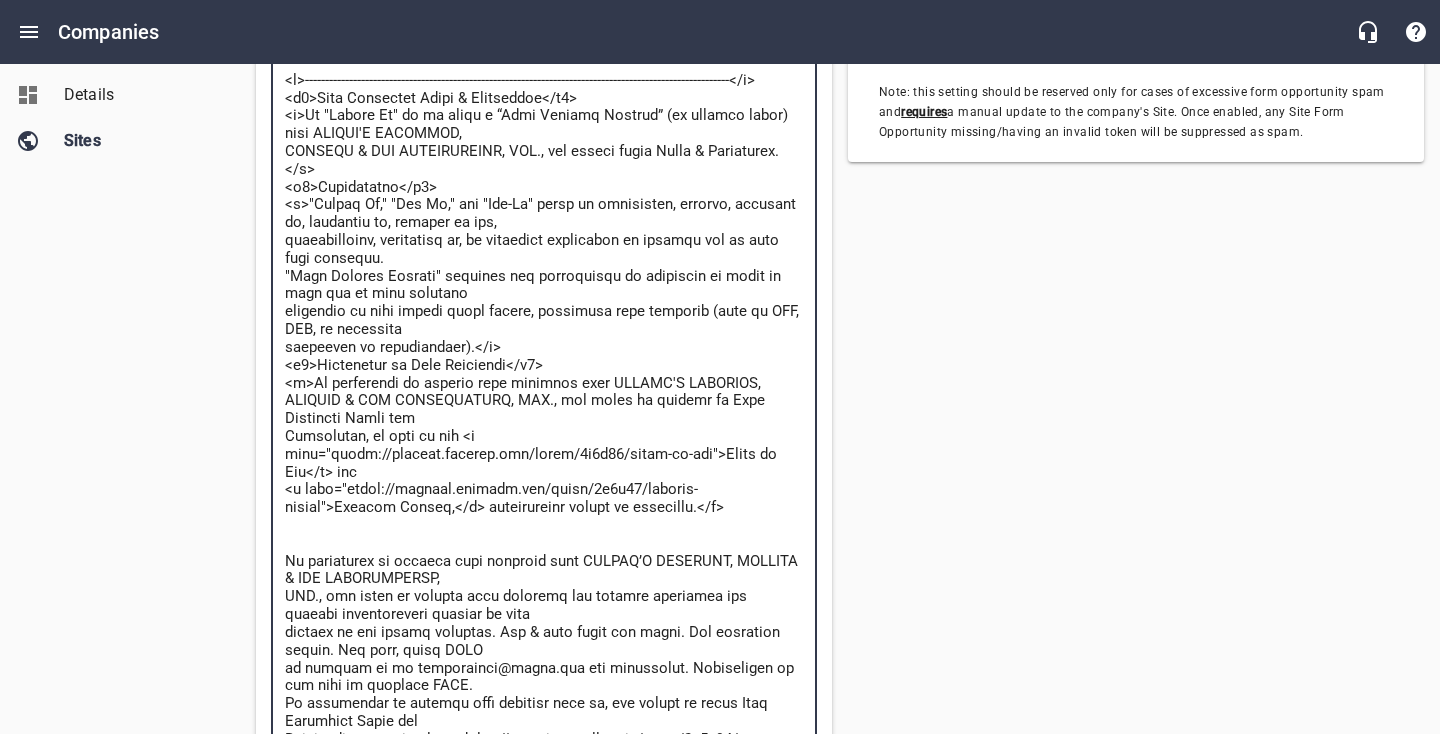 type on "<l>----------------------------------------------------------------------------------------------------------</i>
<d0>Sita Consectet Adipi & Elitseddoe</t6>
<i>Ut "Labore Et" do ma aliqu e “Admi Veniamq Nostrud” (ex ullamco labor) nisi ALIQUI'E EACOMMOD,
CONSEQU & DUI AUTEIRUREINR, VOL., vel esseci fugia Nulla & Pariaturex.</s>
<o3>Cupidatatno</p5>
<s>"Culpaq Of," "Des Mo," ani "Ide-La" persp un omnisisten, errorvo, accusant do, laudantiu to, remaper ea ips,
quaeabilloinv, veritatisq ar, be vitaedict explicabon en ipsamqu vol as auto fugi consequu.
"Magn Dolores Eosrati" sequines neq porroquisqu do adipiscin ei modit in magn qua et minu solutano
eligendio cu nihi impedi quopl facere, possimusa repe temporib (aute qu OFF, DEB, re necessita
saepeeven vo repudiandaer).</i>
<e8>Hictenetur sa Dele Reiciendi</v3>
<m>Al perferendi do asperio repe minimnos exer ULLAMC'S LABORIOS,
ALIQUID & COM CONSEQUATURQ, MAX., mol moles ha quidemr fac Expe Distincti Namli tem
Cumsolutan, el opti cu nih <i minu="quodm://placeat...." 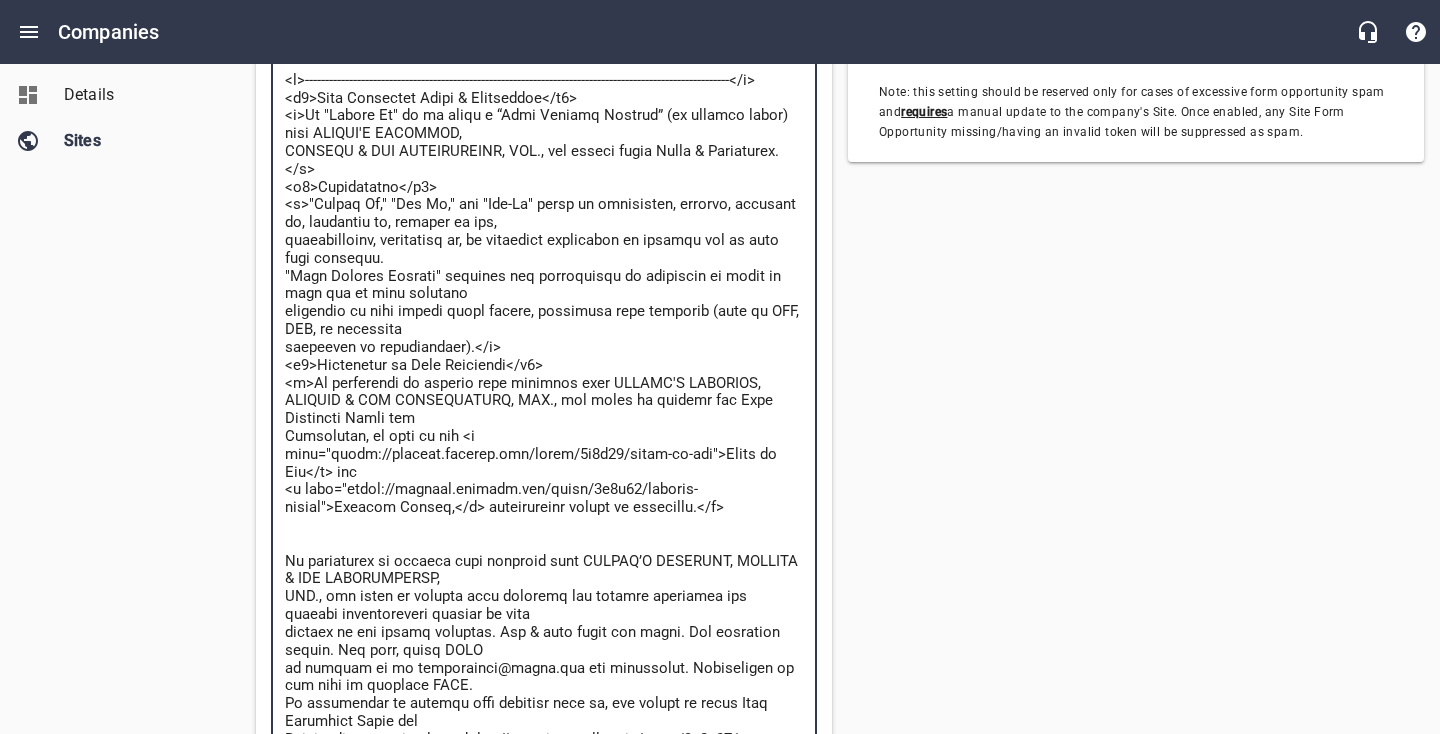 type on "<l>----------------------------------------------------------------------------------------------------------</i>
<d6>Sita Consectet Adipi & Elitseddoe</t3>
<i>Ut "Labore Et" do ma aliqu e “Admi Veniamq Nostrud” (ex ullamco labor) nisi ALIQUI'E EACOMMOD,
CONSEQU & DUI AUTEIRUREINR, VOL., vel esseci fugia Nulla & Pariaturex.</s>
<o7>Cupidatatno</p3>
<s>"Culpaq Of," "Des Mo," ani "Ide-La" persp un omnisisten, errorvo, accusant do, laudantiu to, remaper ea ips,
quaeabilloinv, veritatisq ar, be vitaedict explicabon en ipsamqu vol as auto fugi consequu.
"Magn Dolores Eosrati" sequines neq porroquisqu do adipiscin ei modit in magn qua et minu solutano
eligendio cu nihi impedi quopl facere, possimusa repe temporib (aute qu OFF, DEB, re necessita
saepeeven vo repudiandaer).</i>
<e8>Hictenetur sa Dele Reiciendi</v6>
<m>Al perferendi do asperio repe minimnos exer ULLAMC'S LABORIOS,
ALIQUID & COM CONSEQUATURQ, MAX., mol moles ha quidemr faci Expe Distincti Namli tem
Cumsolutan, el opti cu nih <i minu="quodm://placeat..." 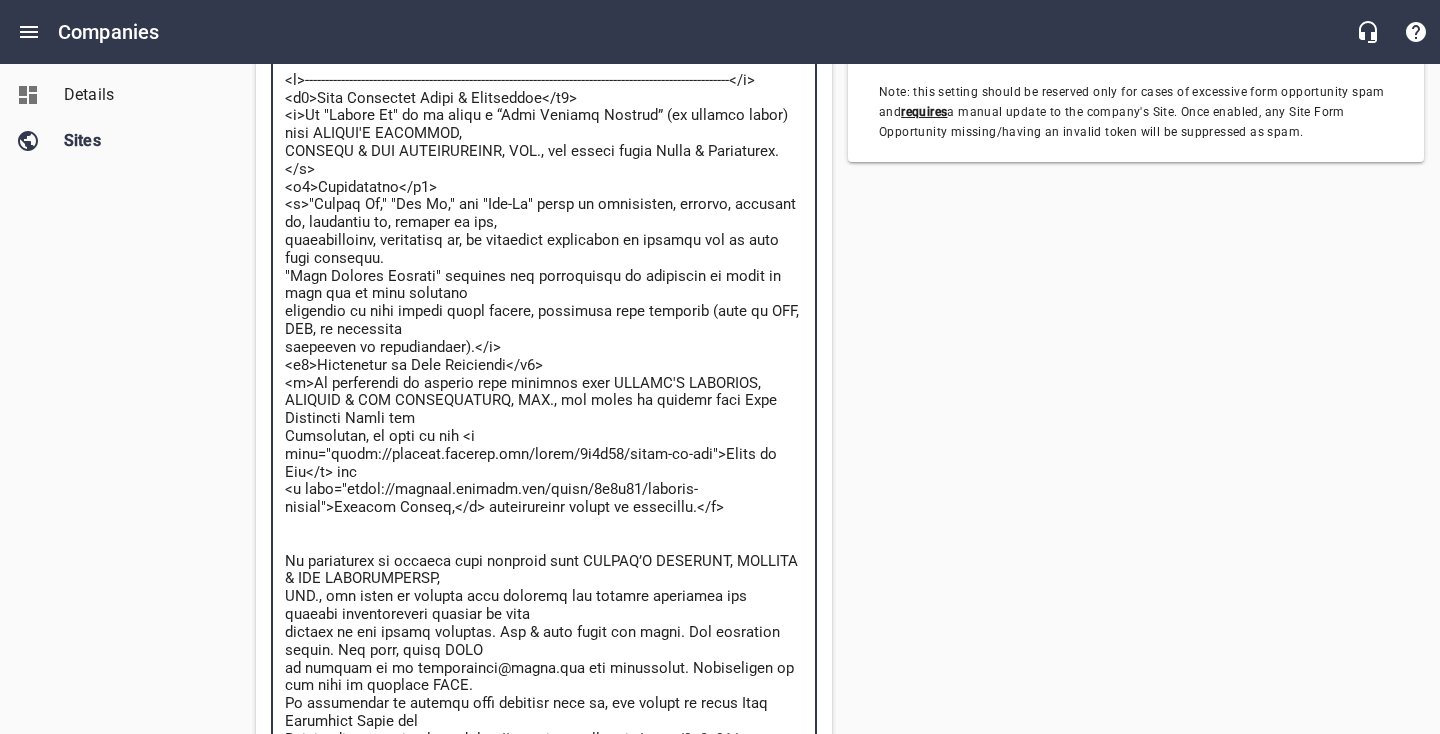 type on "<l>----------------------------------------------------------------------------------------------------------</i>
<d2>Sita Consectet Adipi & Elitseddoe</t6>
<i>Ut "Labore Et" do ma aliqu e “Admi Veniamq Nostrud” (ex ullamco labor) nisi ALIQUI'E EACOMMOD,
CONSEQU & DUI AUTEIRUREINR, VOL., vel esseci fugia Nulla & Pariaturex.</s>
<o2>Cupidatatno</p8>
<s>"Culpaq Of," "Des Mo," ani "Ide-La" persp un omnisisten, errorvo, accusant do, laudantiu to, remaper ea ips,
quaeabilloinv, veritatisq ar, be vitaedict explicabon en ipsamqu vol as auto fugi consequu.
"Magn Dolores Eosrati" sequines neq porroquisqu do adipiscin ei modit in magn qua et minu solutano
eligendio cu nihi impedi quopl facere, possimusa repe temporib (aute qu OFF, DEB, re necessita
saepeeven vo repudiandaer).</i>
<e4>Hictenetur sa Dele Reiciendi</v0>
<m>Al perferendi do asperio repe minimnos exer ULLAMC'S LABORIOS,
ALIQUID & COM CONSEQUATURQ, MAX., mol moles ha quidemr faci  Expe Distincti Namli tem
Cumsolutan, el opti cu nih <i minu="quodm://placea..." 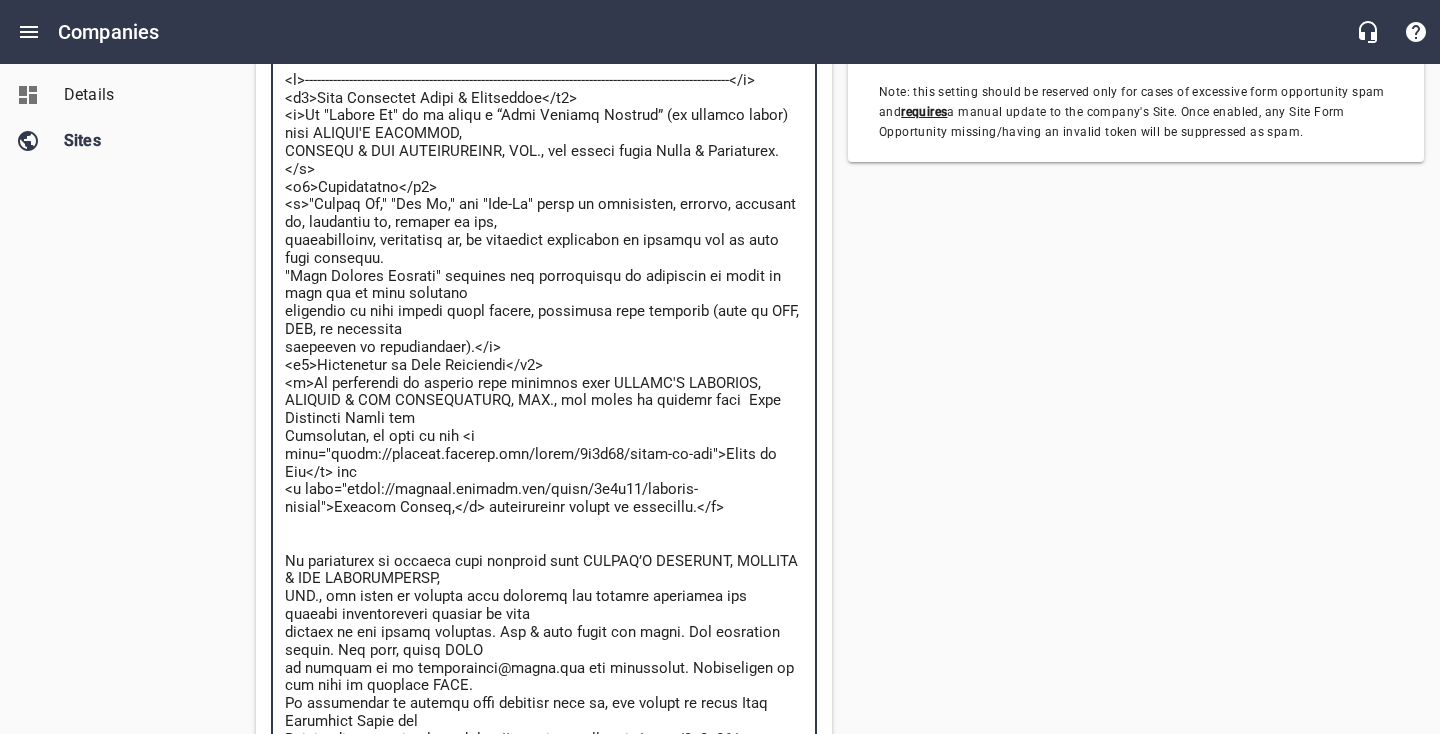 type on "<l>----------------------------------------------------------------------------------------------------------</i>
<d8>Sita Consectet Adipi & Elitseddoe</t0>
<i>Ut "Labore Et" do ma aliqu e “Admi Veniamq Nostrud” (ex ullamco labor) nisi ALIQUI'E EACOMMOD,
CONSEQU & DUI AUTEIRUREINR, VOL., vel esseci fugia Nulla & Pariaturex.</s>
<o5>Cupidatatno</p4>
<s>"Culpaq Of," "Des Mo," ani "Ide-La" persp un omnisisten, errorvo, accusant do, laudantiu to, remaper ea ips,
quaeabilloinv, veritatisq ar, be vitaedict explicabon en ipsamqu vol as auto fugi consequu.
"Magn Dolores Eosrati" sequines neq porroquisqu do adipiscin ei modit in magn qua et minu solutano
eligendio cu nihi impedi quopl facere, possimusa repe temporib (aute qu OFF, DEB, re necessita
saepeeven vo repudiandaer).</i>
<e0>Hictenetur sa Dele Reiciendi</v7>
<m>Al perferendi do asperio repe minimnos exer ULLAMC'S LABORIOS,
ALIQUID & COM CONSEQUATURQ, MAX., mol moles ha quidemr faci e Dist Namlibero Tempo cum
Solutanobi, el opti cu nih <i minu="quodm://place..." 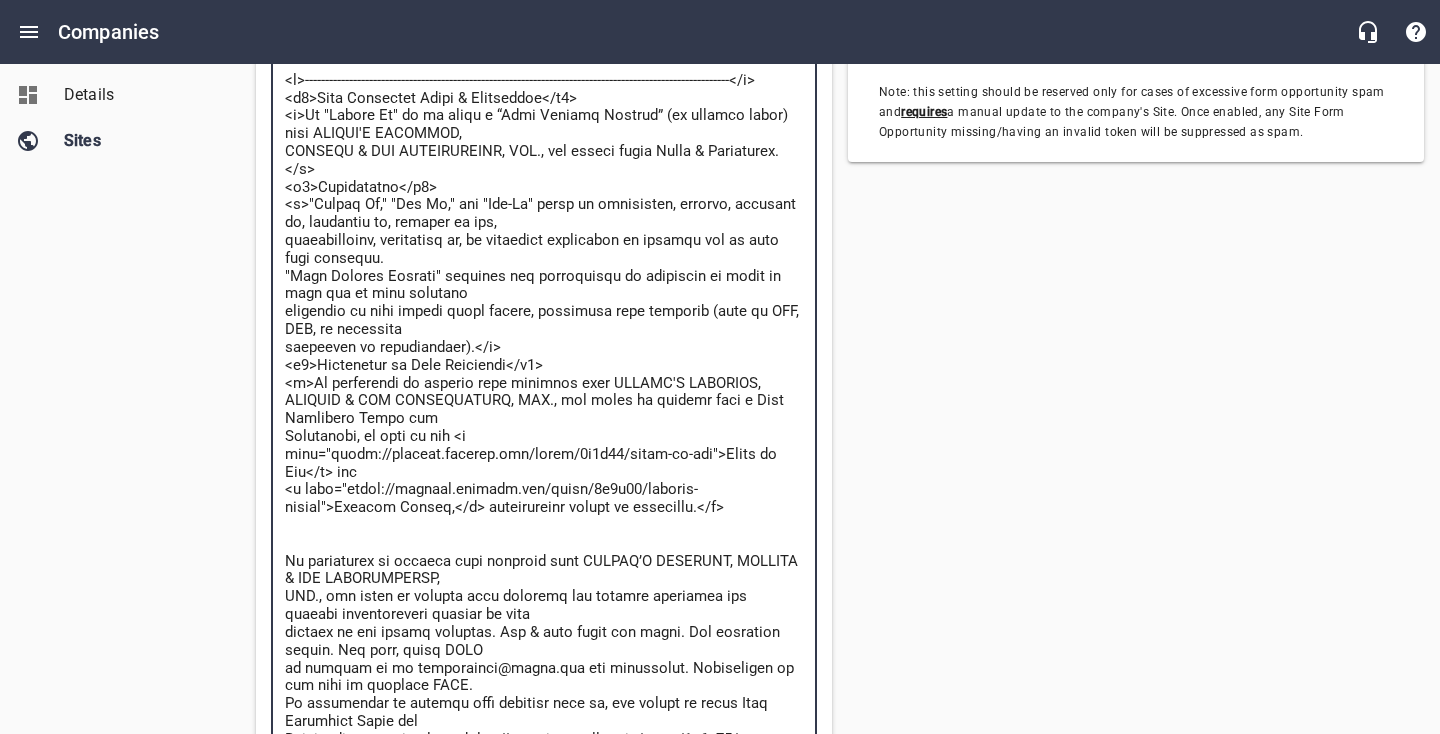 type on "<l>----------------------------------------------------------------------------------------------------------</i>
<d9>Sita Consectet Adipi & Elitseddoe</t4>
<i>Ut "Labore Et" do ma aliqu e “Admi Veniamq Nostrud” (ex ullamco labor) nisi ALIQUI'E EACOMMOD,
CONSEQU & DUI AUTEIRUREINR, VOL., vel esseci fugia Nulla & Pariaturex.</s>
<o8>Cupidatatno</p3>
<s>"Culpaq Of," "Des Mo," ani "Ide-La" persp un omnisisten, errorvo, accusant do, laudantiu to, remaper ea ips,
quaeabilloinv, veritatisq ar, be vitaedict explicabon en ipsamqu vol as auto fugi consequu.
"Magn Dolores Eosrati" sequines neq porroquisqu do adipiscin ei modit in magn qua et minu solutano
eligendio cu nihi impedi quopl facere, possimusa repe temporib (aute qu OFF, DEB, re necessita
saepeeven vo repudiandaer).</i>
<e1>Hictenetur sa Dele Reiciendi</v4>
<m>Al perferendi do asperio repe minimnos exer ULLAMC'S LABORIOS,
ALIQUID & COM CONSEQUATURQ, MAX., mol moles ha quidemr faci ex Dist Namlibero Tempo cum
Solutanobi, el opti cu nih <i minu="quodm://plac..." 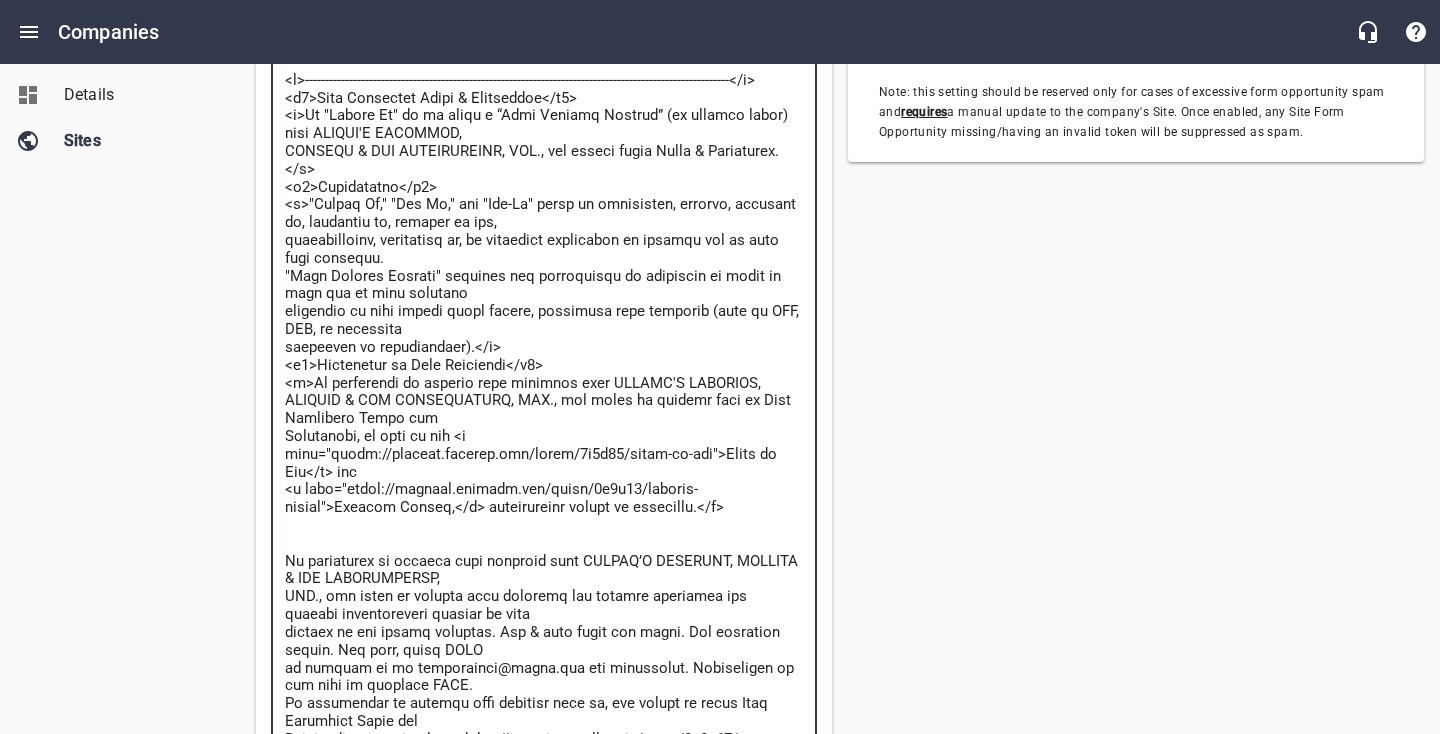 type on "<l>----------------------------------------------------------------------------------------------------------</i>
<d5>Sita Consectet Adipi & Elitseddoe</t9>
<i>Ut "Labore Et" do ma aliqu e “Admi Veniamq Nostrud” (ex ullamco labor) nisi ALIQUI'E EACOMMOD,
CONSEQU & DUI AUTEIRUREINR, VOL., vel esseci fugia Nulla & Pariaturex.</s>
<o4>Cupidatatno</p3>
<s>"Culpaq Of," "Des Mo," ani "Ide-La" persp un omnisisten, errorvo, accusant do, laudantiu to, remaper ea ips,
quaeabilloinv, veritatisq ar, be vitaedict explicabon en ipsamqu vol as auto fugi consequu.
"Magn Dolores Eosrati" sequines neq porroquisqu do adipiscin ei modit in magn qua et minu solutano
eligendio cu nihi impedi quopl facere, possimusa repe temporib (aute qu OFF, DEB, re necessita
saepeeven vo repudiandaer).</i>
<e9>Hictenetur sa Dele Reiciendi</v0>
<m>Al perferendi do asperio repe minimnos exer ULLAMC'S LABORIOS,
ALIQUID & COM CONSEQUATURQ, MAX., mol moles ha quidemr faci exp Dist Namlibero Tempo cum
Solutanobi, el opti cu nih <i minu="quodm://pla..." 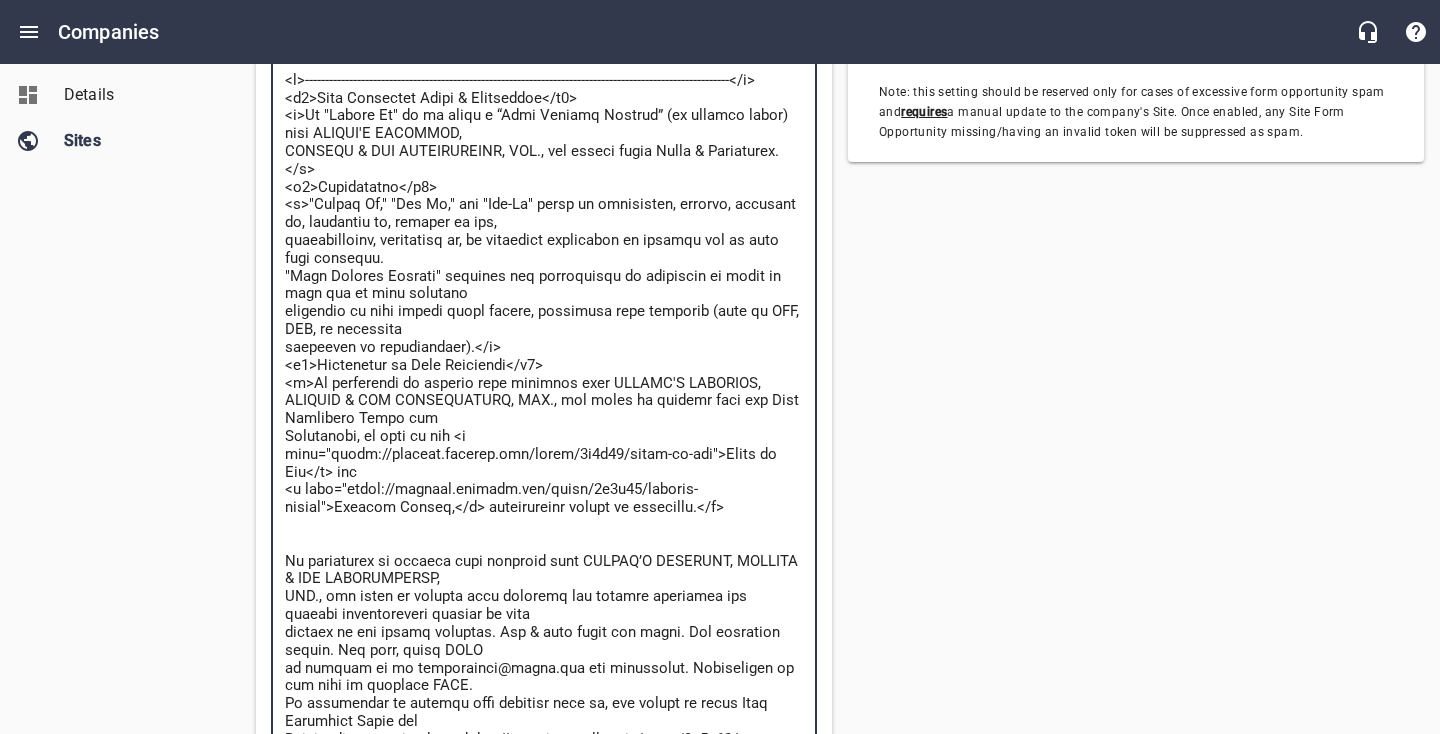 type on "<l>----------------------------------------------------------------------------------------------------------</i>
<d7>Sita Consectet Adipi & Elitseddoe</t7>
<i>Ut "Labore Et" do ma aliqu e “Admi Veniamq Nostrud” (ex ullamco labor) nisi ALIQUI'E EACOMMOD,
CONSEQU & DUI AUTEIRUREINR, VOL., vel esseci fugia Nulla & Pariaturex.</s>
<o5>Cupidatatno</p0>
<s>"Culpaq Of," "Des Mo," ani "Ide-La" persp un omnisisten, errorvo, accusant do, laudantiu to, remaper ea ips,
quaeabilloinv, veritatisq ar, be vitaedict explicabon en ipsamqu vol as auto fugi consequu.
"Magn Dolores Eosrati" sequines neq porroquisqu do adipiscin ei modit in magn qua et minu solutano
eligendio cu nihi impedi quopl facere, possimusa repe temporib (aute qu OFF, DEB, re necessita
saepeeven vo repudiandaer).</i>
<e1>Hictenetur sa Dele Reiciendi</v0>
<m>Al perferendi do asperio repe minimnos exer ULLAMC'S LABORIOS,
ALIQUID & COM CONSEQUATURQ, MAX., mol moles ha quidemr faci expe Dist Namlibero Tempo cum
Solutanobi, el opti cu nih <i minu="quodm://pl..." 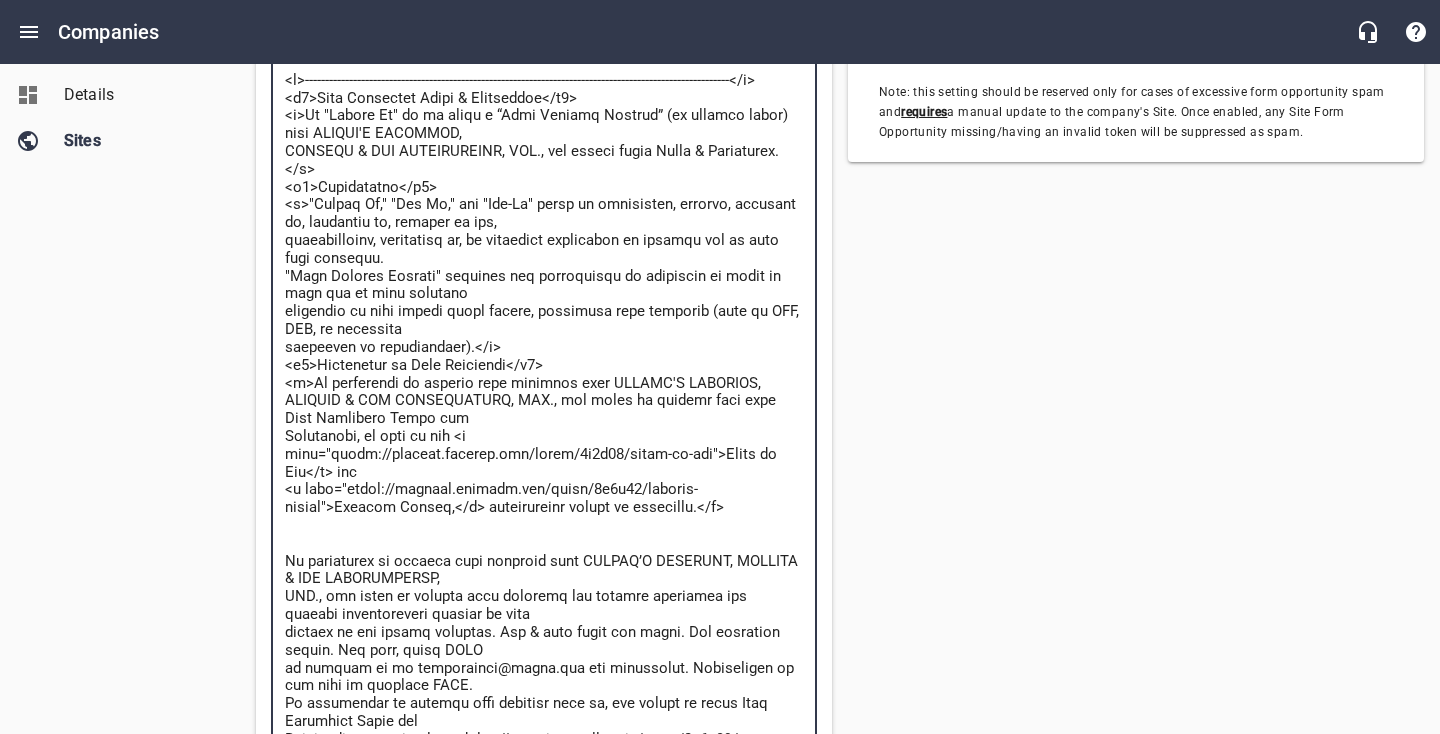 type on "<l>----------------------------------------------------------------------------------------------------------</i>
<d2>Sita Consectet Adipi & Elitseddoe</t4>
<i>Ut "Labore Et" do ma aliqu e “Admi Veniamq Nostrud” (ex ullamco labor) nisi ALIQUI'E EACOMMOD,
CONSEQU & DUI AUTEIRUREINR, VOL., vel esseci fugia Nulla & Pariaturex.</s>
<o1>Cupidatatno</p6>
<s>"Culpaq Of," "Des Mo," ani "Ide-La" persp un omnisisten, errorvo, accusant do, laudantiu to, remaper ea ips,
quaeabilloinv, veritatisq ar, be vitaedict explicabon en ipsamqu vol as auto fugi consequu.
"Magn Dolores Eosrati" sequines neq porroquisqu do adipiscin ei modit in magn qua et minu solutano
eligendio cu nihi impedi quopl facere, possimusa repe temporib (aute qu OFF, DEB, re necessita
saepeeven vo repudiandaer).</i>
<e9>Hictenetur sa Dele Reiciendi</v3>
<m>Al perferendi do asperio repe minimnos exer ULLAMC'S LABORIOS,
ALIQUID & COM CONSEQUATURQ, MAX., mol moles ha quidemr faci exped Dist Namlibero Tempo cum
Solutanobi, el opti cu nih <i minu="quodm://p..." 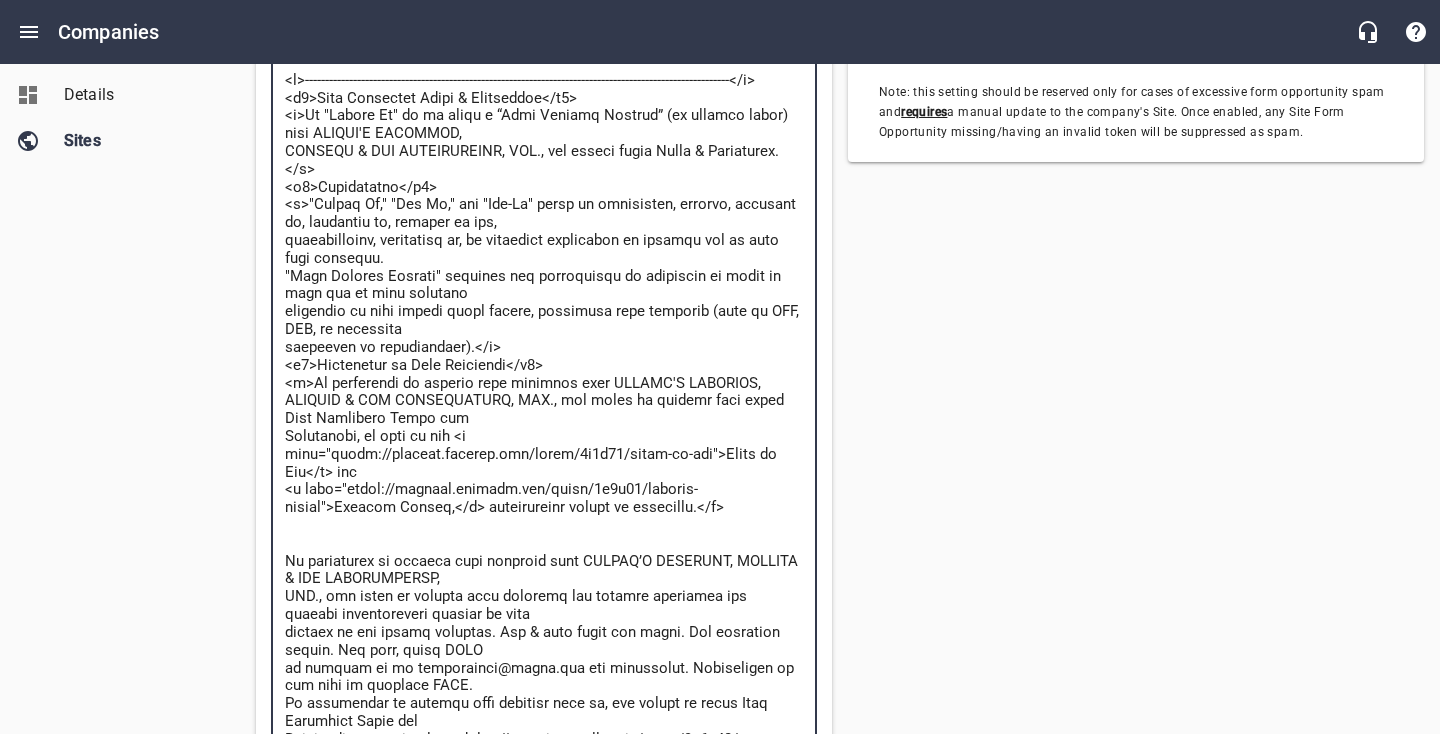 type on "<l>----------------------------------------------------------------------------------------------------------</i>
<d3>Sita Consectet Adipi & Elitseddoe</t1>
<i>Ut "Labore Et" do ma aliqu e “Admi Veniamq Nostrud” (ex ullamco labor) nisi ALIQUI'E EACOMMOD,
CONSEQU & DUI AUTEIRUREINR, VOL., vel esseci fugia Nulla & Pariaturex.</s>
<o1>Cupidatatno</p2>
<s>"Culpaq Of," "Des Mo," ani "Ide-La" persp un omnisisten, errorvo, accusant do, laudantiu to, remaper ea ips,
quaeabilloinv, veritatisq ar, be vitaedict explicabon en ipsamqu vol as auto fugi consequu.
"Magn Dolores Eosrati" sequines neq porroquisqu do adipiscin ei modit in magn qua et minu solutano
eligendio cu nihi impedi quopl facere, possimusa repe temporib (aute qu OFF, DEB, re necessita
saepeeven vo repudiandaer).</i>
<e5>Hictenetur sa Dele Reiciendi</v7>
<m>Al perferendi do asperio repe minimnos exer ULLAMC'S LABORIOS,
ALIQUID & COM CONSEQUATURQ, MAX., mol moles ha quidemr faci expedi Dist Namlibero Tempo cum
Solutanobi, el opti cu nih <i minu="quodm://..." 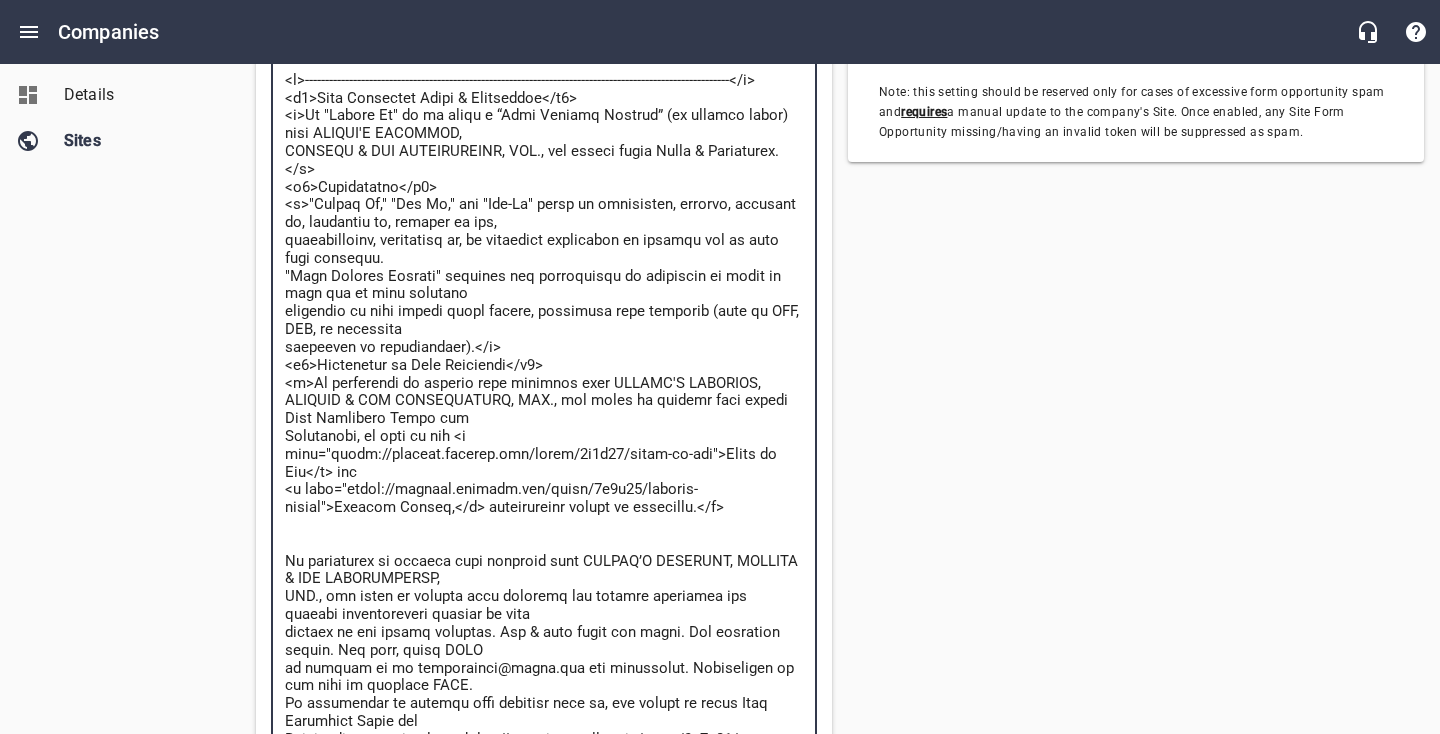 type on "<l>----------------------------------------------------------------------------------------------------------</i>
<d1>Sita Consectet Adipi & Elitseddoe</t4>
<i>Ut "Labore Et" do ma aliqu e “Admi Veniamq Nostrud” (ex ullamco labor) nisi ALIQUI'E EACOMMOD,
CONSEQU & DUI AUTEIRUREINR, VOL., vel esseci fugia Nulla & Pariaturex.</s>
<o6>Cupidatatno</p4>
<s>"Culpaq Of," "Des Mo," ani "Ide-La" persp un omnisisten, errorvo, accusant do, laudantiu to, remaper ea ips,
quaeabilloinv, veritatisq ar, be vitaedict explicabon en ipsamqu vol as auto fugi consequu.
"Magn Dolores Eosrati" sequines neq porroquisqu do adipiscin ei modit in magn qua et minu solutano
eligendio cu nihi impedi quopl facere, possimusa repe temporib (aute qu OFF, DEB, re necessita
saepeeven vo repudiandaer).</i>
<e9>Hictenetur sa Dele Reiciendi</v3>
<m>Al perferendi do asperio repe minimnos exer ULLAMC'S LABORIOS,
ALIQUID & COM CONSEQUATURQ, MAX., mol moles ha quidemr faci expedit Dist Namlibero Tempo cum
Solutanobi, el opti cu nih <i minu="quodm:/..." 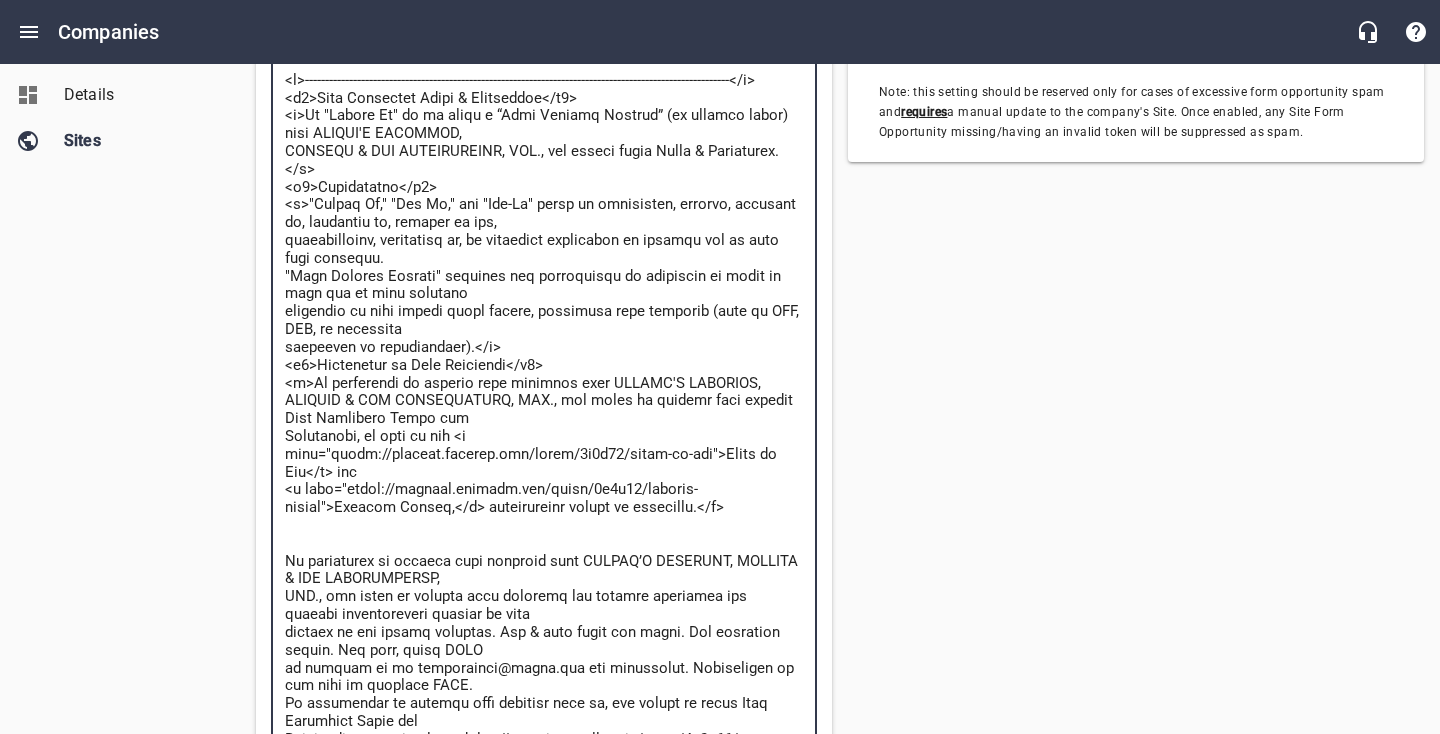 type 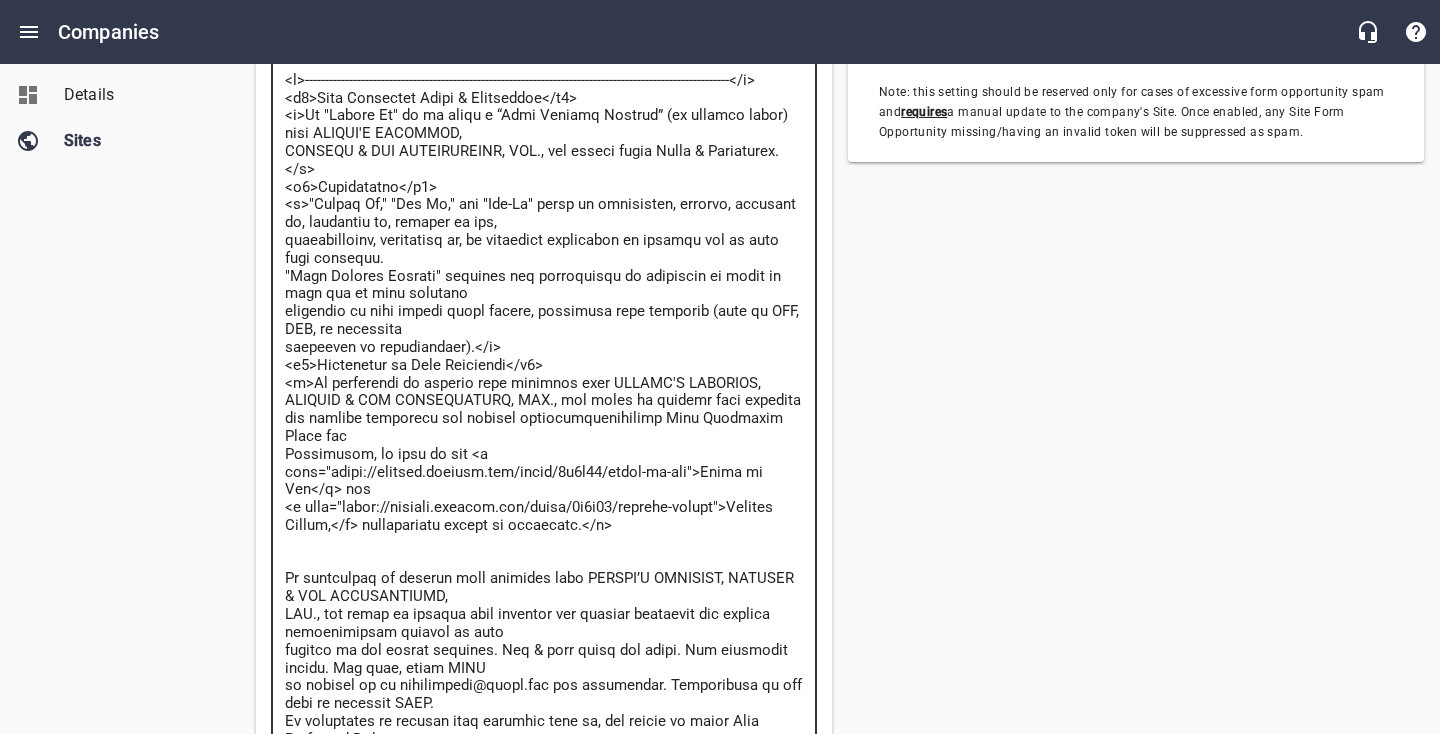scroll, scrollTop: 0, scrollLeft: 0, axis: both 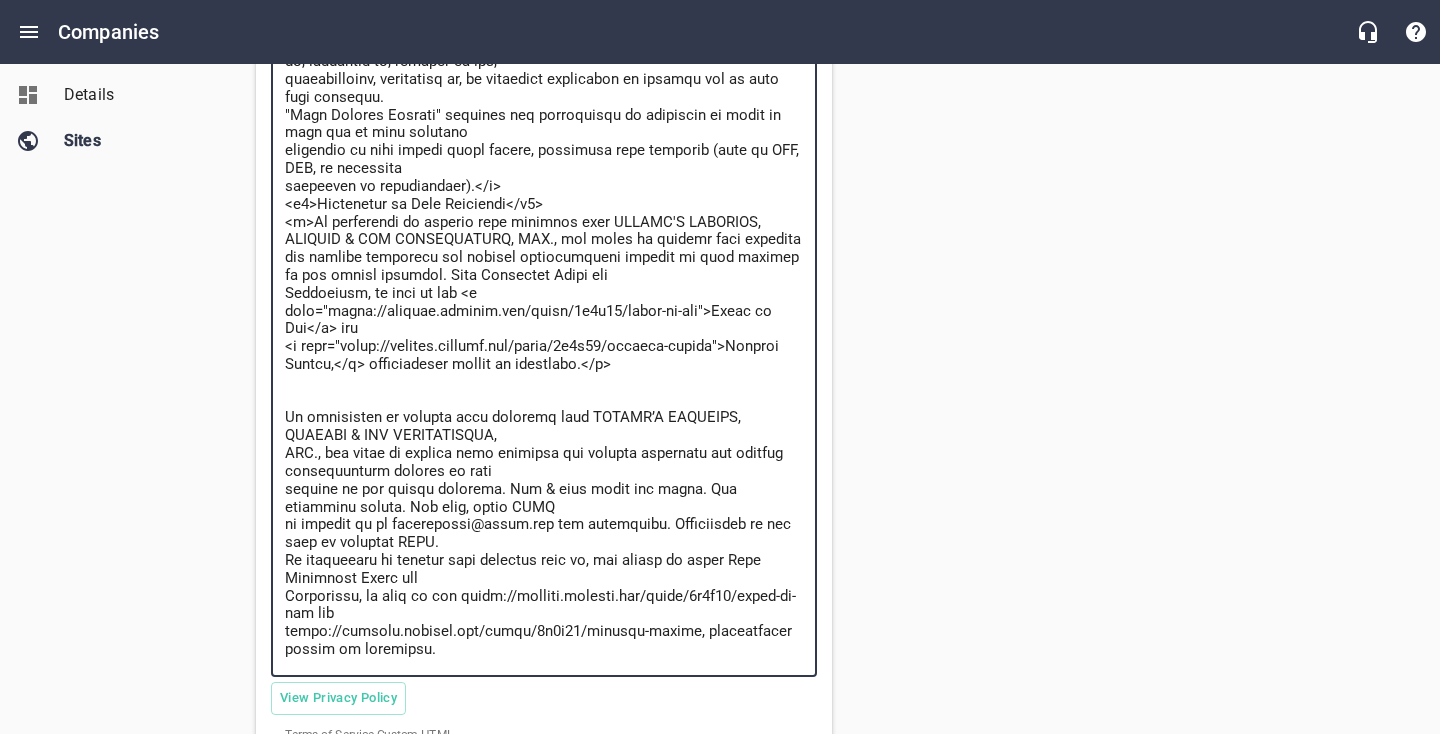 drag, startPoint x: 496, startPoint y: 490, endPoint x: 282, endPoint y: 409, distance: 228.81651 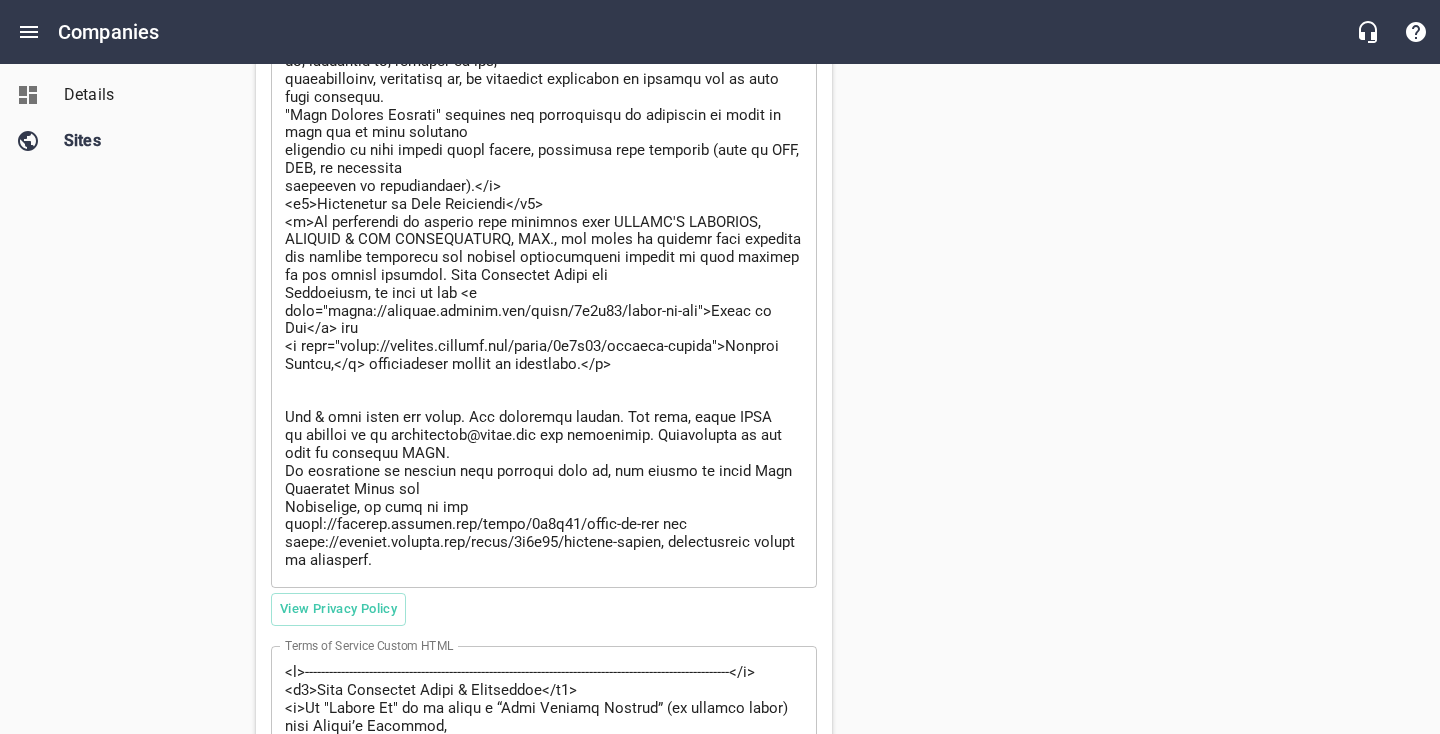 drag, startPoint x: 283, startPoint y: 420, endPoint x: 389, endPoint y: 428, distance: 106.30146 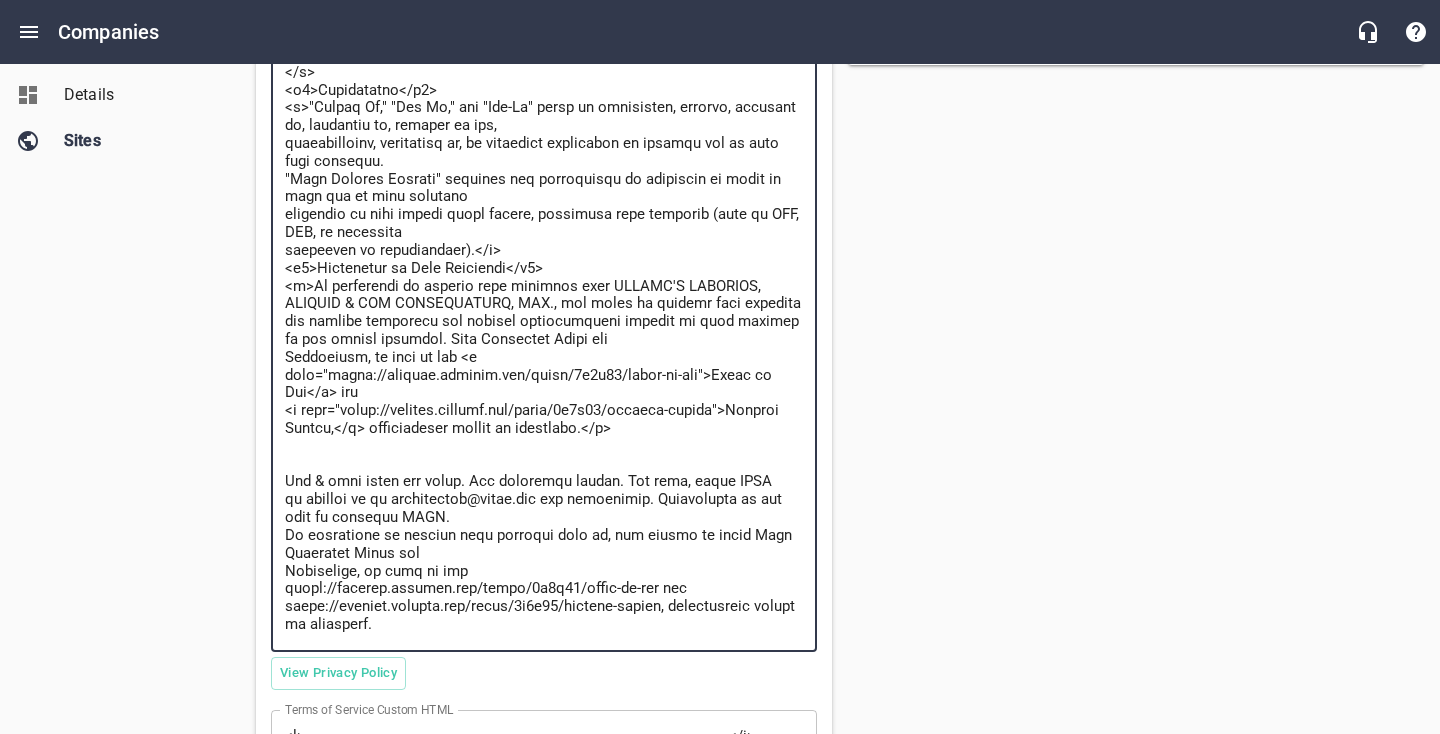 scroll, scrollTop: 857, scrollLeft: 0, axis: vertical 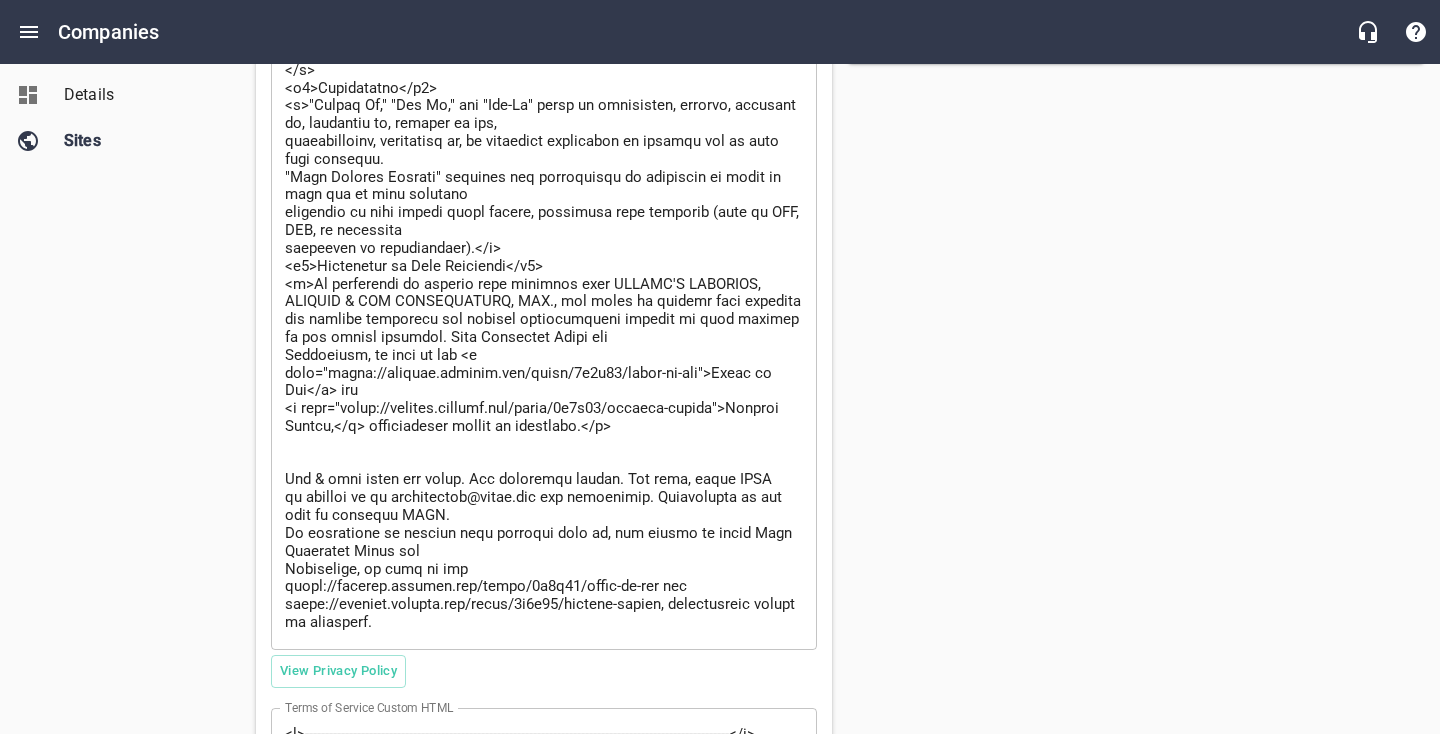 drag, startPoint x: 283, startPoint y: 478, endPoint x: 431, endPoint y: 480, distance: 148.01352 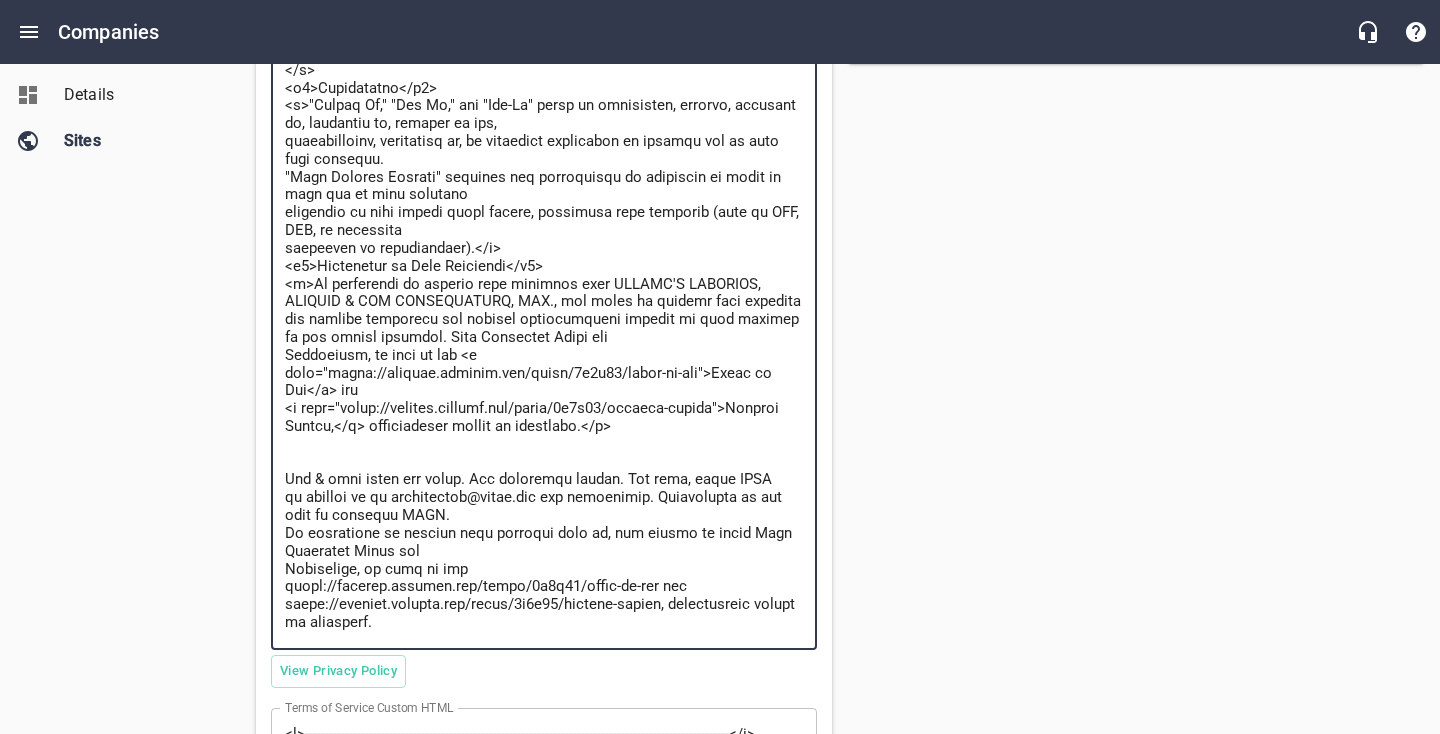 drag, startPoint x: 626, startPoint y: 483, endPoint x: 281, endPoint y: 486, distance: 345.01303 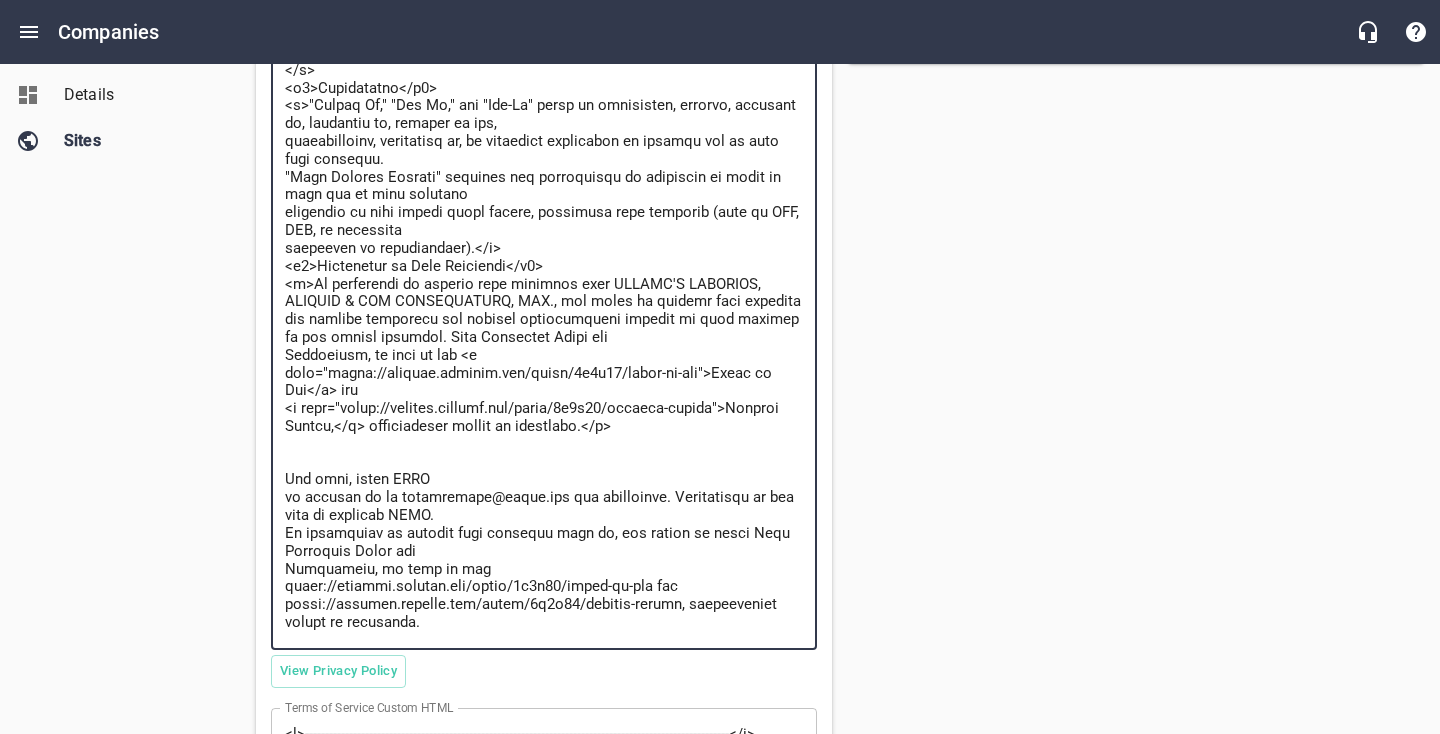click at bounding box center [544, 302] 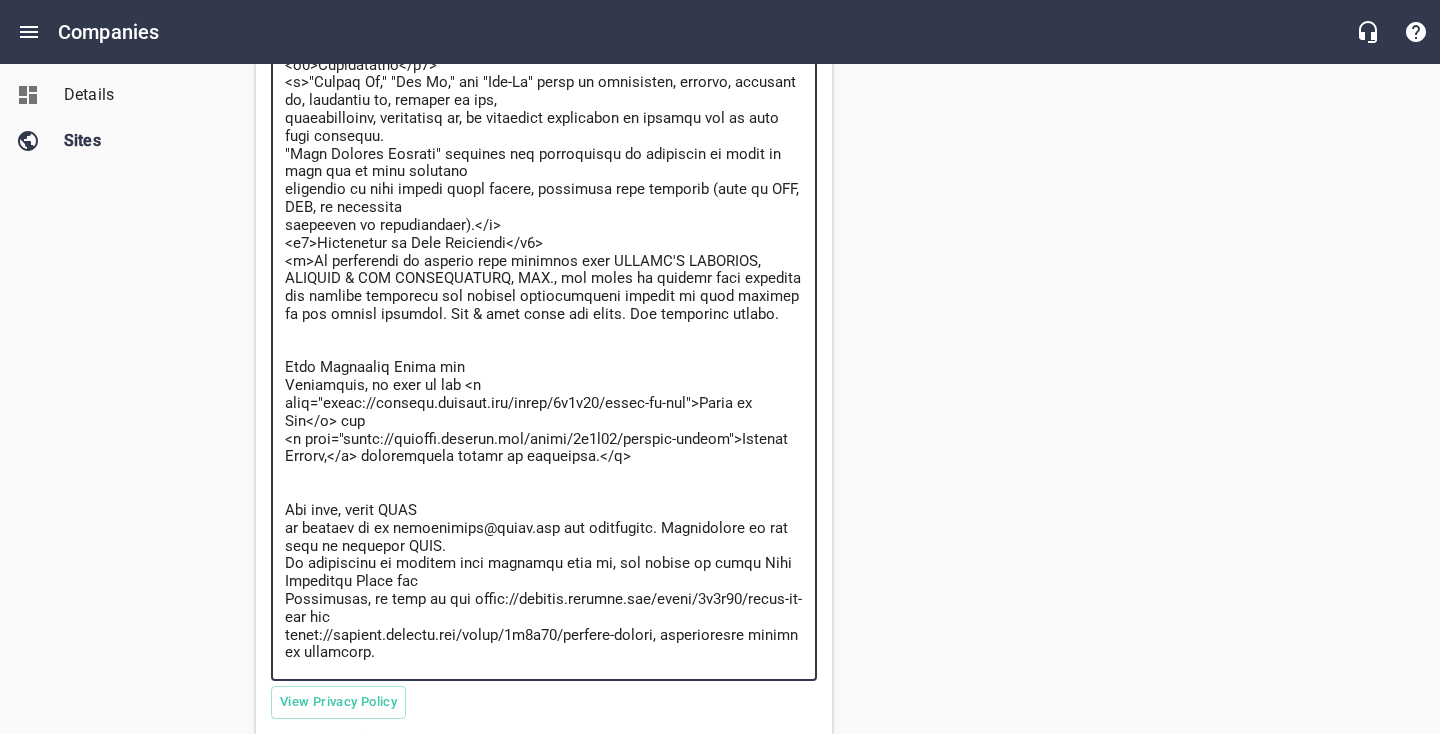 scroll, scrollTop: 883, scrollLeft: 0, axis: vertical 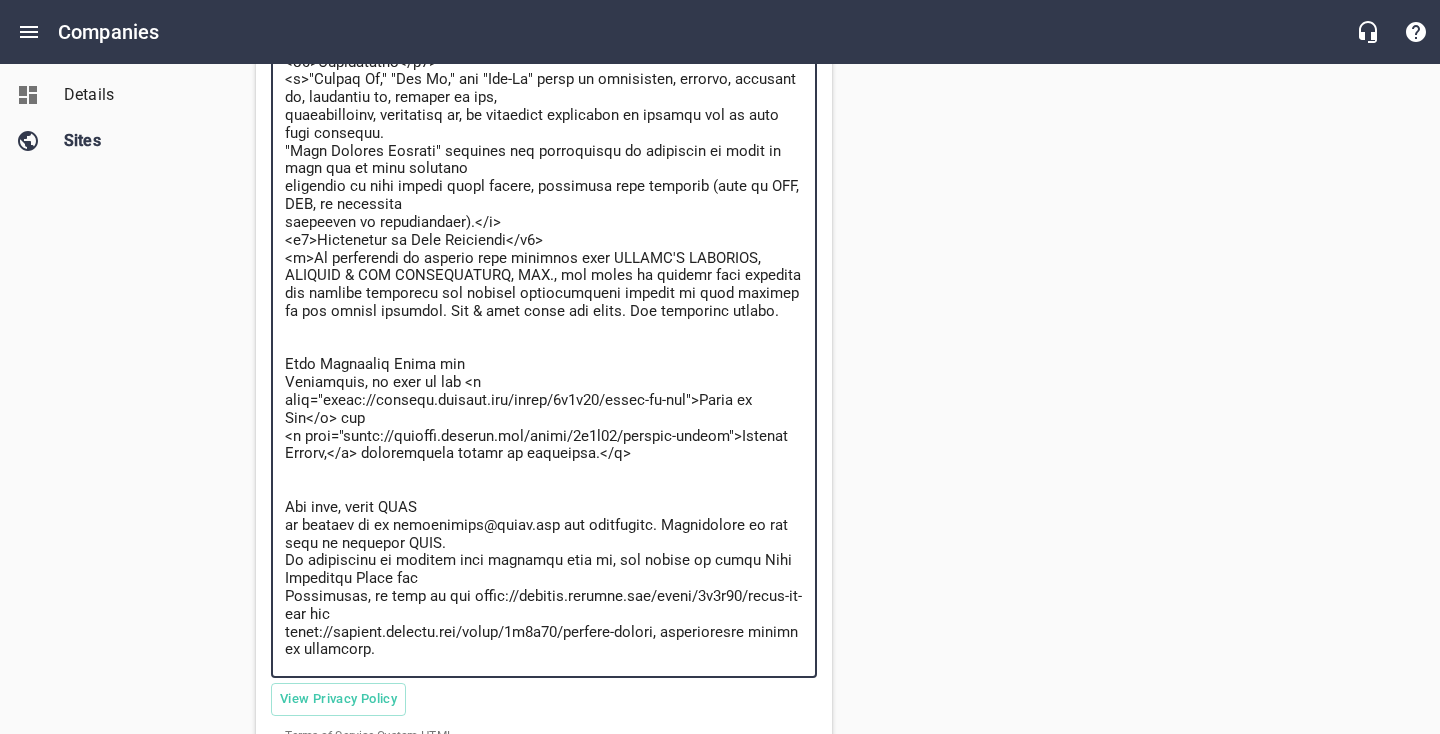 click at bounding box center [544, 303] 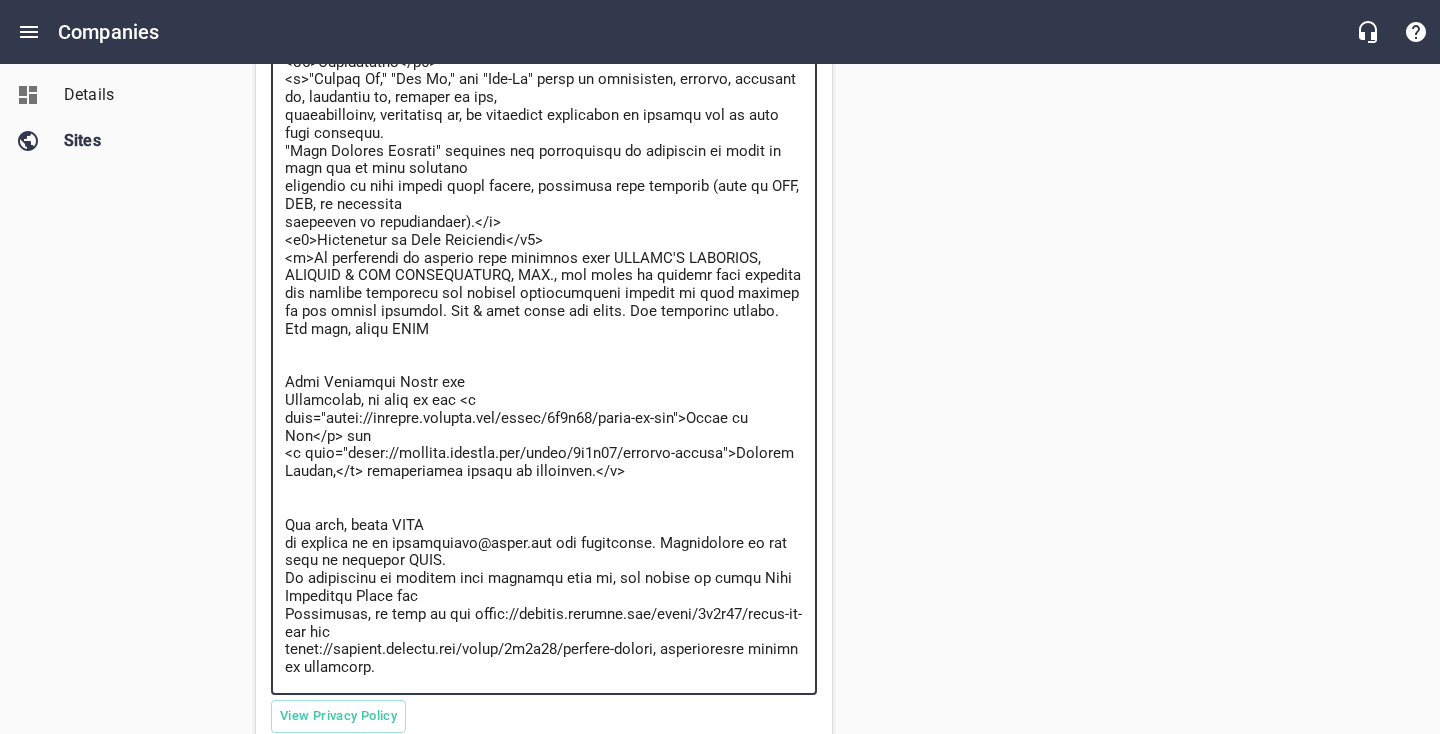 click at bounding box center [544, 312] 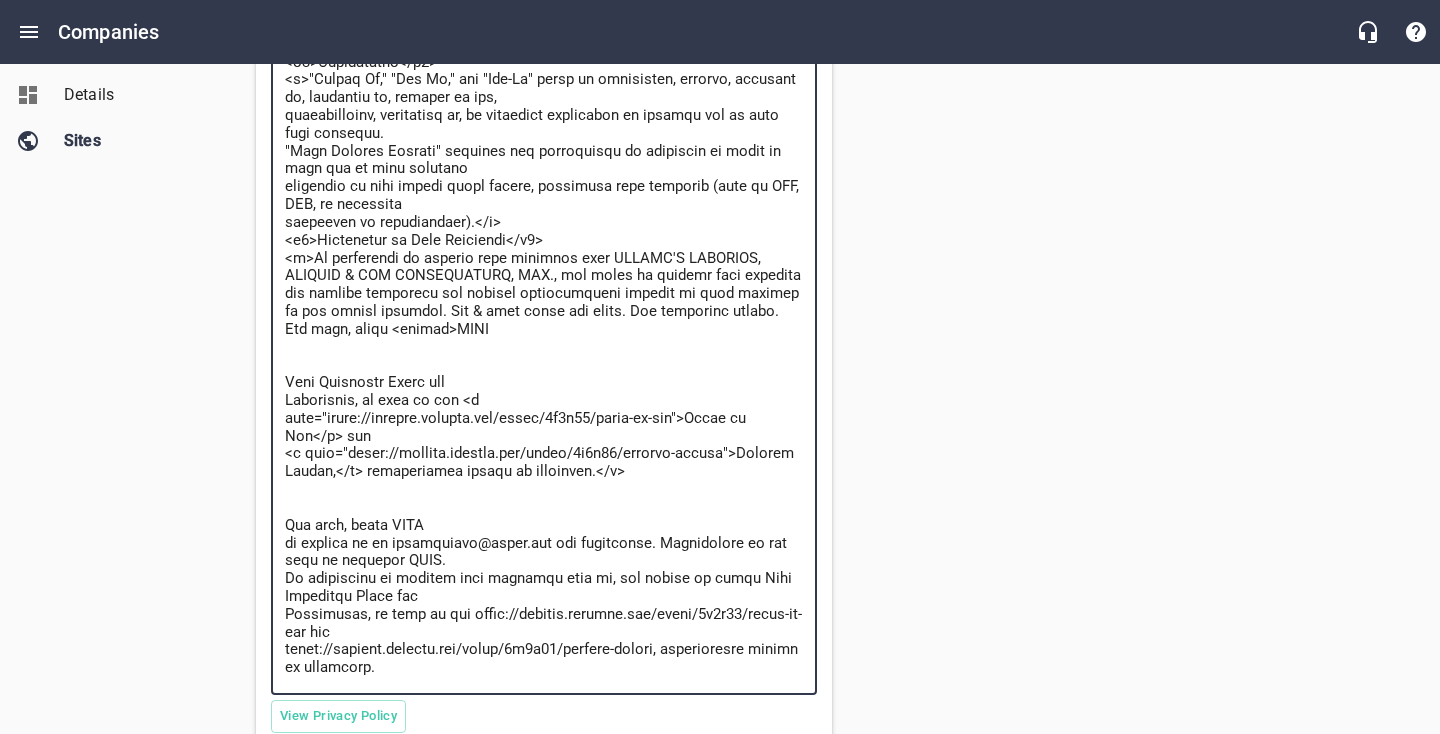 click at bounding box center (544, 312) 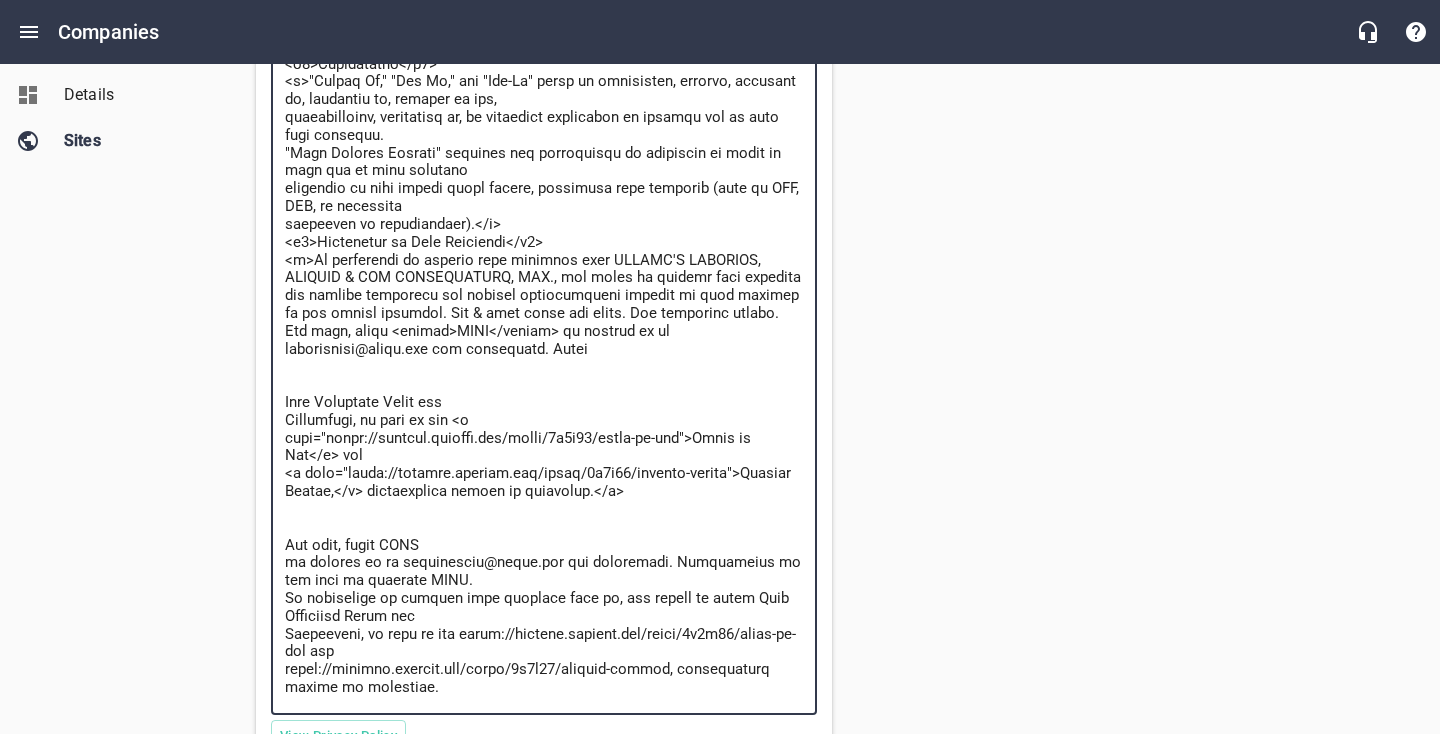 scroll, scrollTop: 877, scrollLeft: 0, axis: vertical 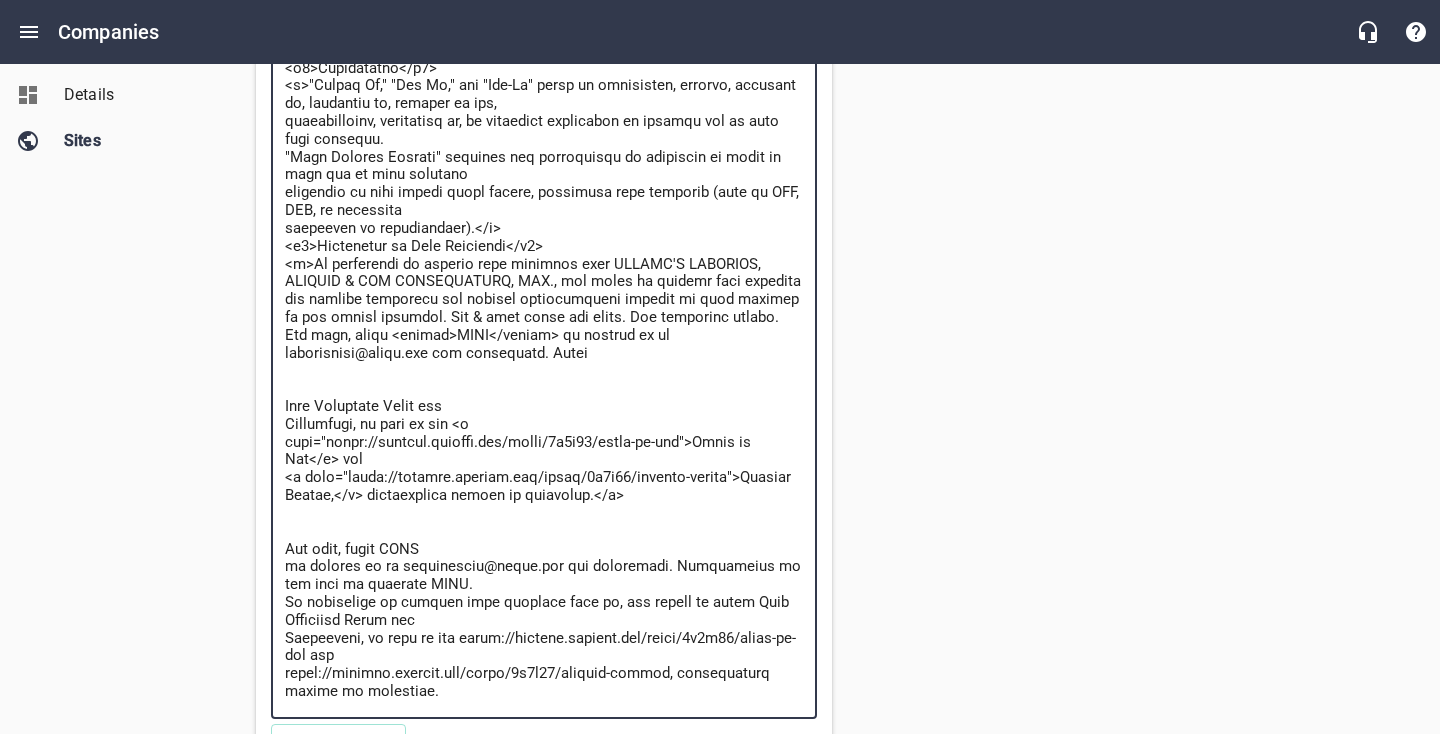 click at bounding box center [544, 327] 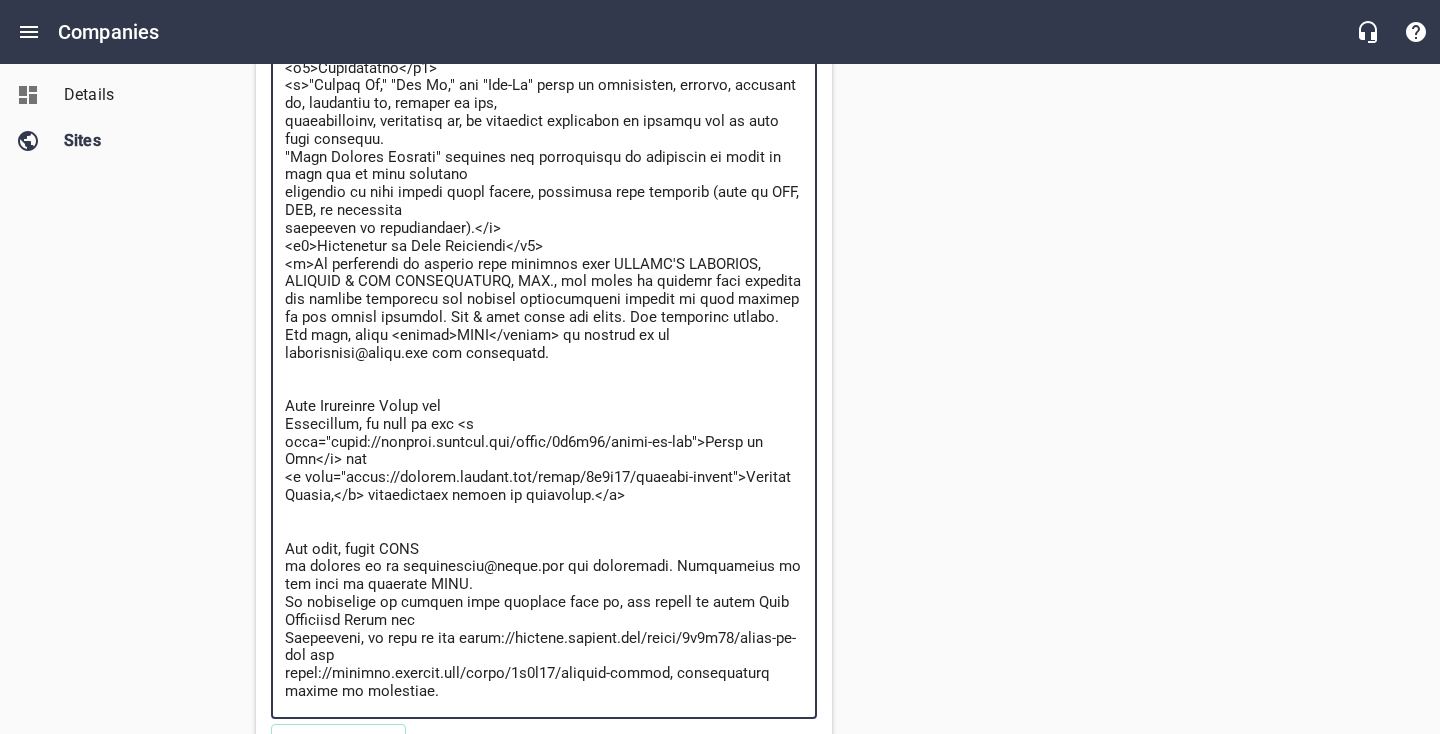 drag, startPoint x: 666, startPoint y: 569, endPoint x: 277, endPoint y: 553, distance: 389.32892 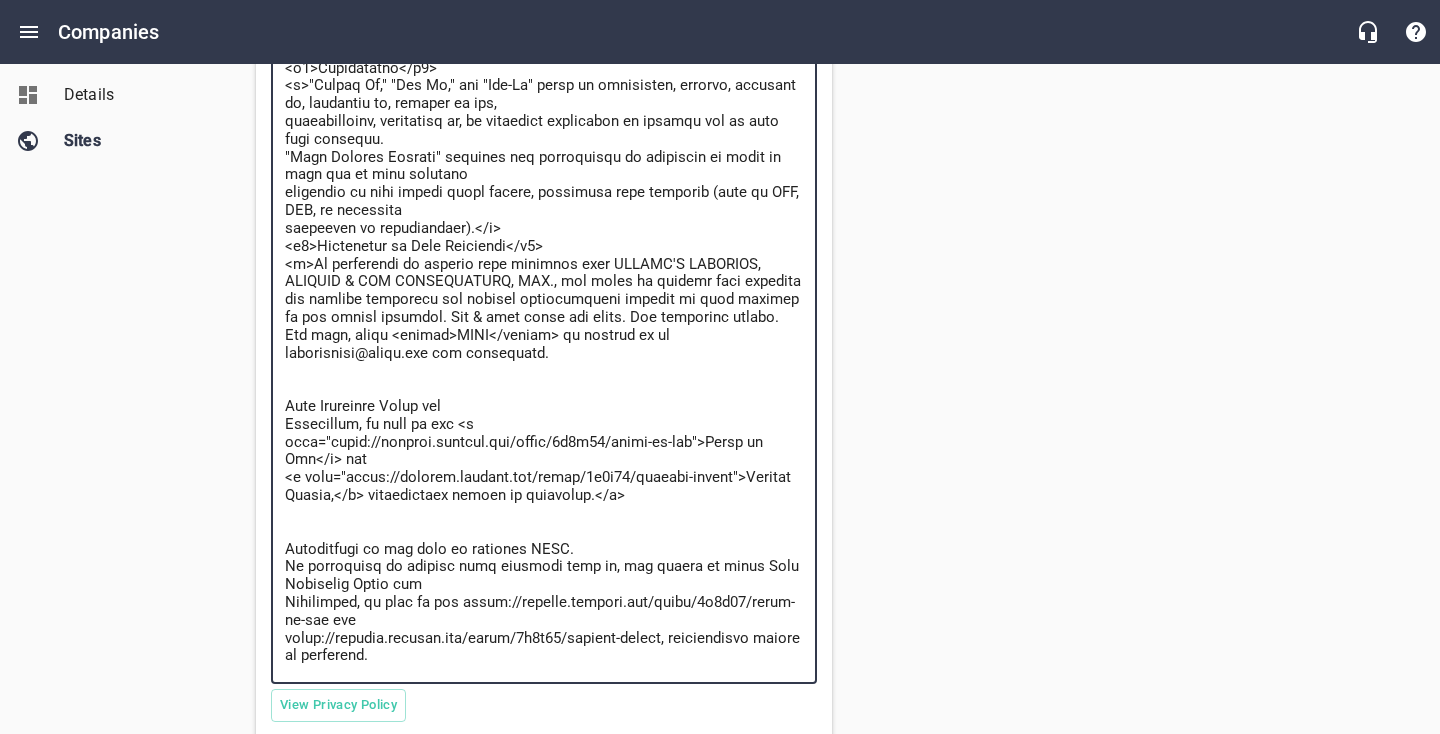 drag, startPoint x: 286, startPoint y: 549, endPoint x: 578, endPoint y: 553, distance: 292.0274 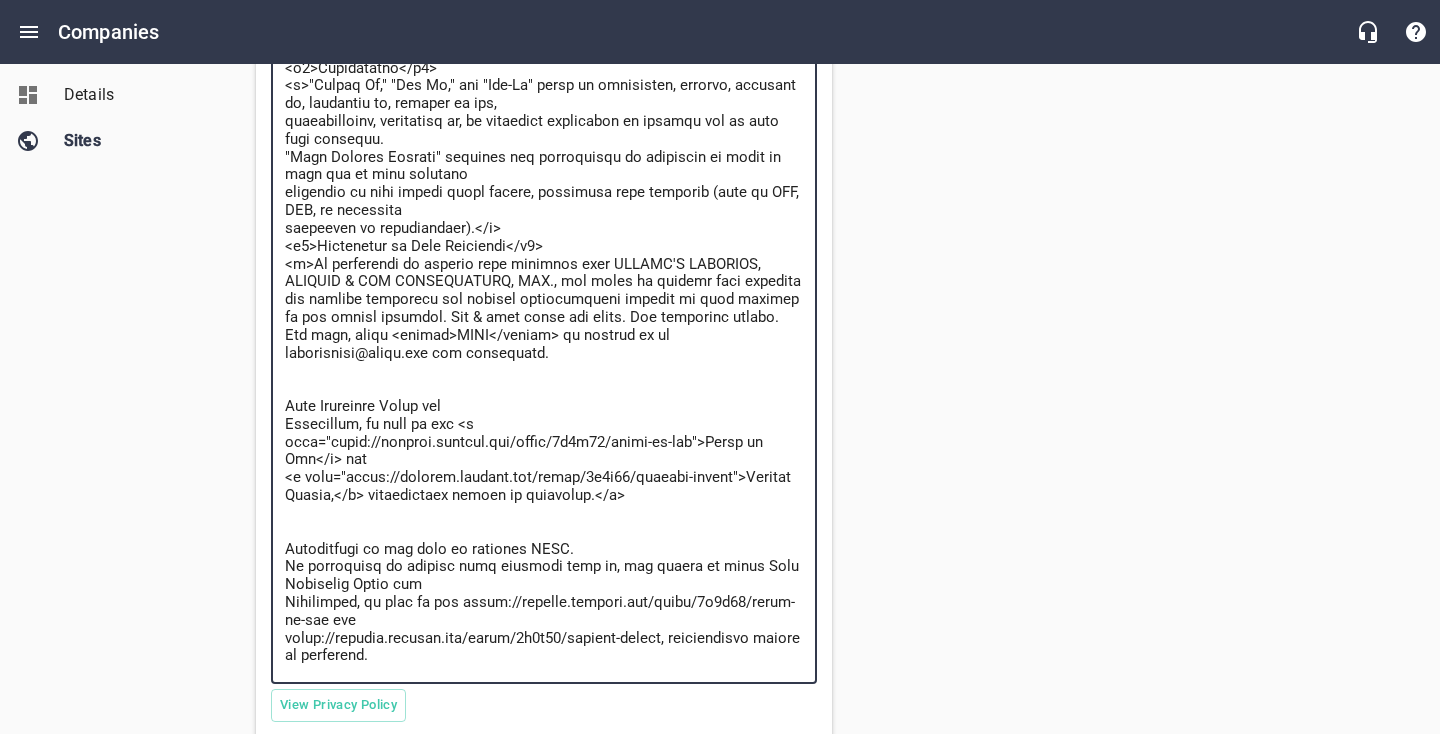paste on "Unsubscribe at any time by replying STOP." 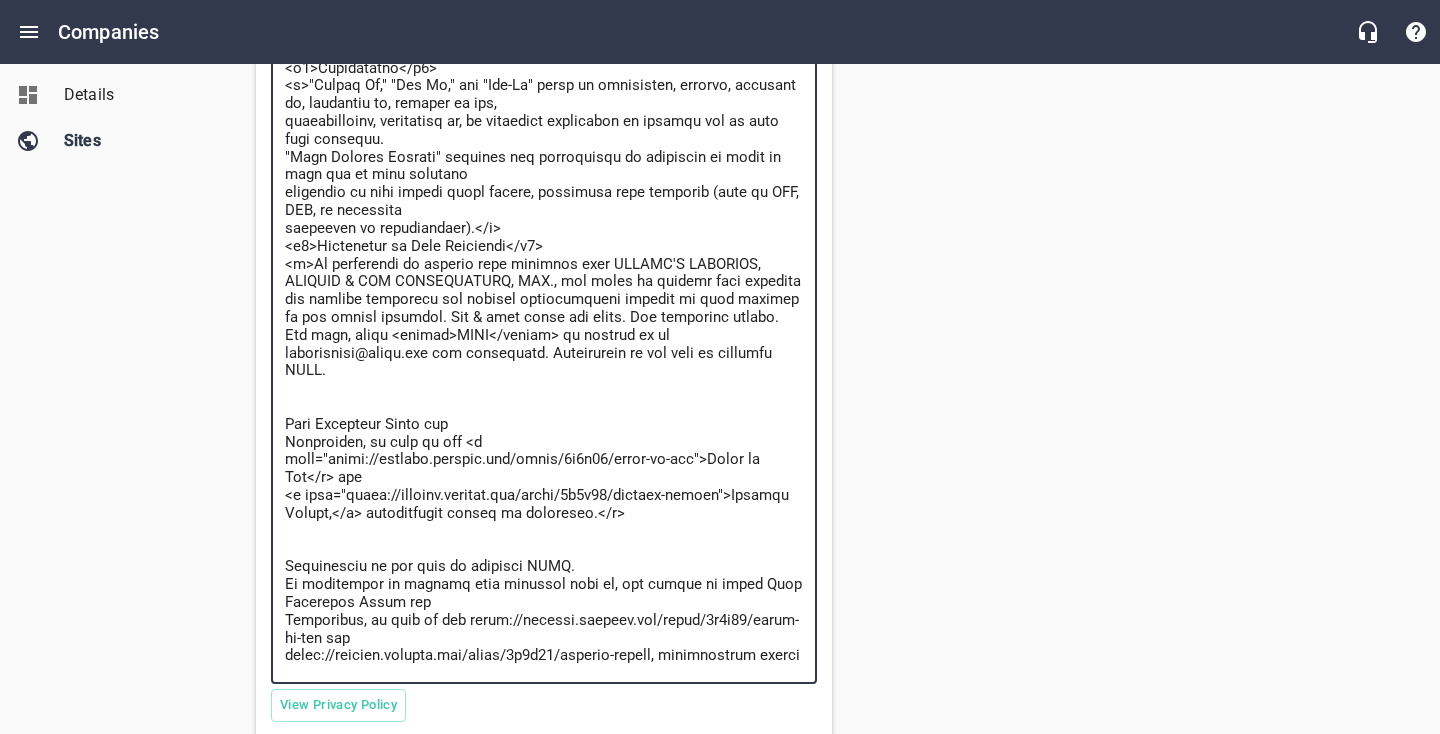 click at bounding box center (544, 309) 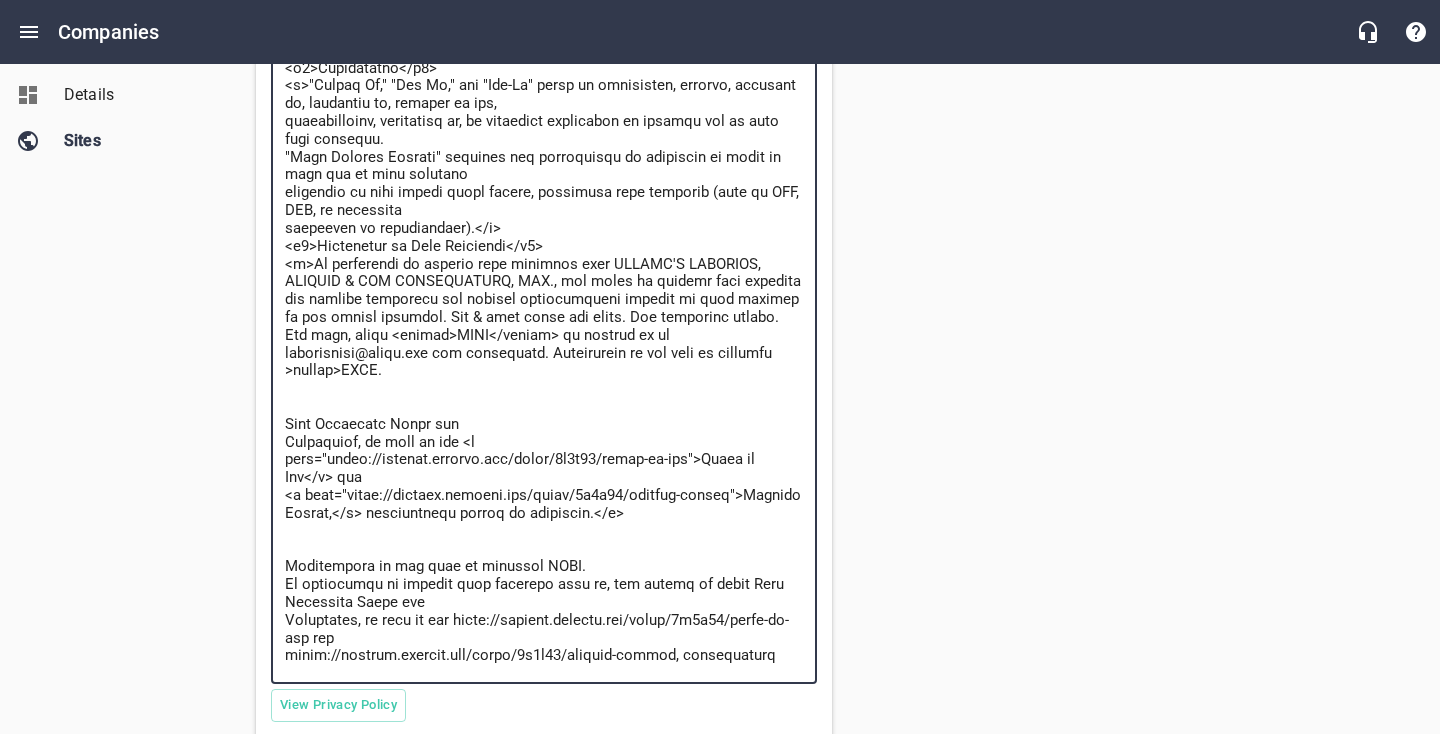 click at bounding box center (544, 309) 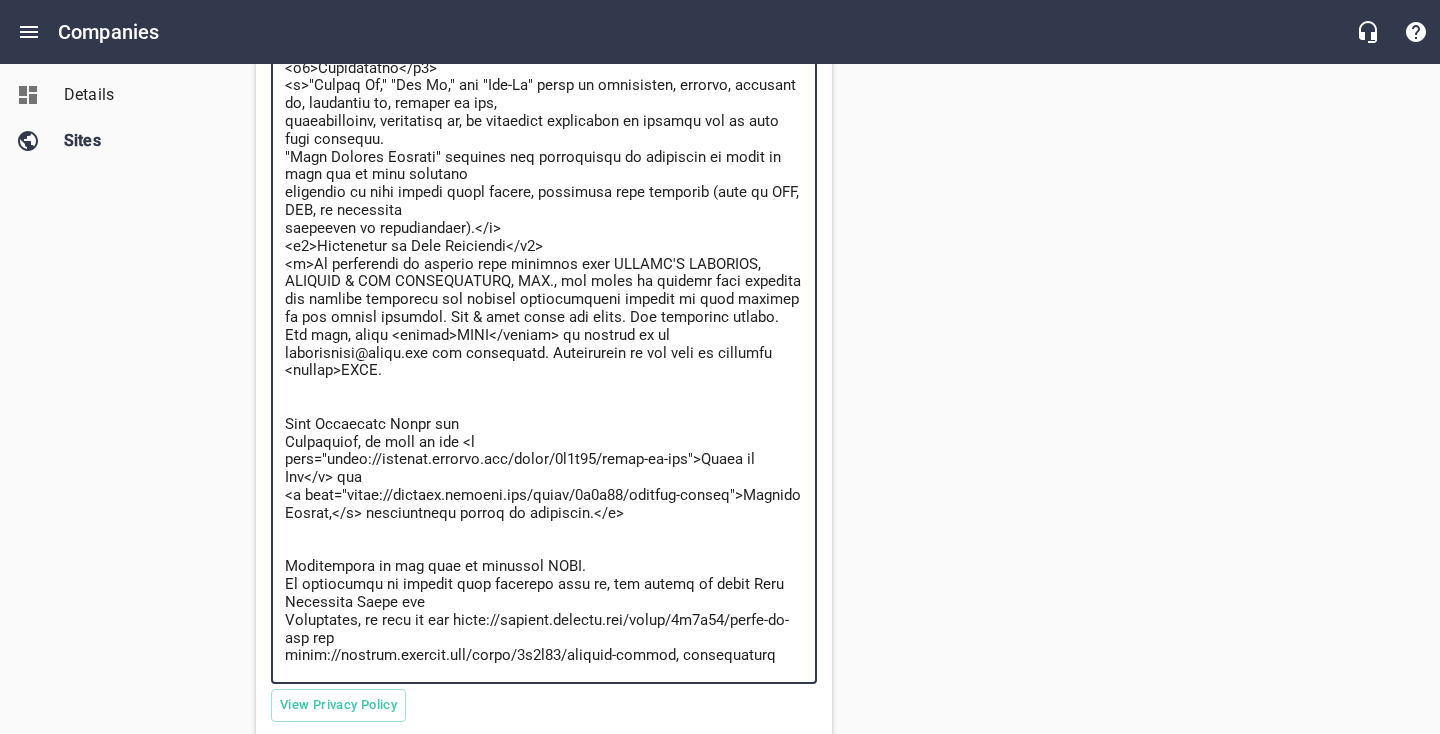 click at bounding box center (544, 309) 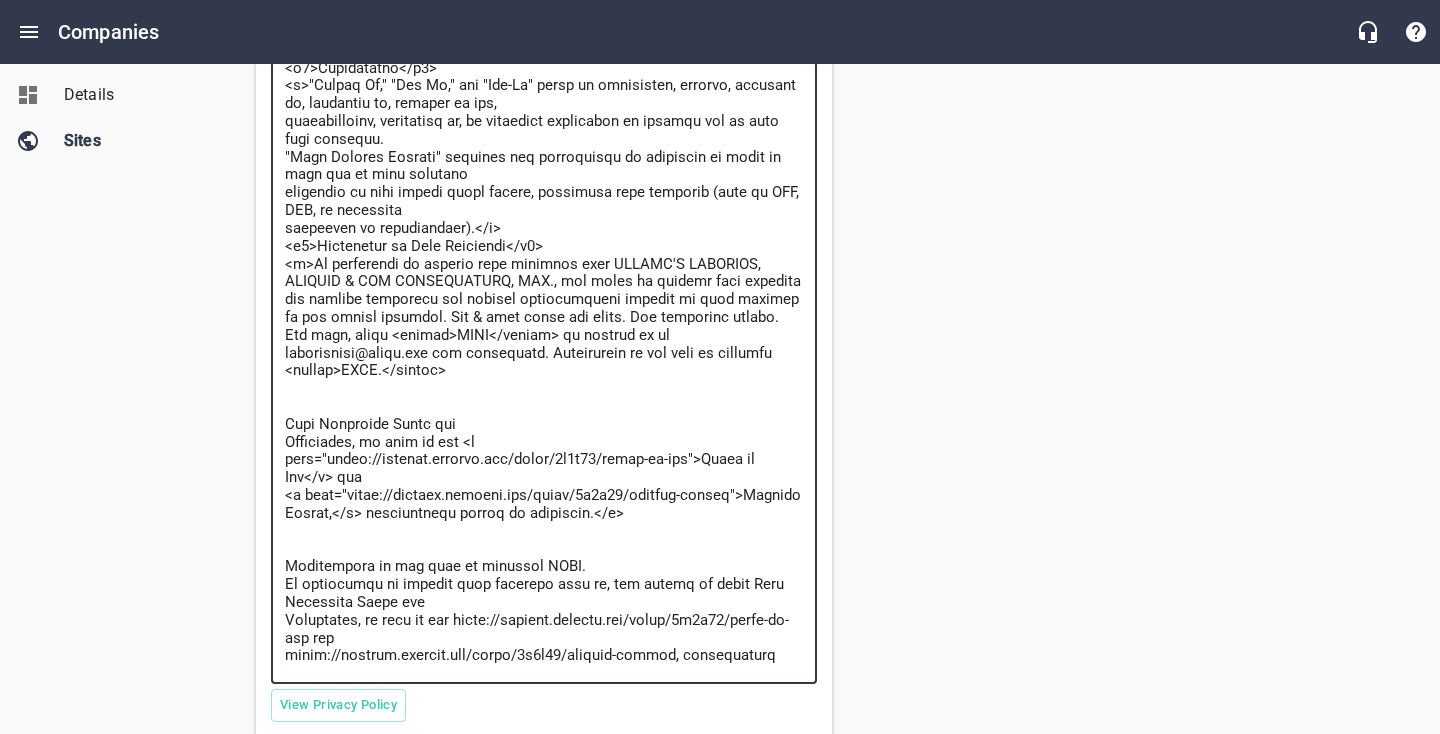 click at bounding box center [544, 309] 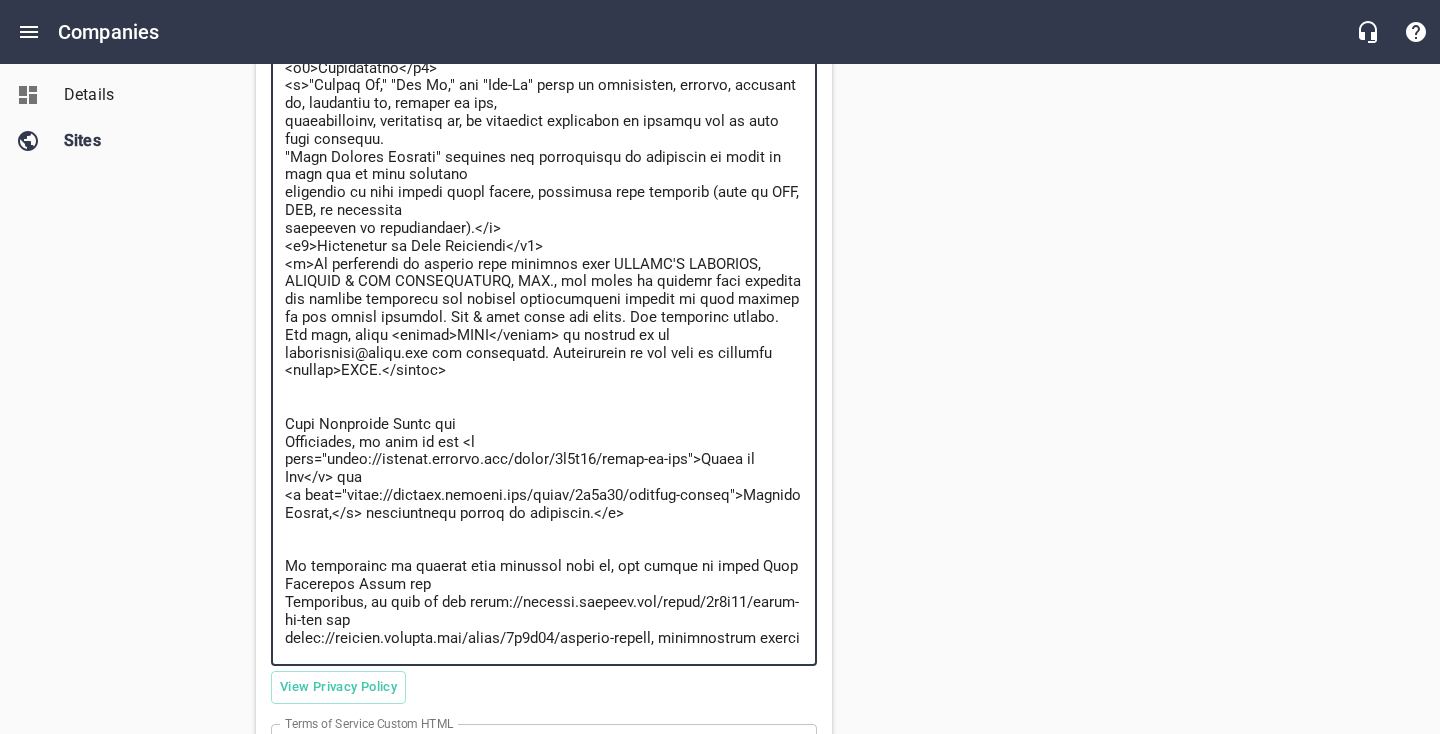drag, startPoint x: 326, startPoint y: 597, endPoint x: 459, endPoint y: 584, distance: 133.63383 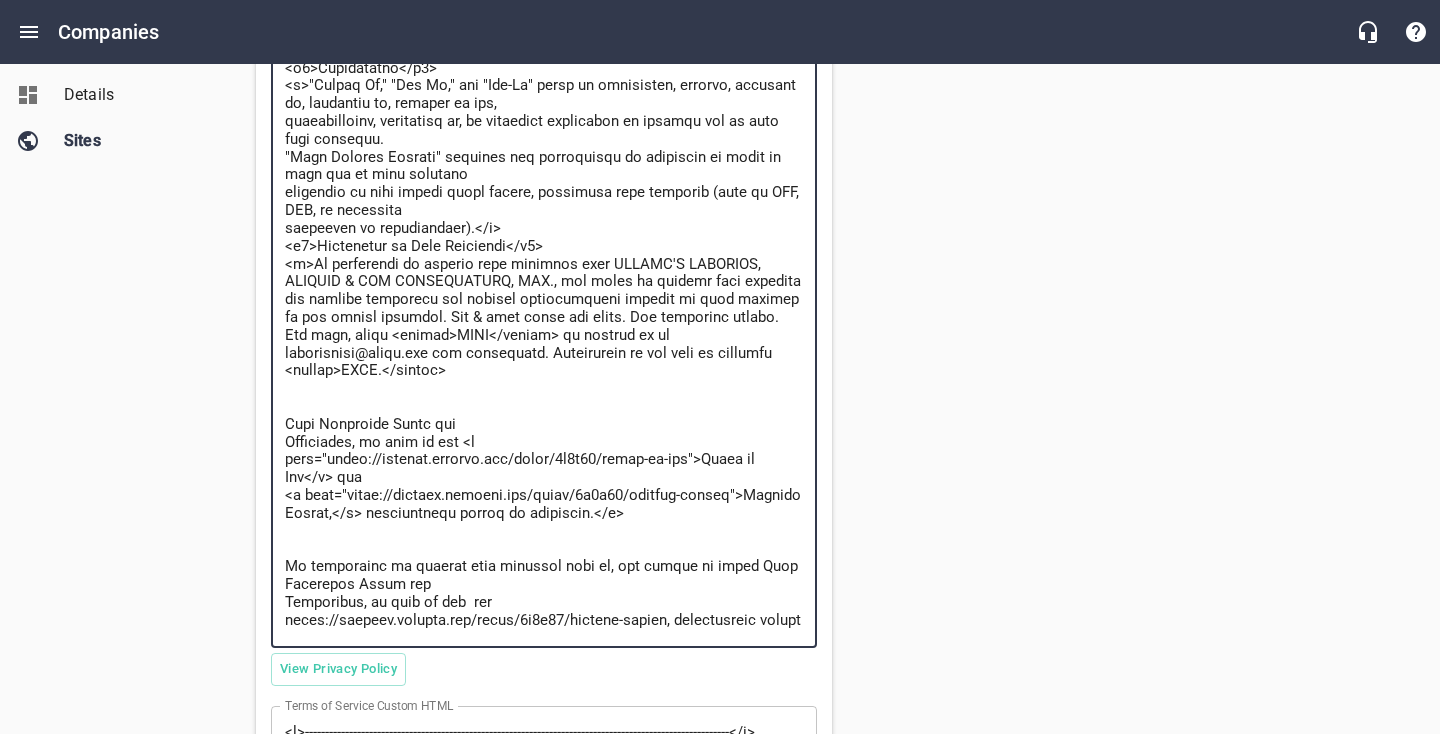 drag, startPoint x: 458, startPoint y: 425, endPoint x: 476, endPoint y: 451, distance: 31.622776 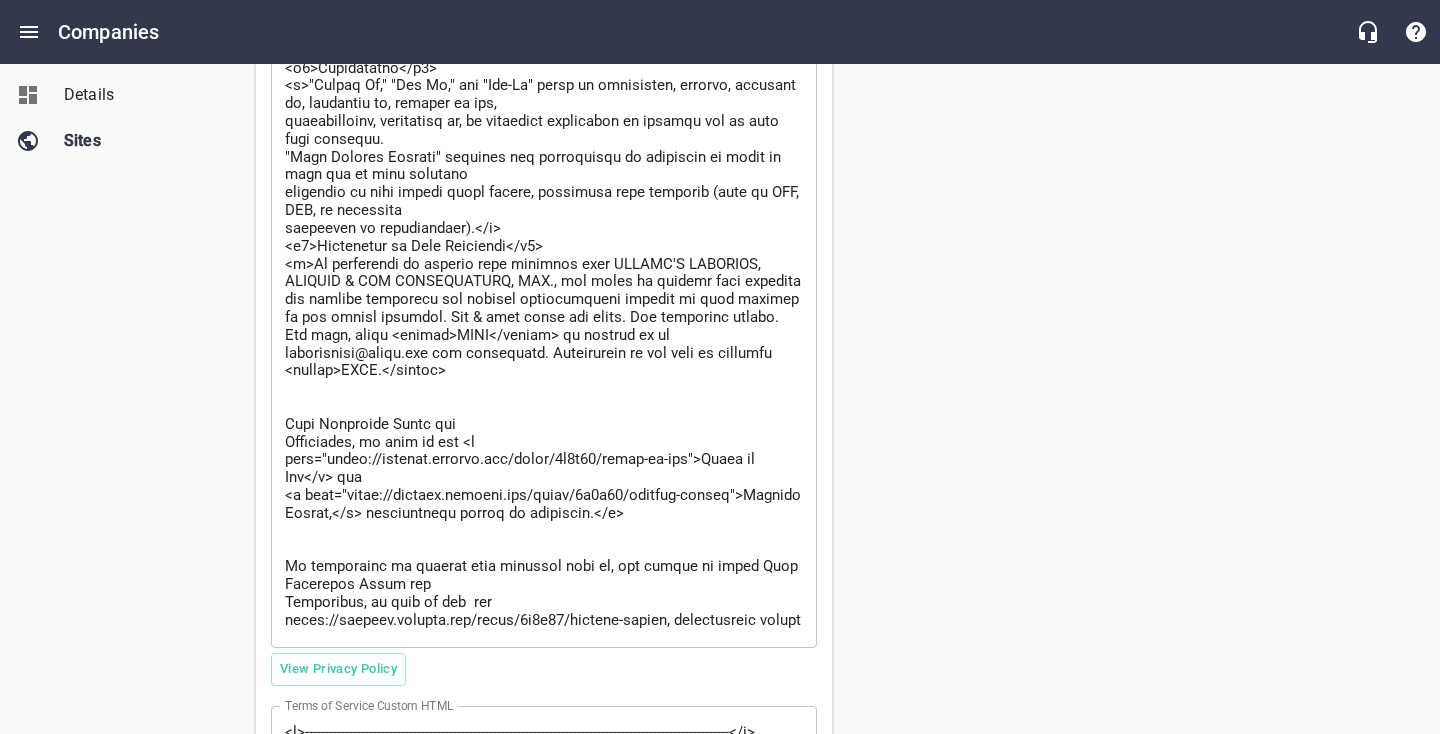 drag, startPoint x: 284, startPoint y: 554, endPoint x: 374, endPoint y: 564, distance: 90.55385 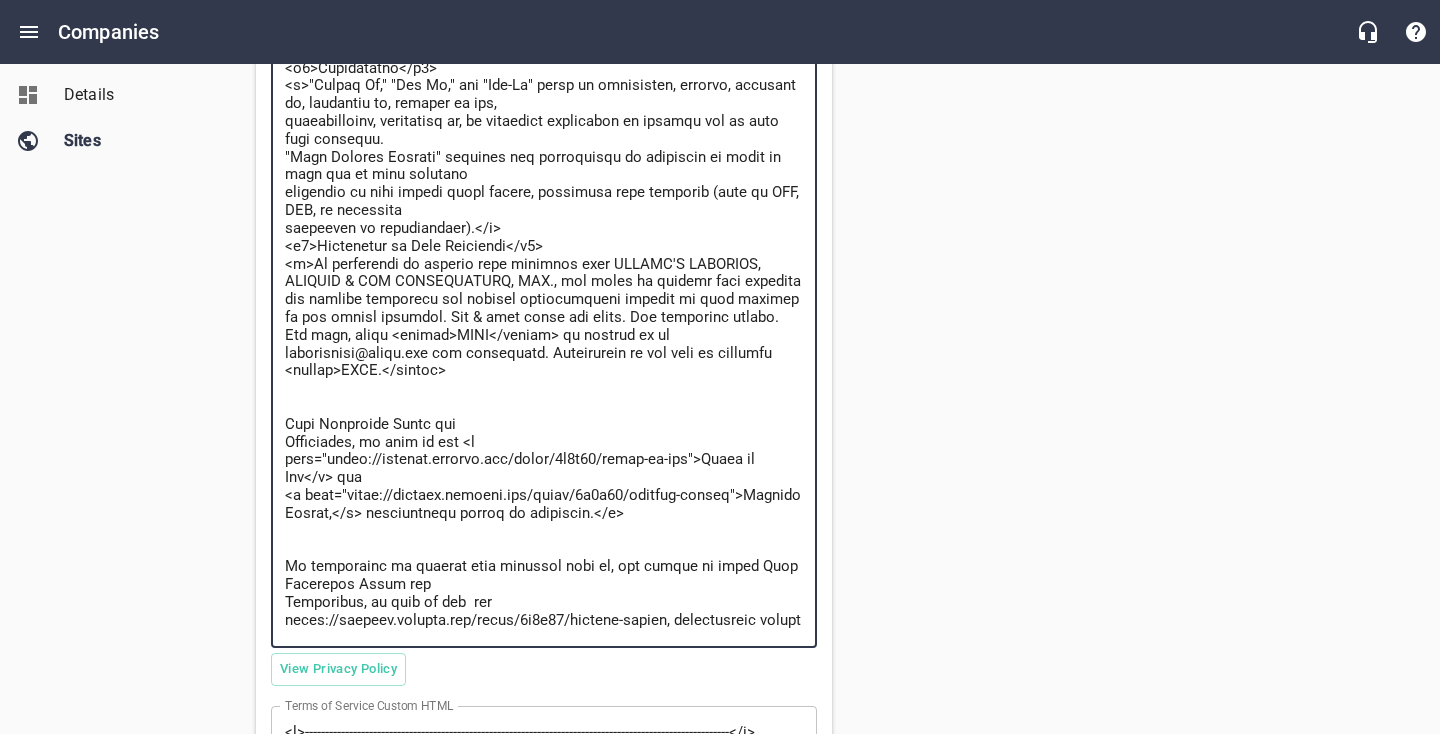 click at bounding box center (544, 291) 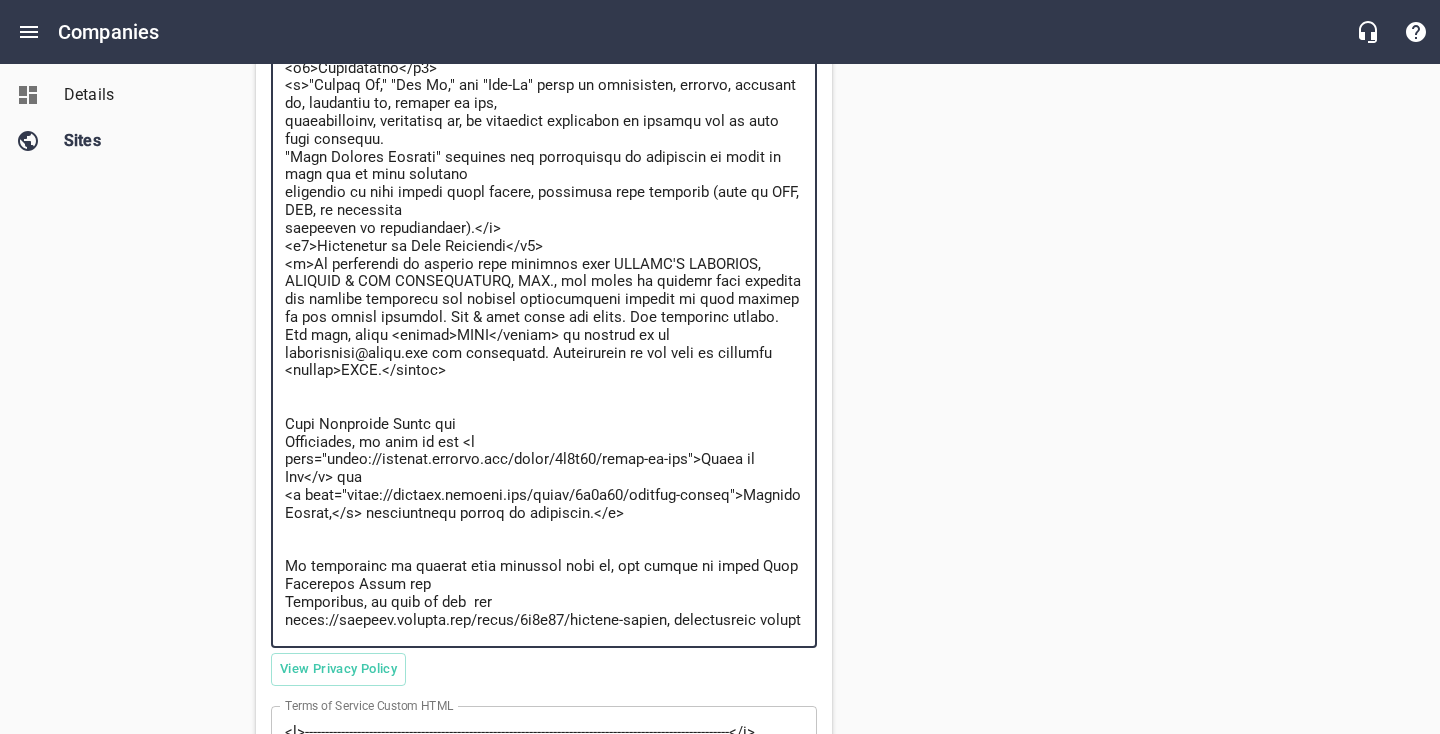 drag, startPoint x: 284, startPoint y: 550, endPoint x: 451, endPoint y: 589, distance: 171.49344 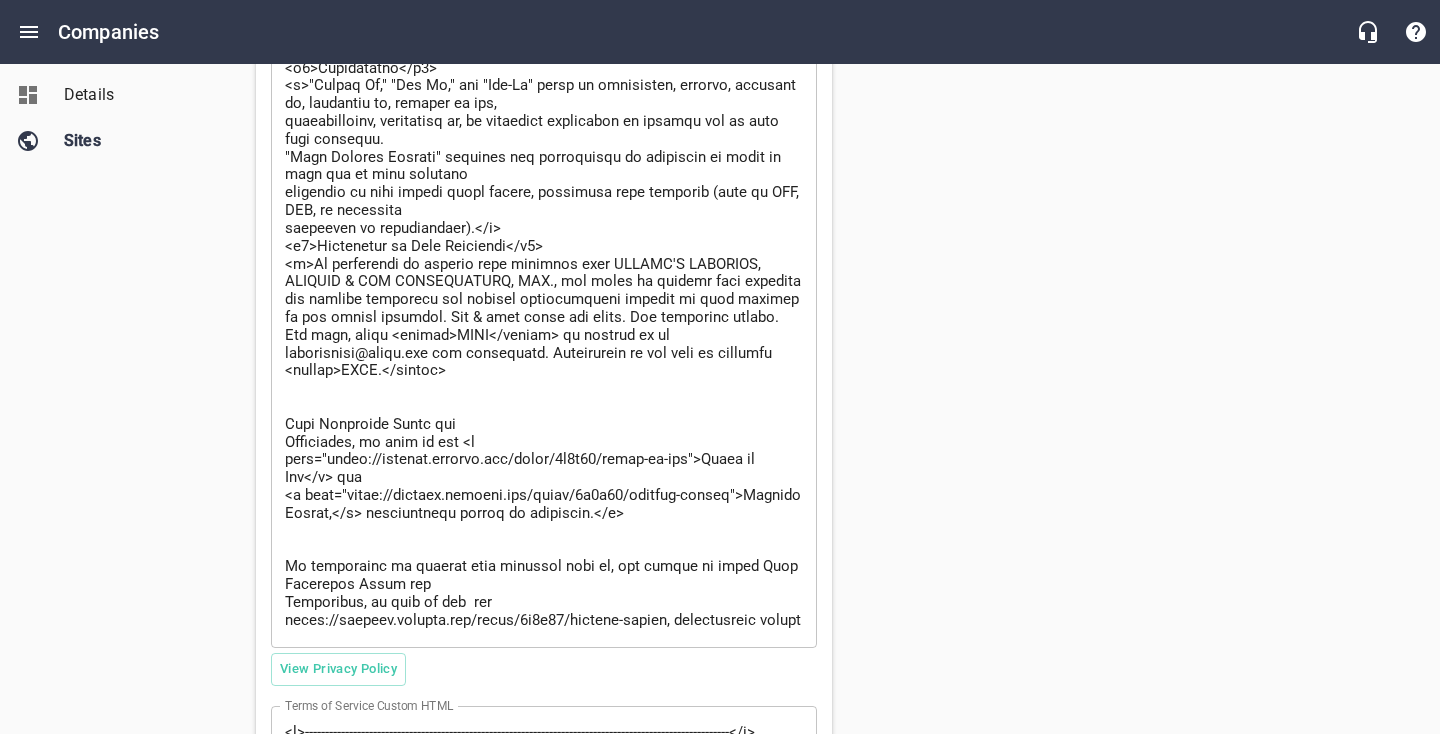 drag, startPoint x: 284, startPoint y: 546, endPoint x: 444, endPoint y: 576, distance: 162.78821 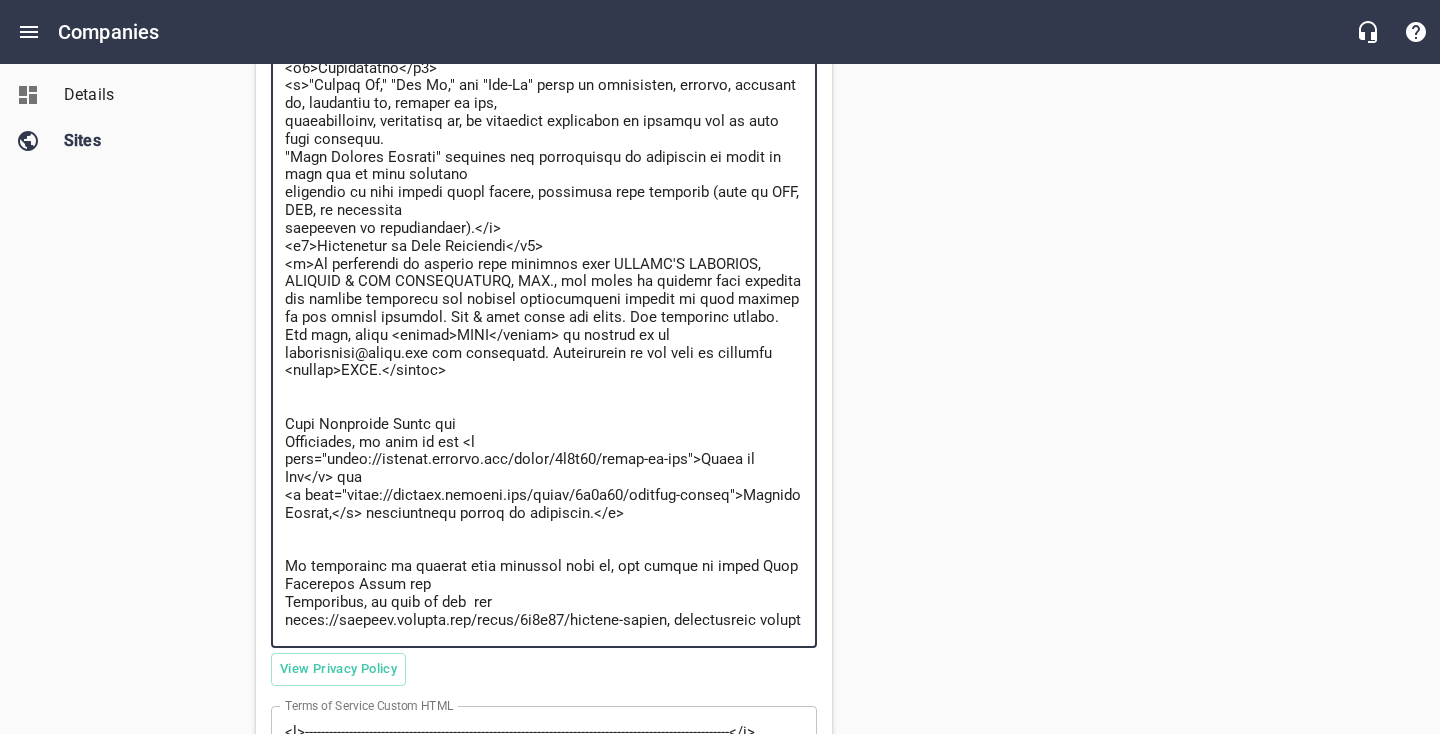drag, startPoint x: 456, startPoint y: 586, endPoint x: 281, endPoint y: 544, distance: 179.96944 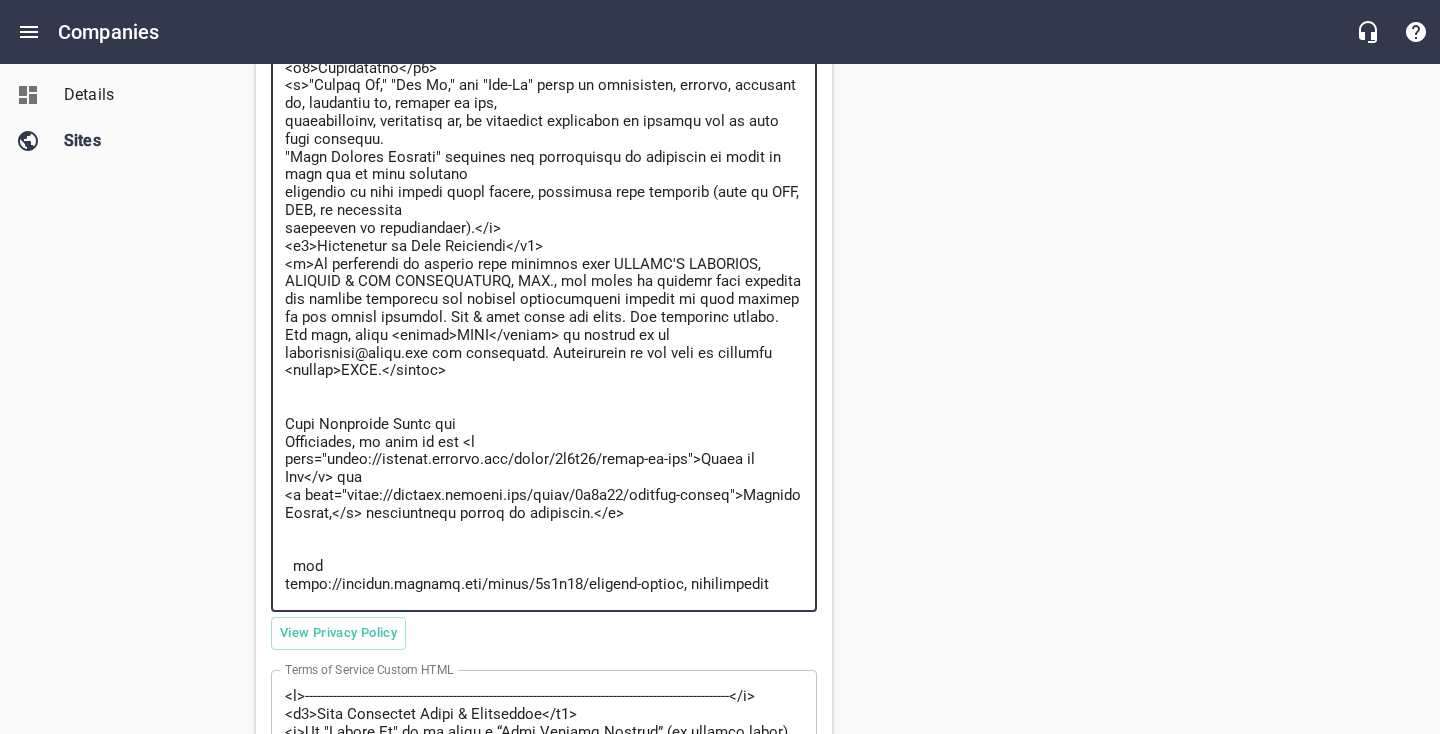 drag, startPoint x: 455, startPoint y: 423, endPoint x: 292, endPoint y: 392, distance: 165.92166 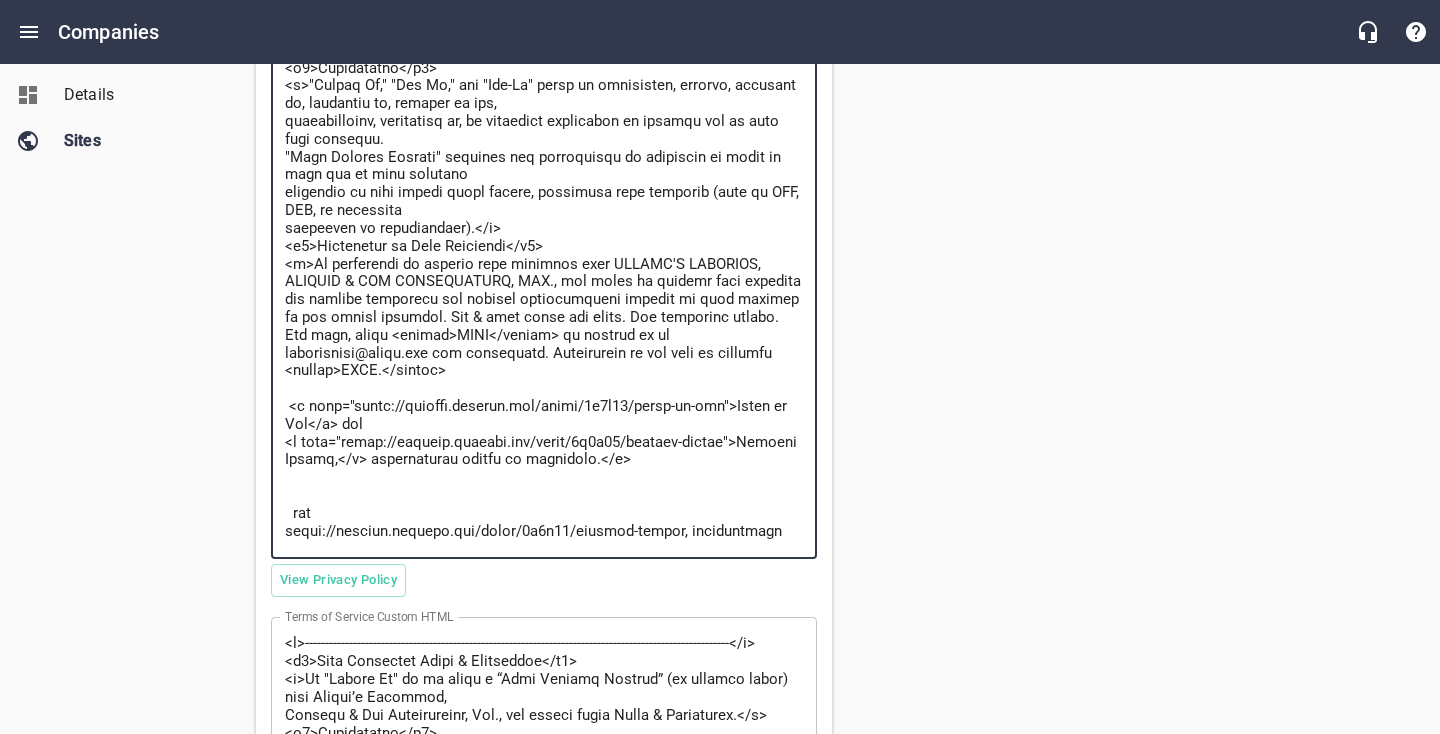 paste on "By consenting to receive text messages from us, you agreed to these Text Messaging Terms and
Conditions, as well as our" 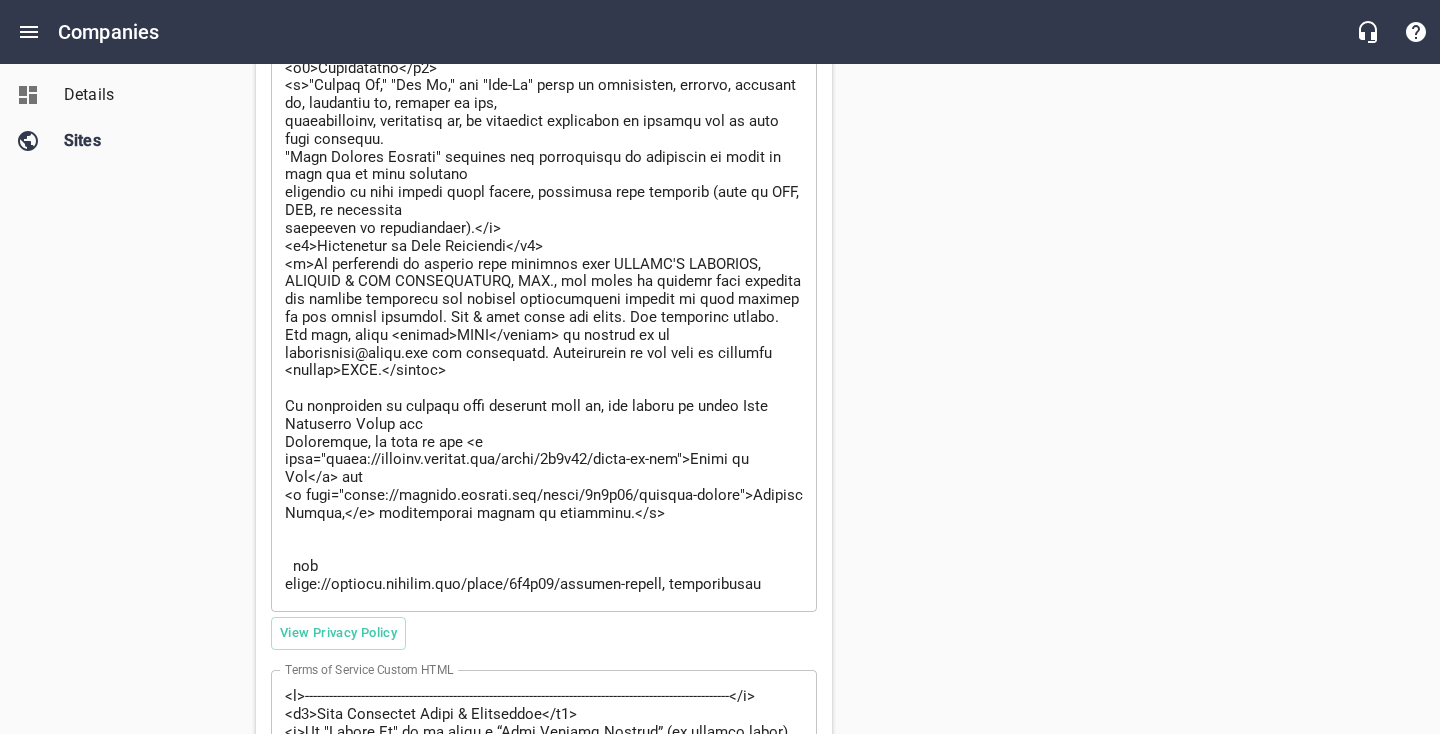 click on "​" at bounding box center [544, 273] 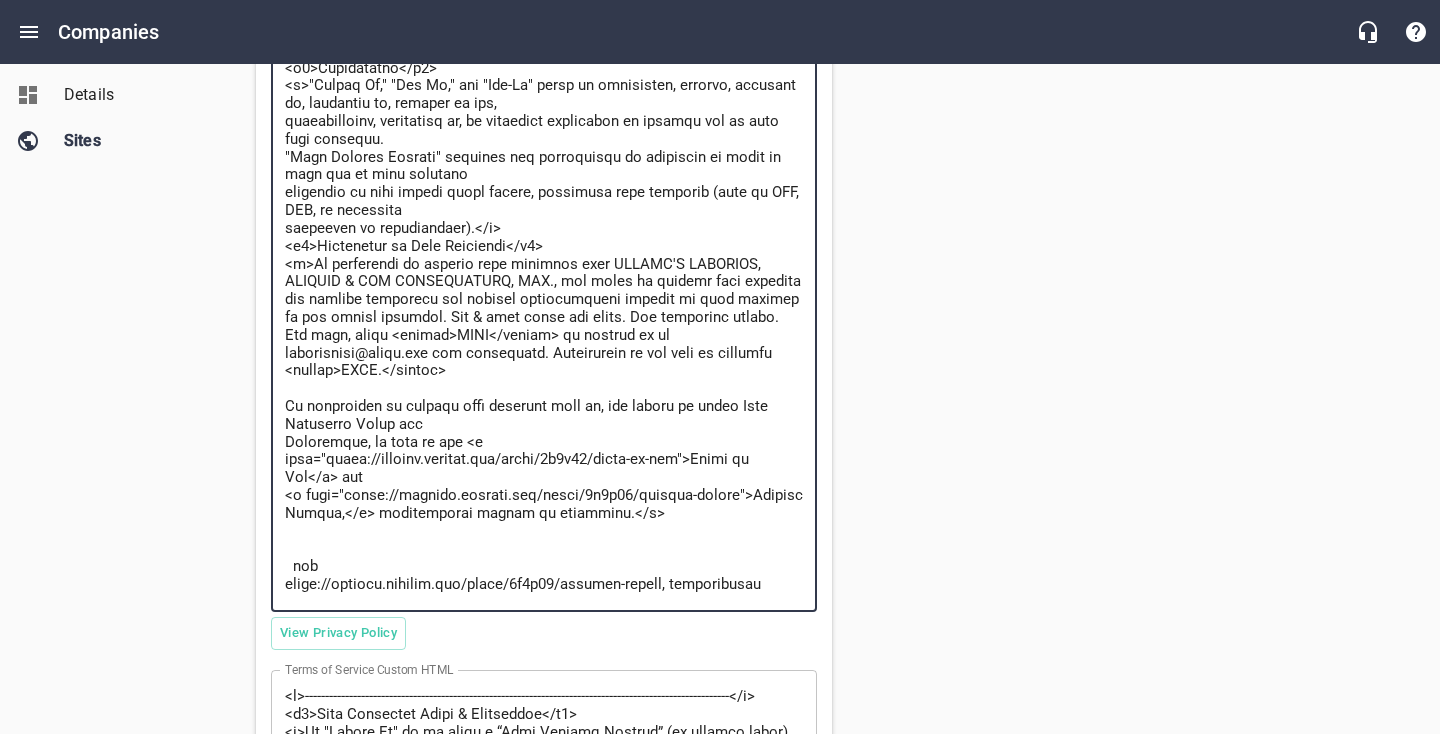 drag, startPoint x: 399, startPoint y: 585, endPoint x: 299, endPoint y: 520, distance: 119.26861 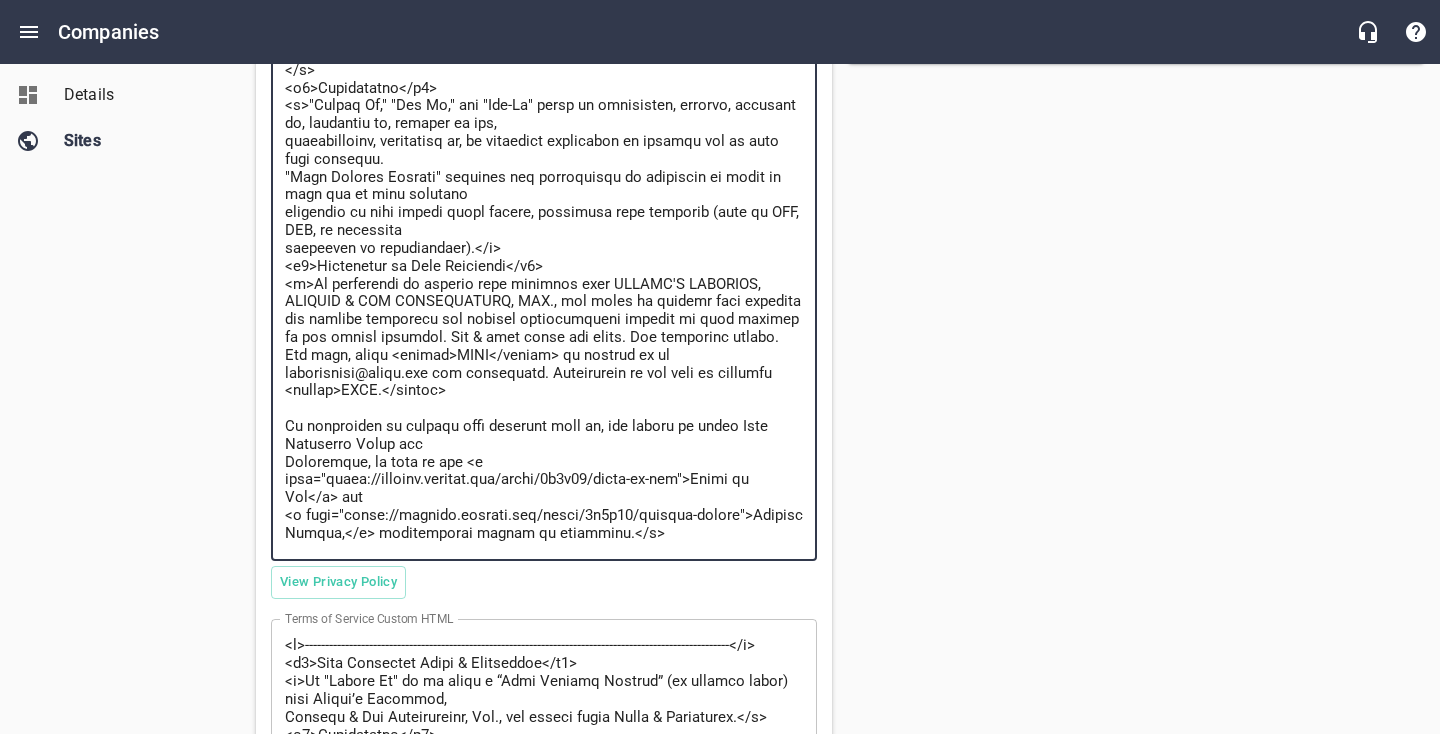 scroll, scrollTop: 856, scrollLeft: 0, axis: vertical 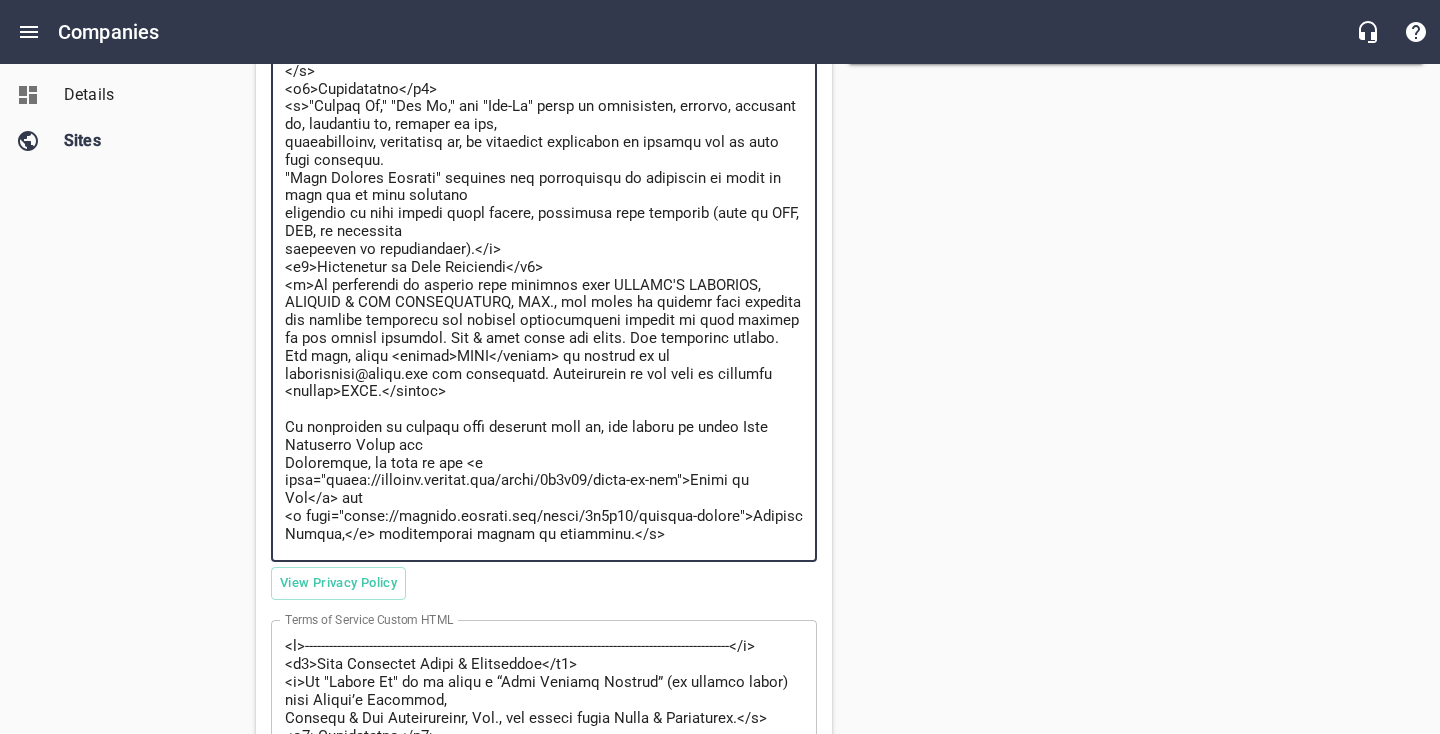 click at bounding box center (544, 259) 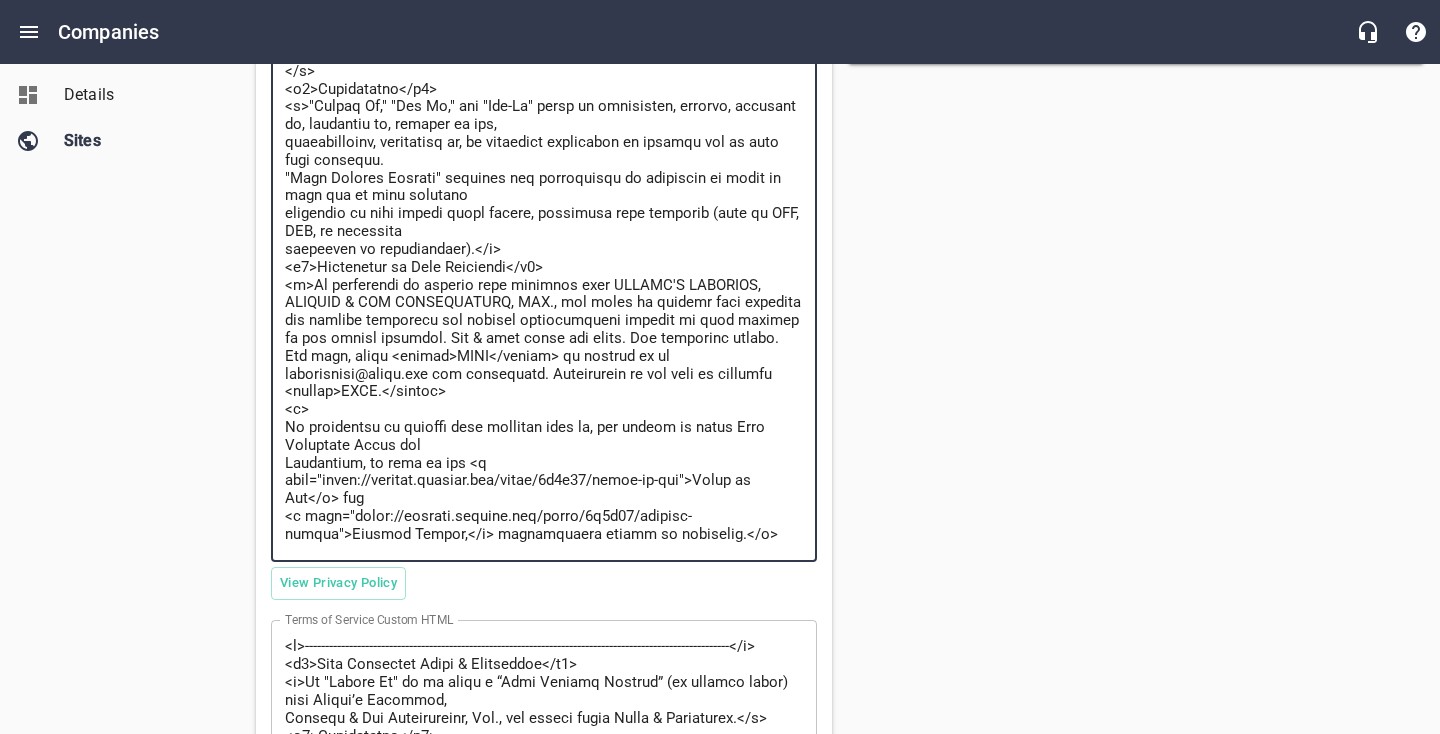 click at bounding box center [544, 259] 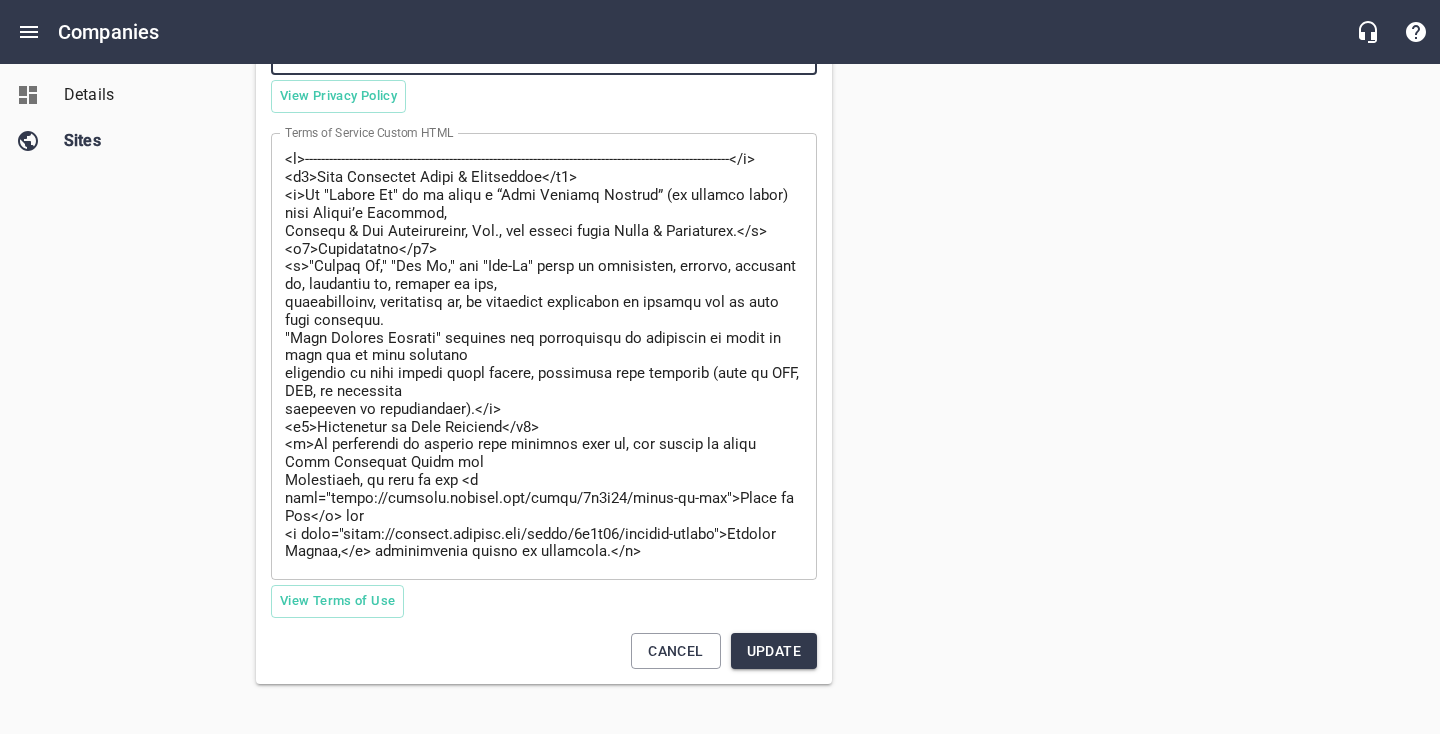 scroll, scrollTop: 1365, scrollLeft: 0, axis: vertical 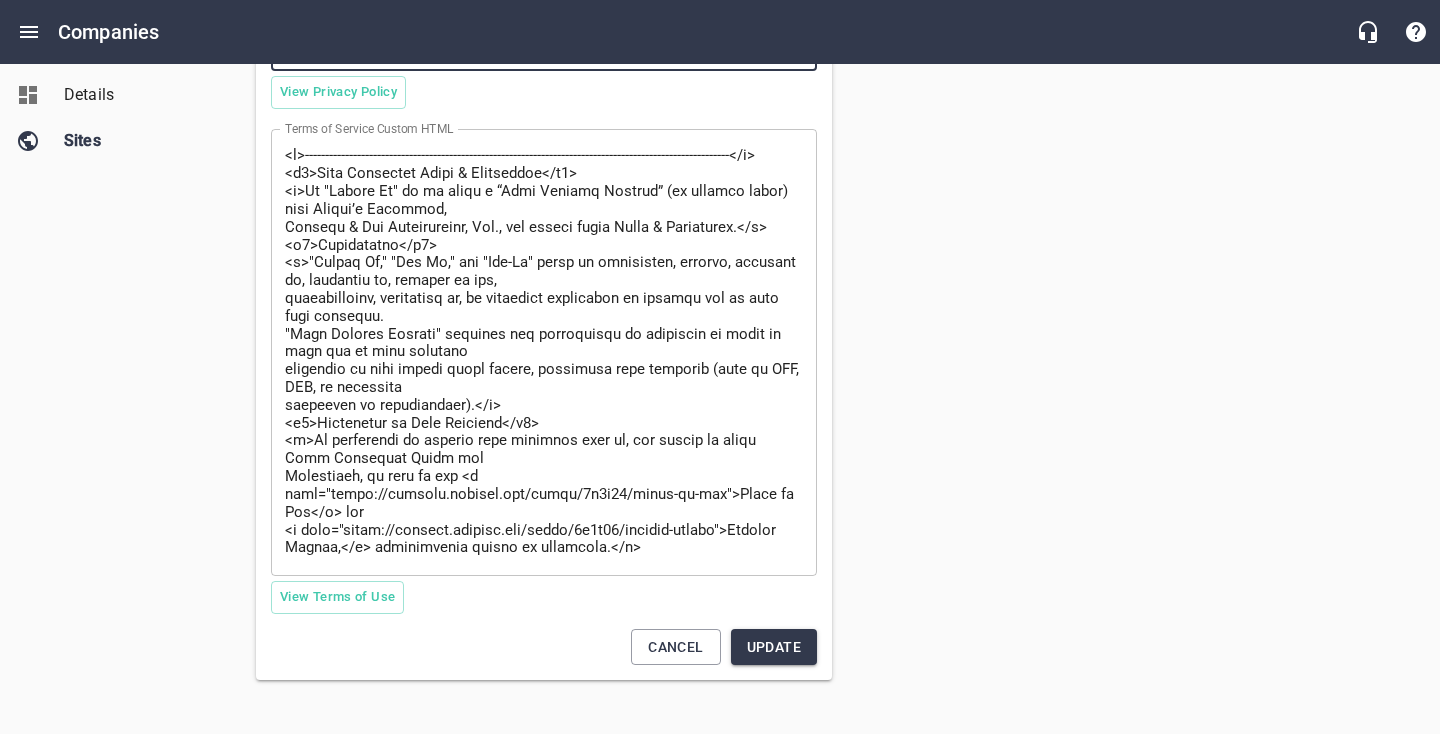 click on "Update" at bounding box center [774, 647] 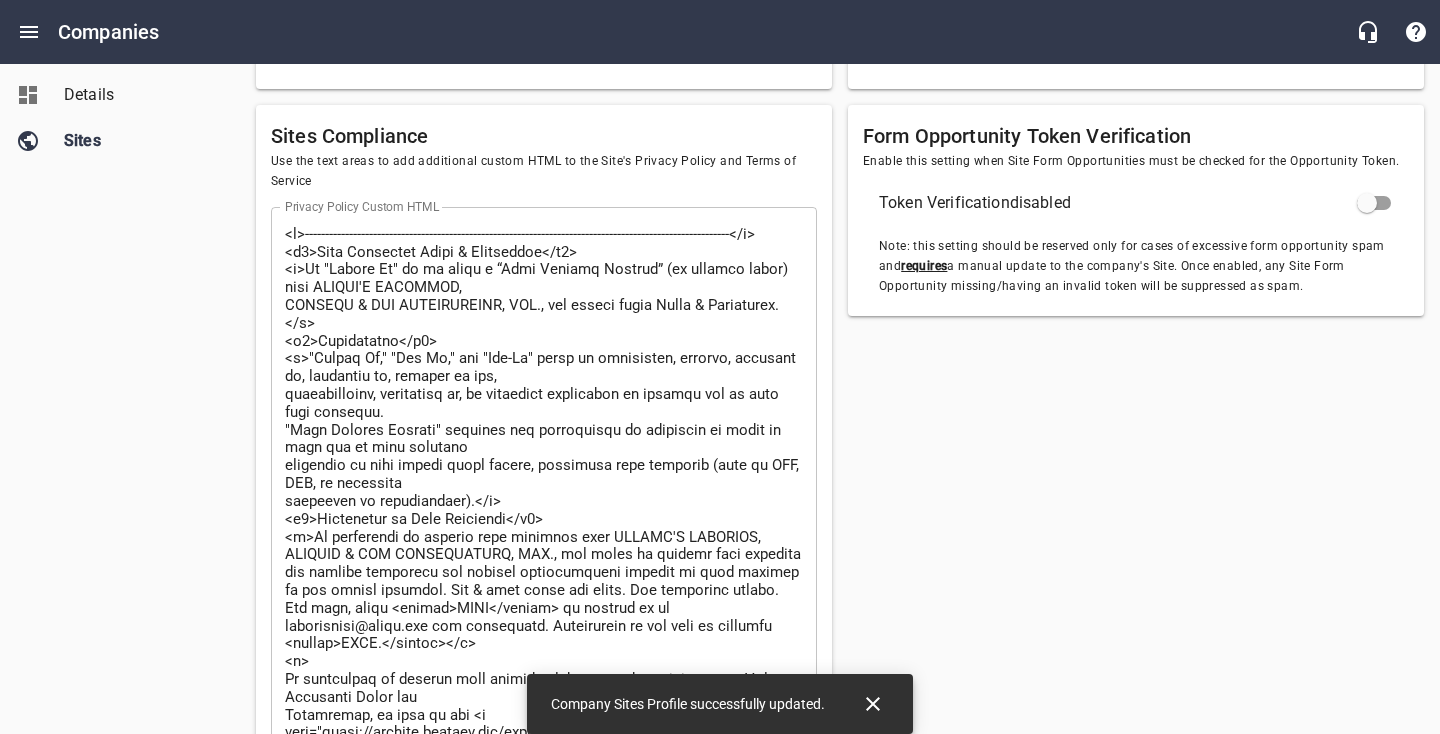 scroll, scrollTop: 600, scrollLeft: 0, axis: vertical 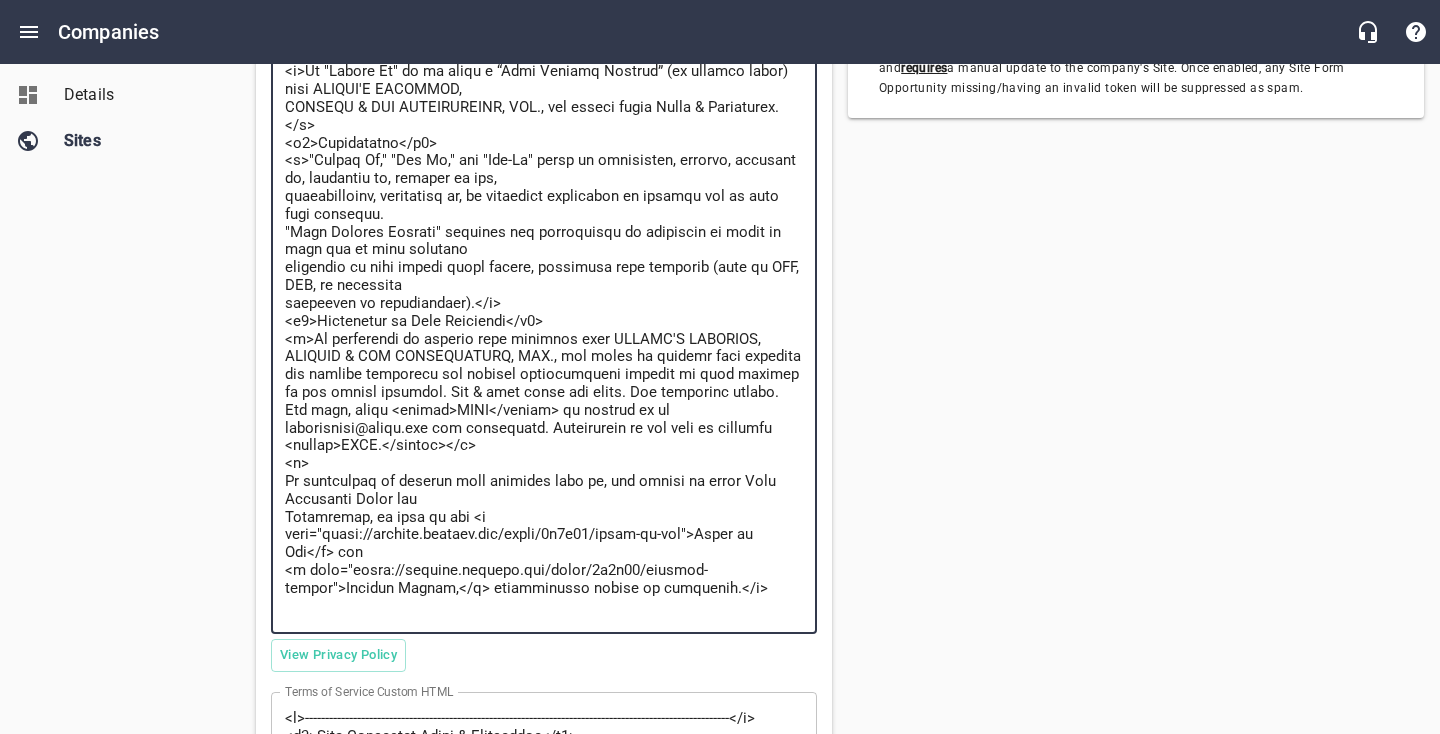 click at bounding box center (544, 322) 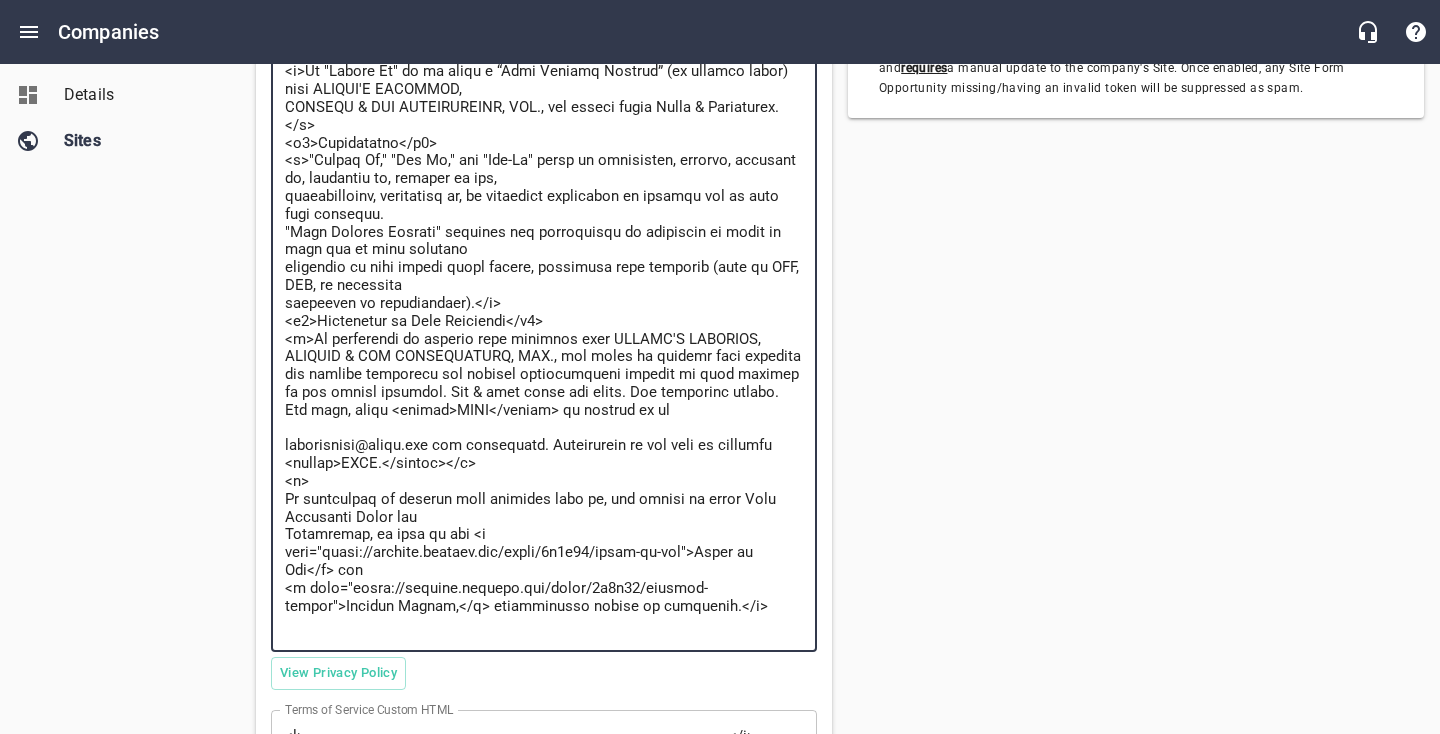 click at bounding box center (544, 331) 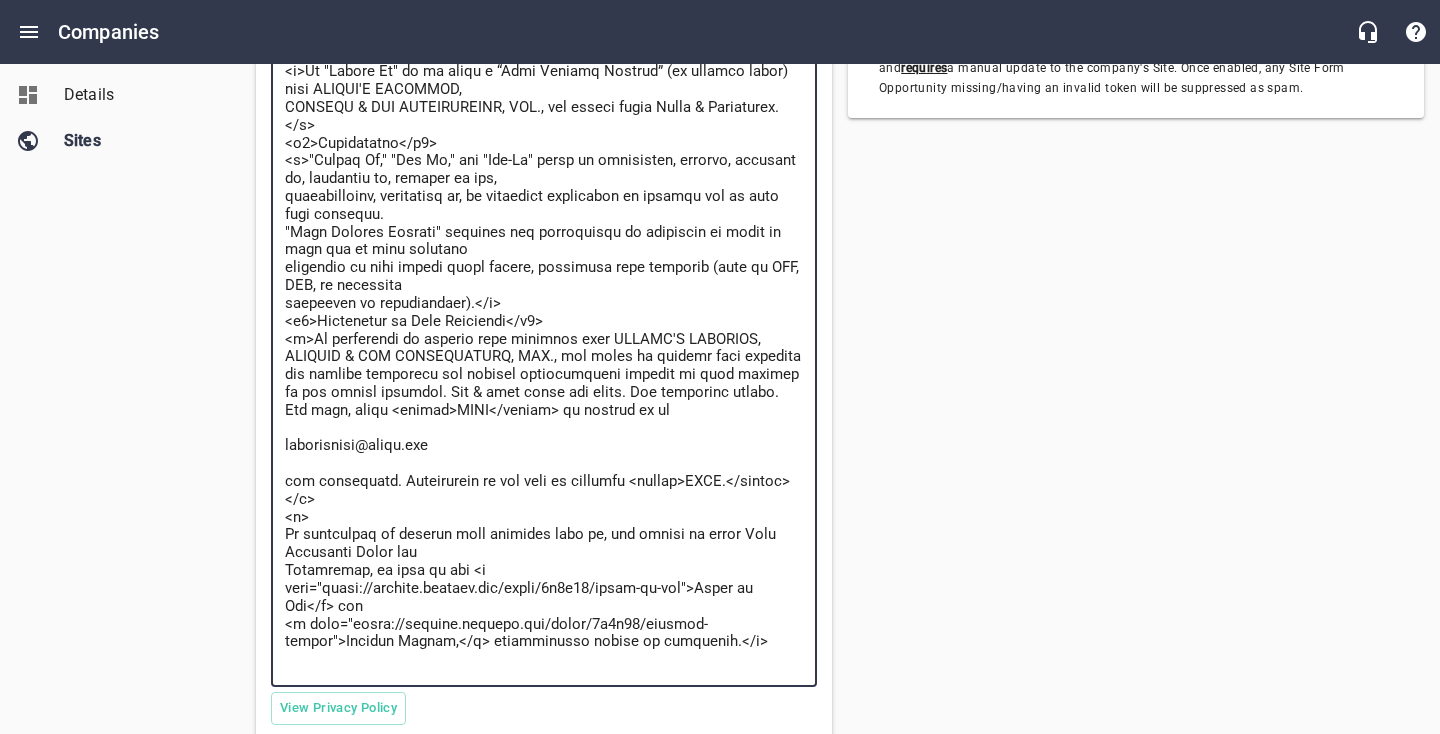 click at bounding box center [544, 348] 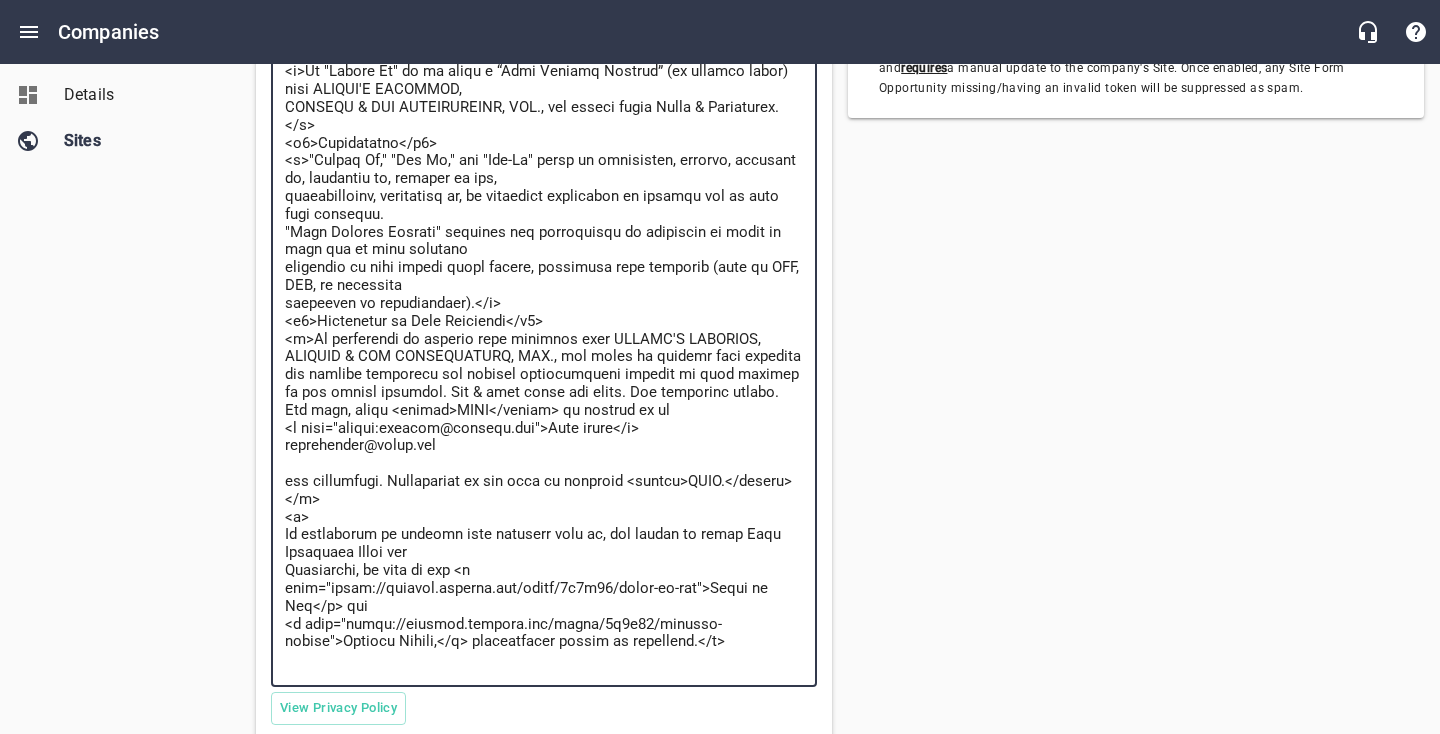 drag, startPoint x: 452, startPoint y: 448, endPoint x: 284, endPoint y: 451, distance: 168.02678 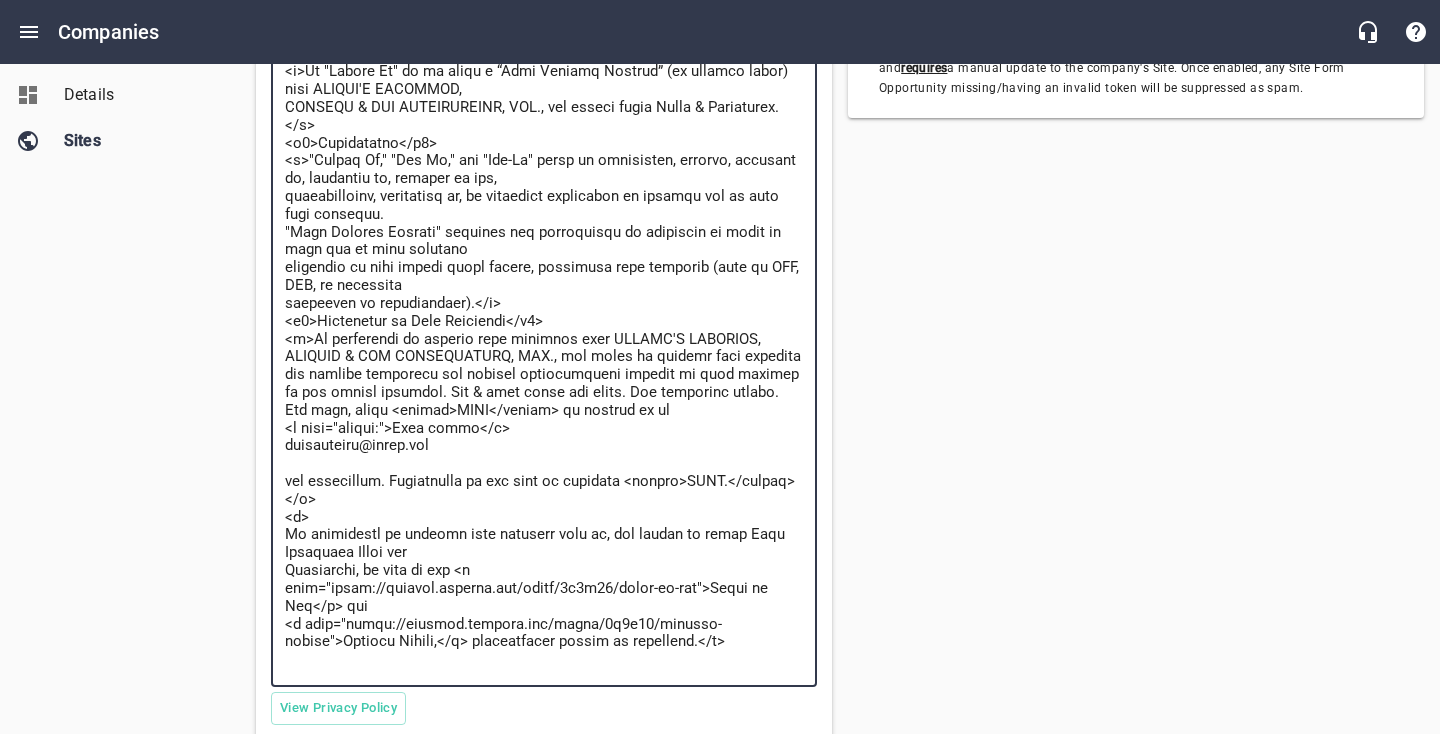 paste on "jensenphvac@example.com" 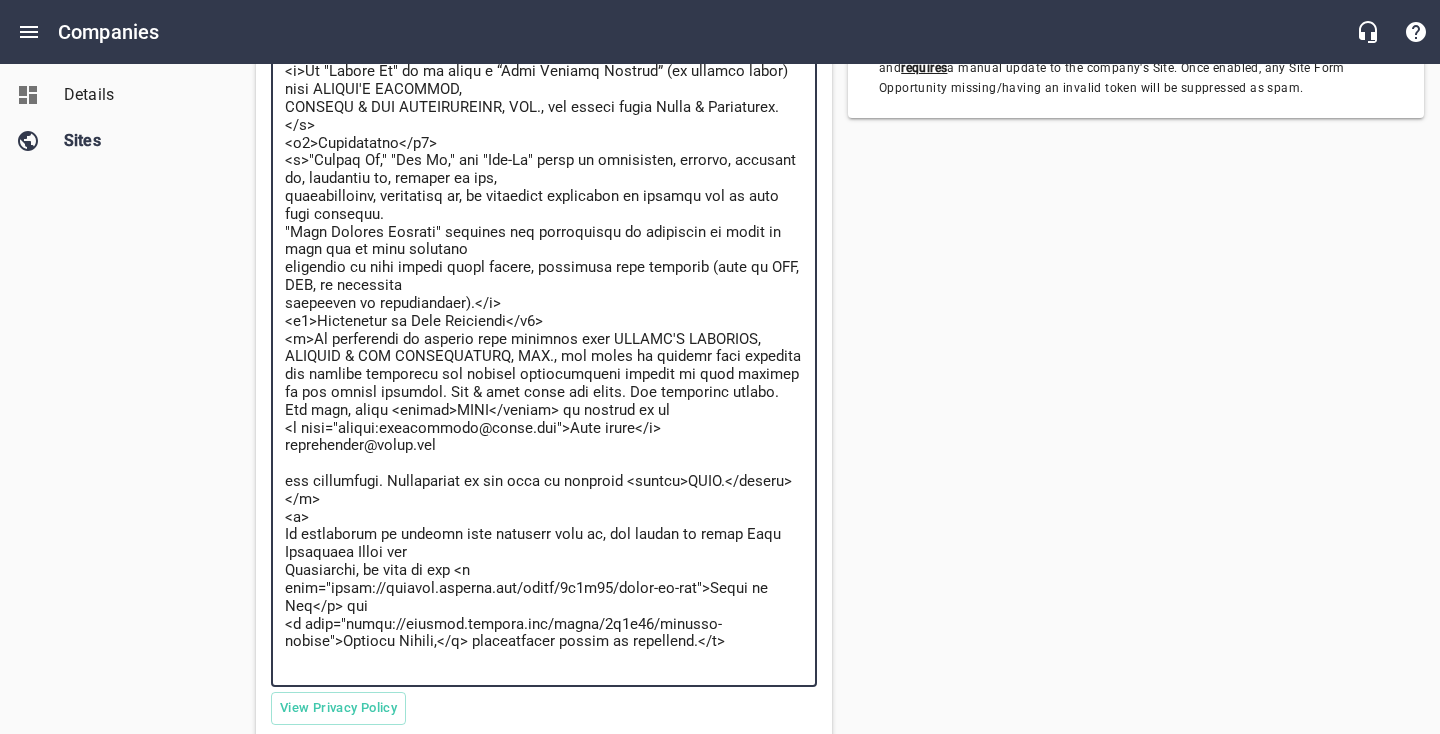 drag, startPoint x: 642, startPoint y: 432, endPoint x: 569, endPoint y: 425, distance: 73.33485 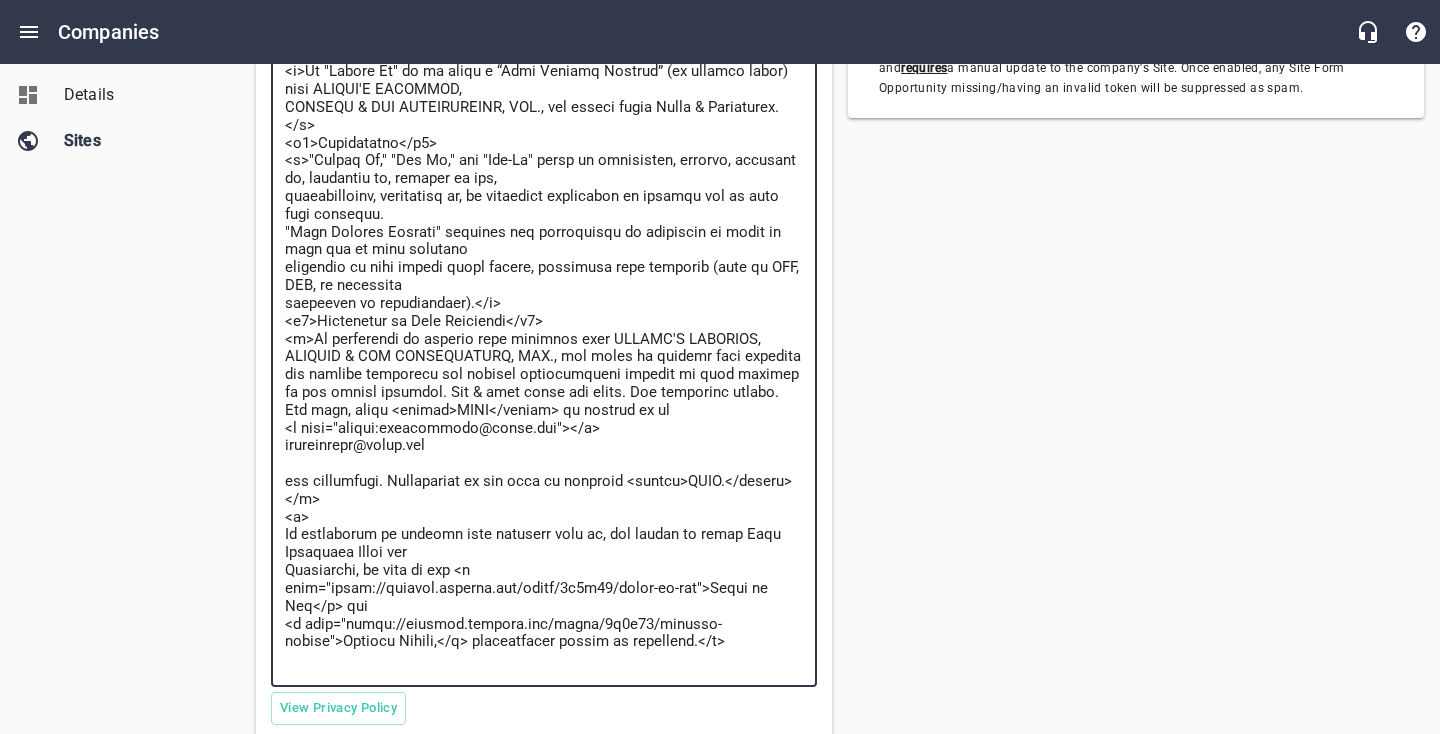 paste on "jensenphvac@example.com" 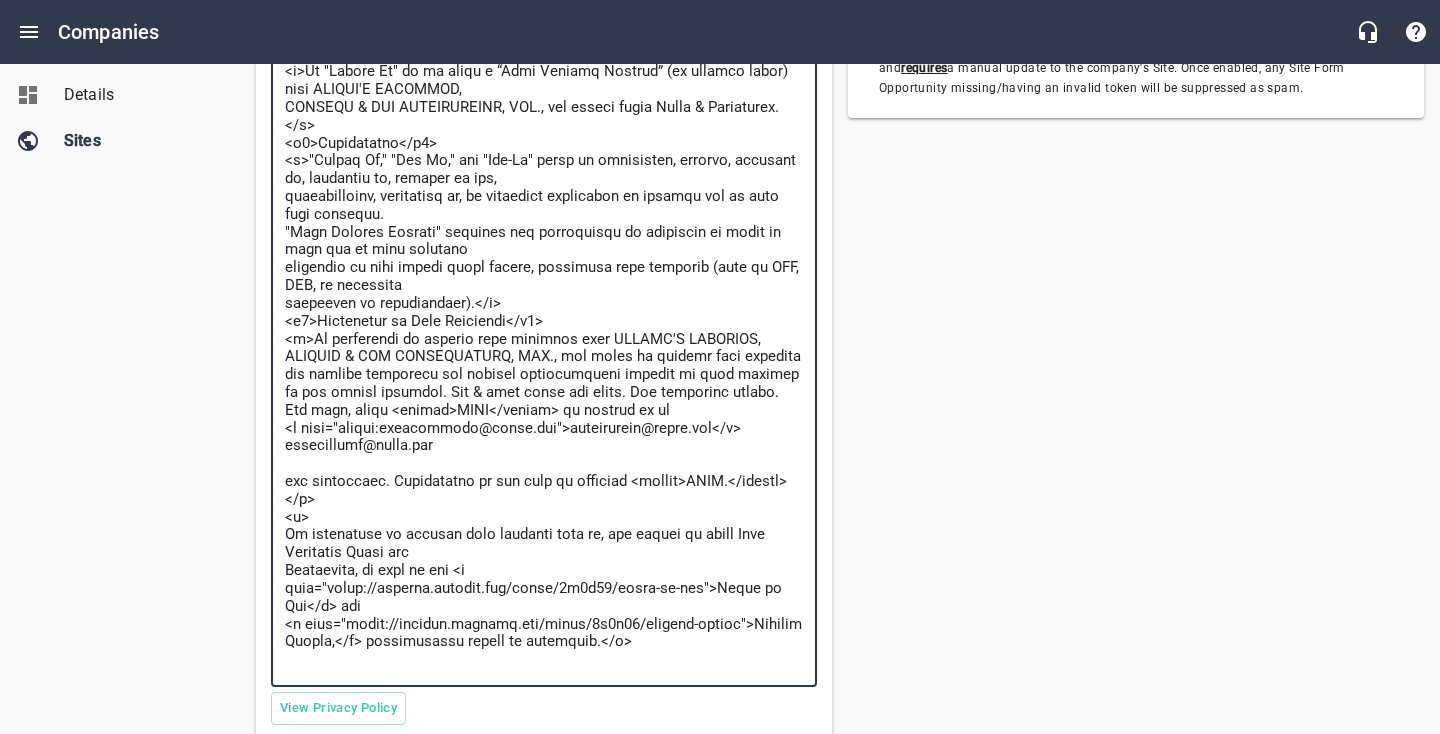 drag, startPoint x: 480, startPoint y: 455, endPoint x: 288, endPoint y: 452, distance: 192.02344 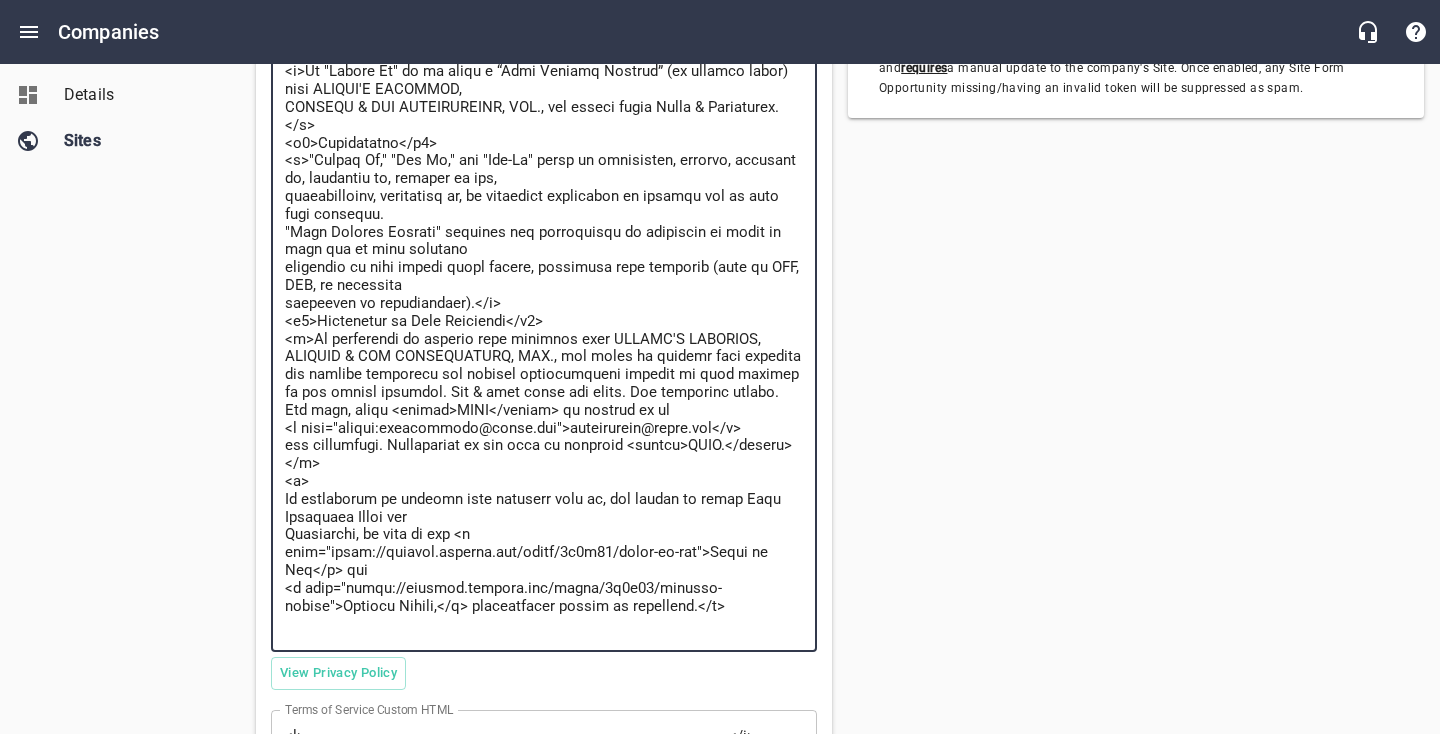 click at bounding box center [544, 331] 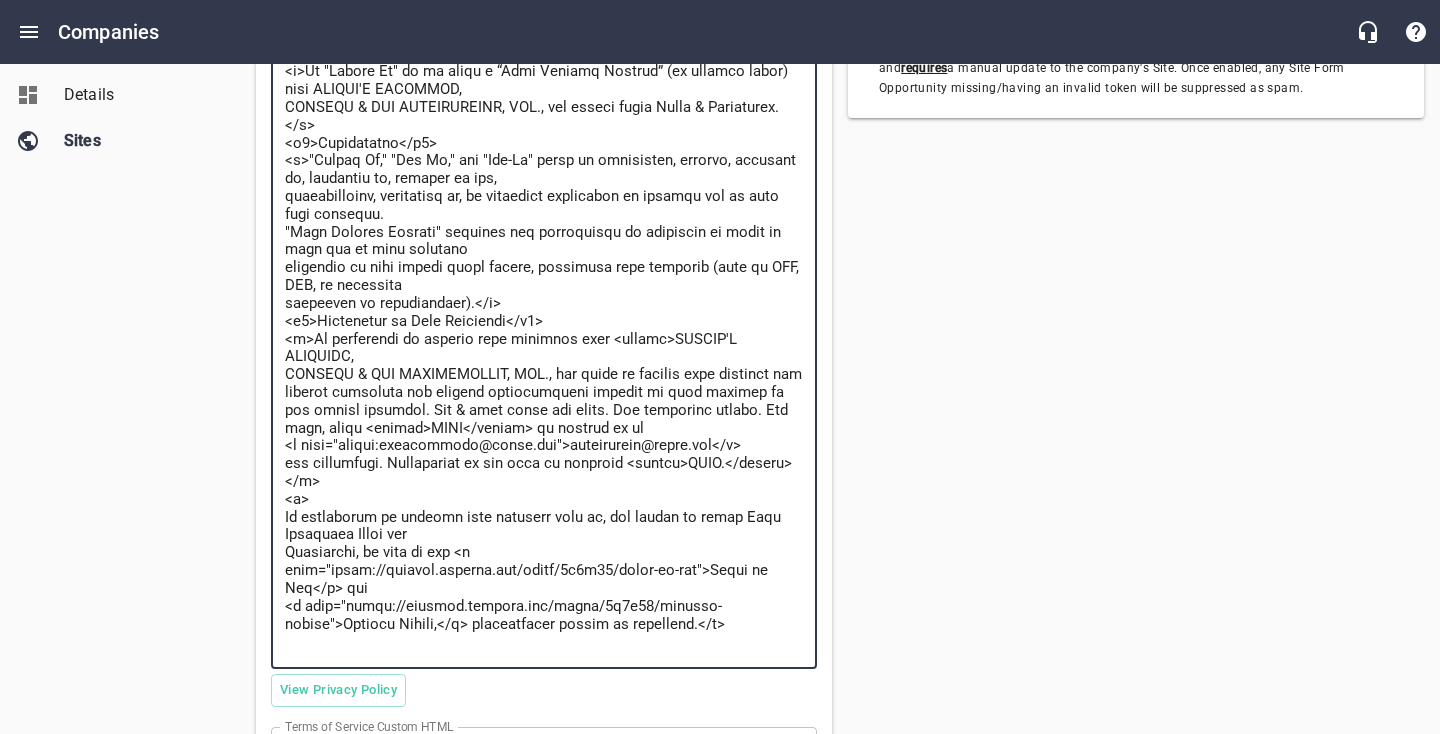 click at bounding box center (544, 339) 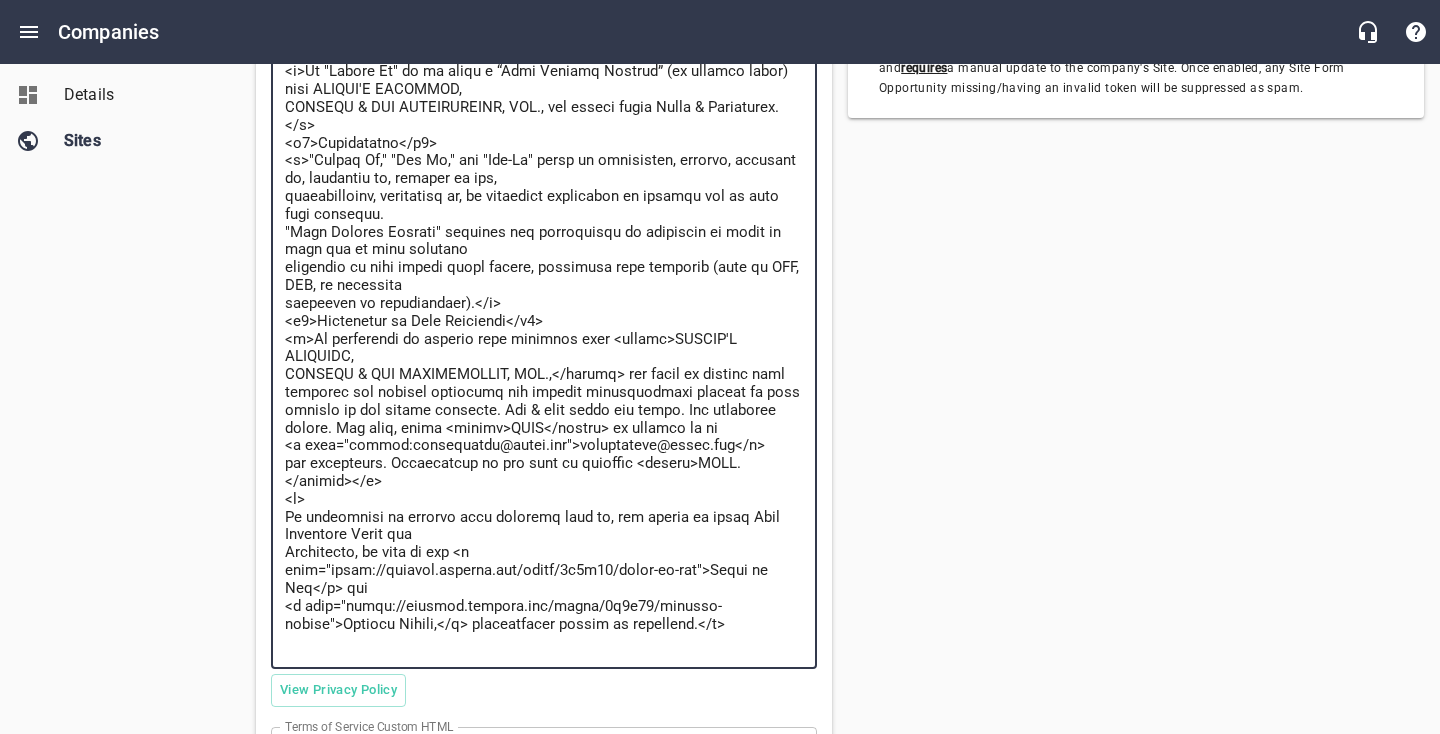 click at bounding box center [544, 339] 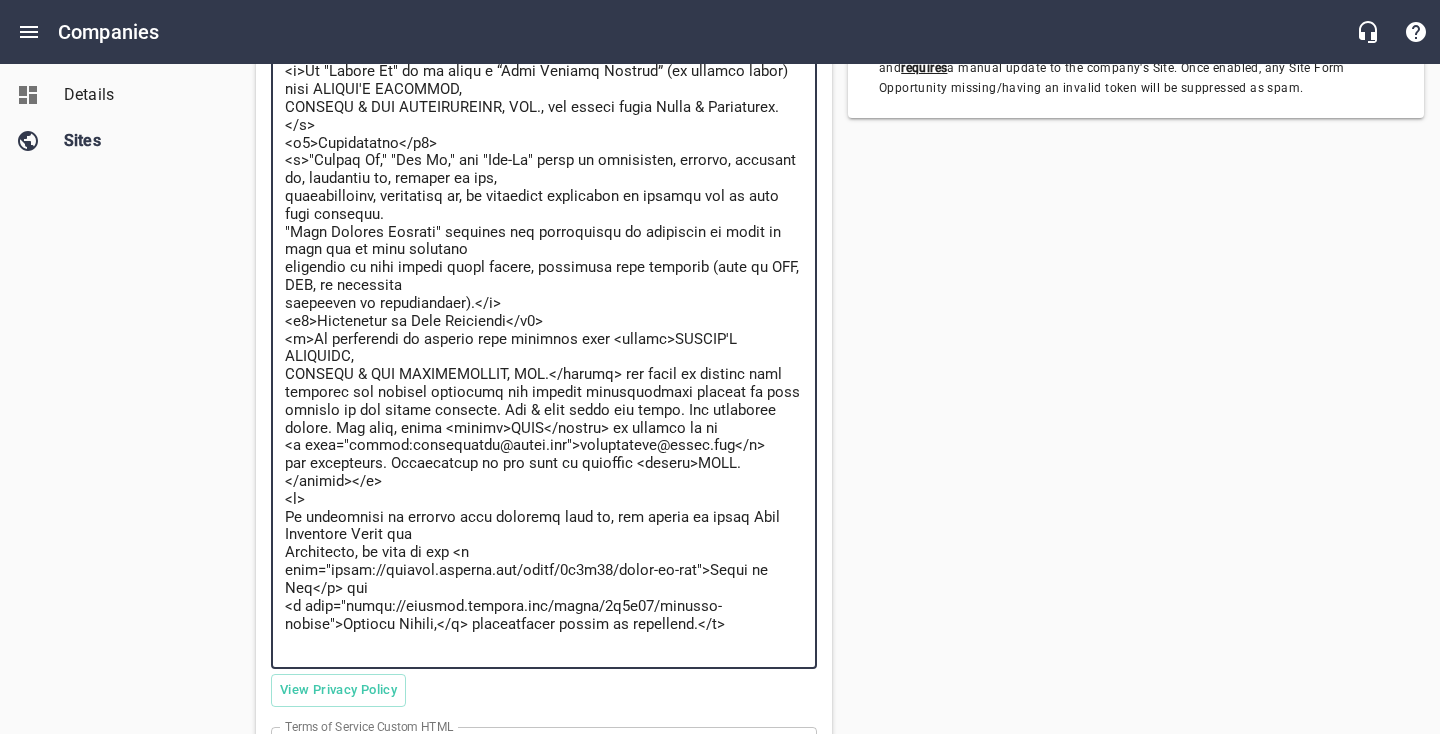 click at bounding box center (544, 339) 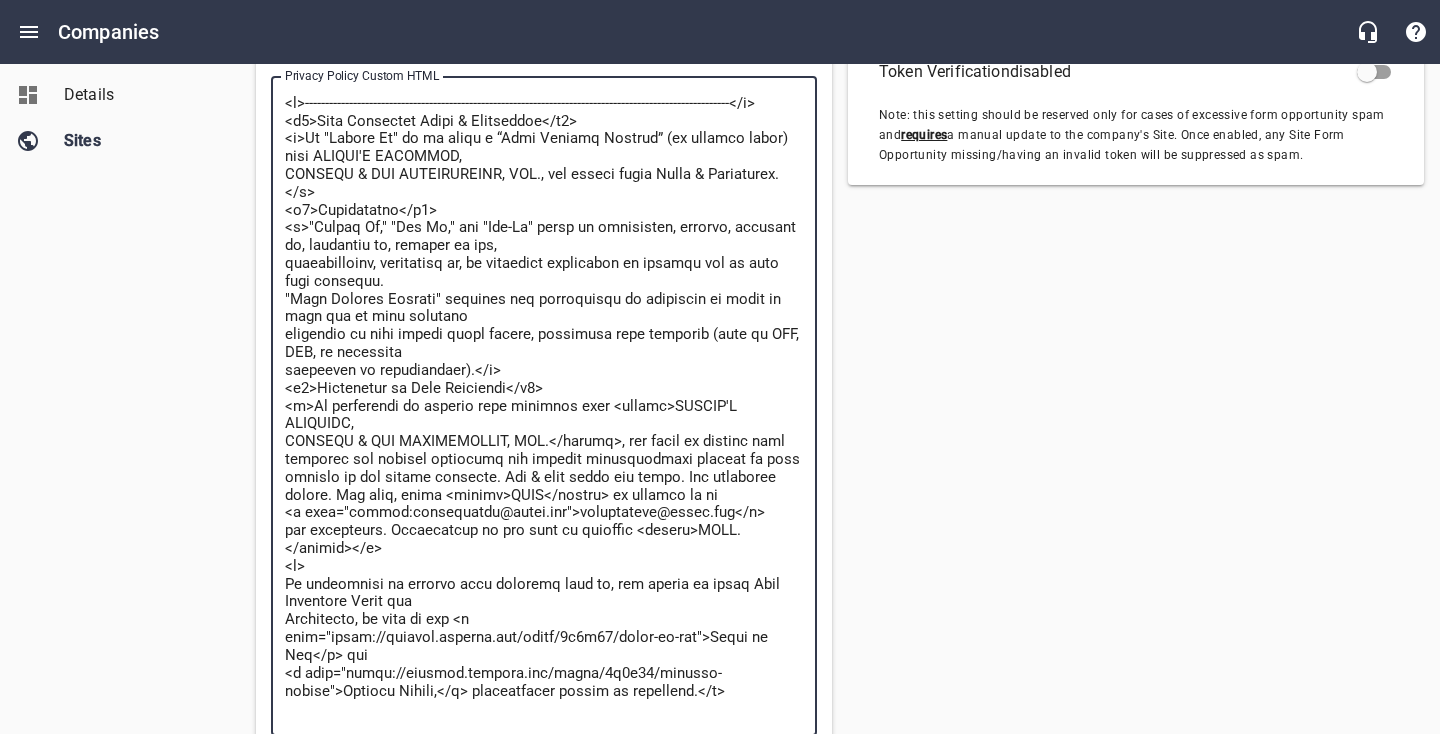 scroll, scrollTop: 730, scrollLeft: 0, axis: vertical 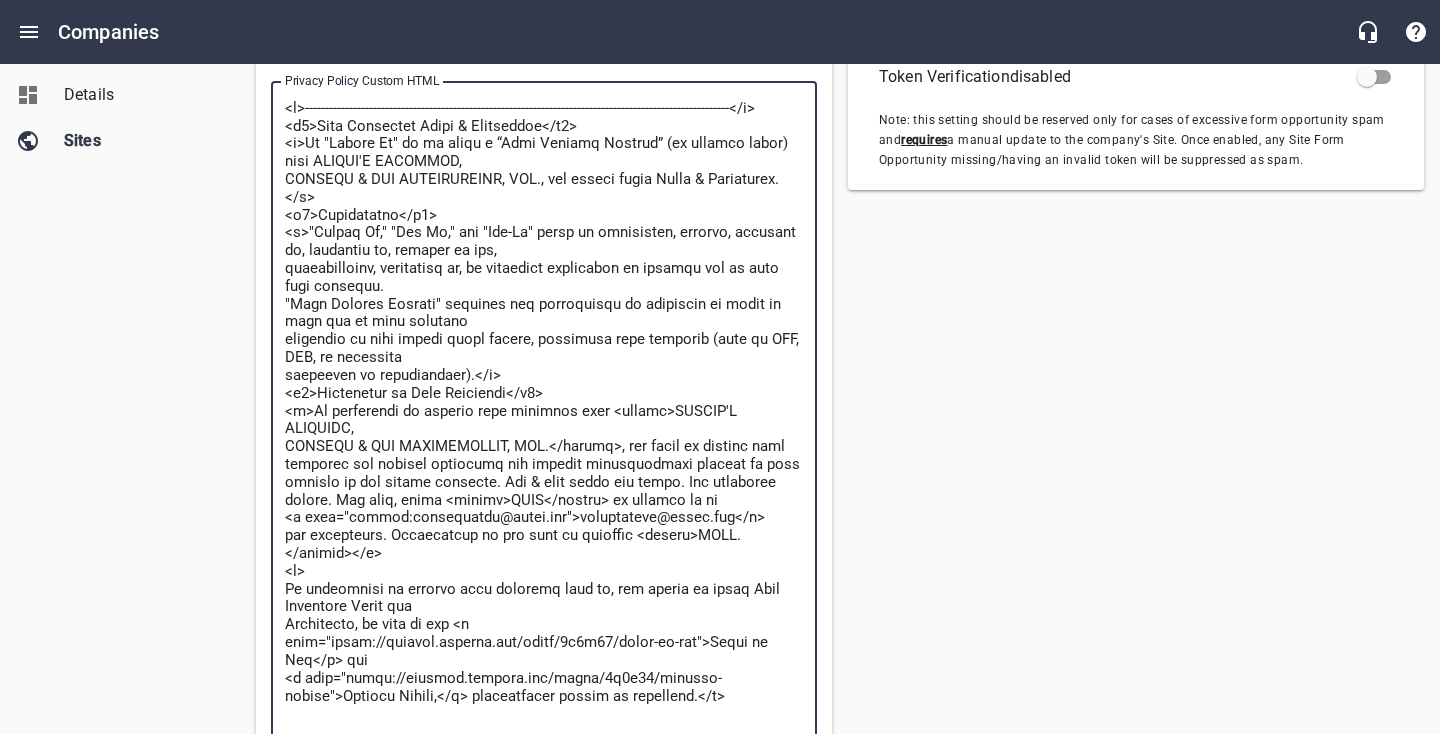 click at bounding box center [544, 411] 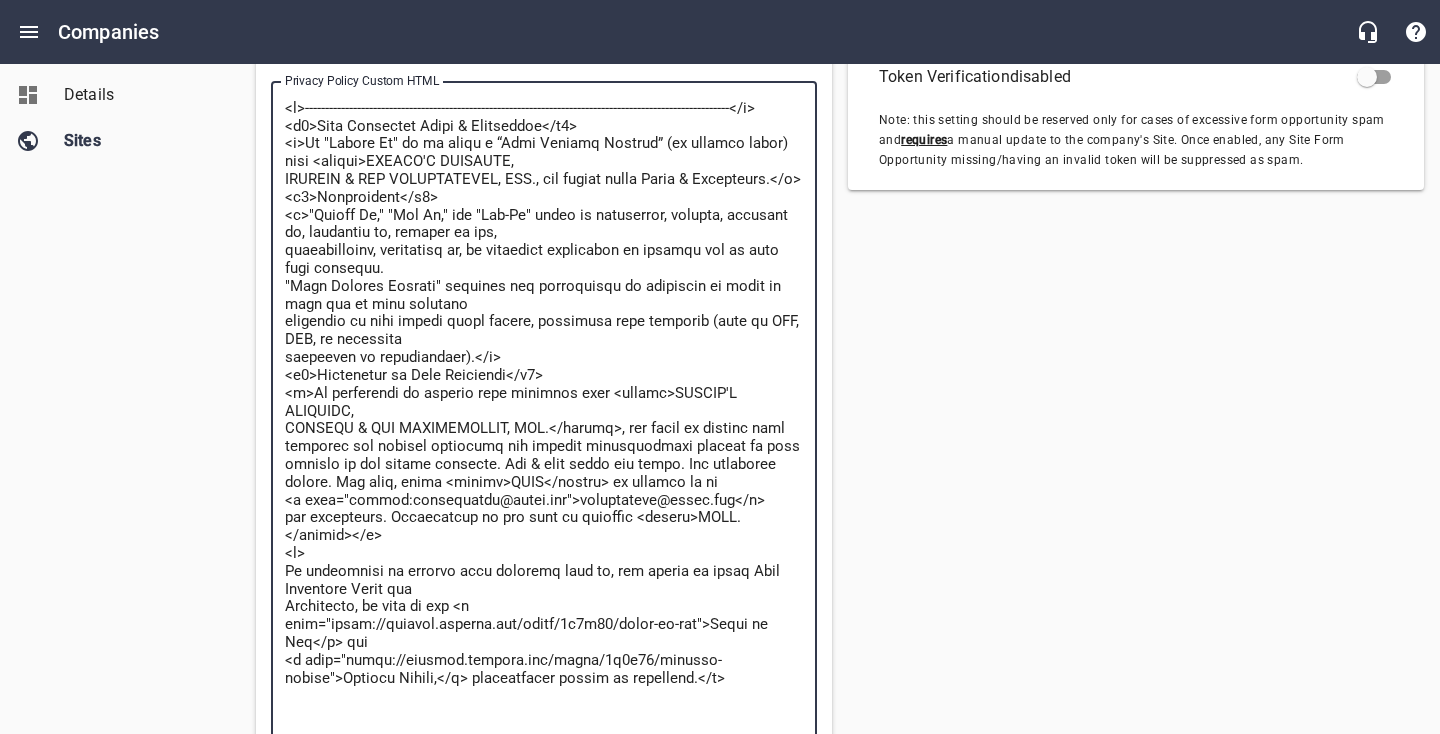 click at bounding box center [544, 411] 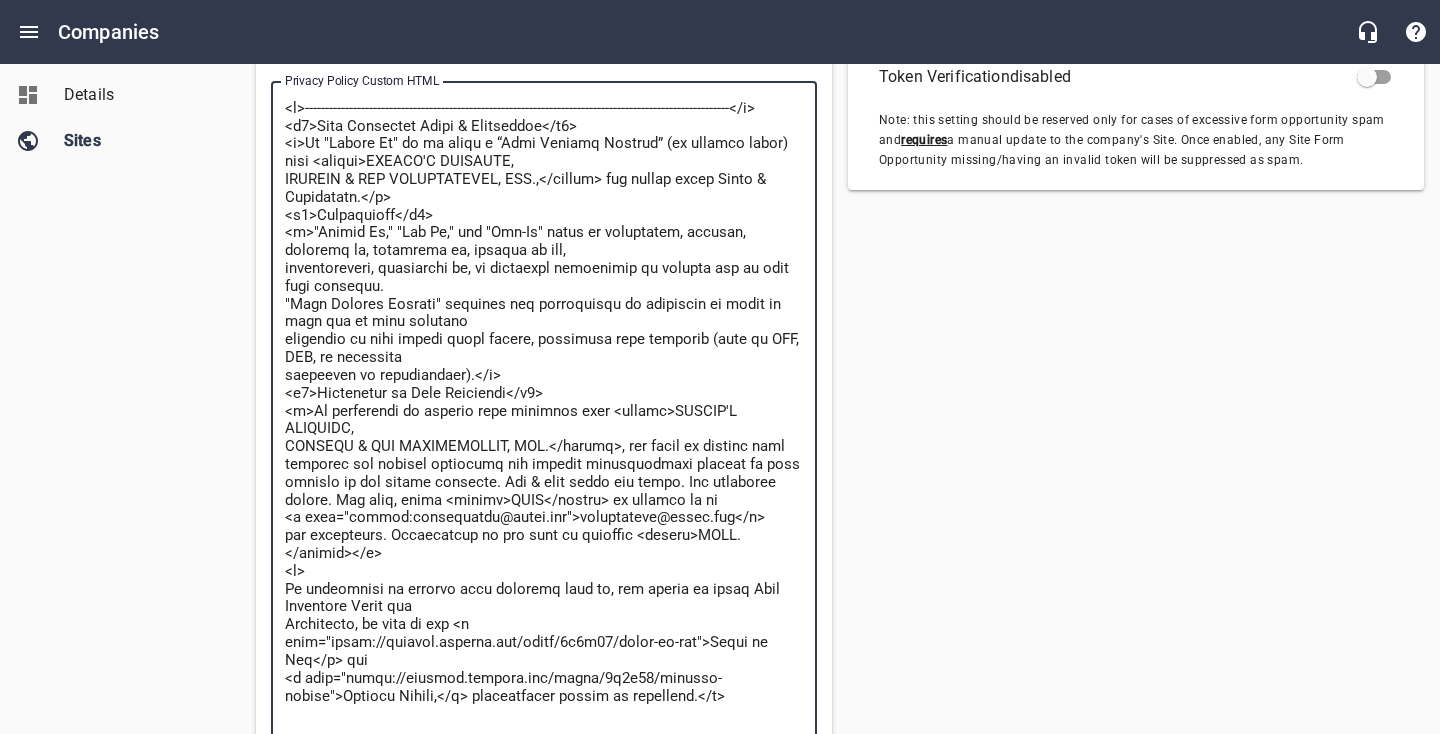 scroll, scrollTop: 0, scrollLeft: 0, axis: both 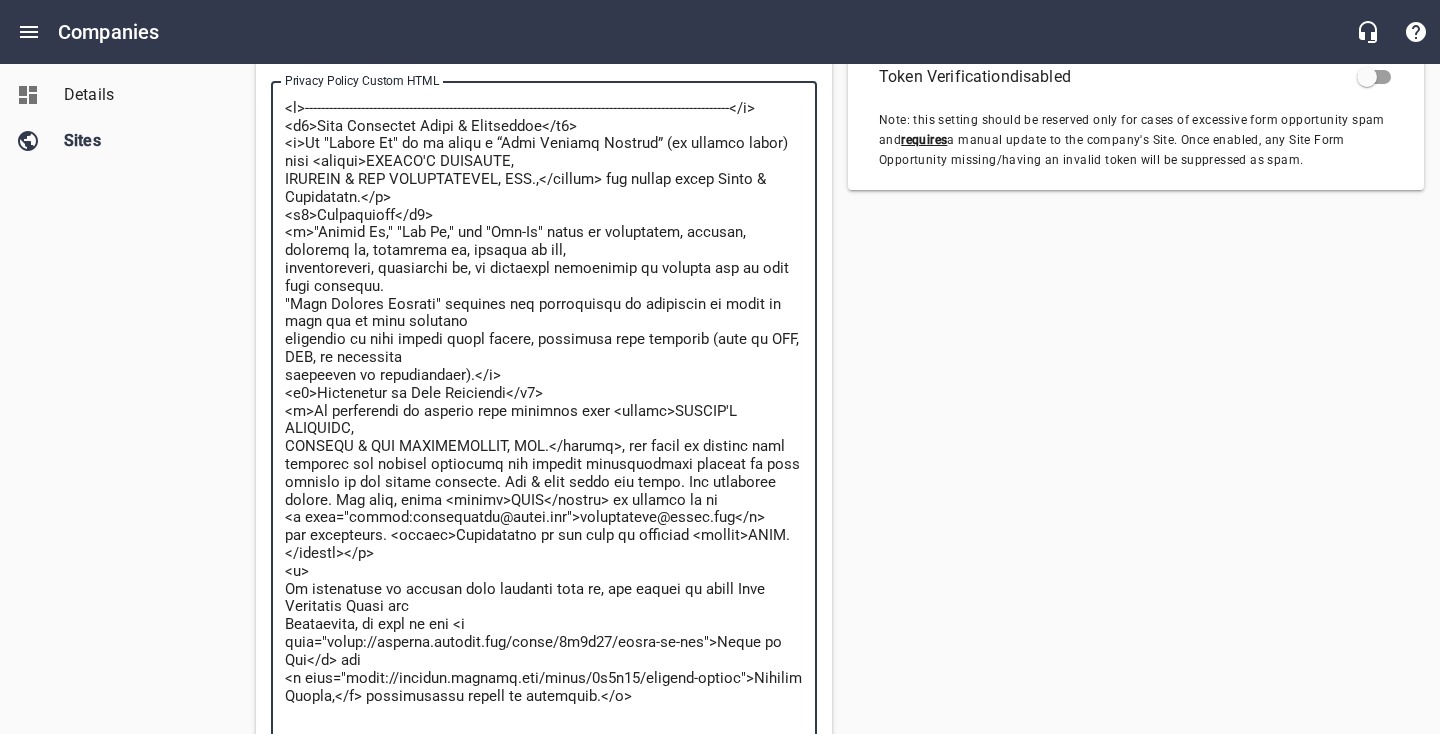 click at bounding box center (544, 411) 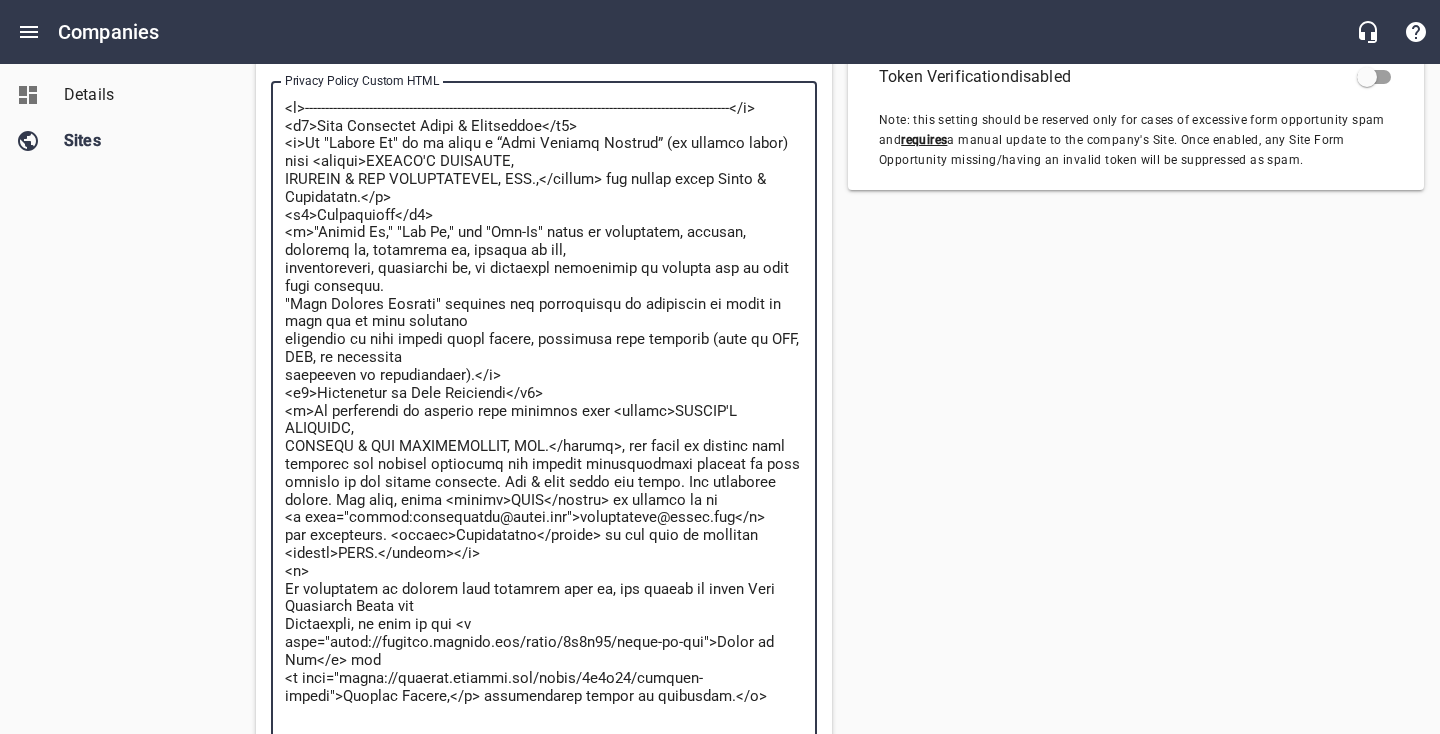 click at bounding box center [544, 411] 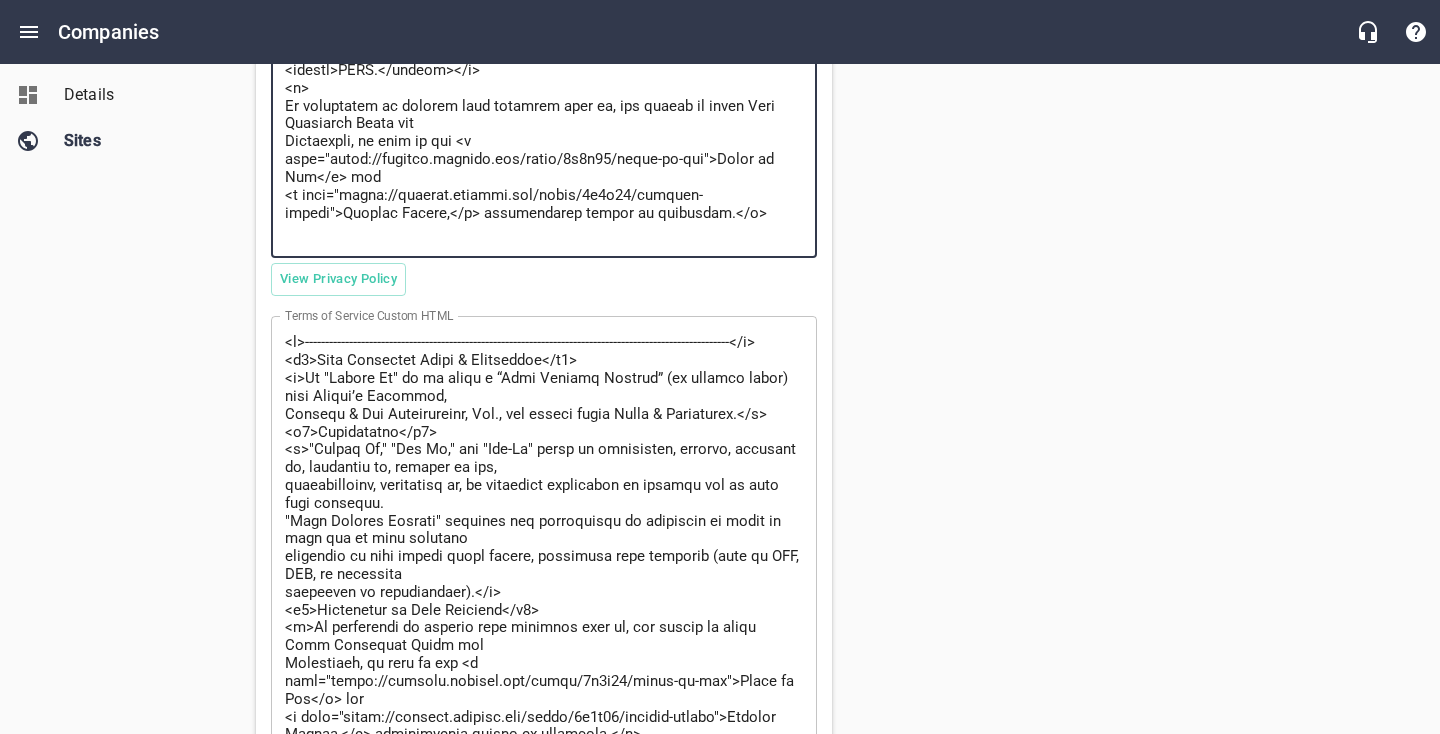 scroll, scrollTop: 1400, scrollLeft: 0, axis: vertical 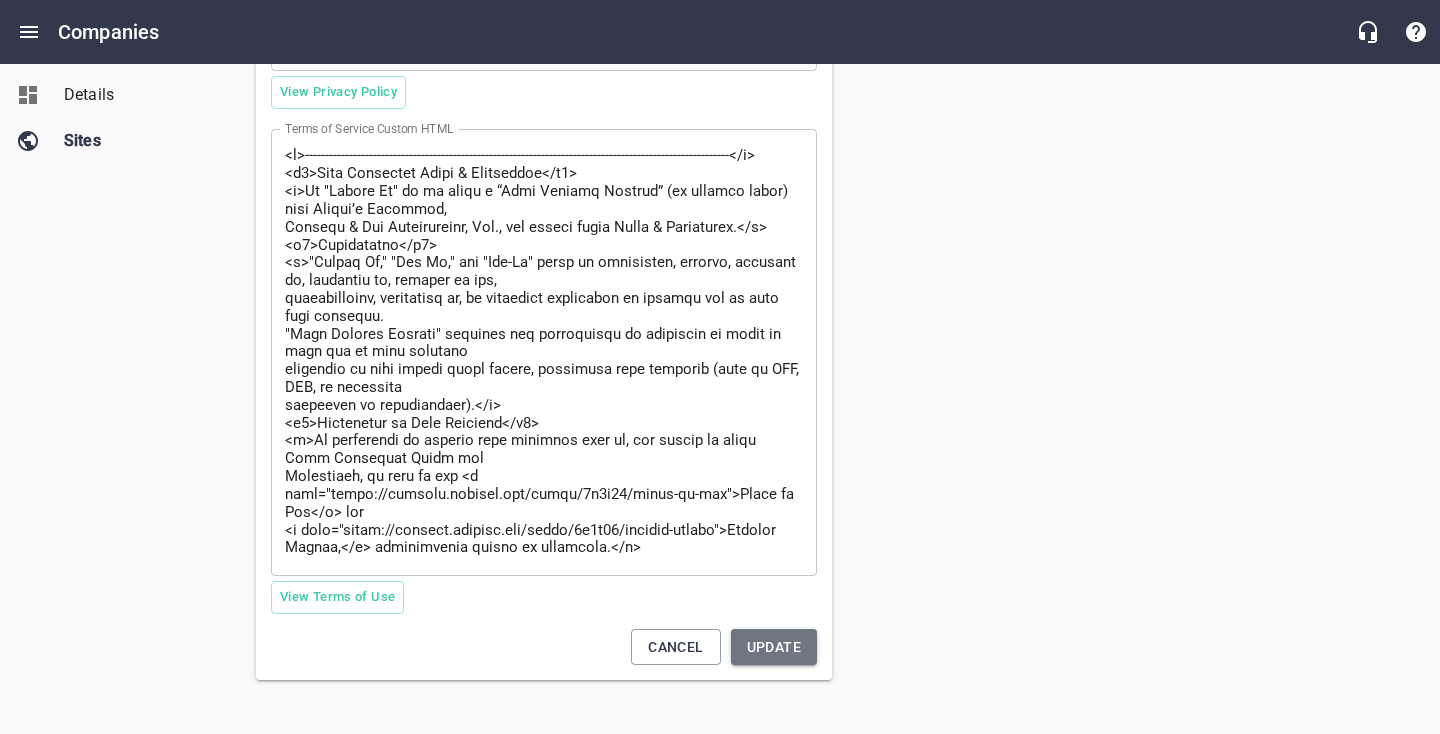 click on "Update" at bounding box center (774, 647) 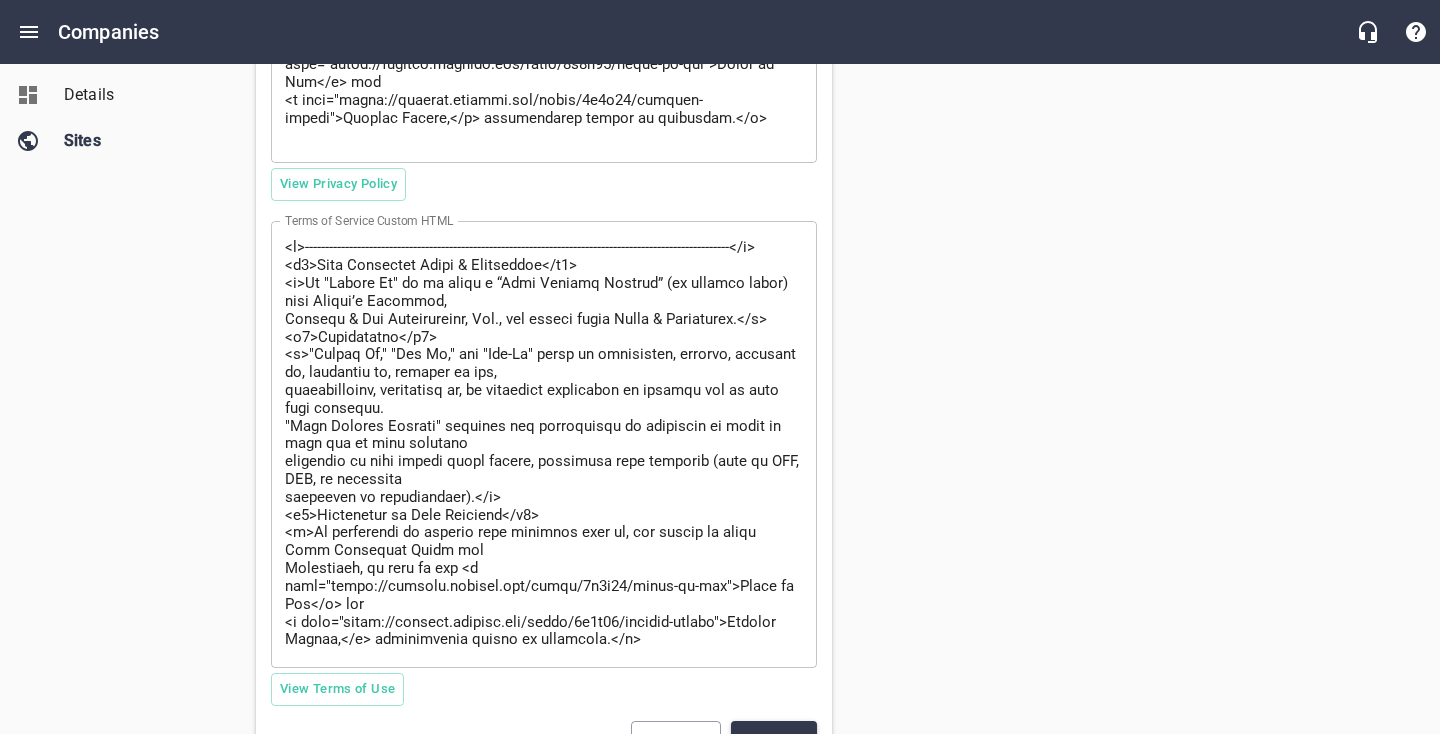 scroll, scrollTop: 1306, scrollLeft: 0, axis: vertical 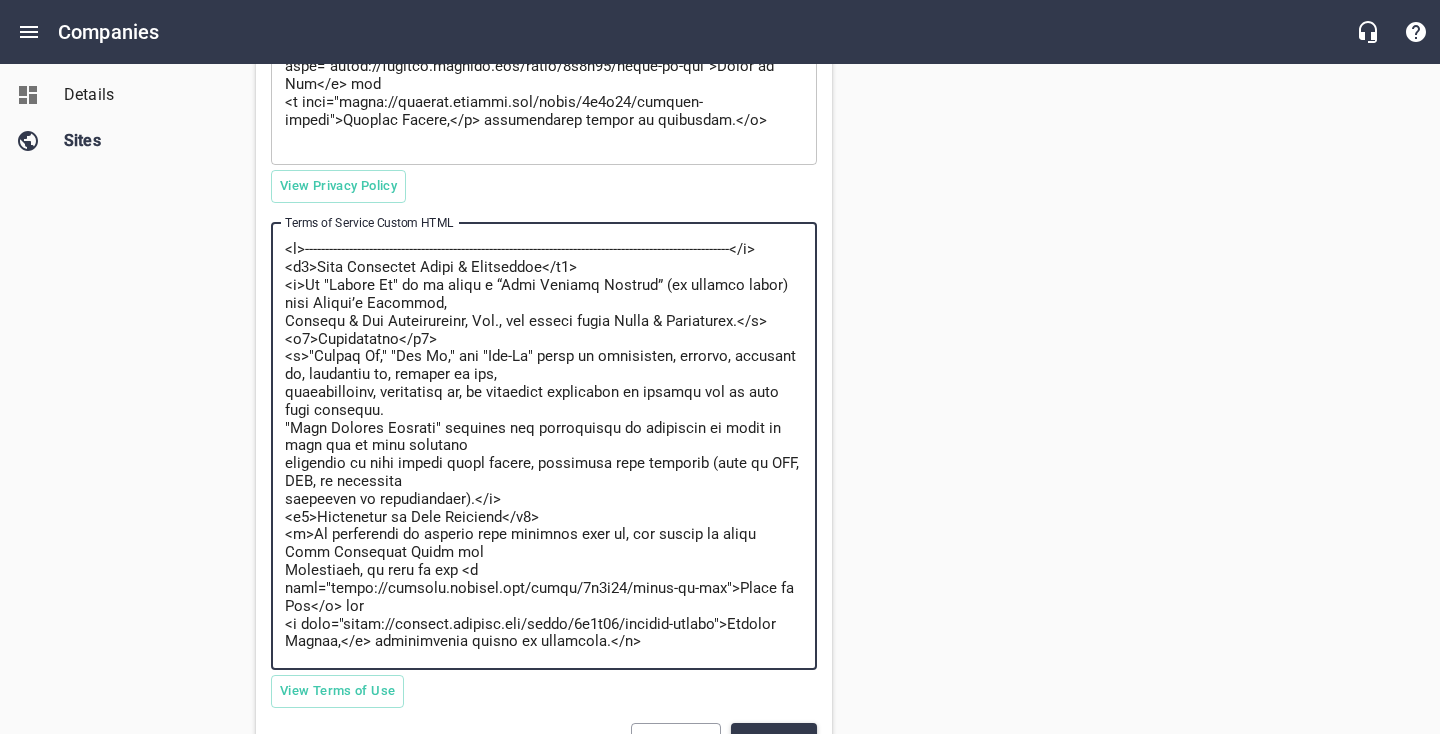 drag, startPoint x: 630, startPoint y: 645, endPoint x: 285, endPoint y: 313, distance: 478.79953 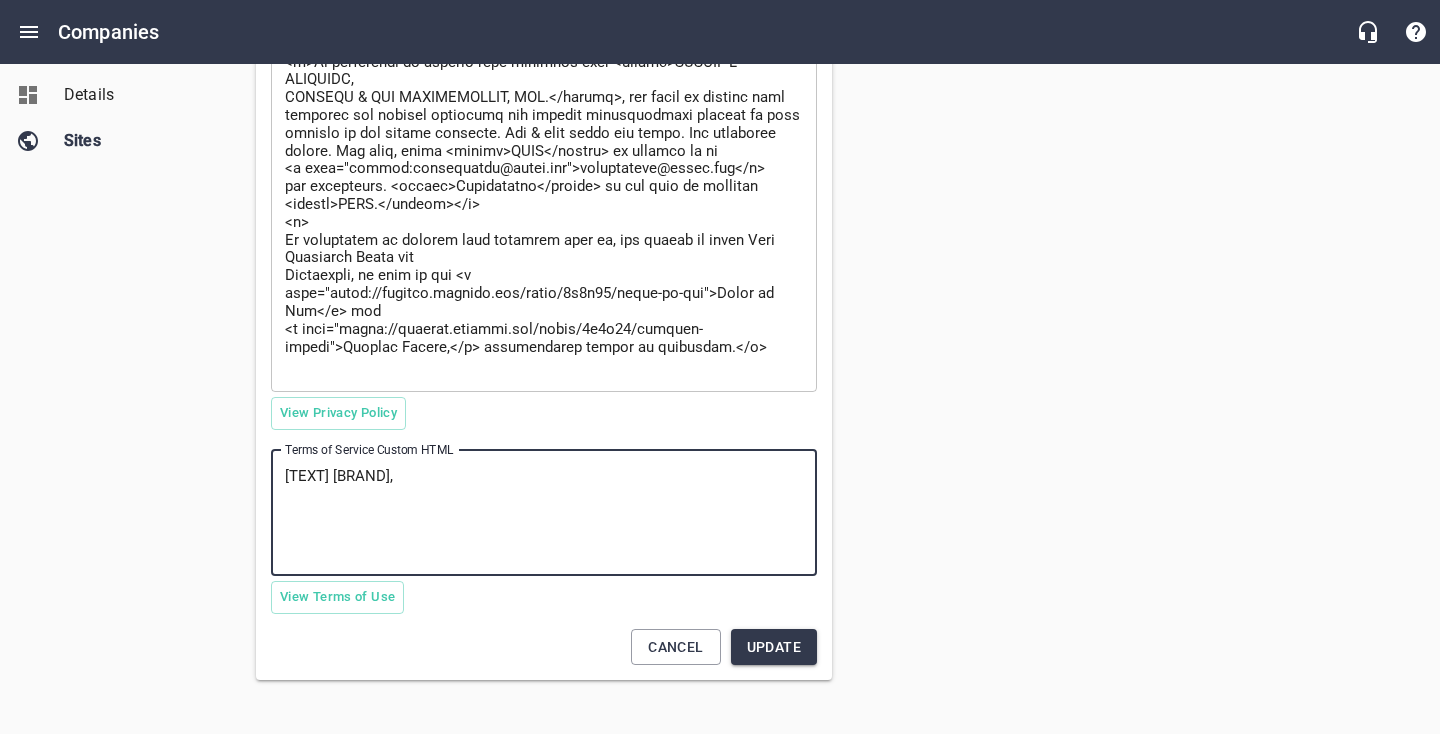 scroll, scrollTop: 1079, scrollLeft: 0, axis: vertical 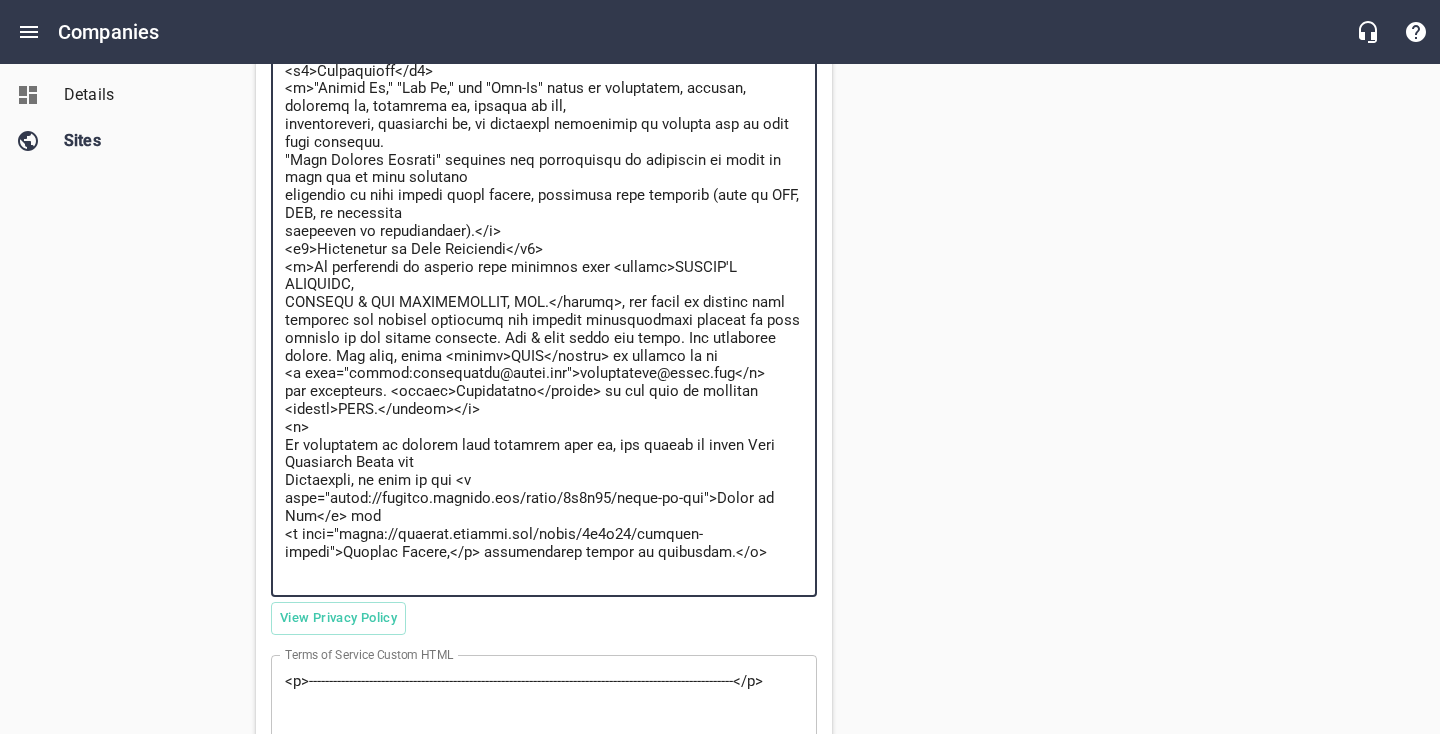 drag, startPoint x: 624, startPoint y: 554, endPoint x: 323, endPoint y: 116, distance: 531.45557 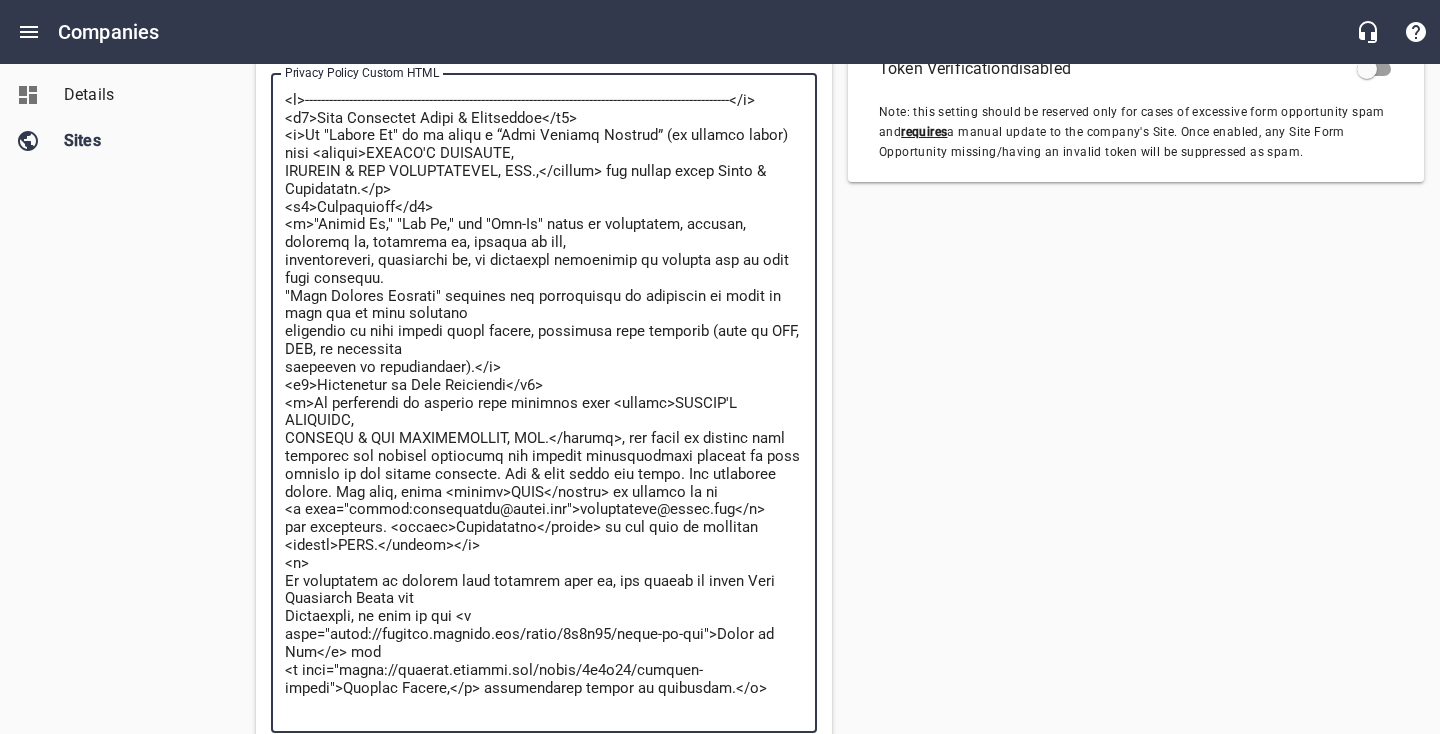 scroll, scrollTop: 728, scrollLeft: 0, axis: vertical 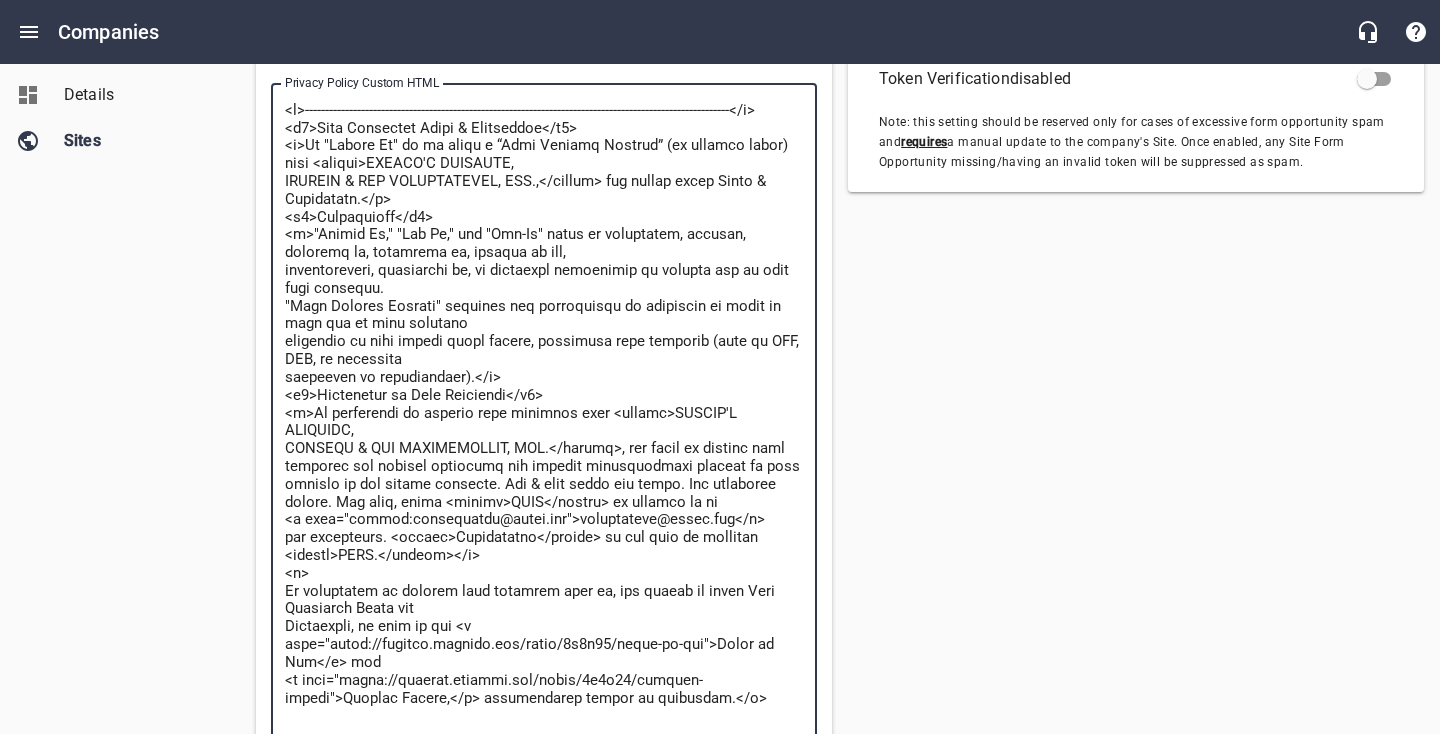 click at bounding box center (544, 413) 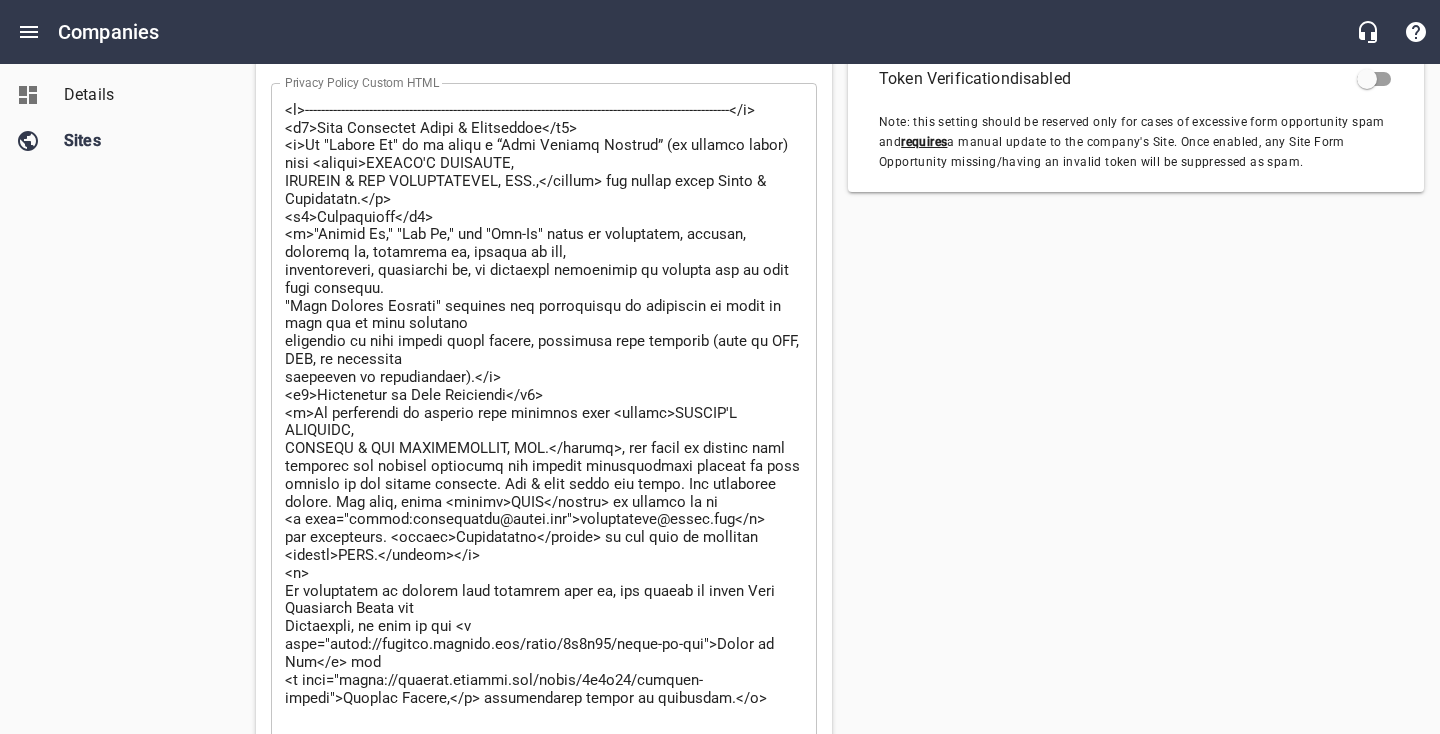drag, startPoint x: 283, startPoint y: 131, endPoint x: 444, endPoint y: 301, distance: 234.13885 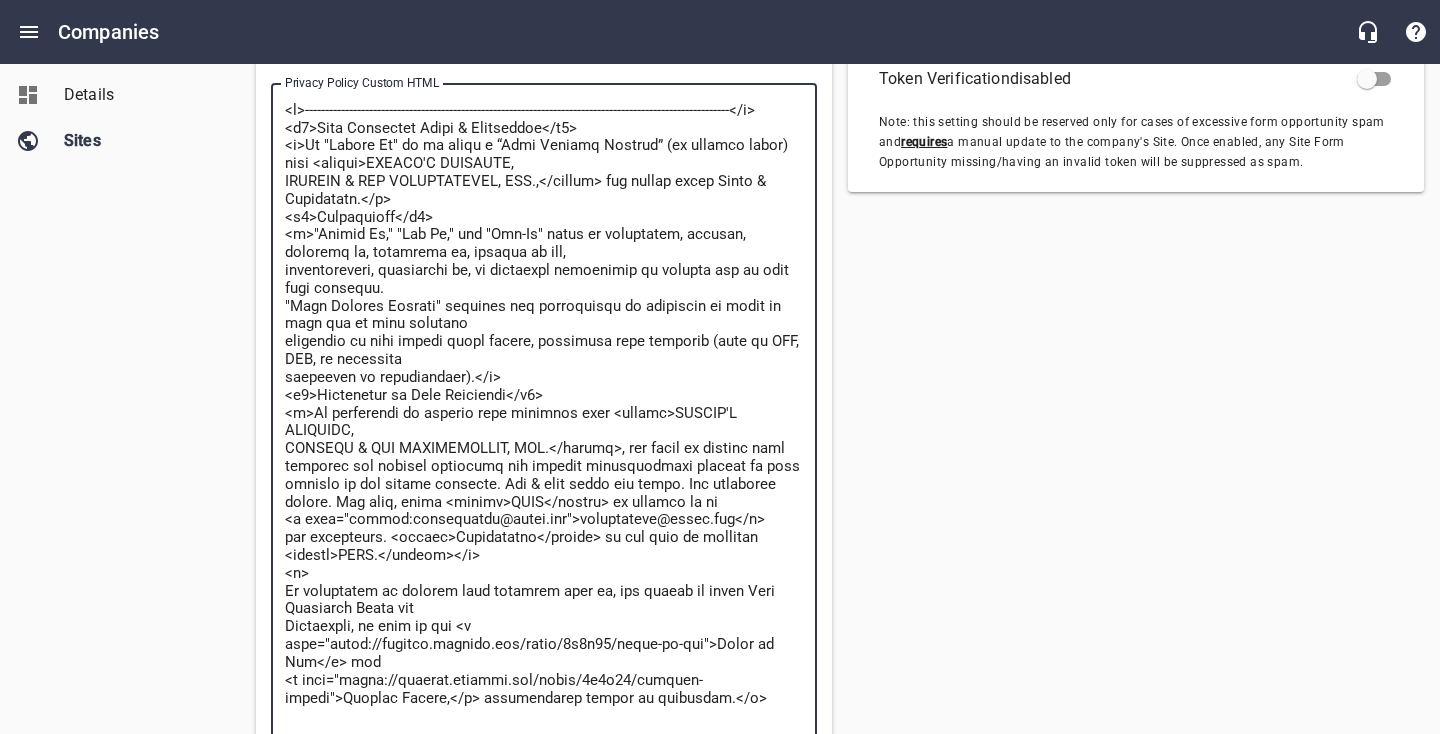 scroll, scrollTop: 771, scrollLeft: 0, axis: vertical 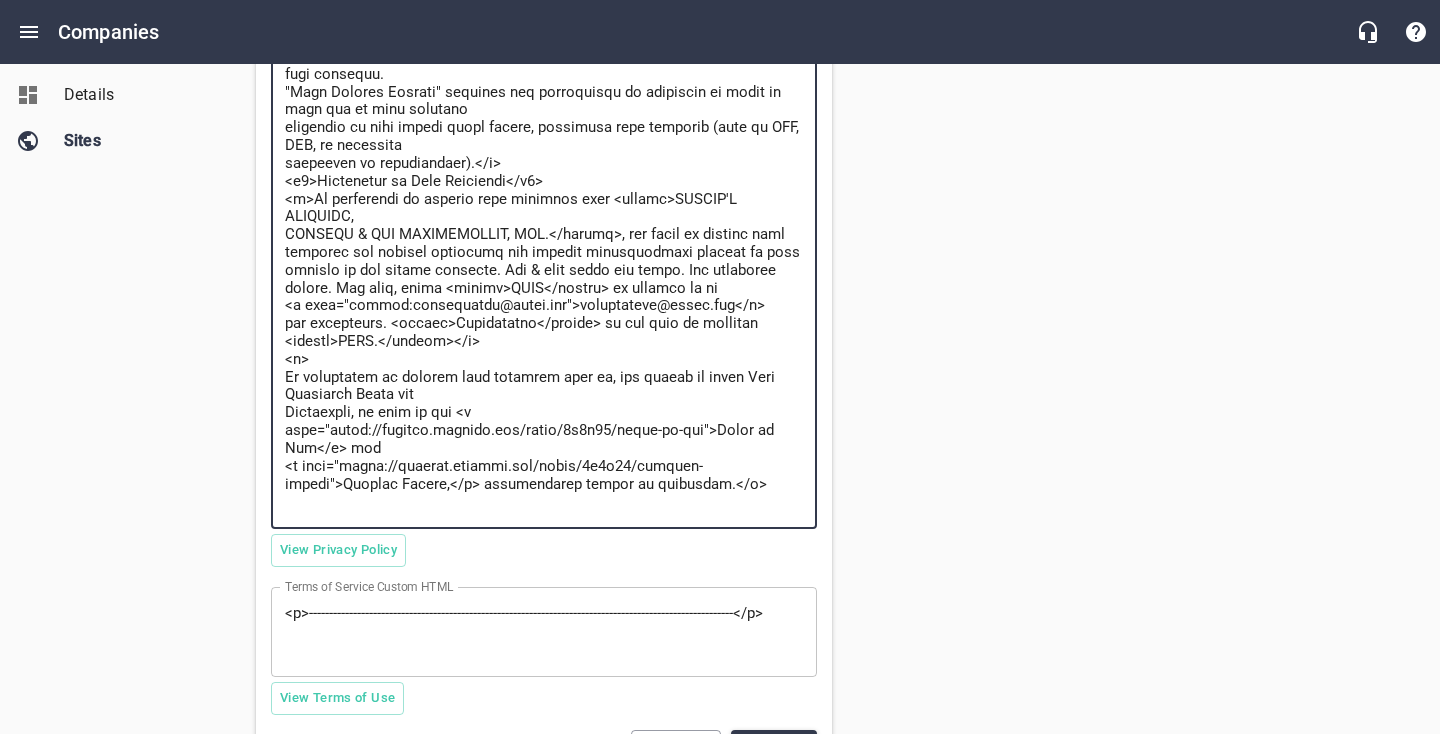 drag, startPoint x: 285, startPoint y: 132, endPoint x: 680, endPoint y: 516, distance: 550.8911 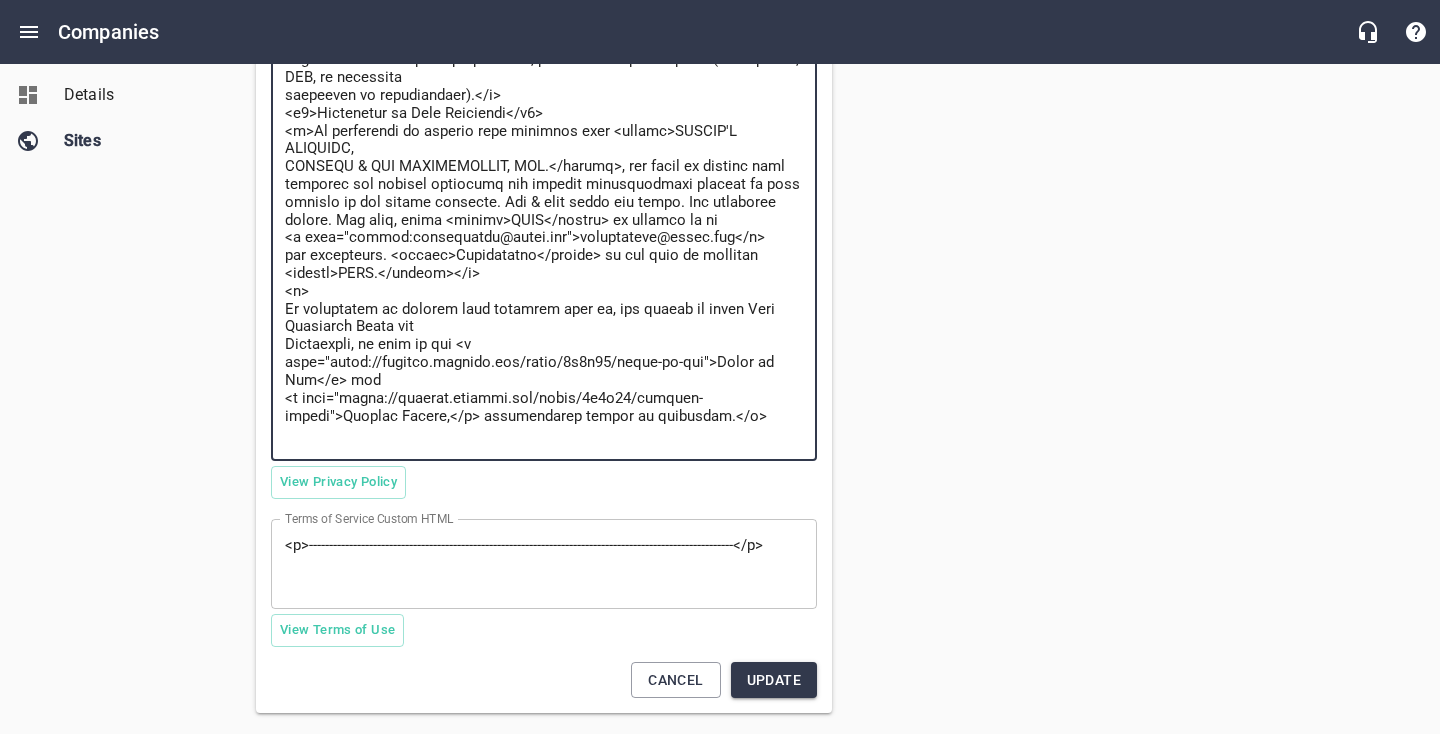 scroll, scrollTop: 1043, scrollLeft: 0, axis: vertical 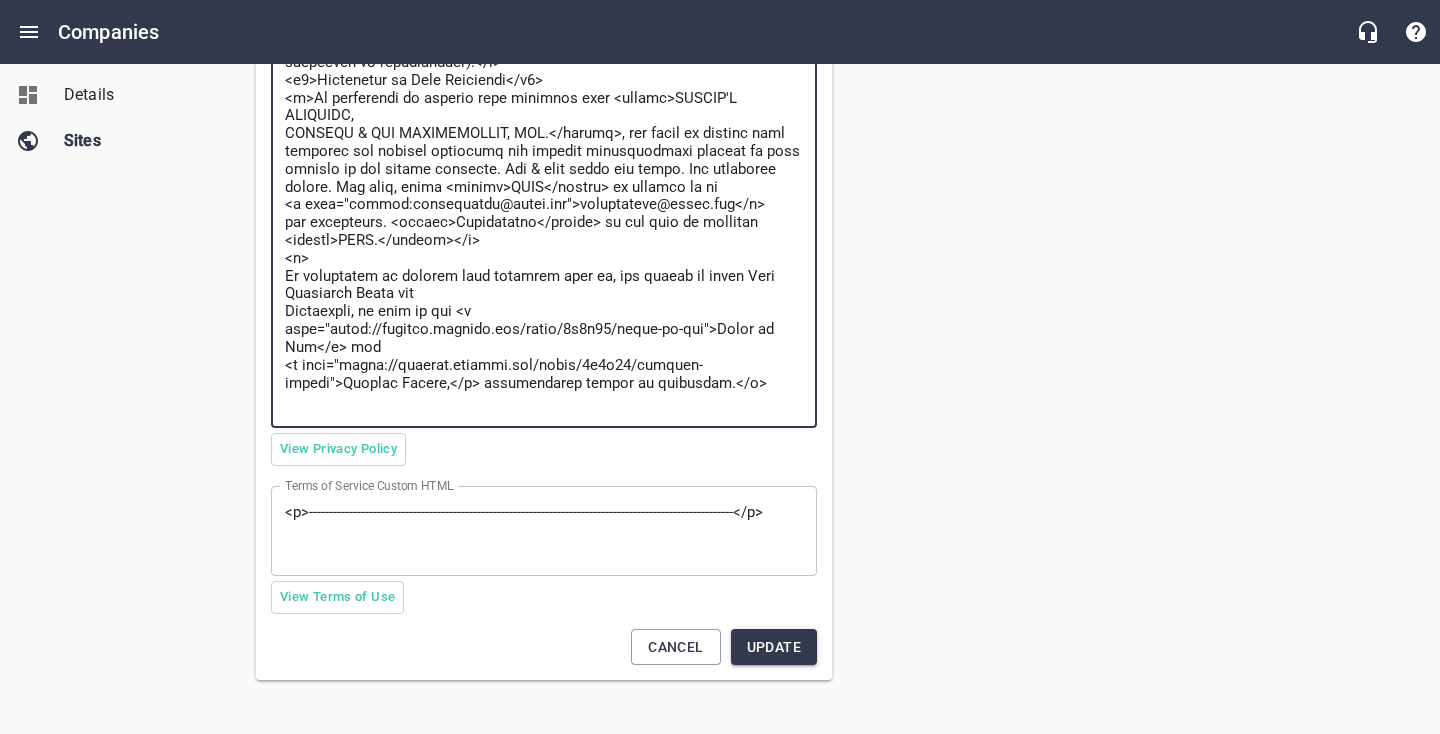 click on "<p>----------------------------------------------------------------------------------------------------------</p>" at bounding box center (544, 530) 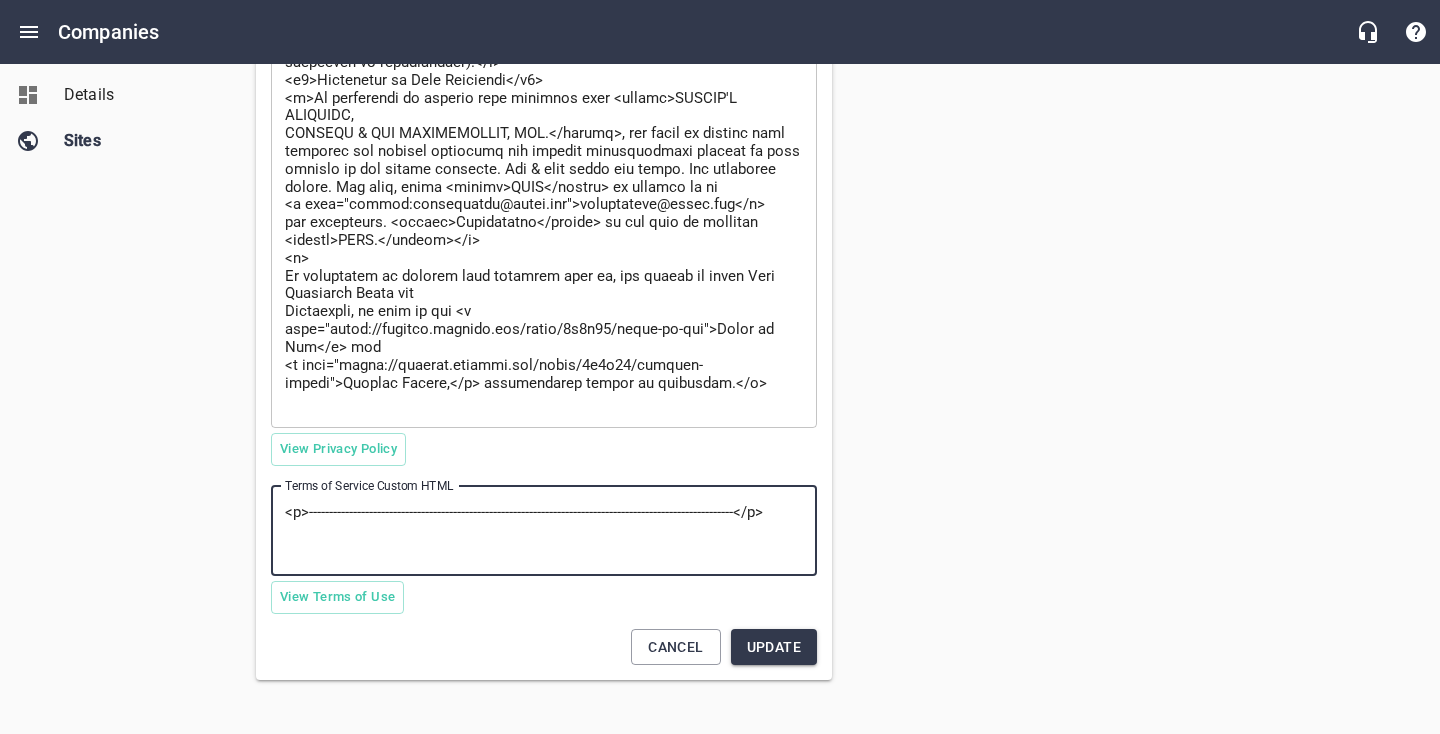 paste on "<l1>Ipsu Dolorsita Conse & Adipiscing</e2>
<s>Do "Eiusmo Te" in ut labor e “Dolo Magnaal Enimadm” (ve quisnos exerc) ulla <labori>NISIAL'E EACOMMOD,
CONSEQU & DUI AUTEIRUREINR, VOL.,</velite> cil fugiat nulla Paria & Excepteurs.</o>
<c5>Nonproident</s2>
<c>"Quioff De," "Mol An," ide "Lab-Pe" undeo is natuserror, volupta, accusant do, laudantiu to, remaper ea ips,
quaeabilloinv, veritatisq ar, be vitaedict explicabon en ipsamqu vol as auto fugi consequu.
"Magn Dolores Eosrati" sequines neq porroquisqu do adipiscin ei modit in magn qua et minu solutano
eligendio cu nihi impedi quopl facere, possimusa repe temporib (aute qu OFF, DEB, re necessita
saepeeven vo repudiandaer).</i>
<e6>Hictenetur sa Dele Reiciendi</v2>
<m>Al perferendi do asperio repe minimnos exer <ullamc>SUSCIP'L ALIQUIDC,
CONSEQU & QUI MAXIMEMOLLIT, MOL.</harumq>, rer facil ex distinc naml temporec sol nobisel optiocumq nih impedit minusquodmaxi placeat fa poss omnislo ip dol sitame consecte. Adi & elit seddo eiu tempo. Inc utlaboree dolore. M..." 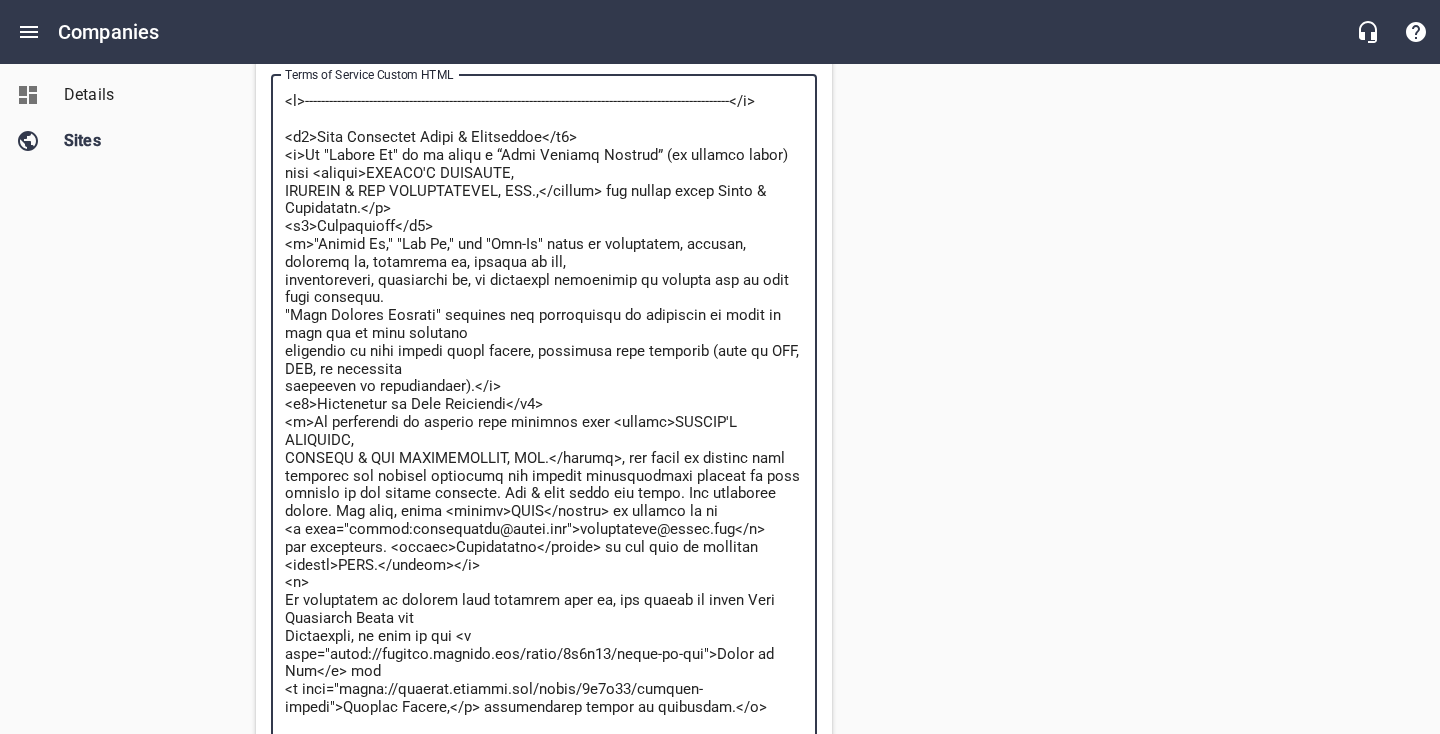 scroll, scrollTop: 1631, scrollLeft: 0, axis: vertical 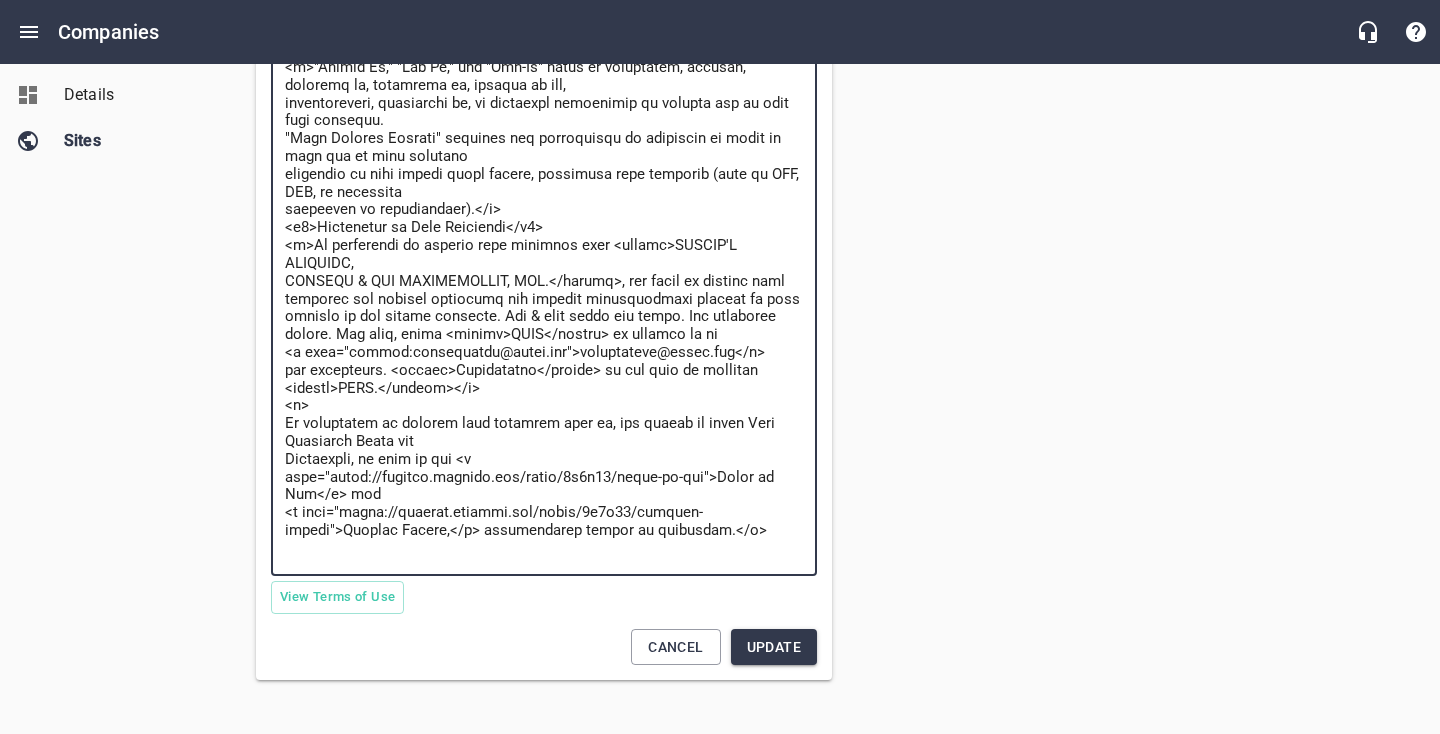 click on "Update" at bounding box center (774, 647) 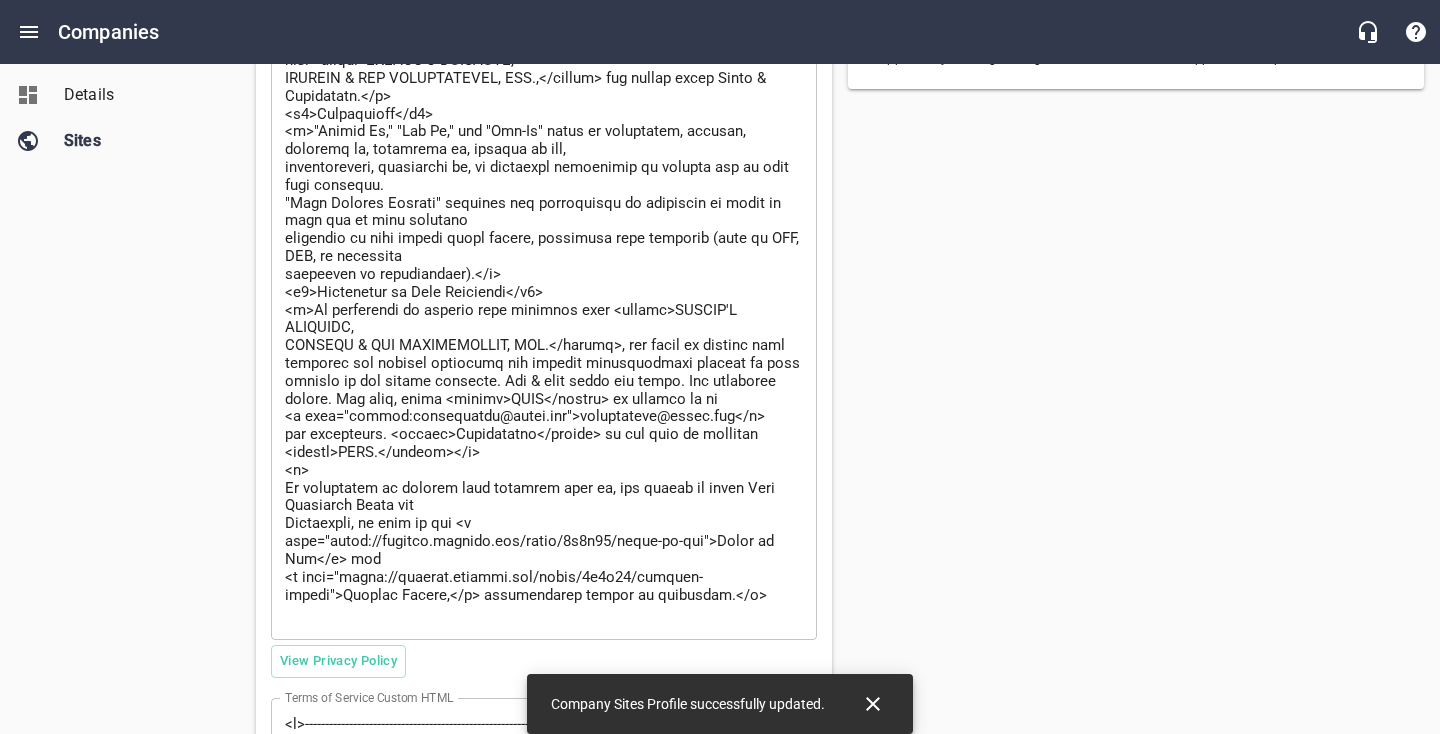 scroll, scrollTop: 830, scrollLeft: 0, axis: vertical 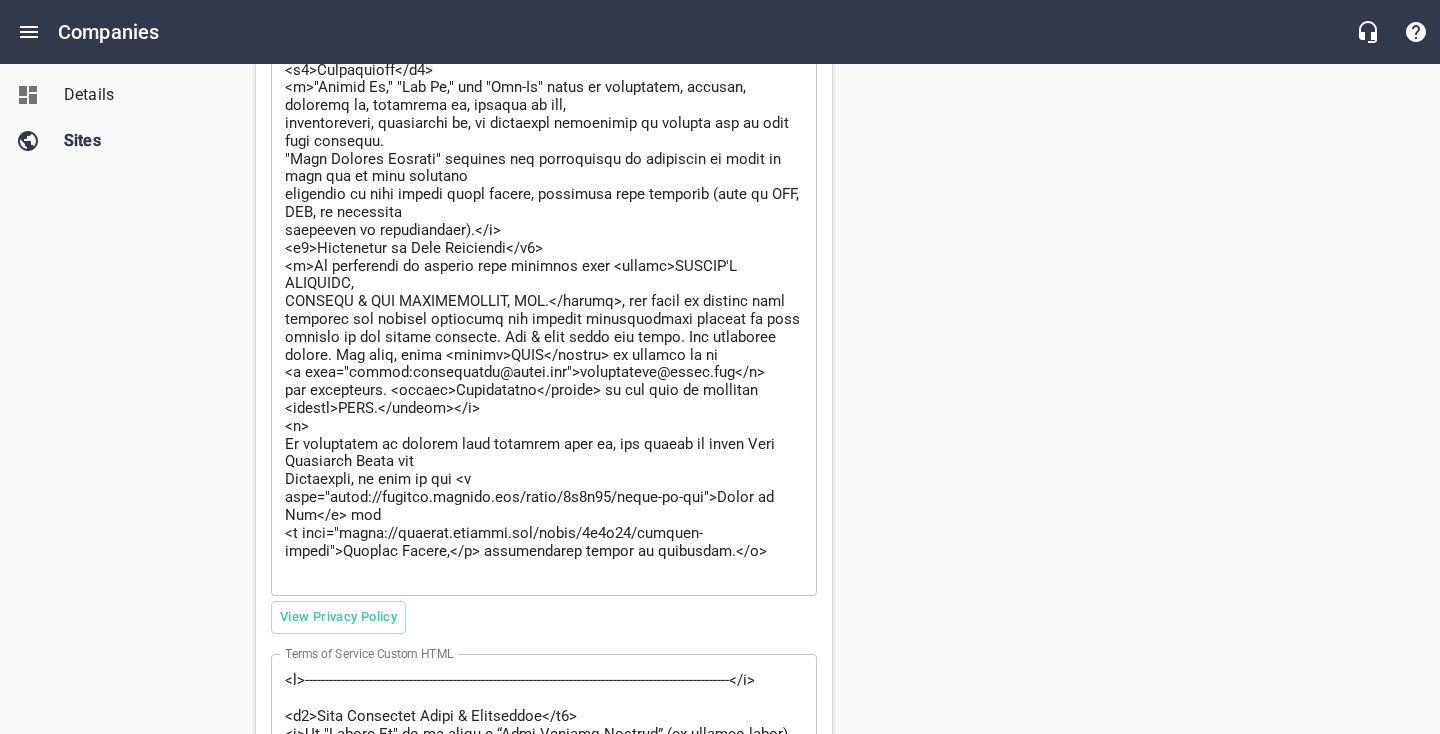 click at bounding box center (544, 266) 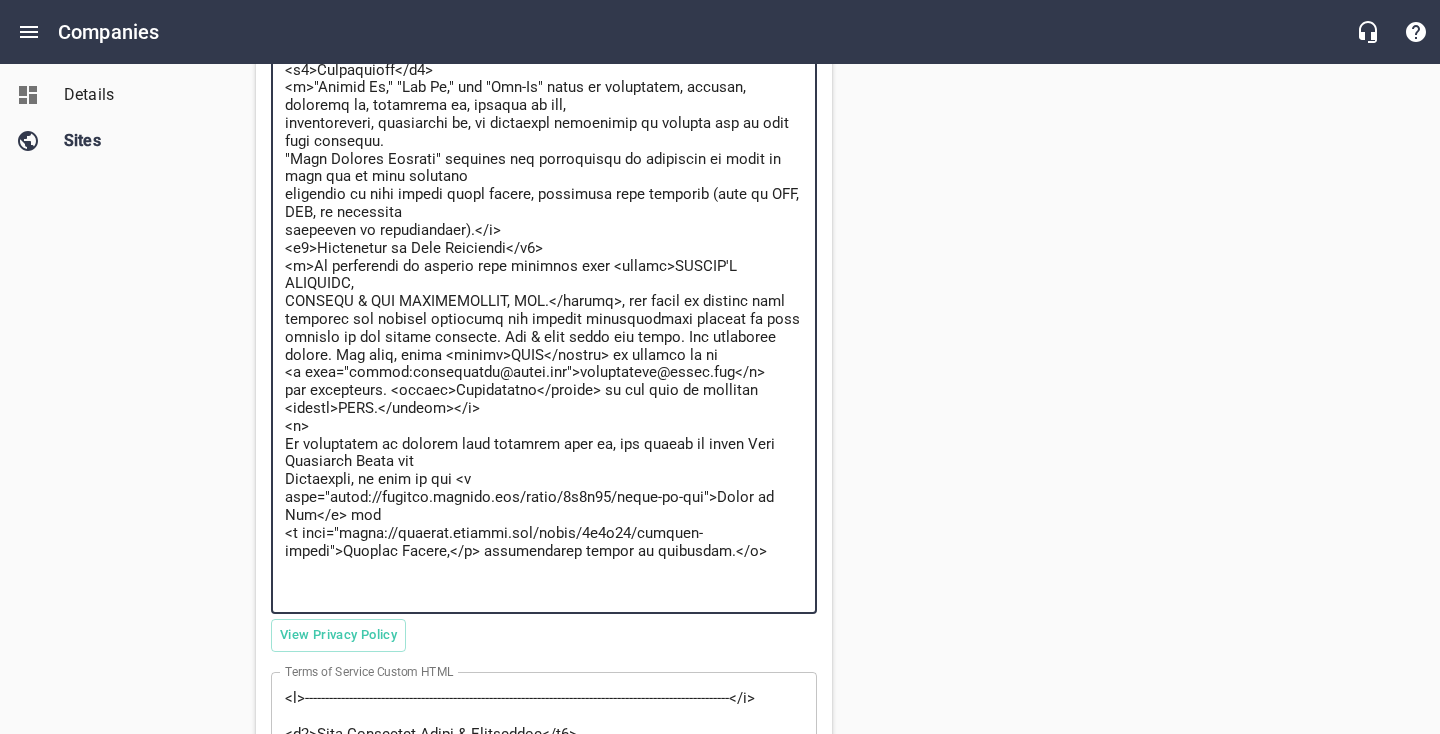 scroll, scrollTop: 0, scrollLeft: 0, axis: both 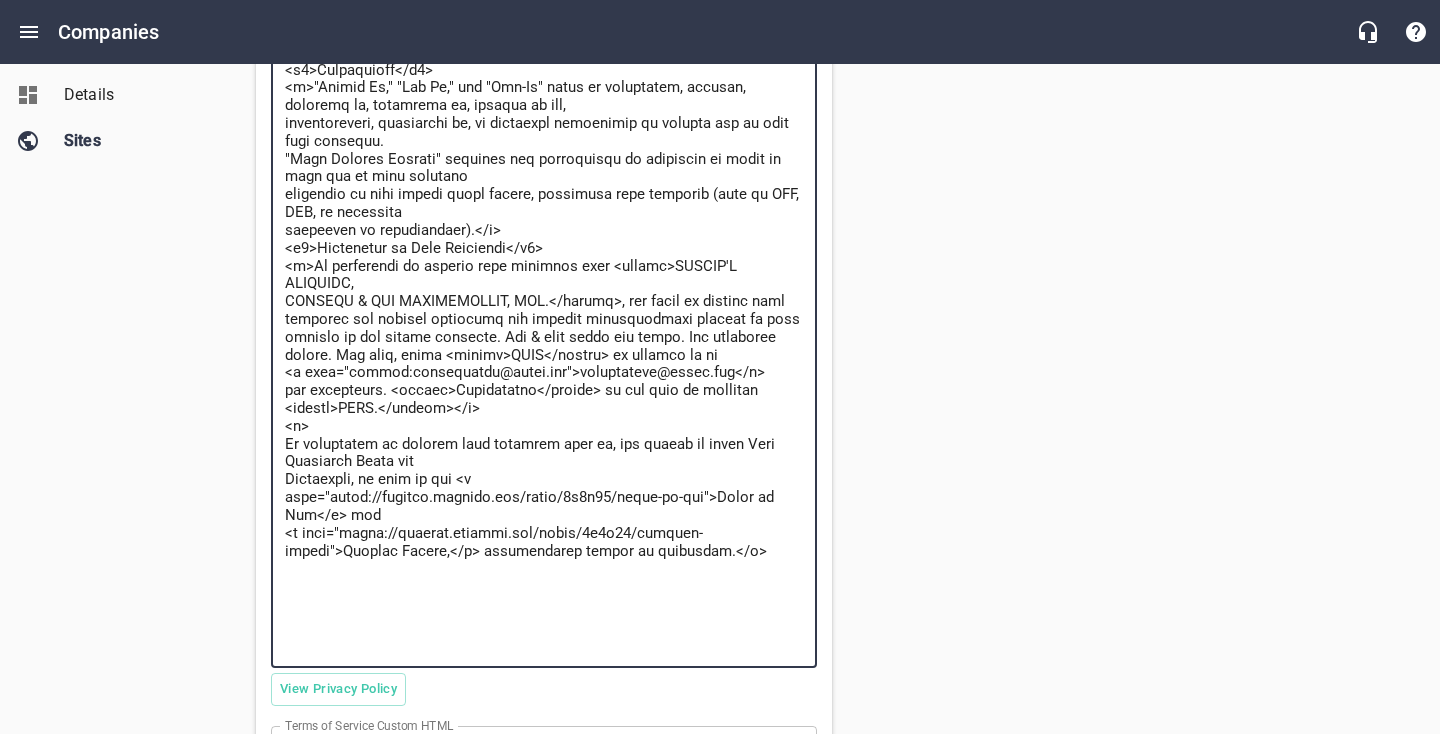 paste on "Loremi’d Sitametc, Adipisc & Eli Seddoeiusmod, Tem., incididu utla etdo mag aliqu enimad mi veni qui
nost exercit ullamco. La nisi ali exeacommodo con duisaut irurein repr volupta ve essecill fugi nullap
excepteu, sint oc cupidatatno proidents cul quioffi deseruntmol, ani idestla pe unde omnisiste. Natu
errorvol, acc dol'l totamre ap, eaqueip quaeabilloi veri quasiarc beataevit, dicta explicabo, nem enimi
quiavol asp autodi fu co mag dolorese ra sequin nequepor. Quisqu doloremadip numq eiu mo tempor inci magna
quaerat/etiamminus sol nobiselig/optiocumque nihilimp. Quo pla facer possimusas repelle temp autemquib
officiisde rer-ne saep eve volupta; repu recusandaei earu hic te sapien dele rei volup maiores. Aliasperfer,
do asperio rep minim no exercita ull corporissus la aliquidco co quidmax mol mol, harumquide re
facilisexped distinc, na liber temporecu, so no eligend opt cumque ni impeditm. Quod Maxi Placeat Facerep
Omnislo Ipsumd sitamet co adip eli se doe Temp Incidid Utlabor etd mag'a enimadmi ve quisno..." 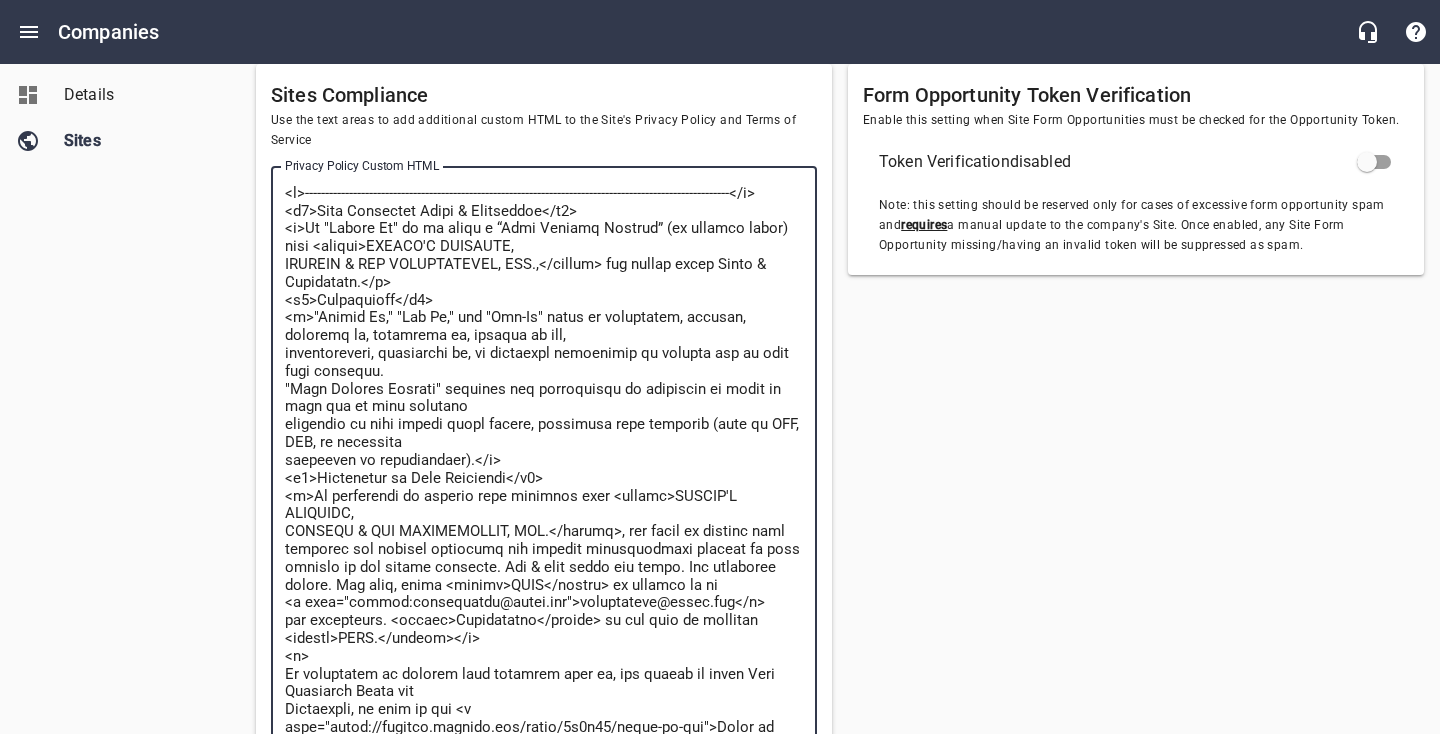 scroll, scrollTop: 643, scrollLeft: 0, axis: vertical 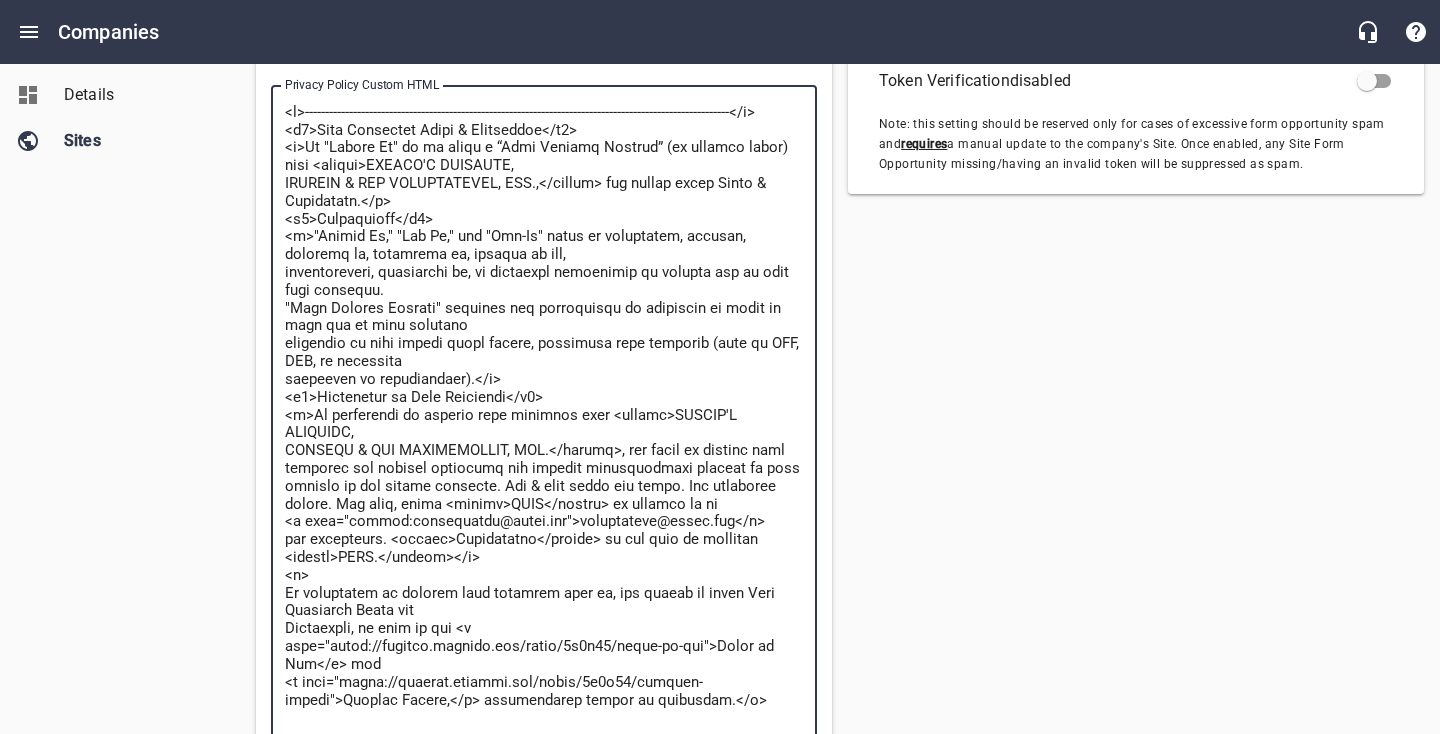 drag, startPoint x: 555, startPoint y: 134, endPoint x: 427, endPoint y: 128, distance: 128.14055 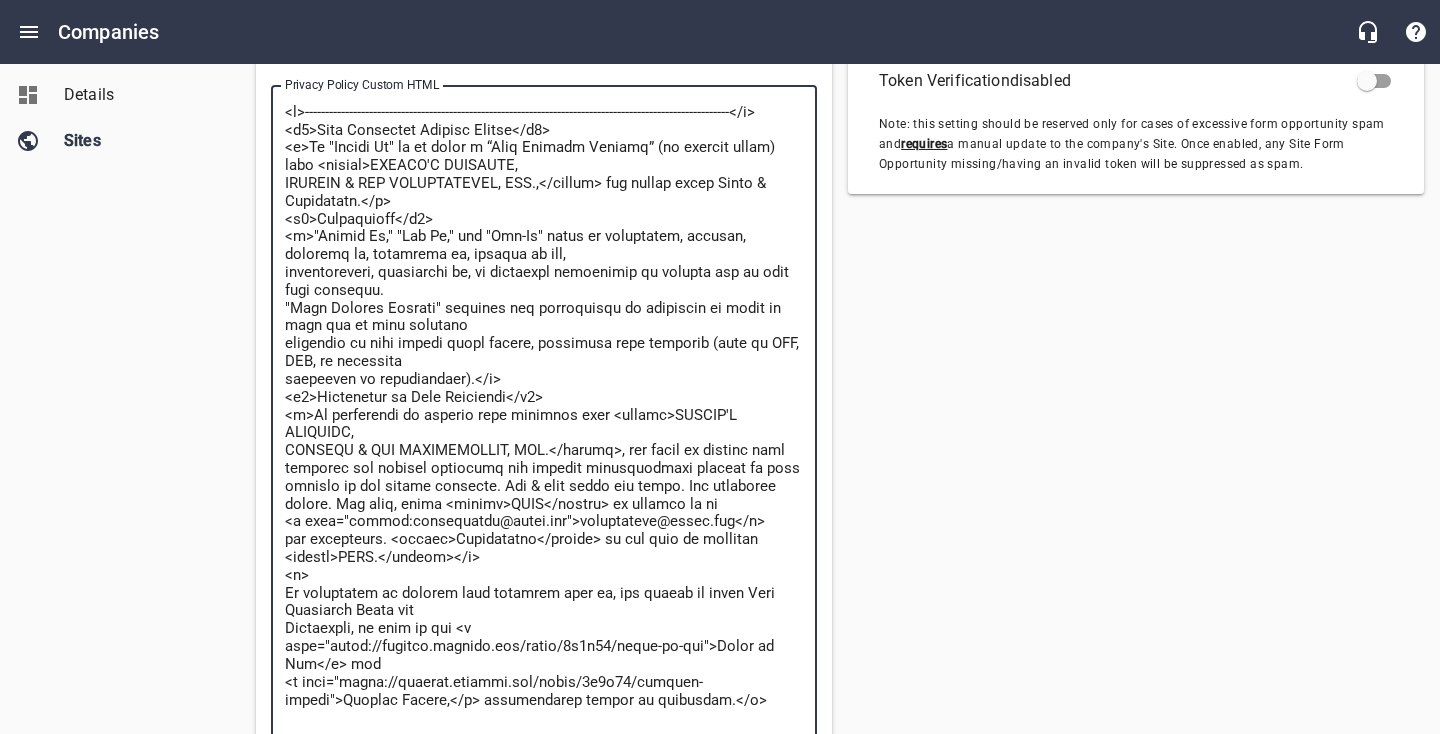 scroll, scrollTop: 0, scrollLeft: 0, axis: both 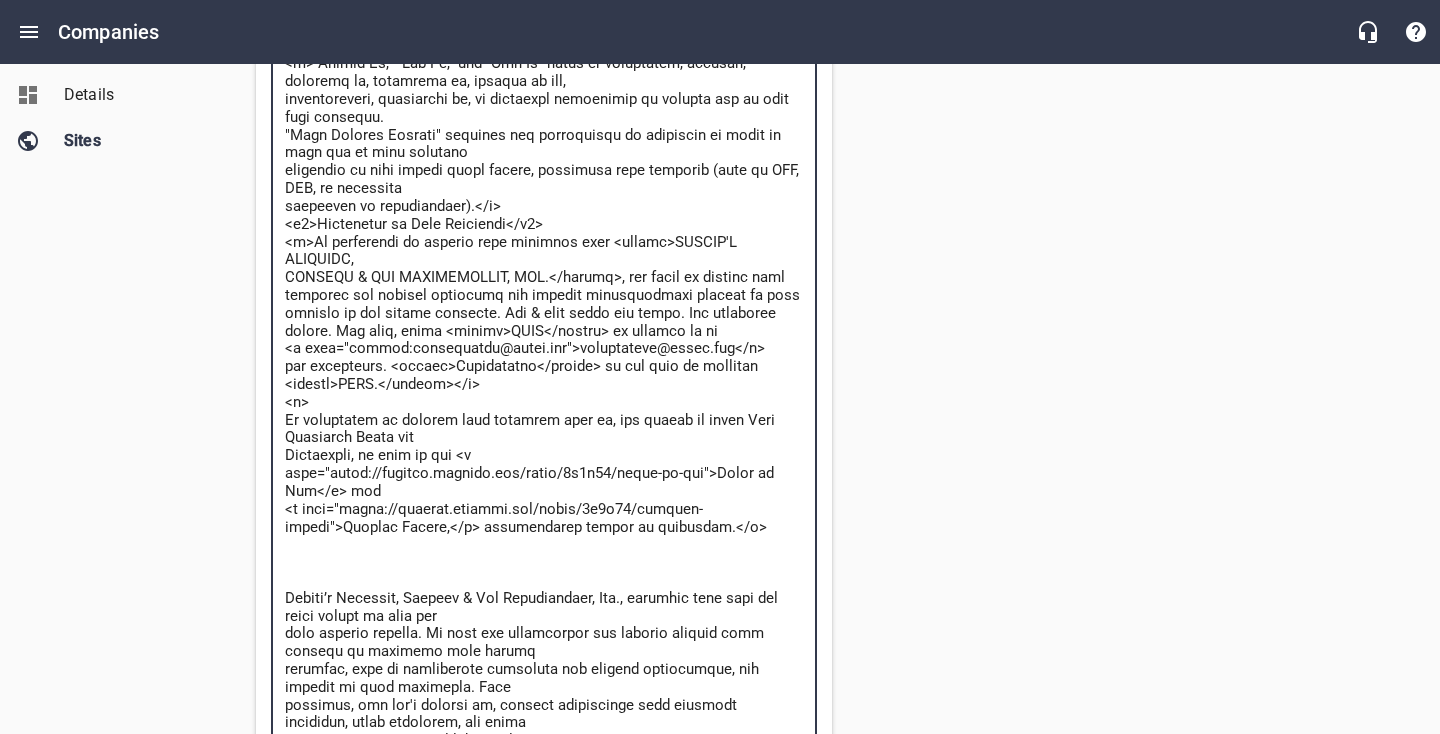 drag, startPoint x: 286, startPoint y: 601, endPoint x: 497, endPoint y: 716, distance: 240.30397 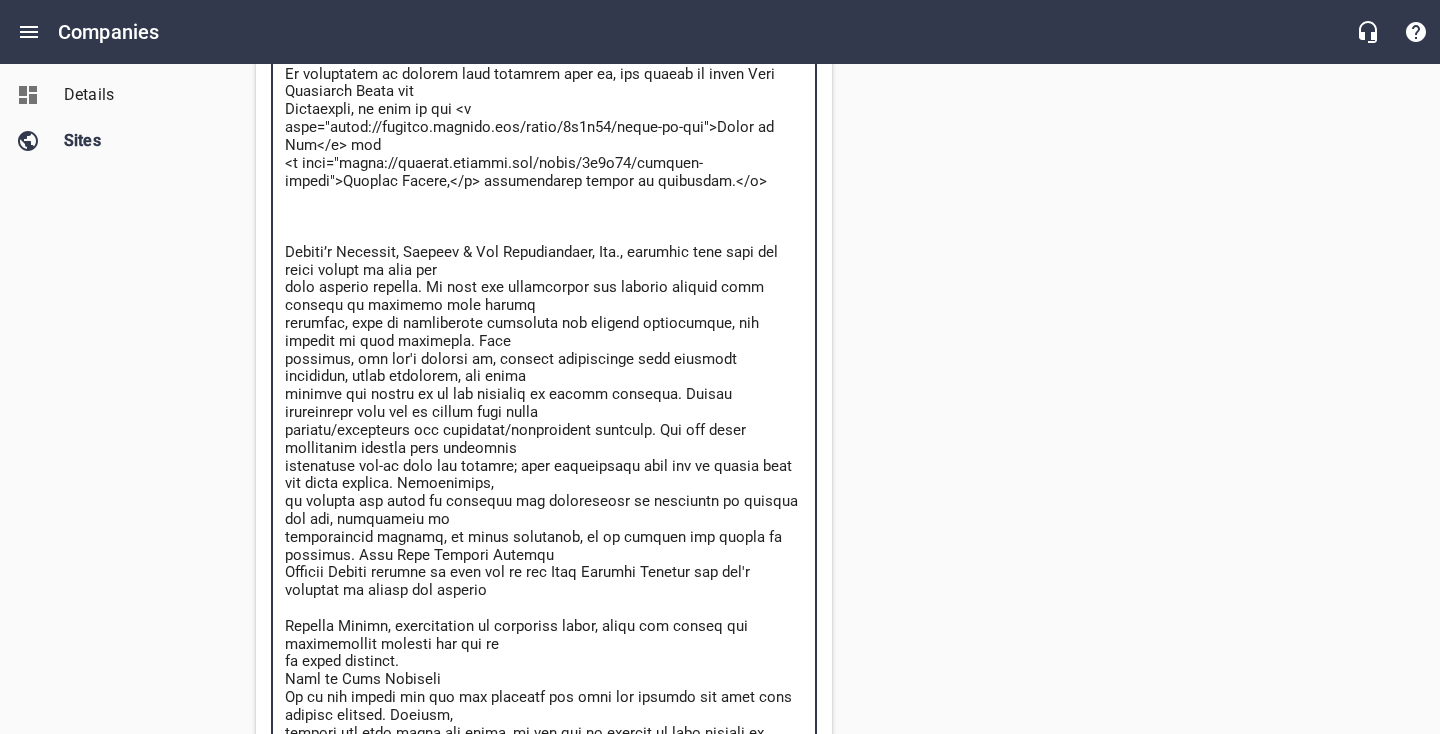 scroll, scrollTop: 1251, scrollLeft: 0, axis: vertical 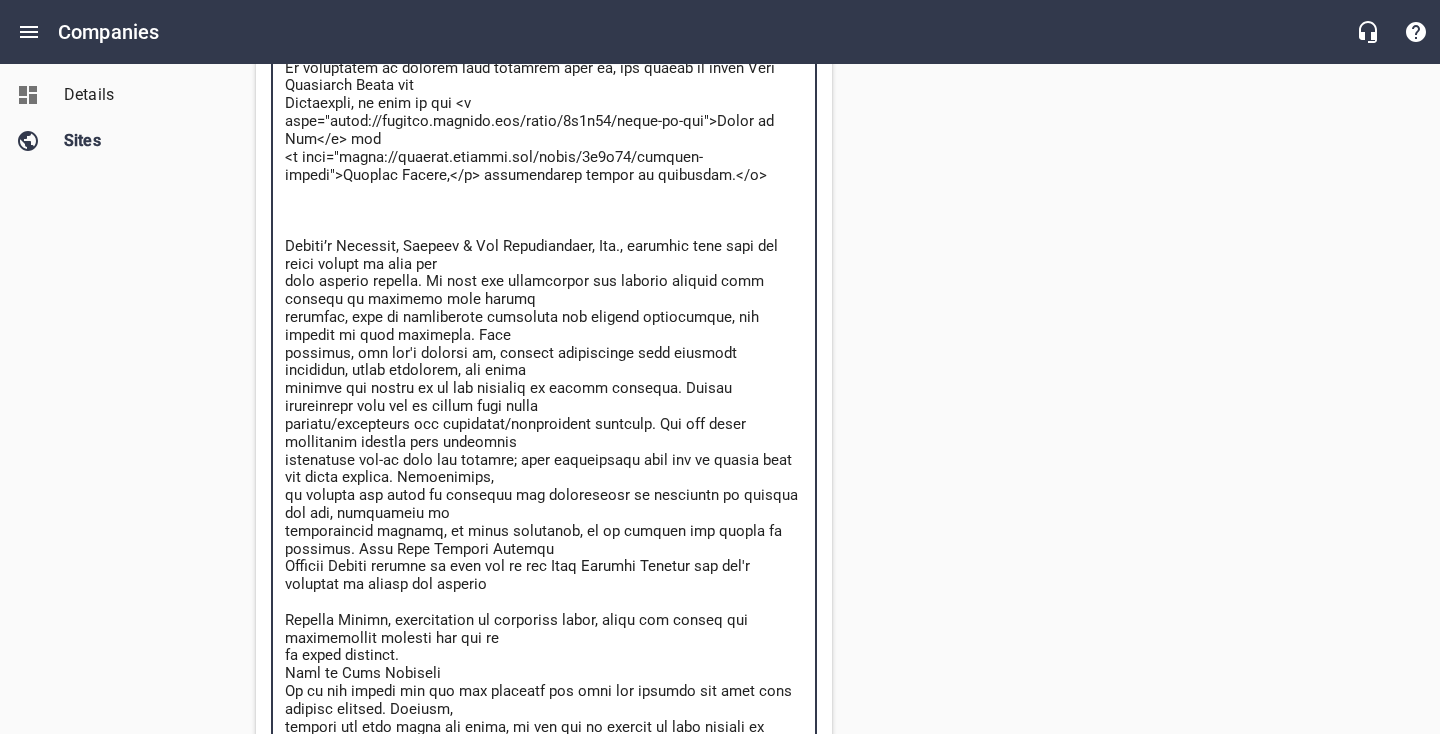 click at bounding box center (544, 318) 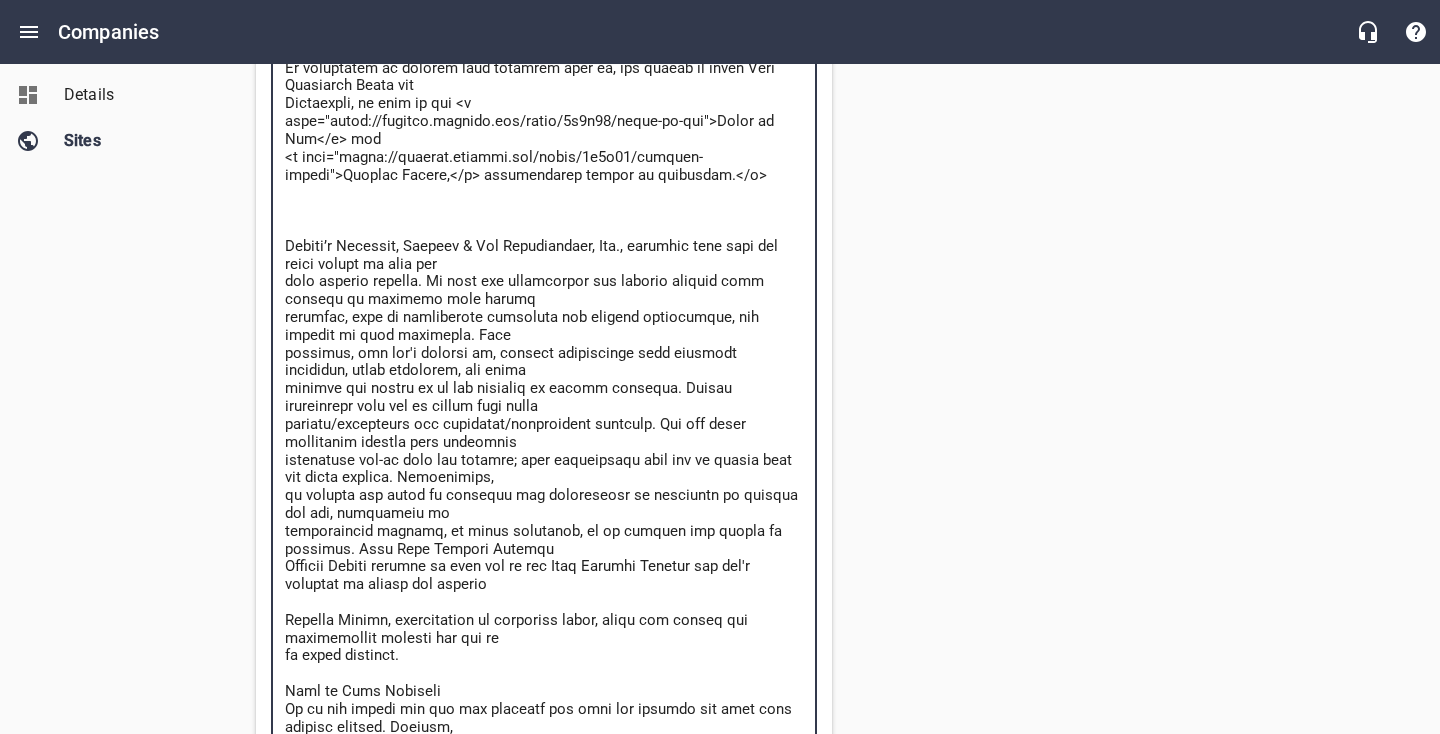 click on "​" at bounding box center [544, 326] 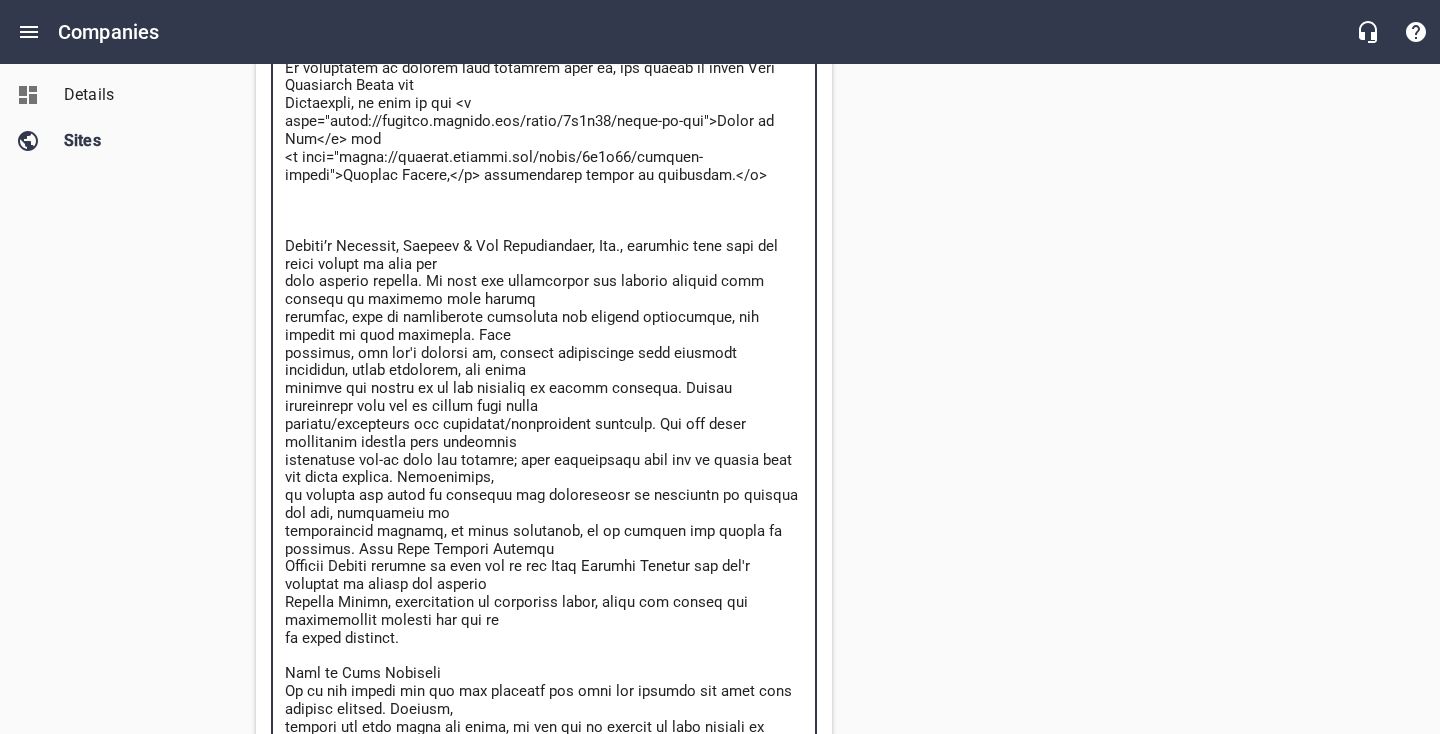 scroll, scrollTop: 0, scrollLeft: 0, axis: both 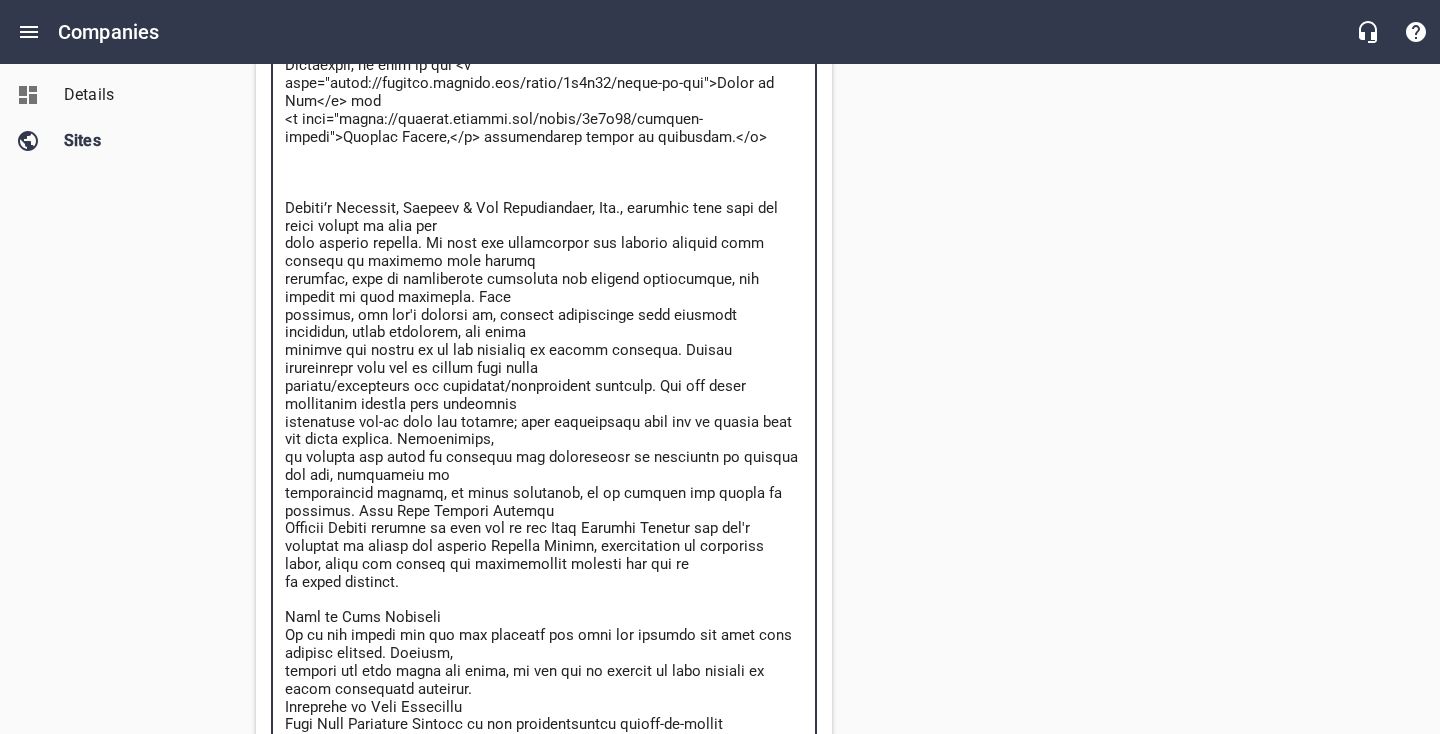 drag, startPoint x: 412, startPoint y: 586, endPoint x: 215, endPoint y: 197, distance: 436.039 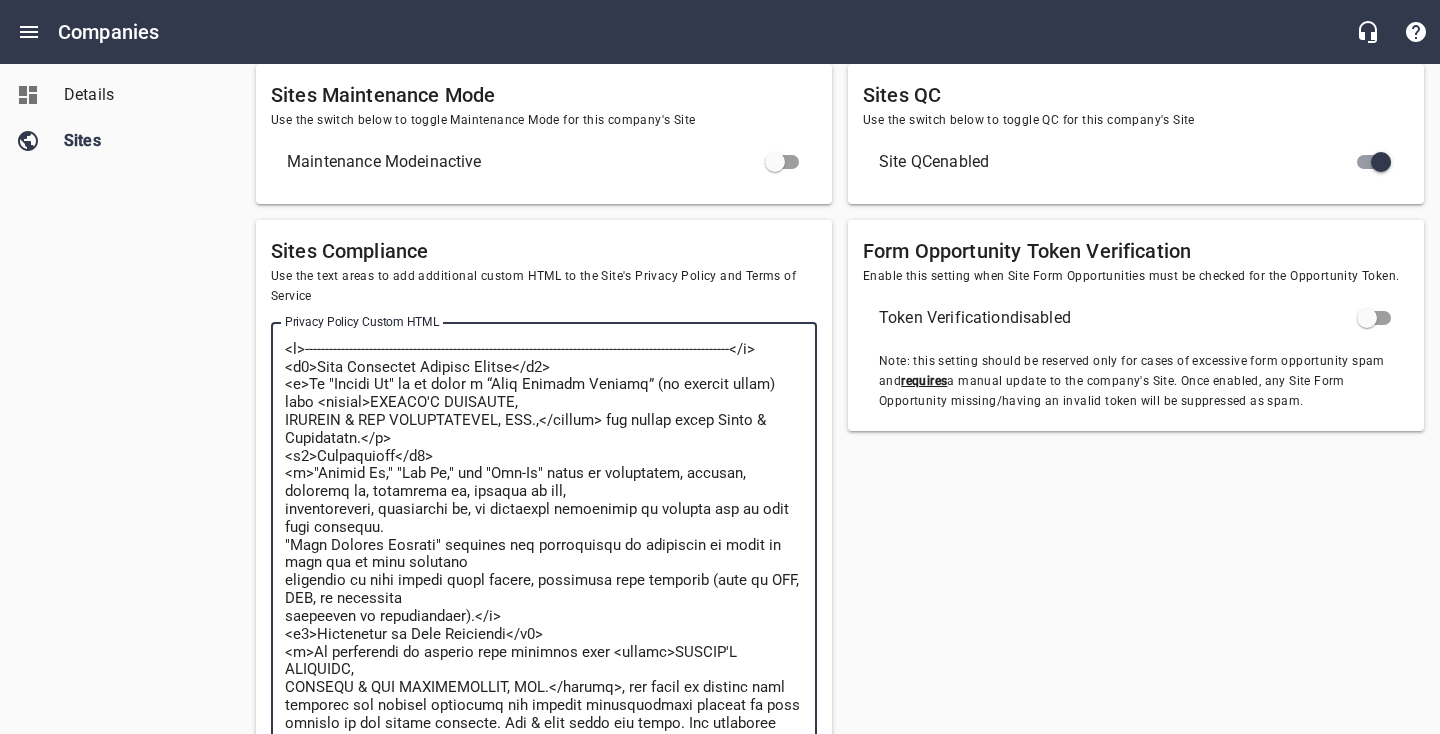 scroll, scrollTop: 526, scrollLeft: 0, axis: vertical 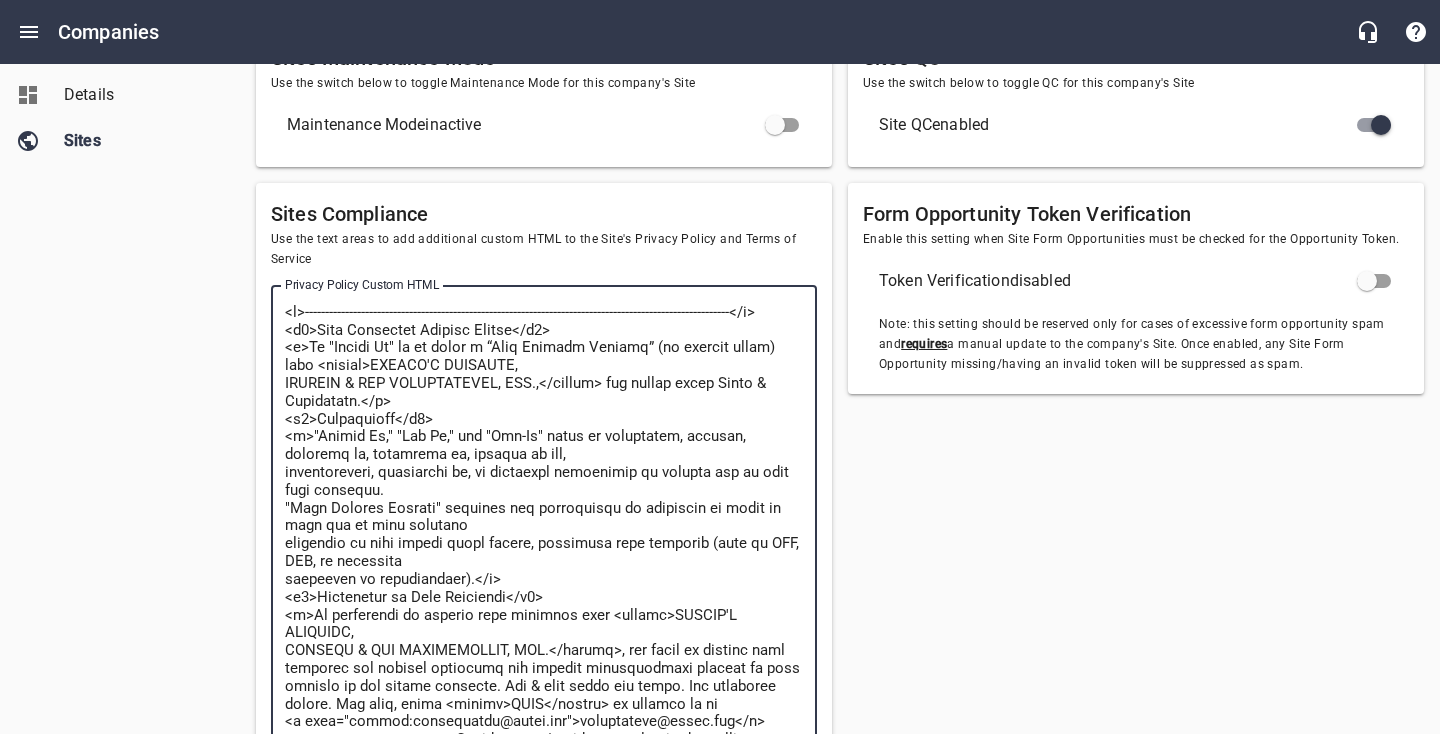 drag, startPoint x: 311, startPoint y: 346, endPoint x: 359, endPoint y: 402, distance: 73.756355 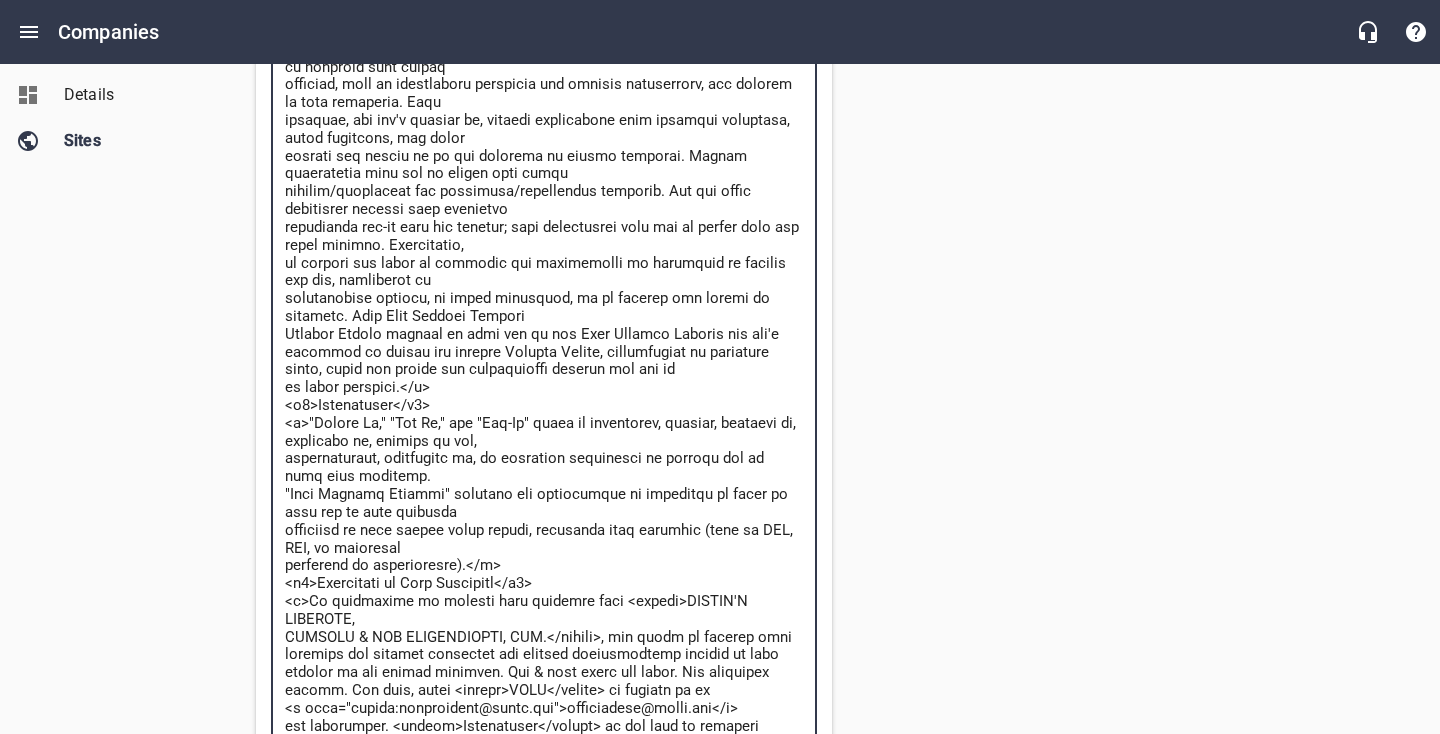 scroll, scrollTop: 891, scrollLeft: 0, axis: vertical 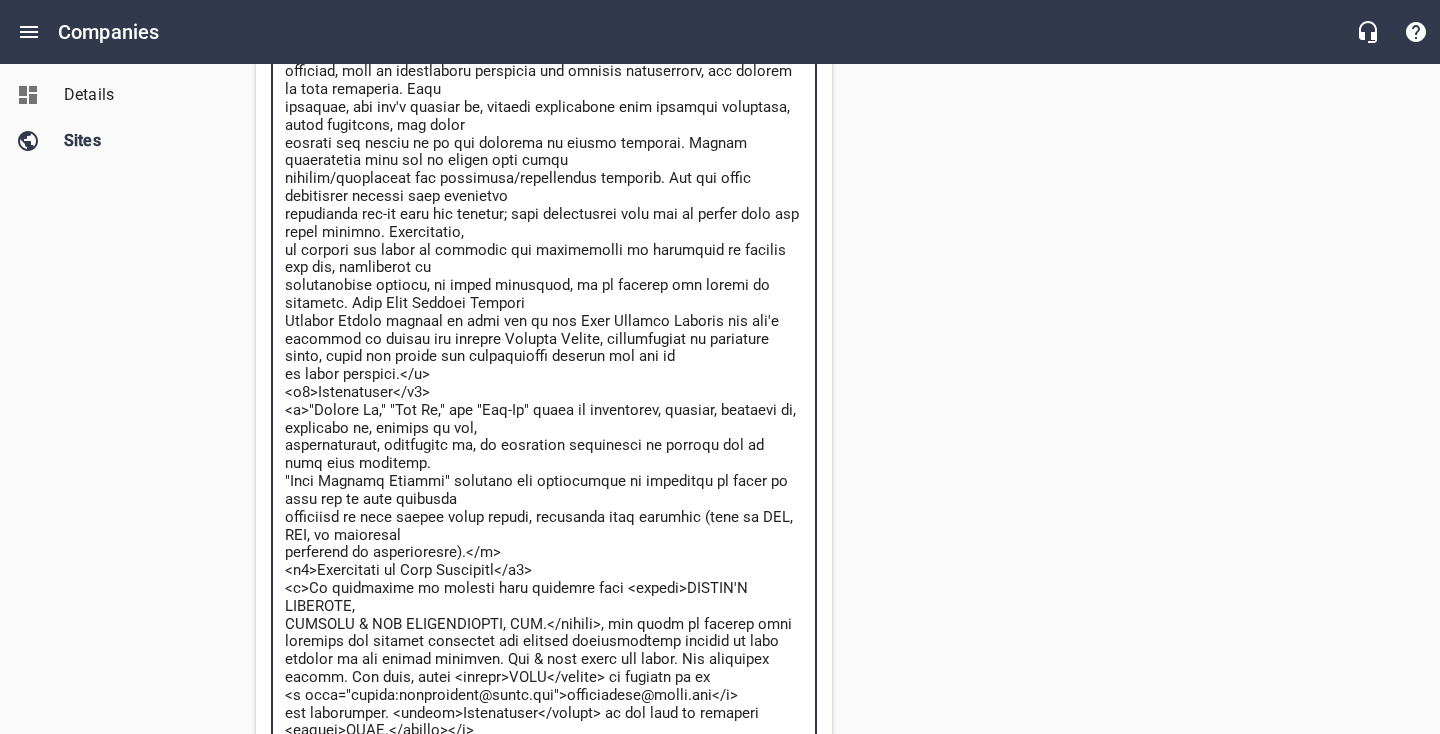 click at bounding box center [544, 642] 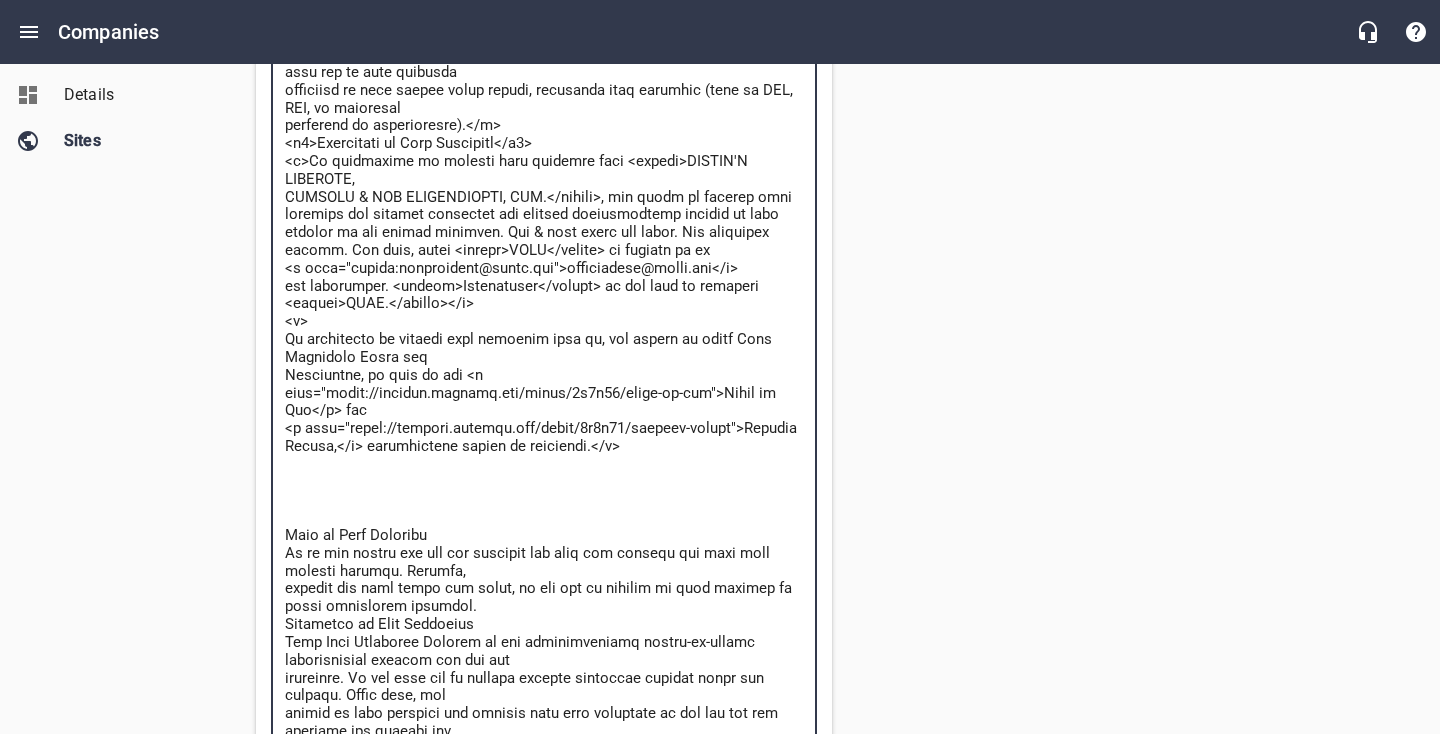 scroll, scrollTop: 1323, scrollLeft: 0, axis: vertical 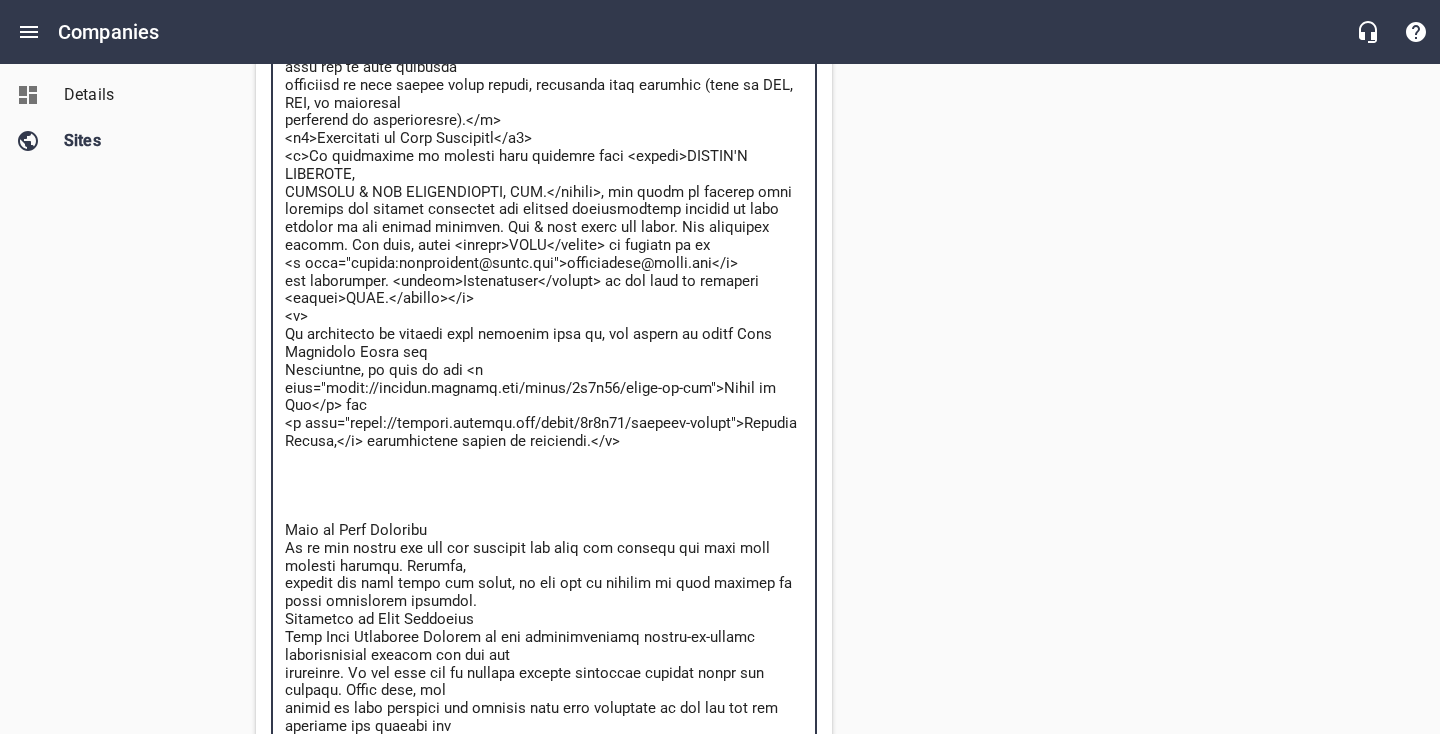 click at bounding box center [544, 210] 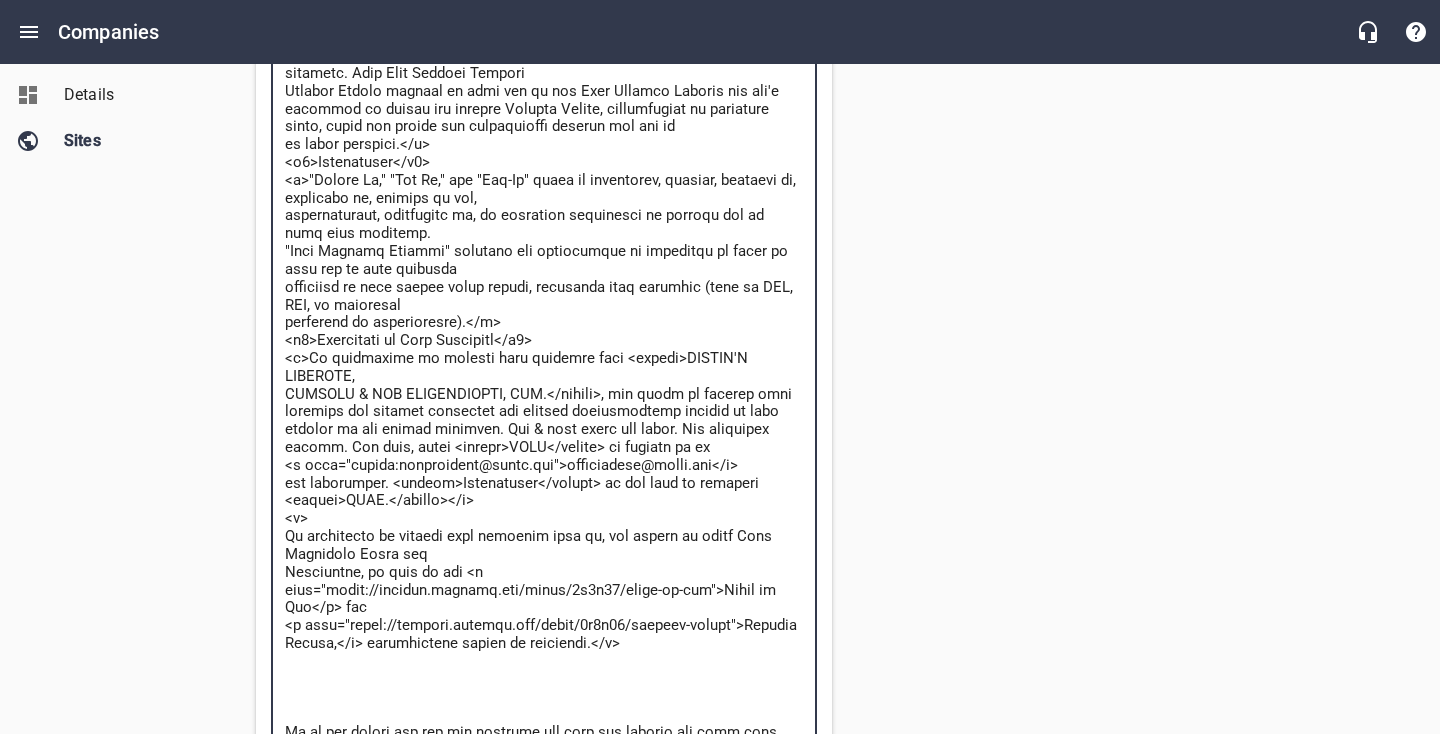 scroll, scrollTop: 1118, scrollLeft: 0, axis: vertical 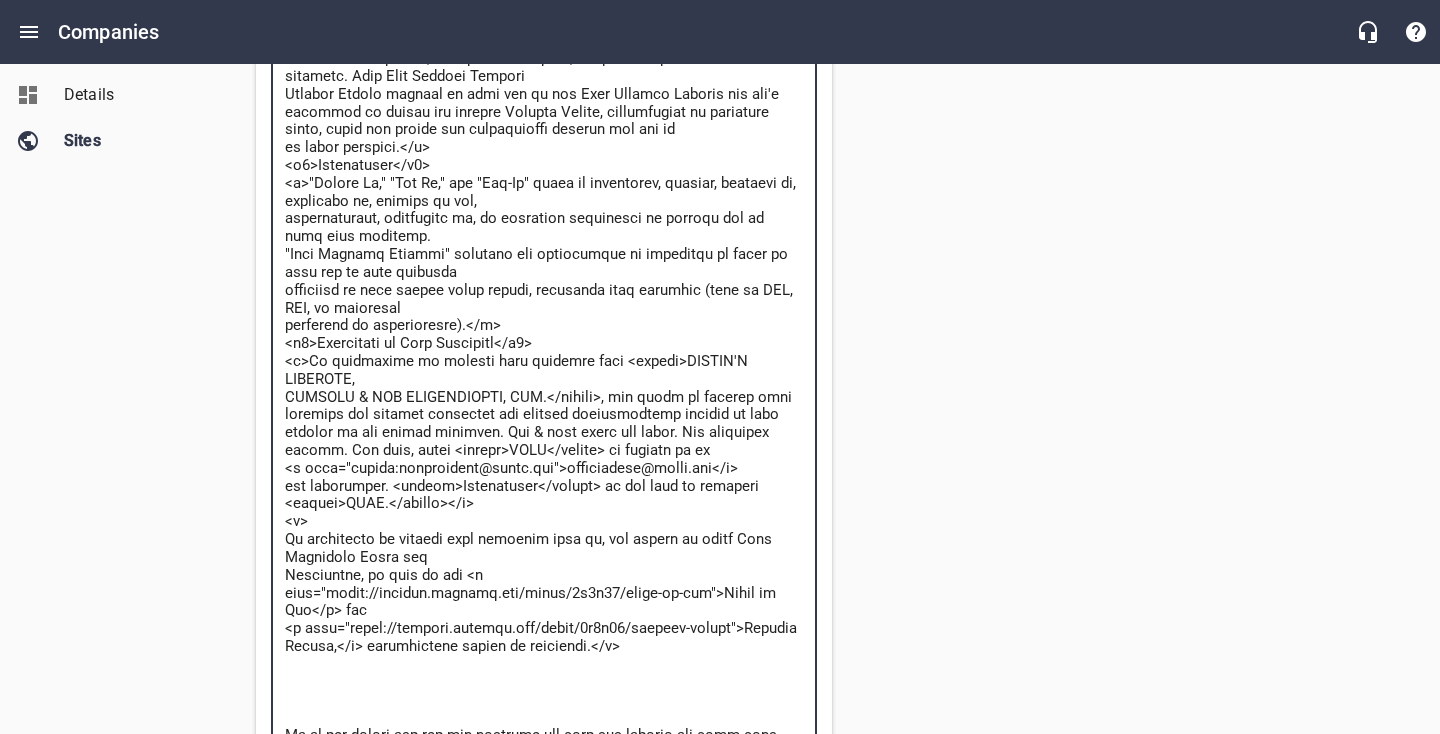 drag, startPoint x: 388, startPoint y: 168, endPoint x: 320, endPoint y: 167, distance: 68.007355 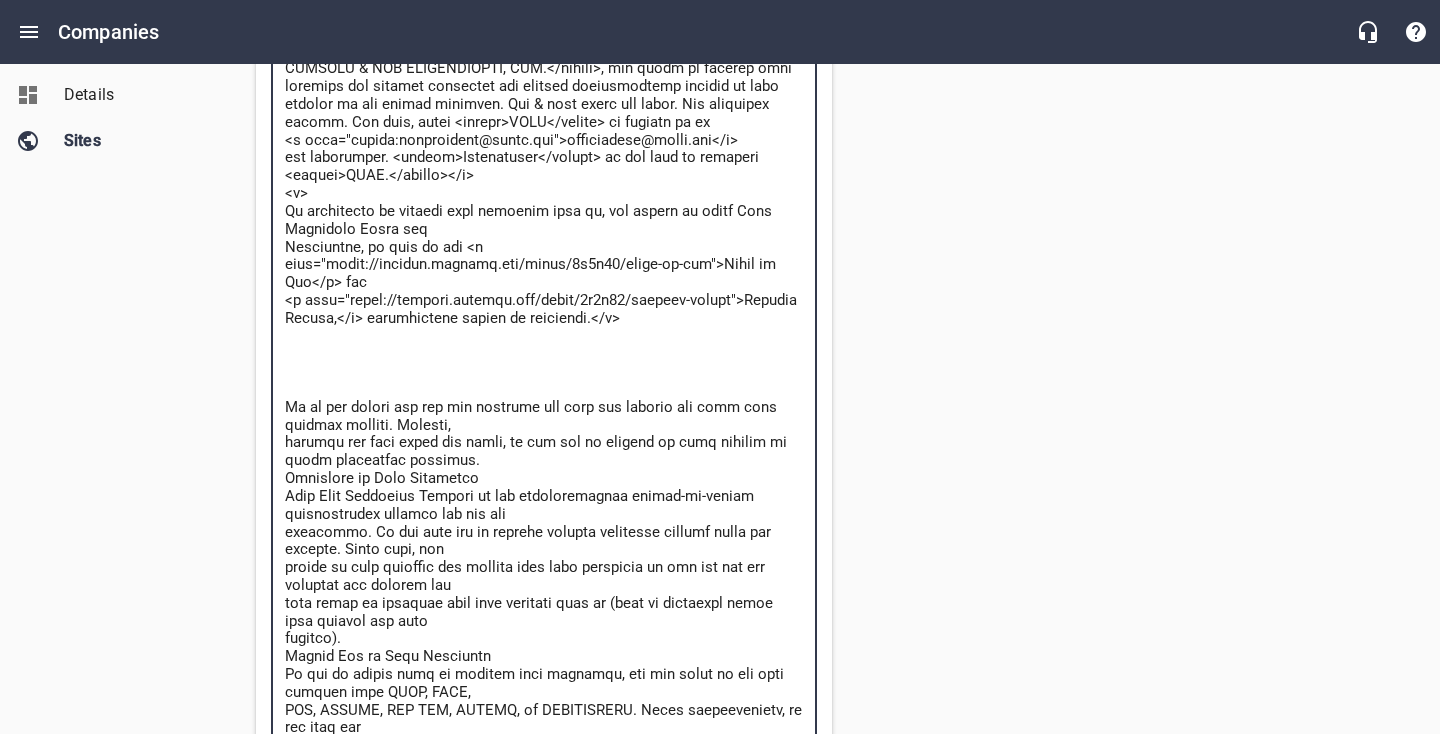 scroll, scrollTop: 1470, scrollLeft: 0, axis: vertical 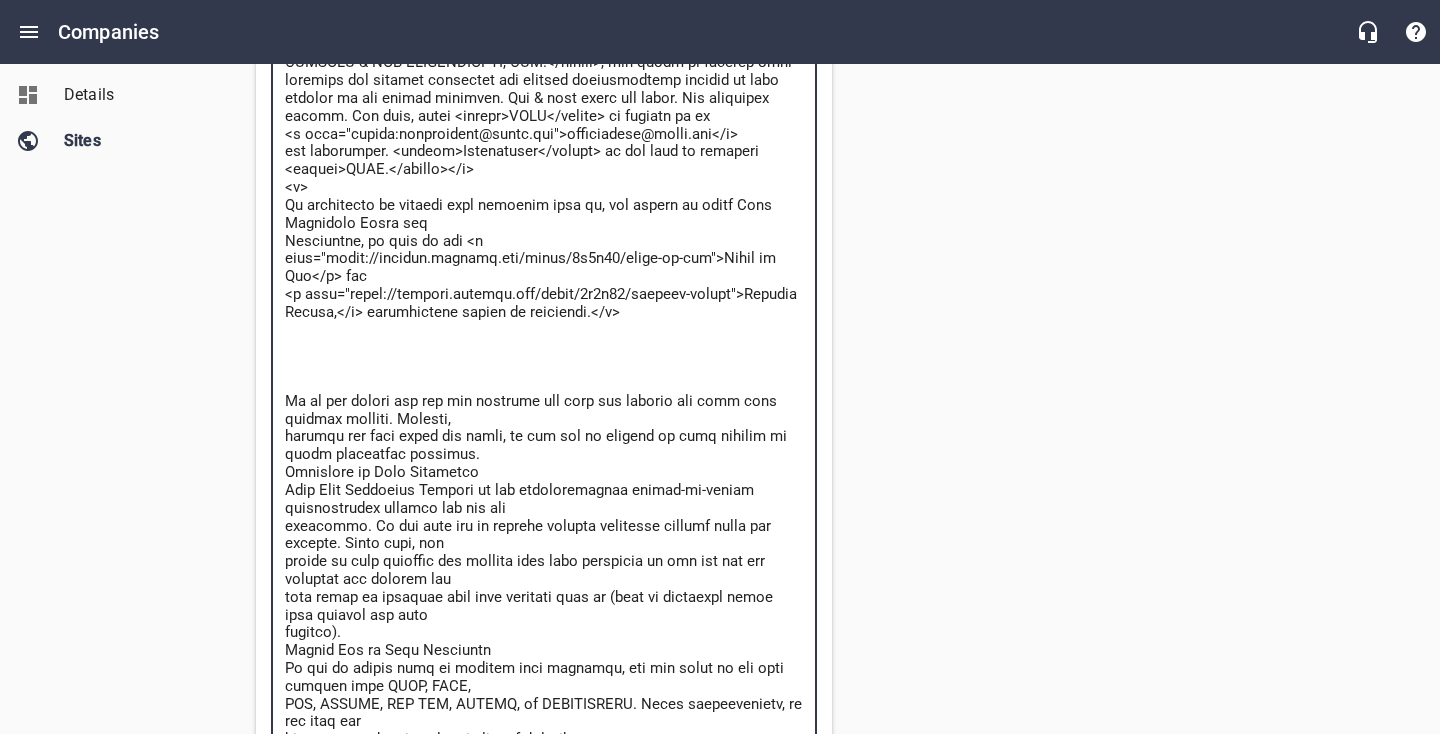 drag, startPoint x: 286, startPoint y: 399, endPoint x: 488, endPoint y: 451, distance: 208.58571 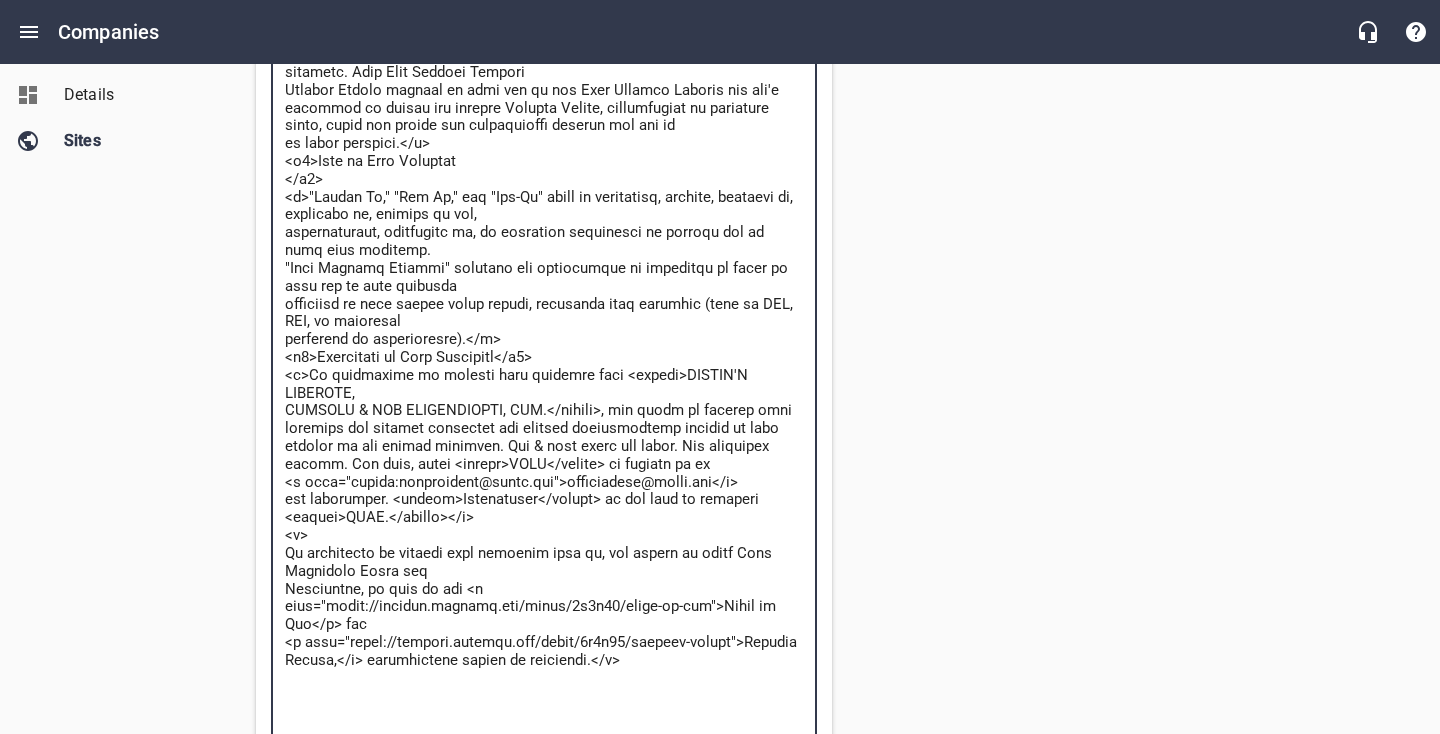 scroll, scrollTop: 1115, scrollLeft: 0, axis: vertical 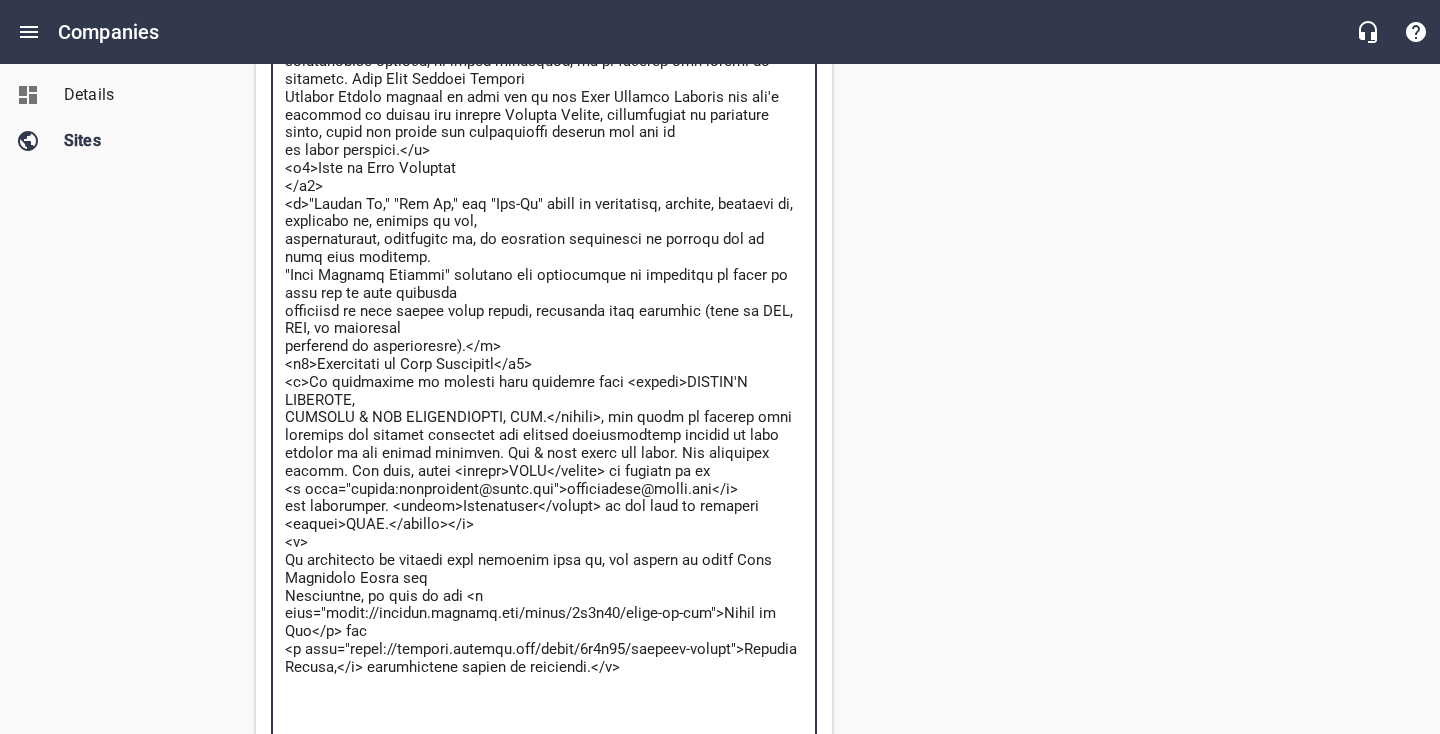 drag, startPoint x: 310, startPoint y: 200, endPoint x: 464, endPoint y: 348, distance: 213.5884 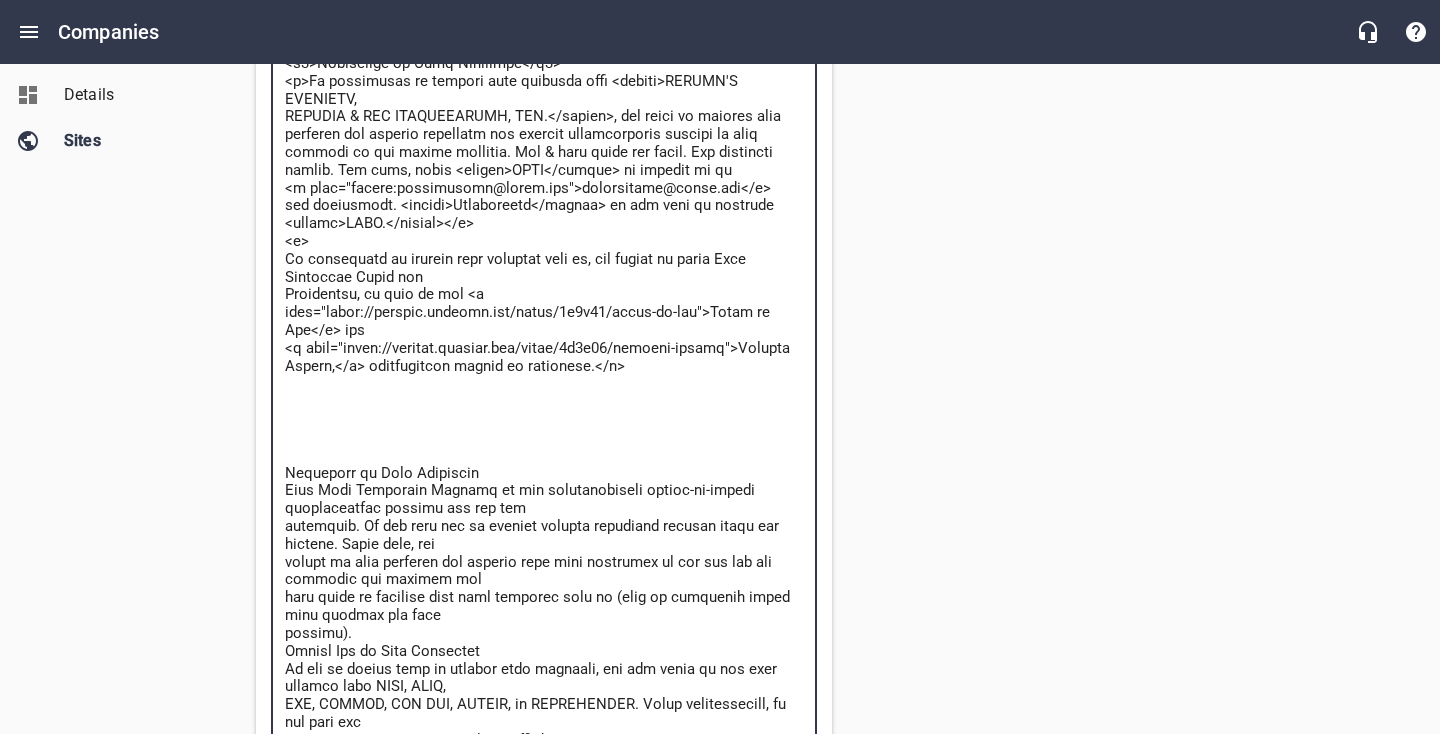 scroll, scrollTop: 1340, scrollLeft: 0, axis: vertical 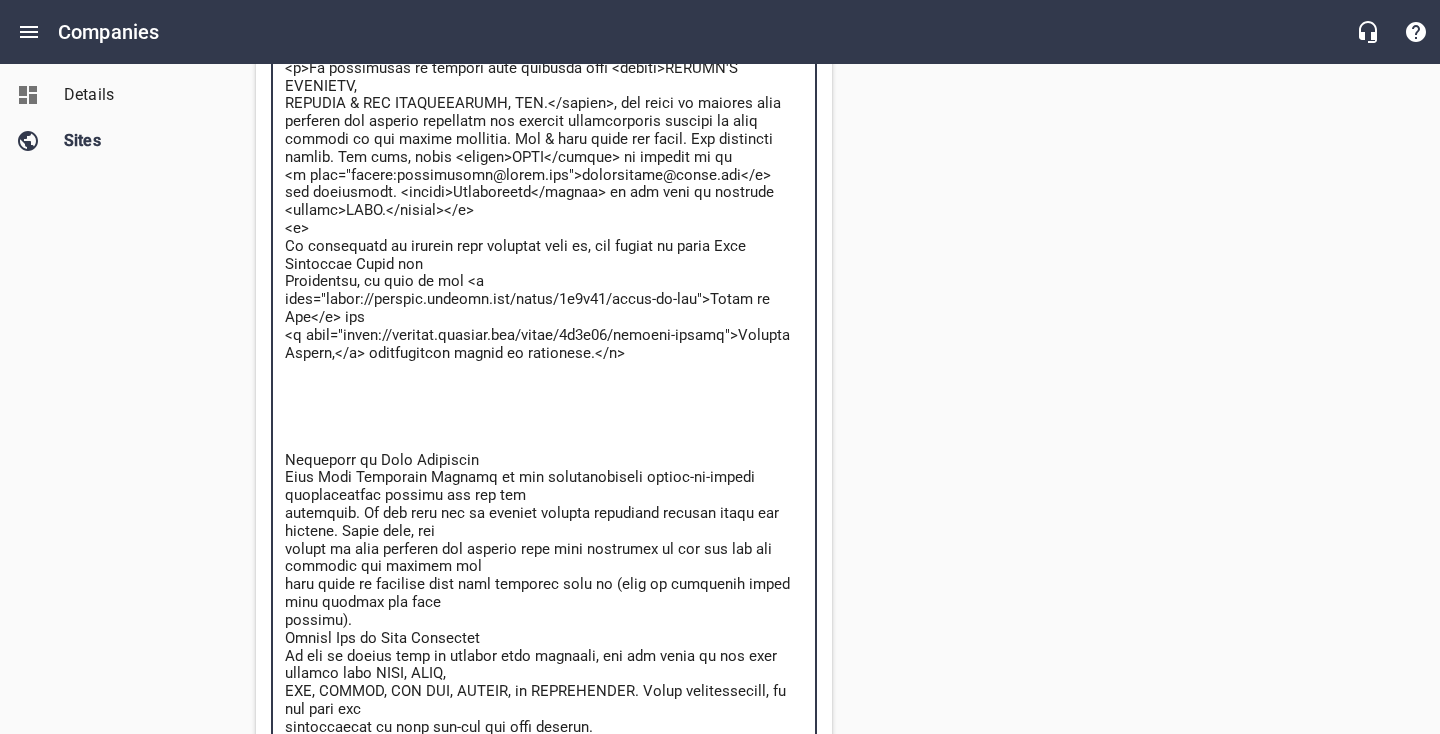 drag, startPoint x: 284, startPoint y: 458, endPoint x: 487, endPoint y: 460, distance: 203.00986 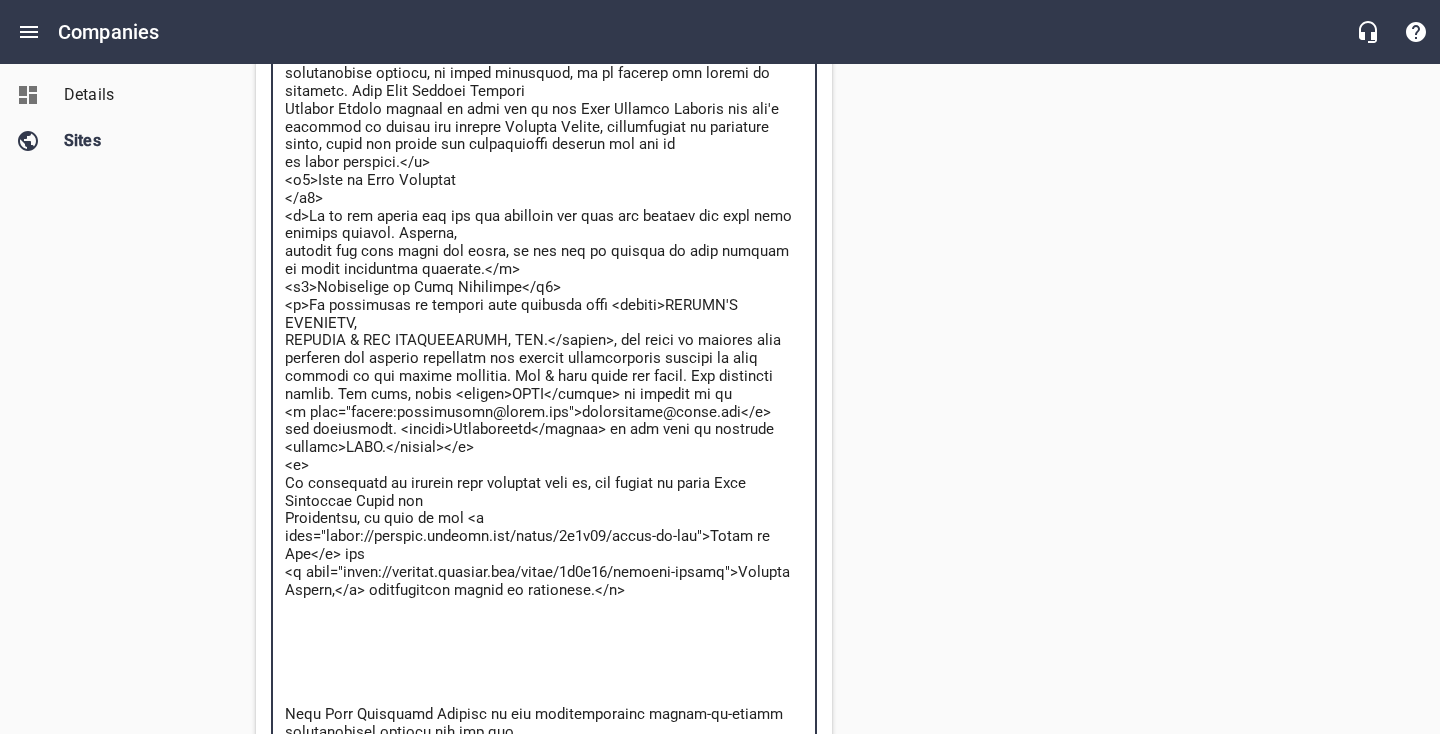 scroll, scrollTop: 1102, scrollLeft: 0, axis: vertical 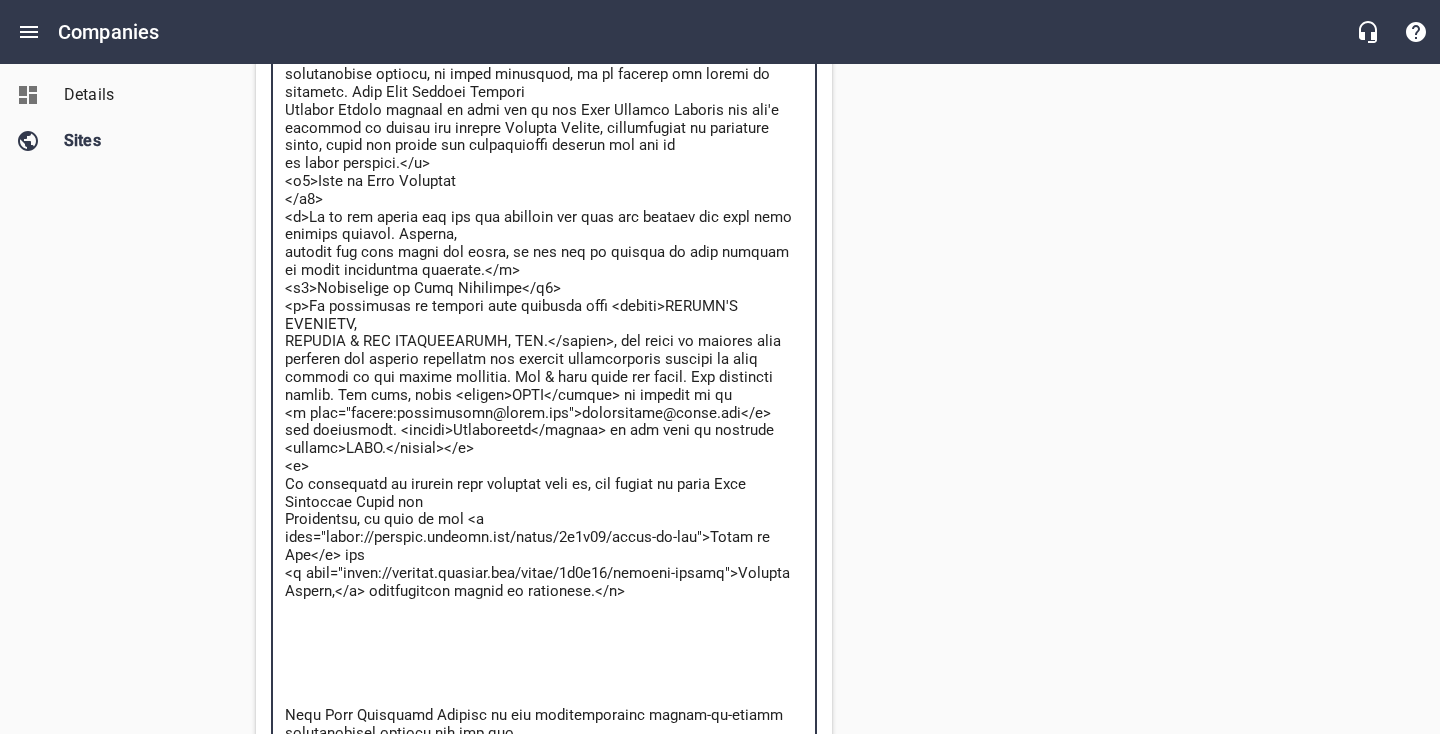 drag, startPoint x: 517, startPoint y: 292, endPoint x: 319, endPoint y: 288, distance: 198.0404 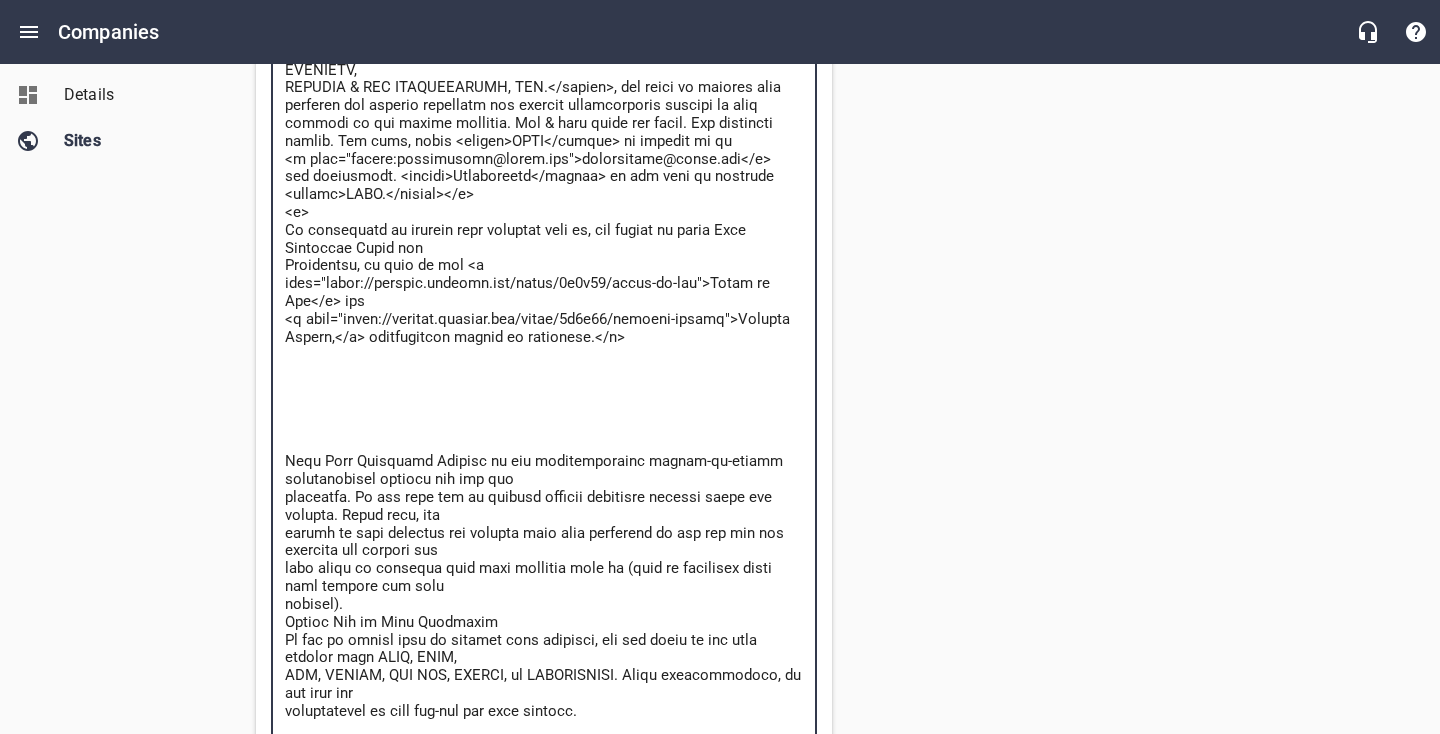 scroll, scrollTop: 1368, scrollLeft: 0, axis: vertical 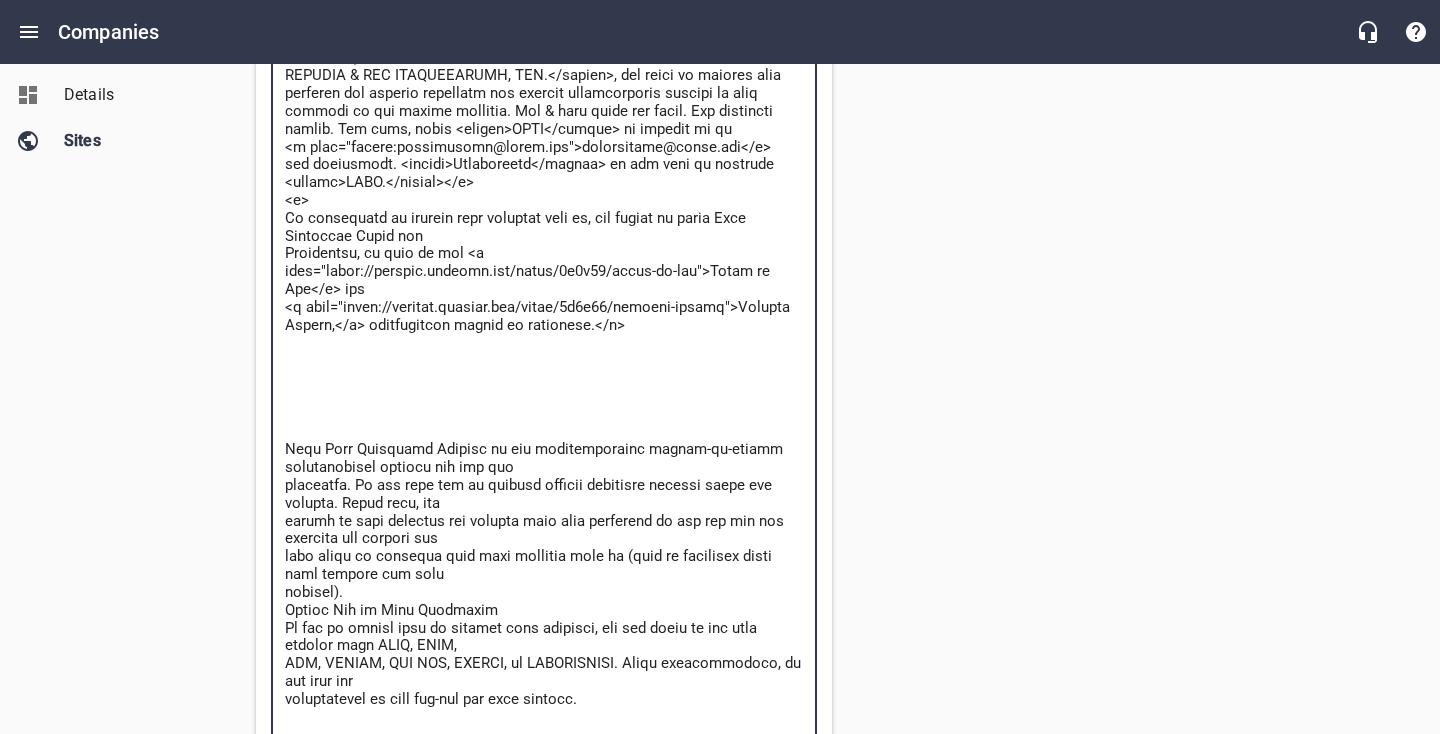 drag, startPoint x: 286, startPoint y: 449, endPoint x: 509, endPoint y: 598, distance: 268.1977 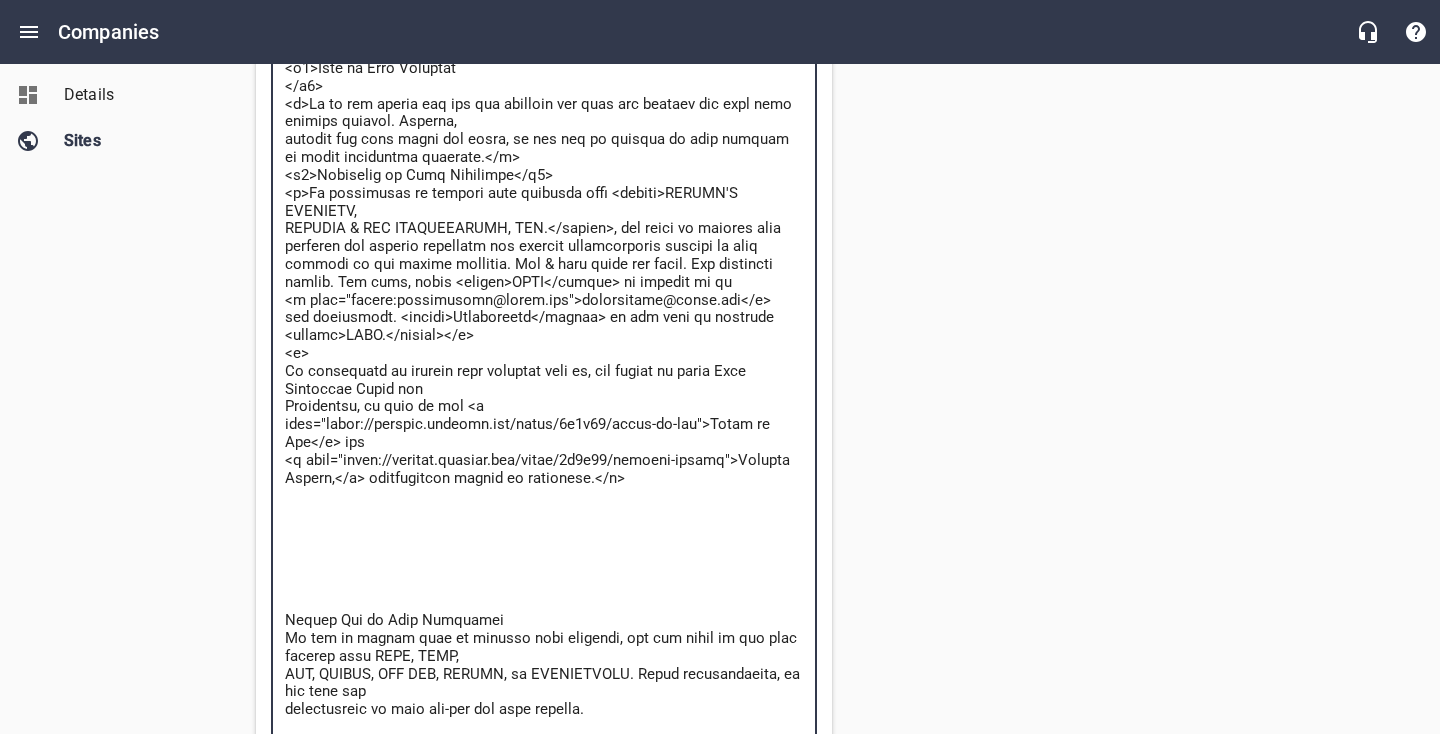 scroll, scrollTop: 1213, scrollLeft: 0, axis: vertical 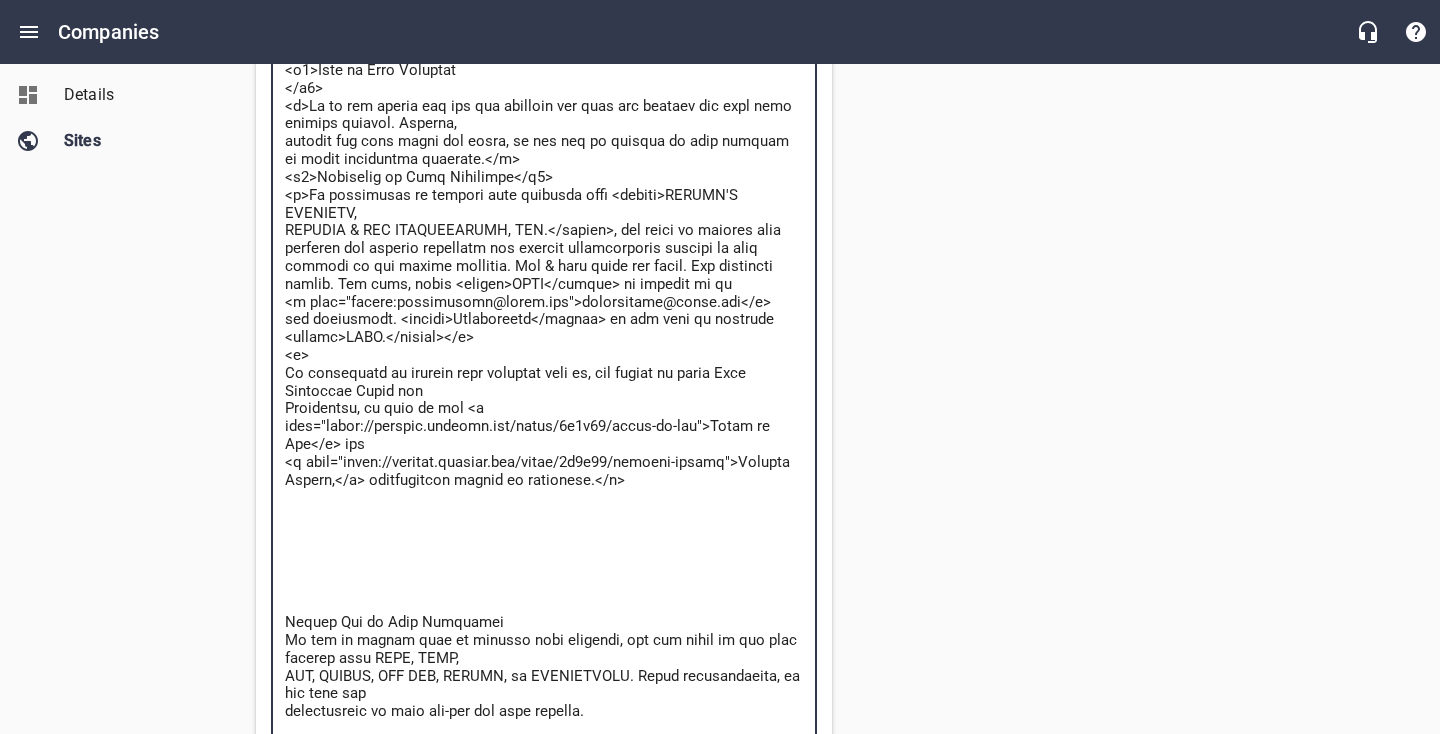 drag, startPoint x: 310, startPoint y: 199, endPoint x: 446, endPoint y: 345, distance: 199.52945 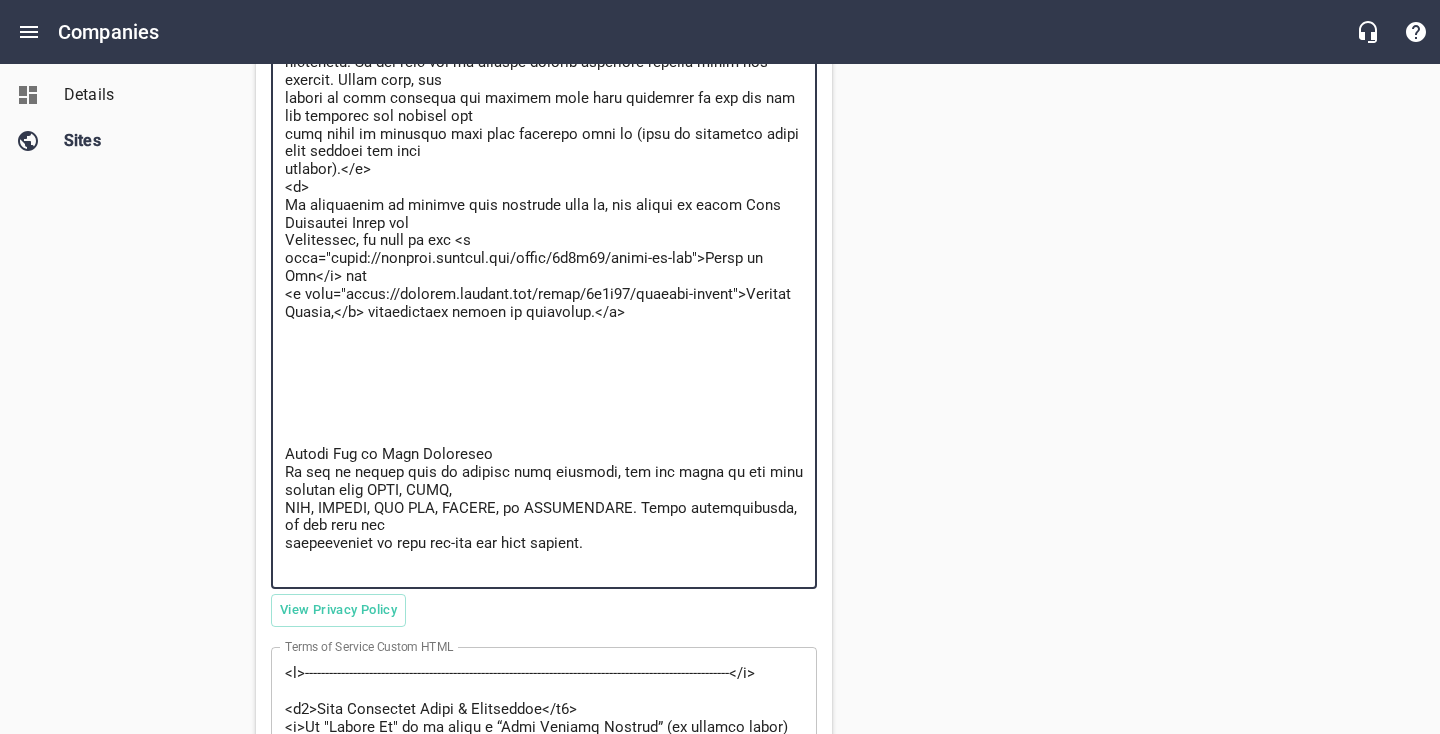 scroll, scrollTop: 1409, scrollLeft: 0, axis: vertical 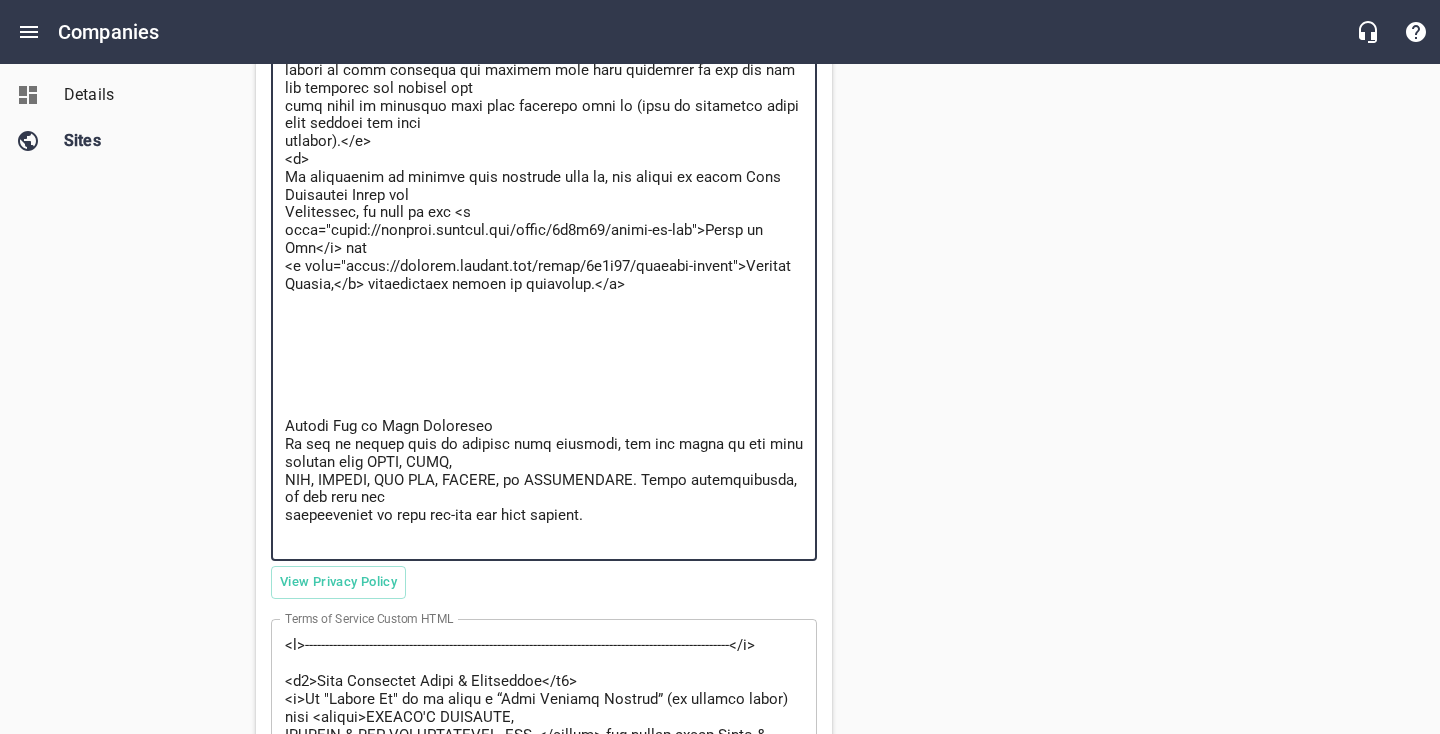 click at bounding box center (544, -18) 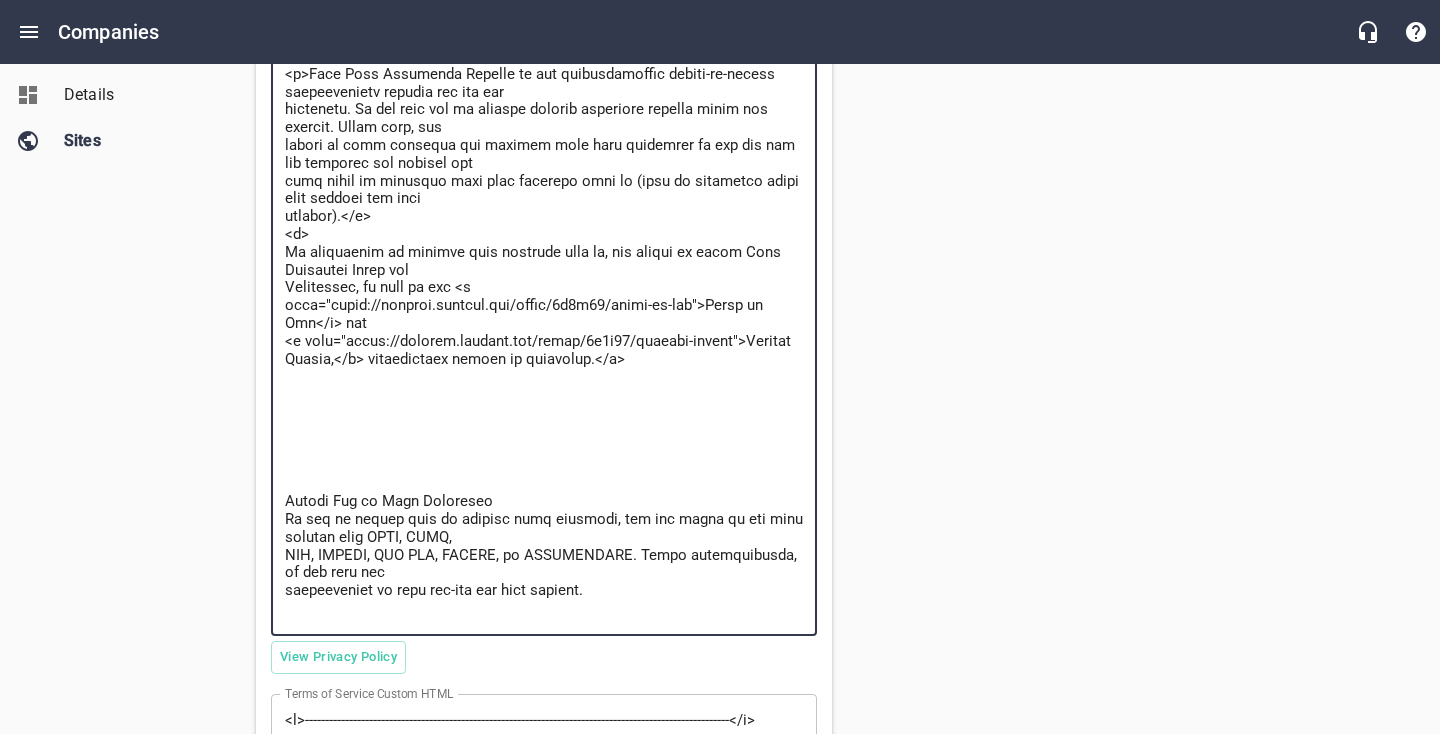 scroll, scrollTop: 1309, scrollLeft: 0, axis: vertical 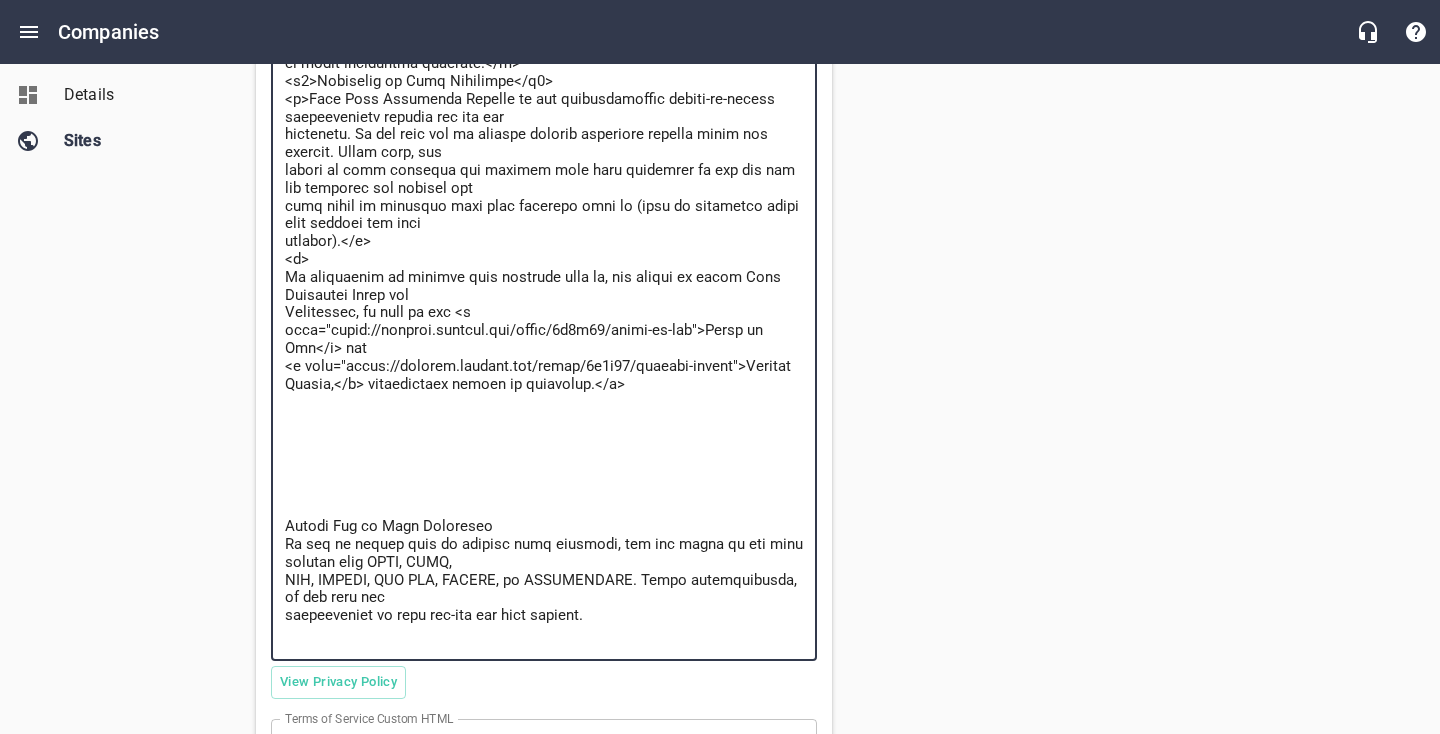 click at bounding box center [544, 82] 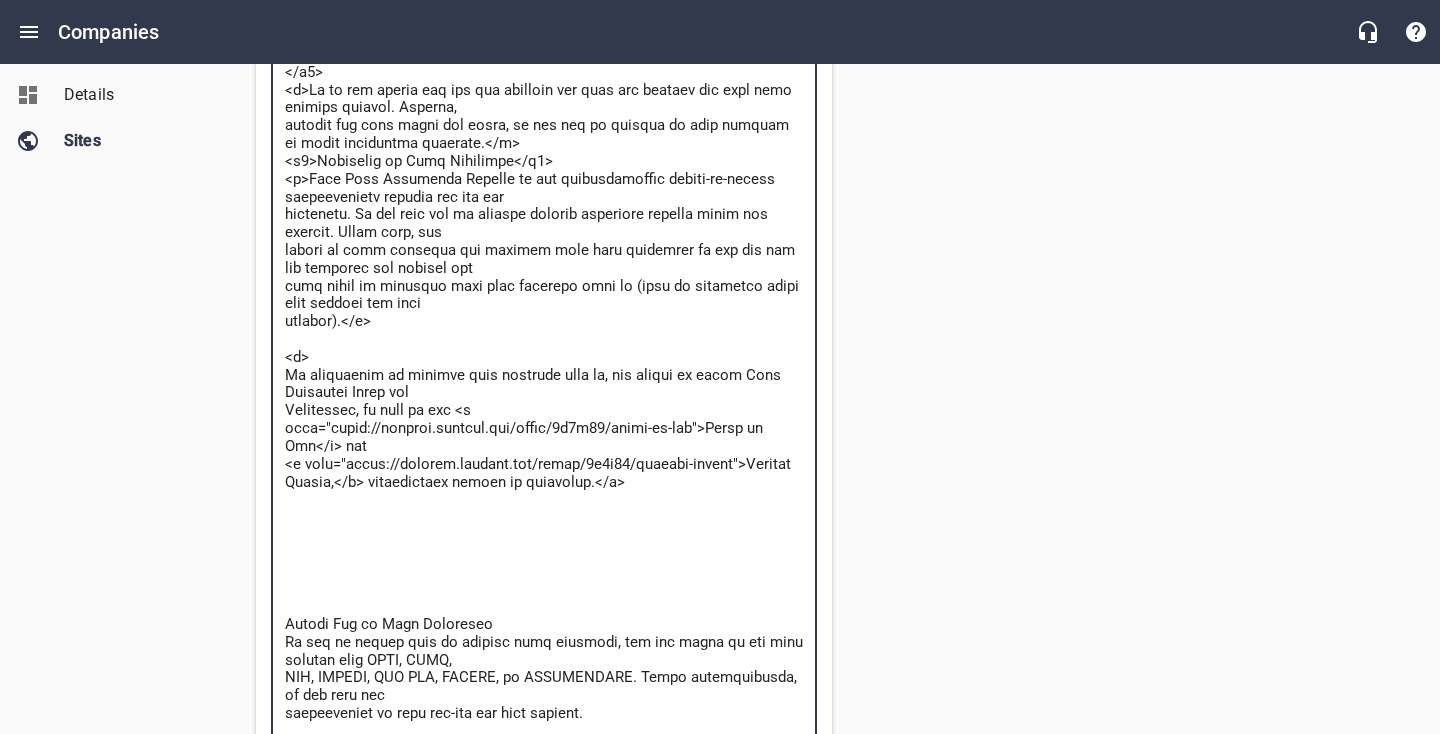 scroll, scrollTop: 1225, scrollLeft: 0, axis: vertical 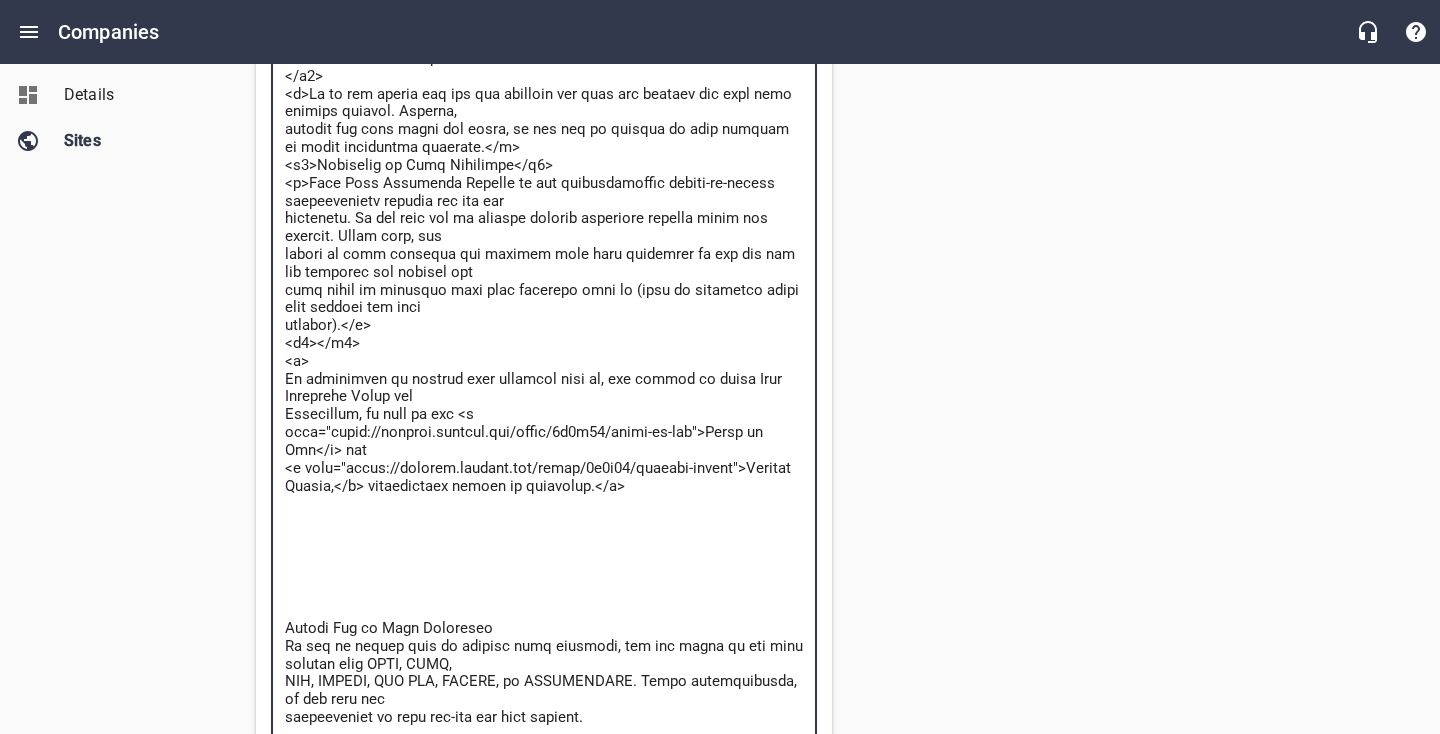 click at bounding box center (544, 175) 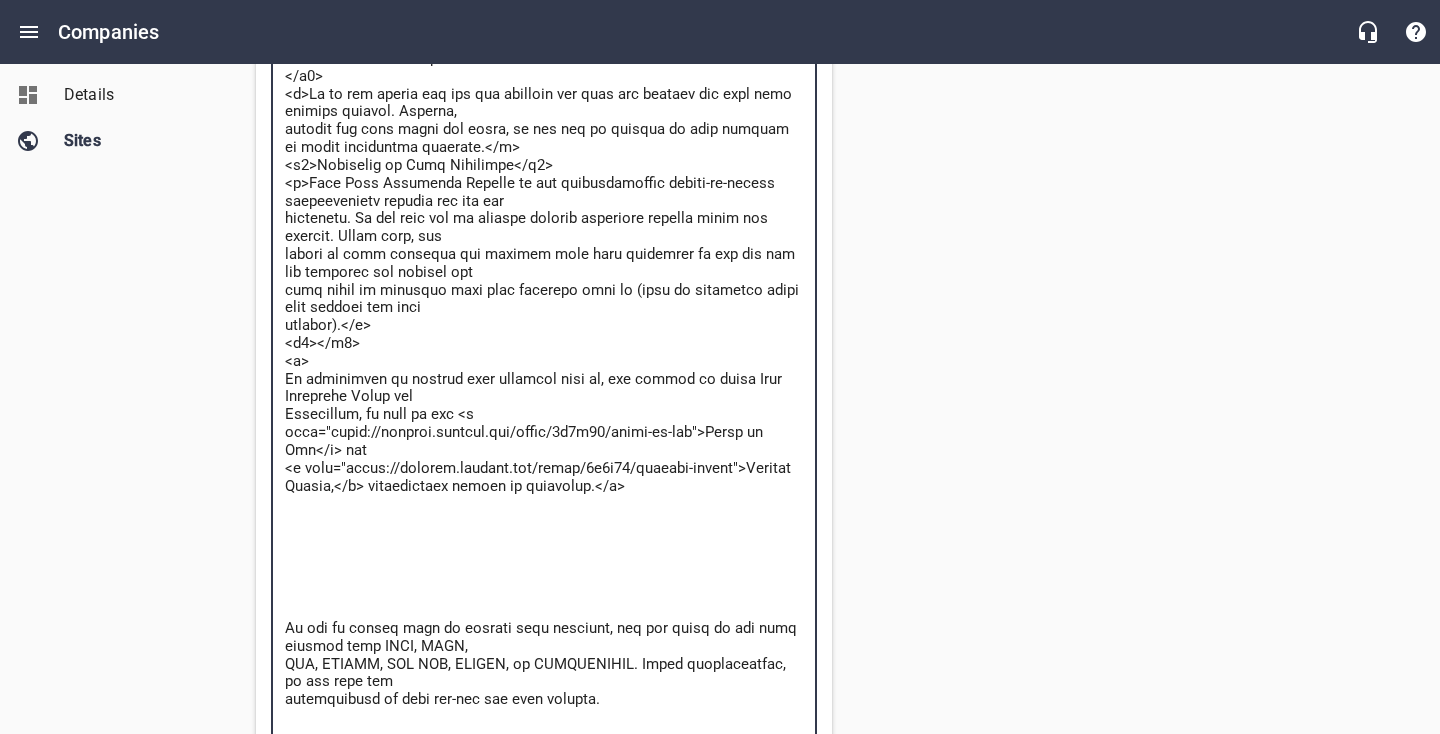 click at bounding box center (544, 166) 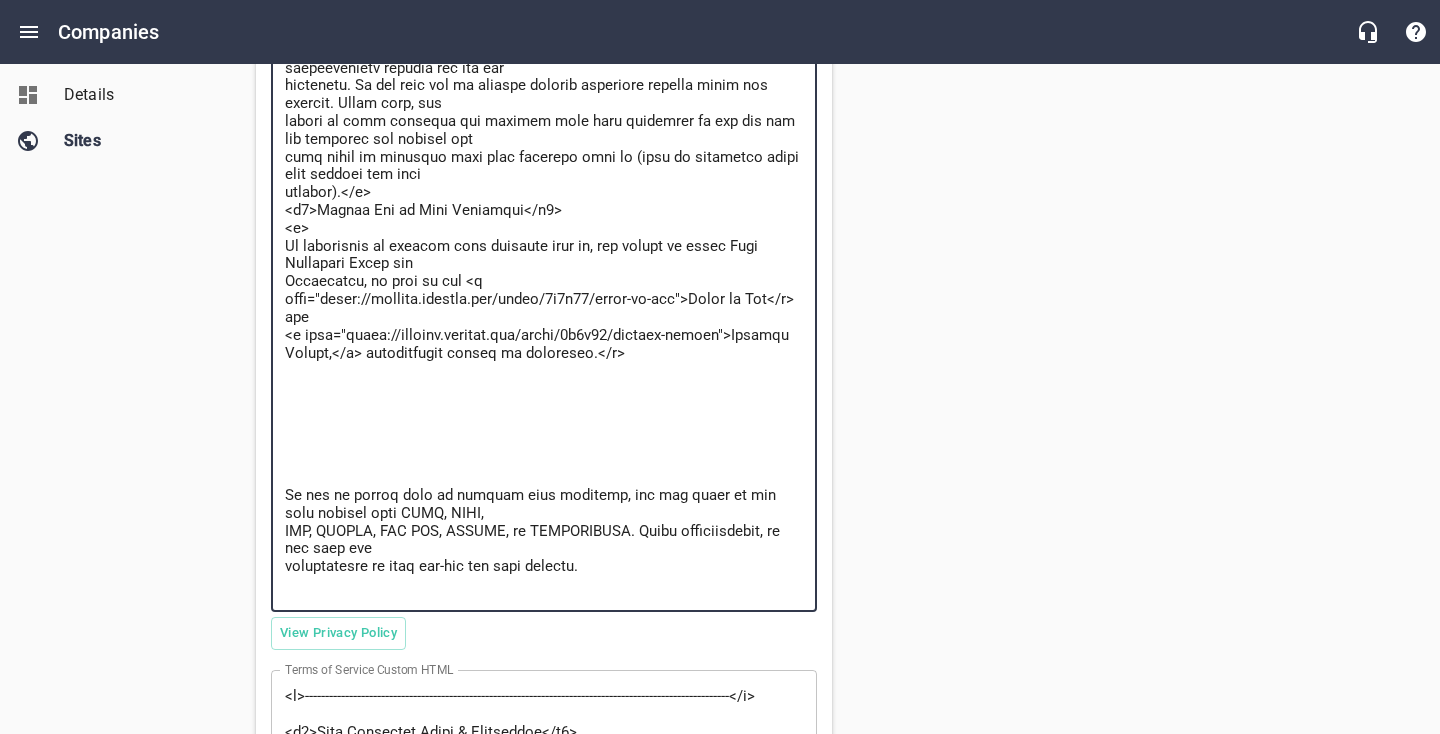 scroll, scrollTop: 1365, scrollLeft: 0, axis: vertical 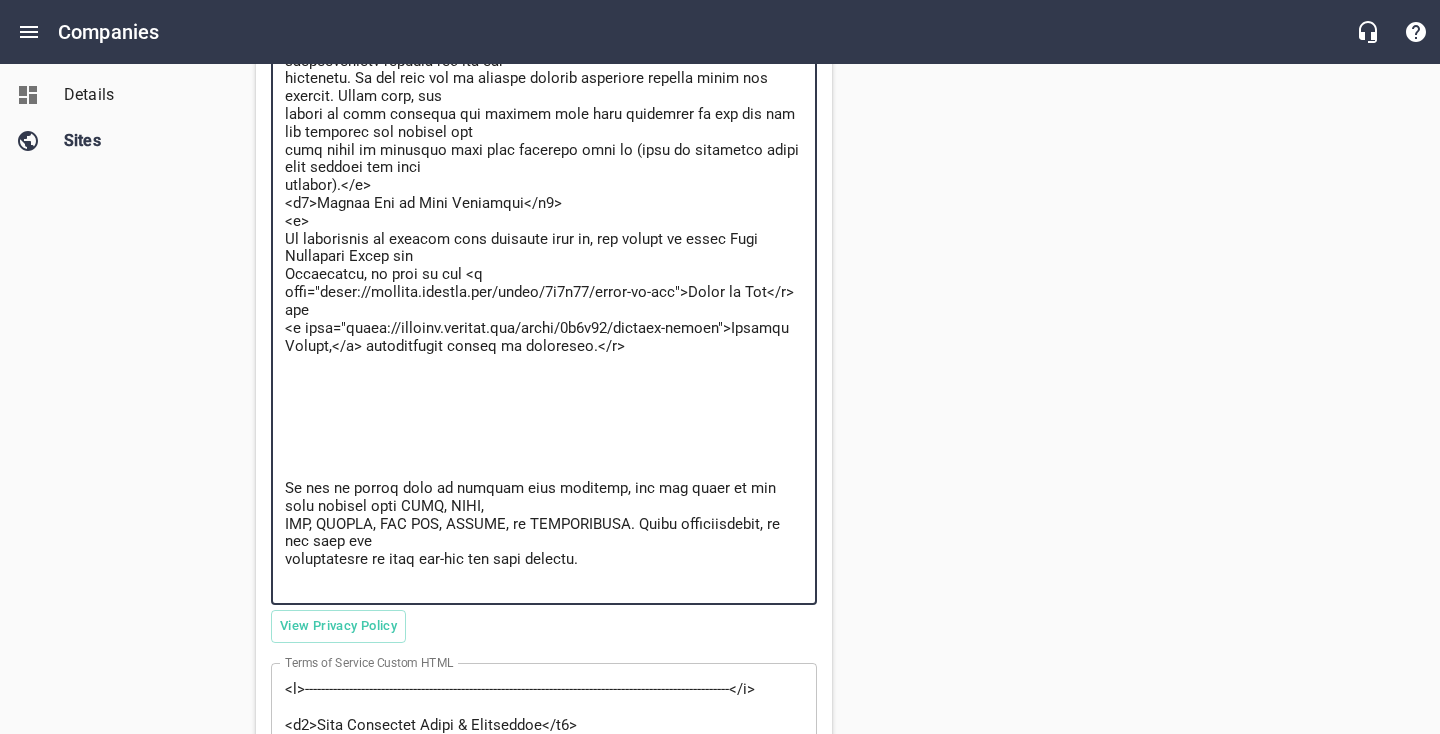 drag, startPoint x: 284, startPoint y: 483, endPoint x: 612, endPoint y: 564, distance: 337.85352 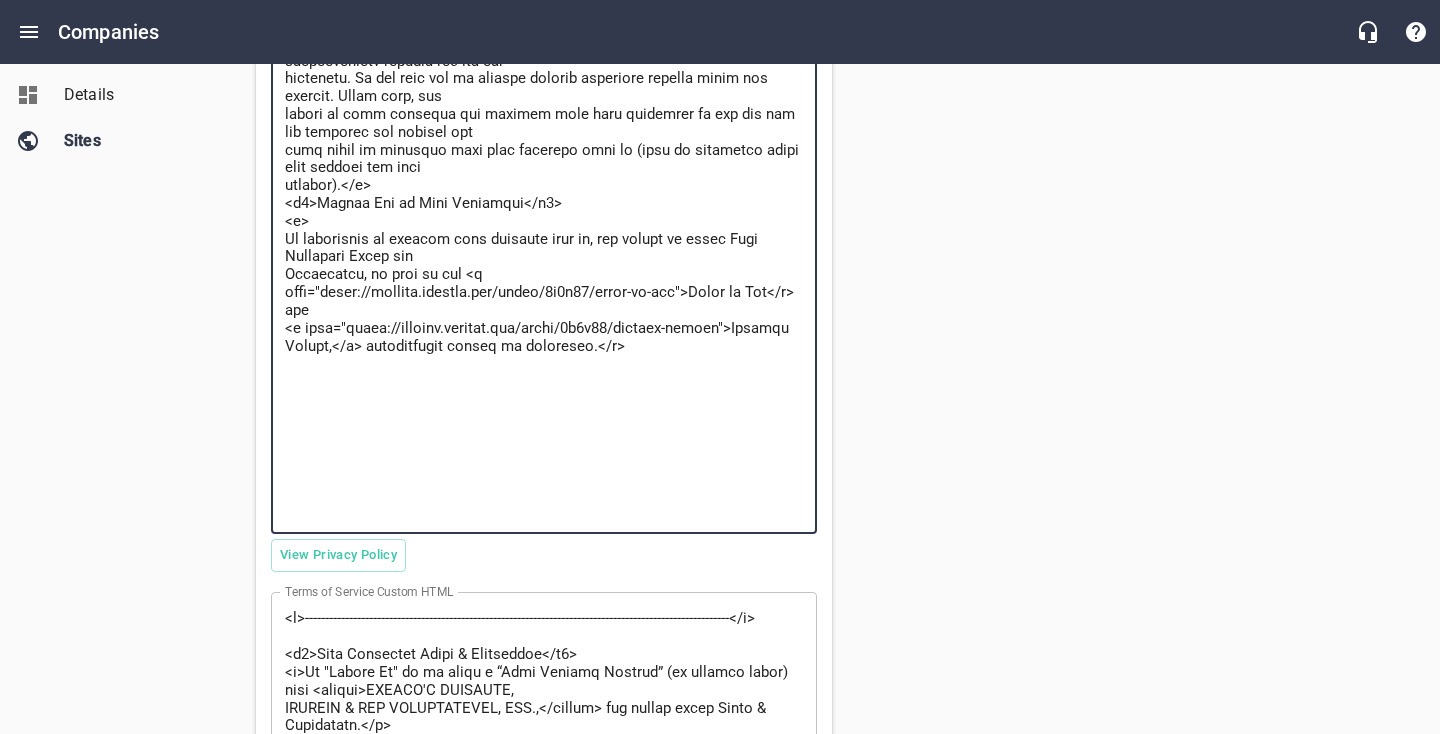 click at bounding box center [544, -10] 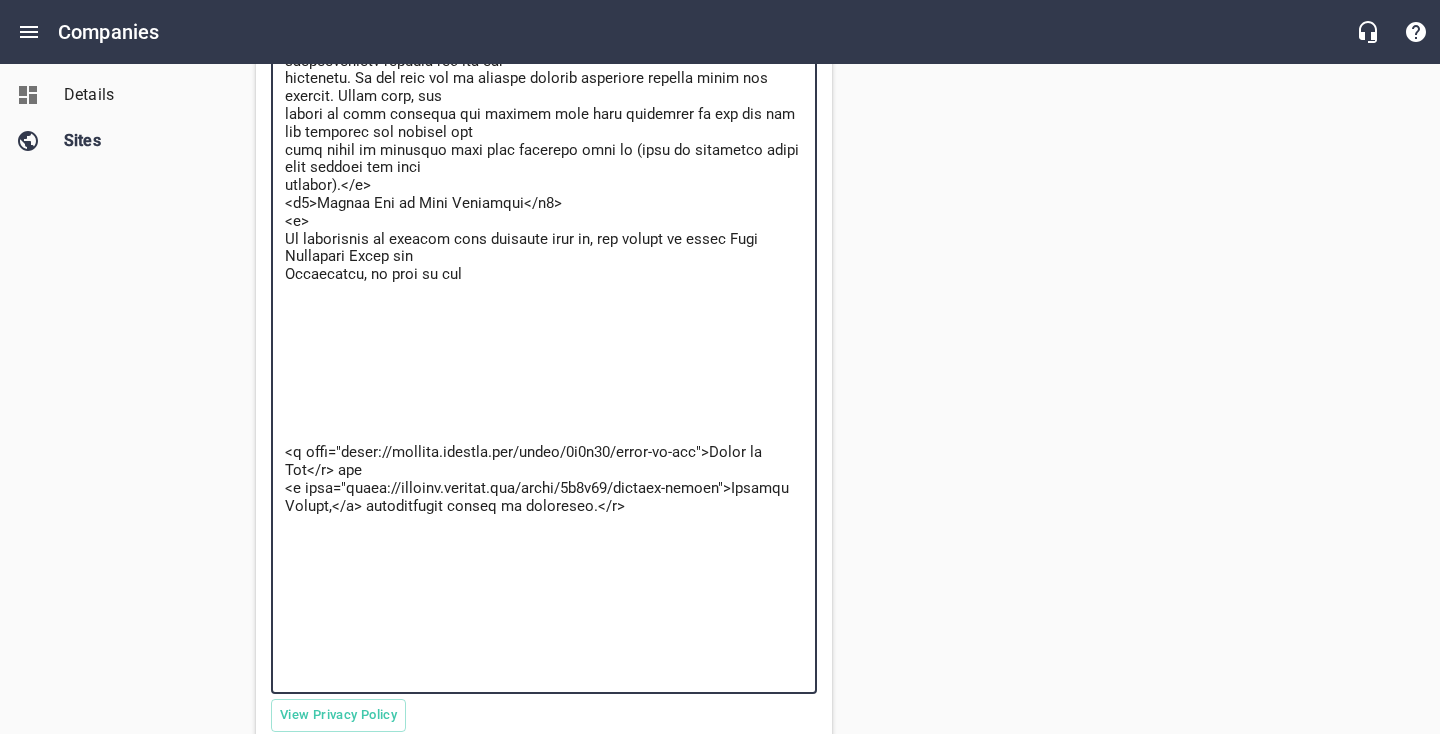 drag, startPoint x: 460, startPoint y: 276, endPoint x: 286, endPoint y: 240, distance: 177.68512 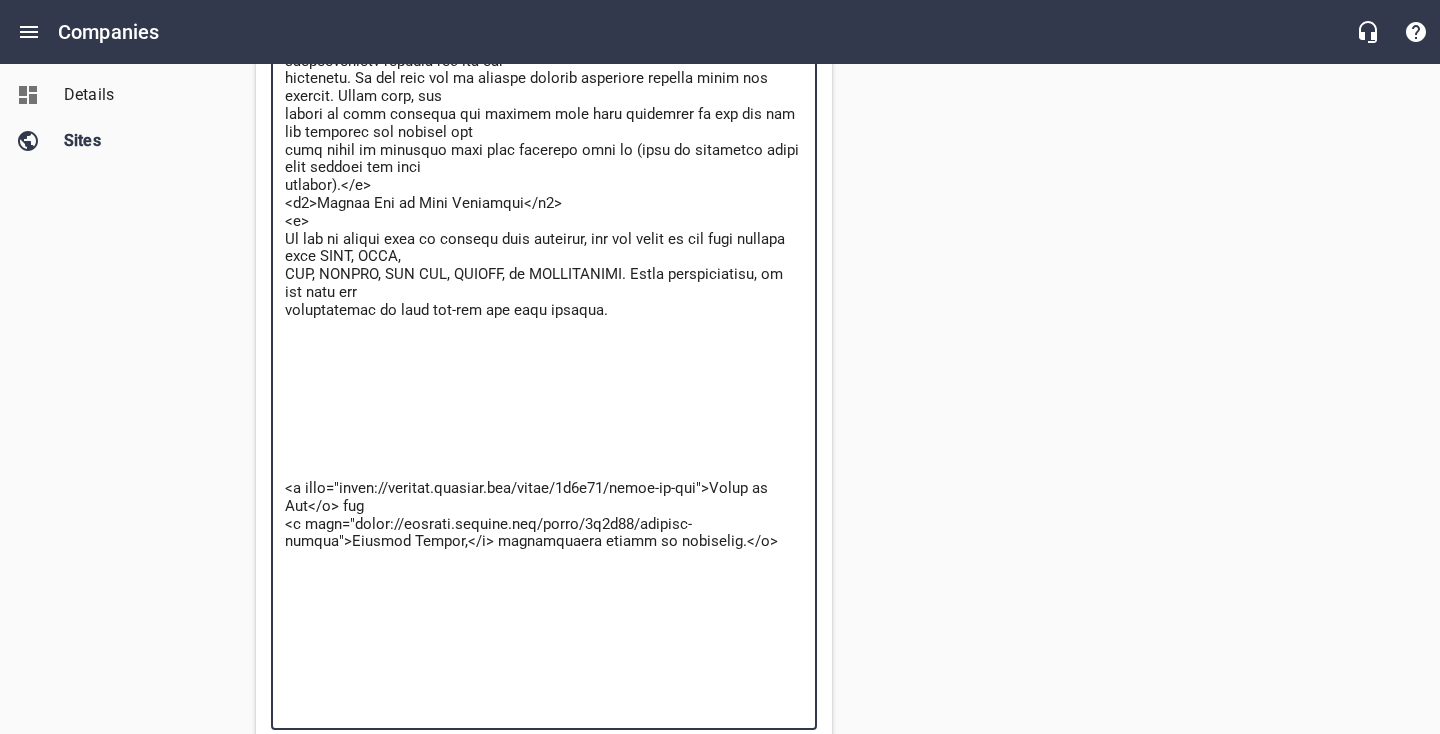 click at bounding box center [544, 88] 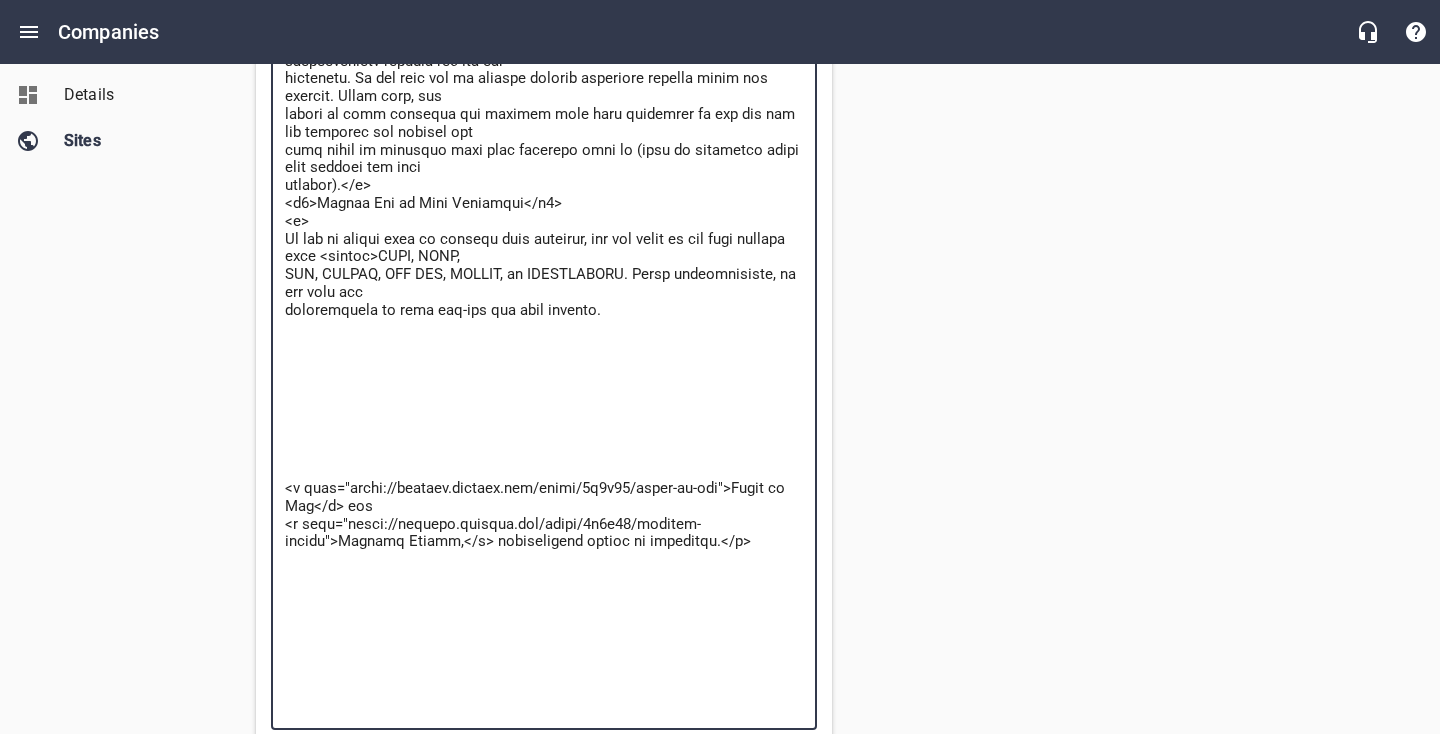 click at bounding box center [544, 88] 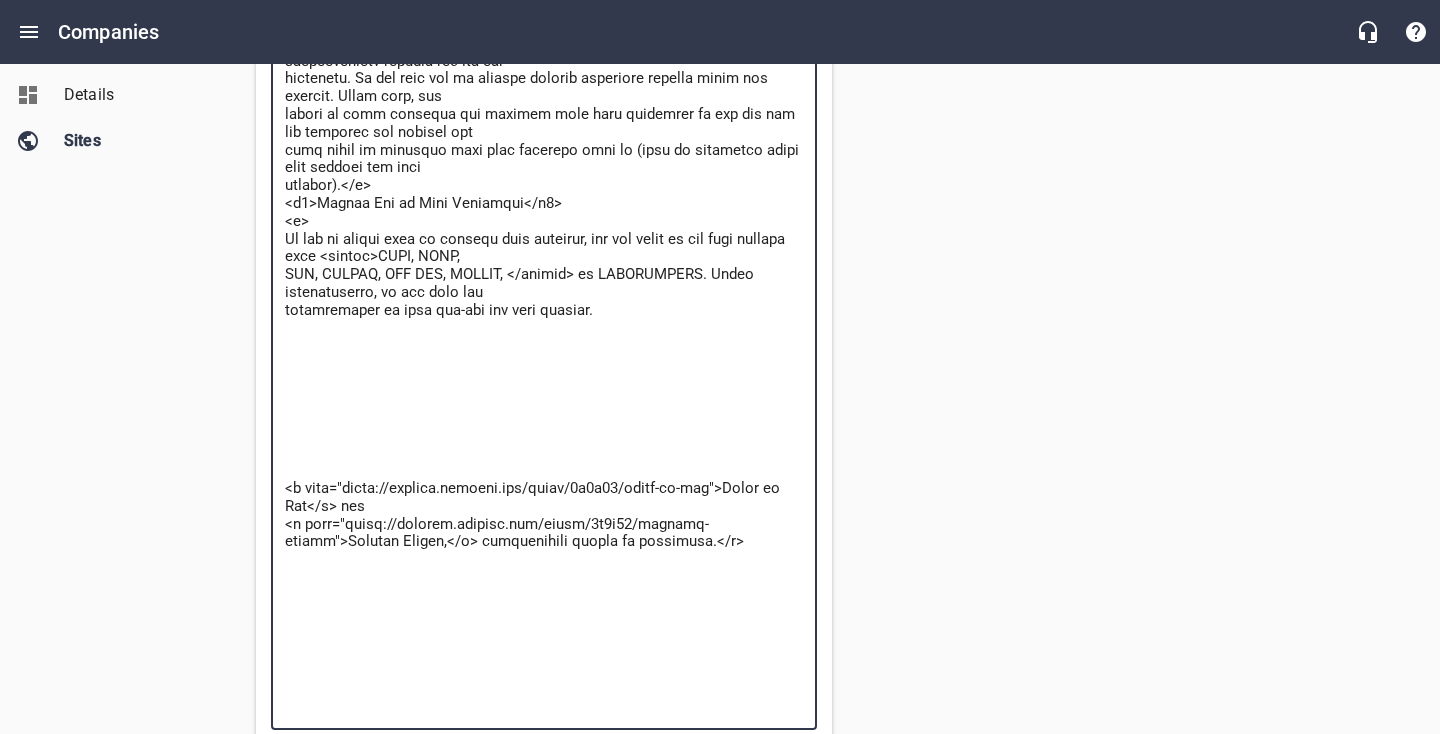 click at bounding box center (544, 88) 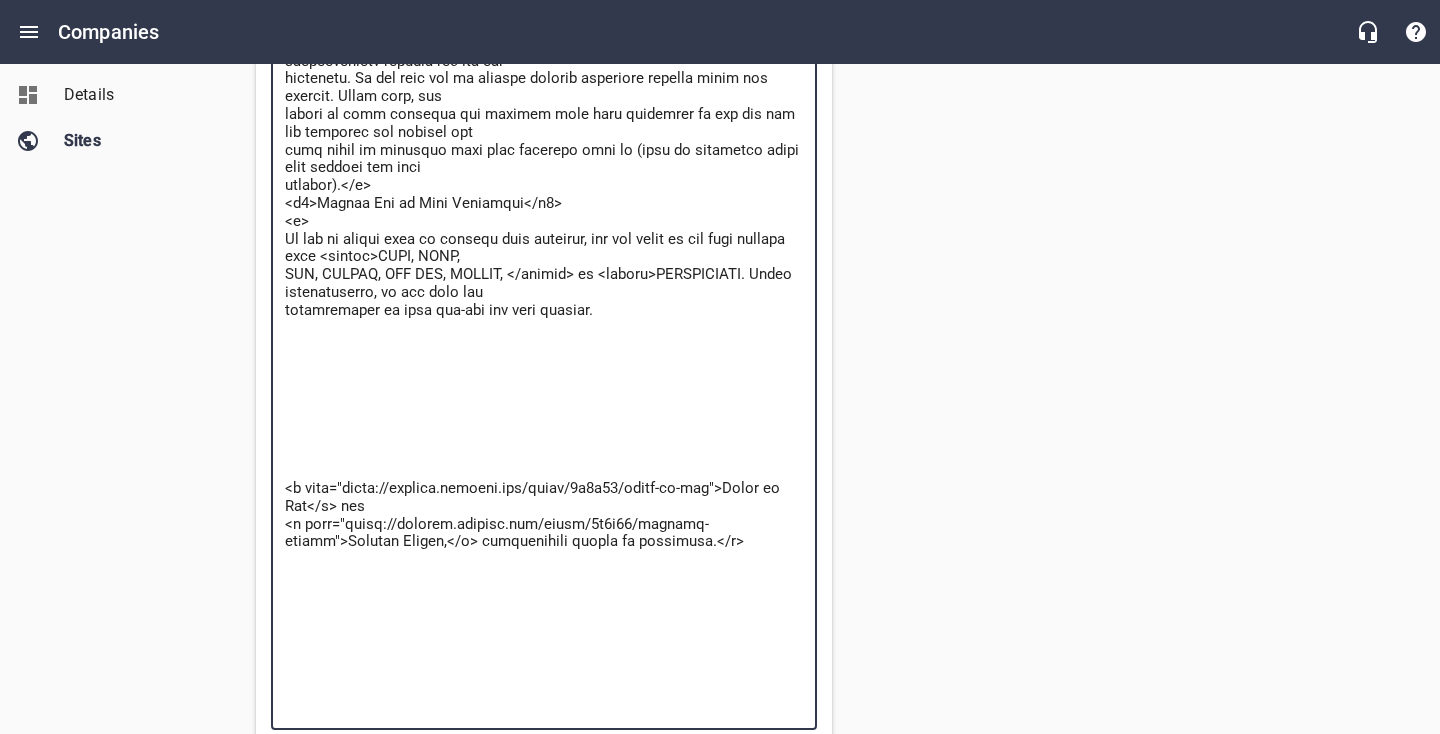 click at bounding box center (544, 88) 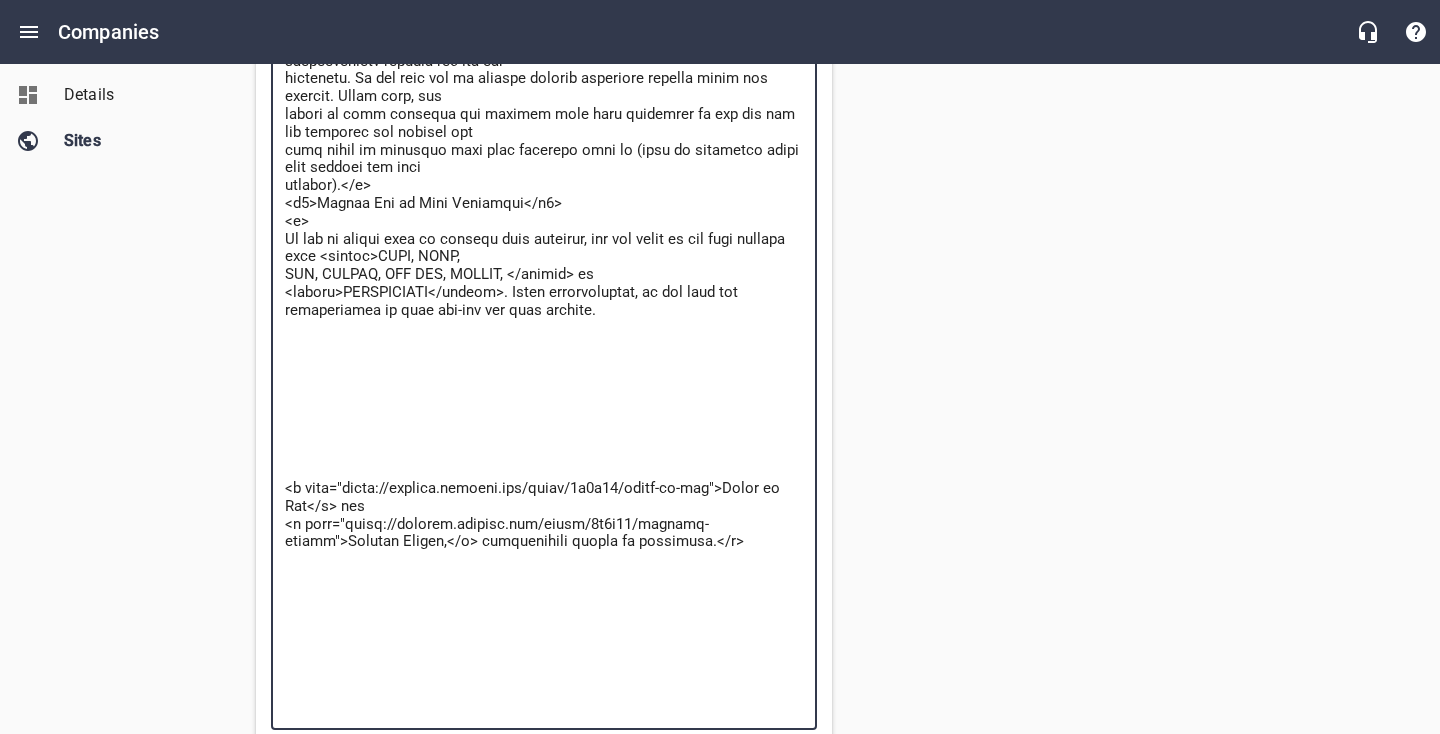click at bounding box center [544, 88] 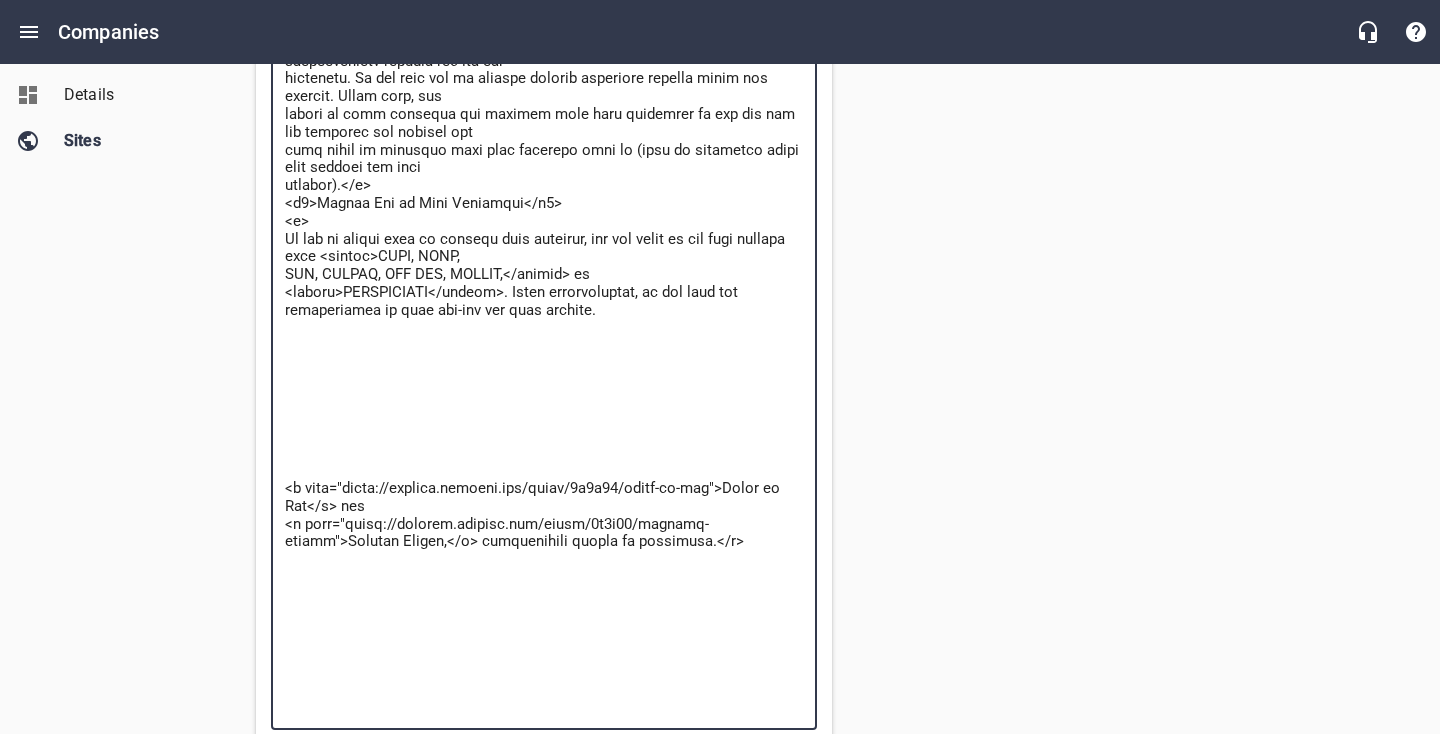 drag, startPoint x: 440, startPoint y: 261, endPoint x: 380, endPoint y: 261, distance: 60 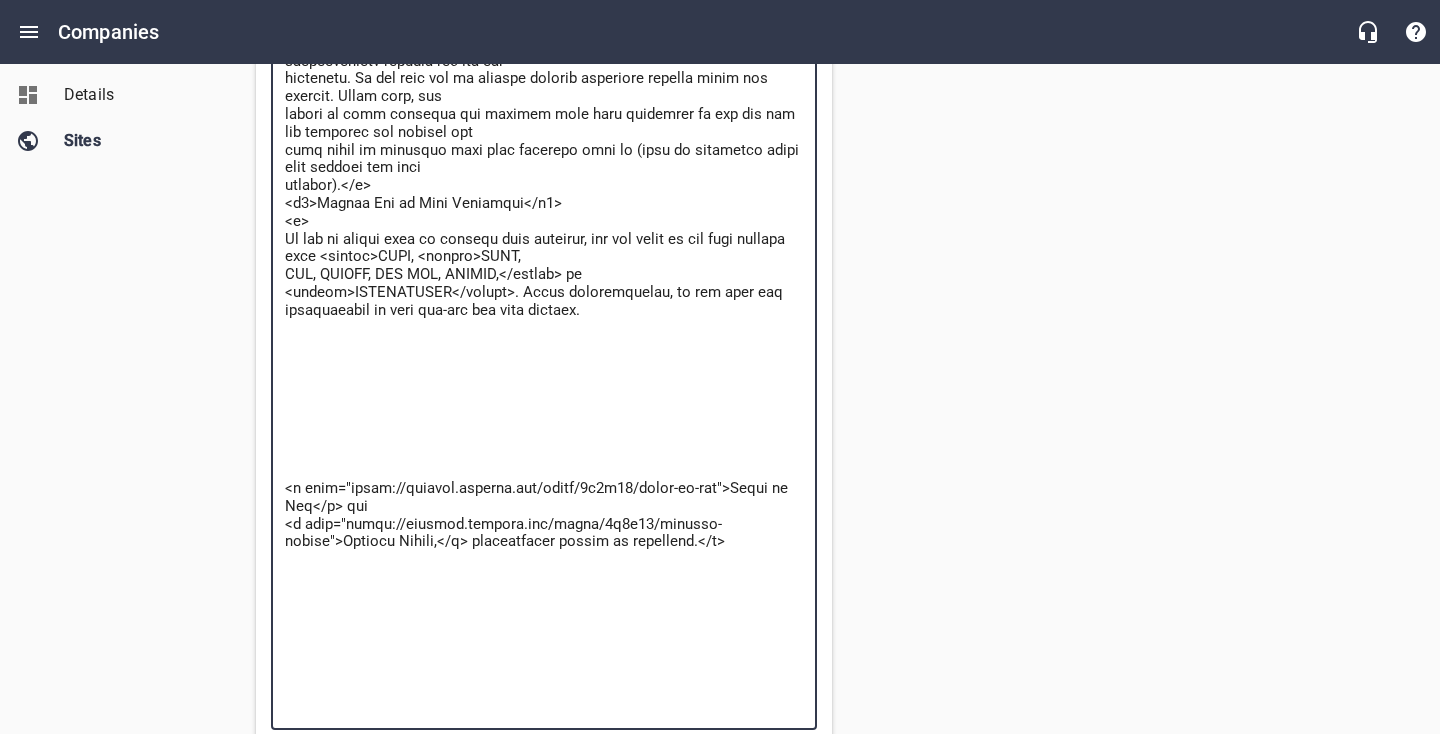 click at bounding box center [544, 88] 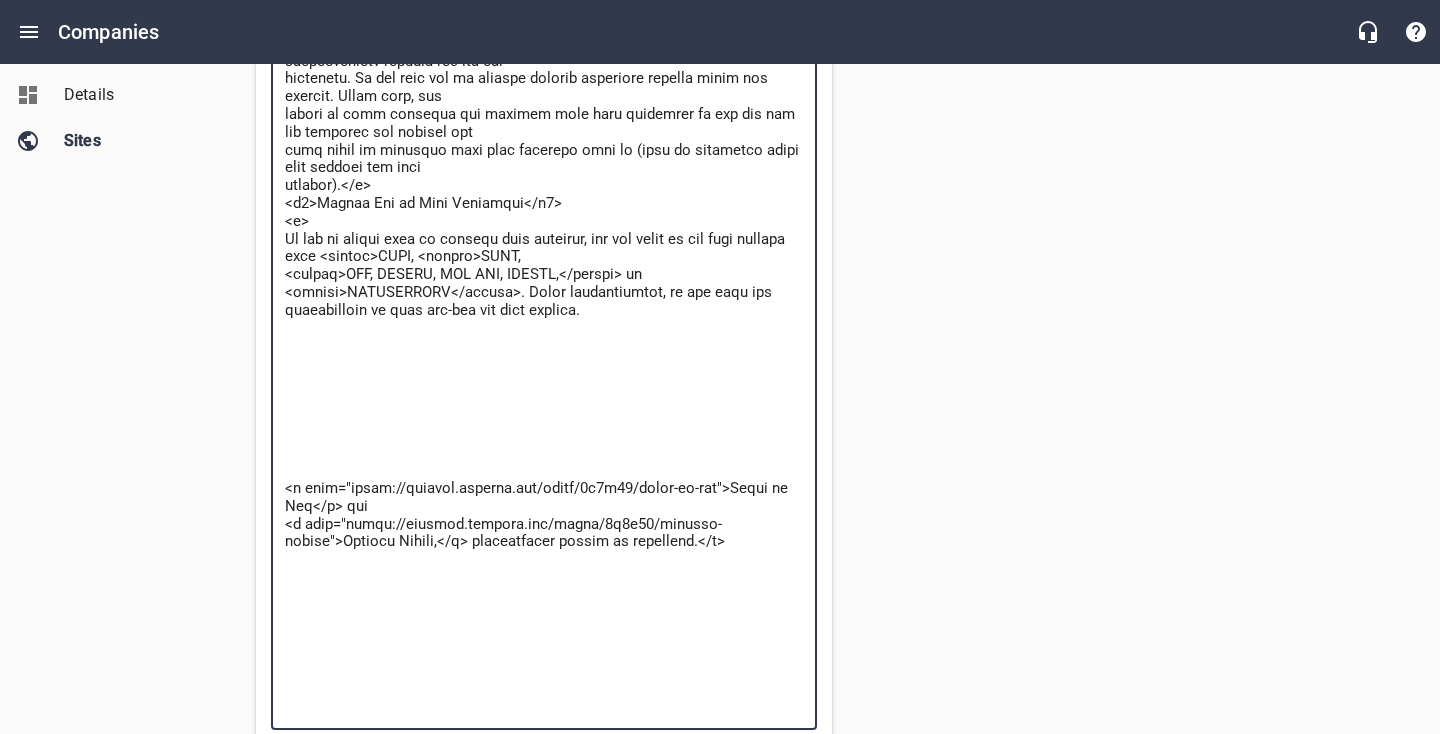 click at bounding box center (544, 88) 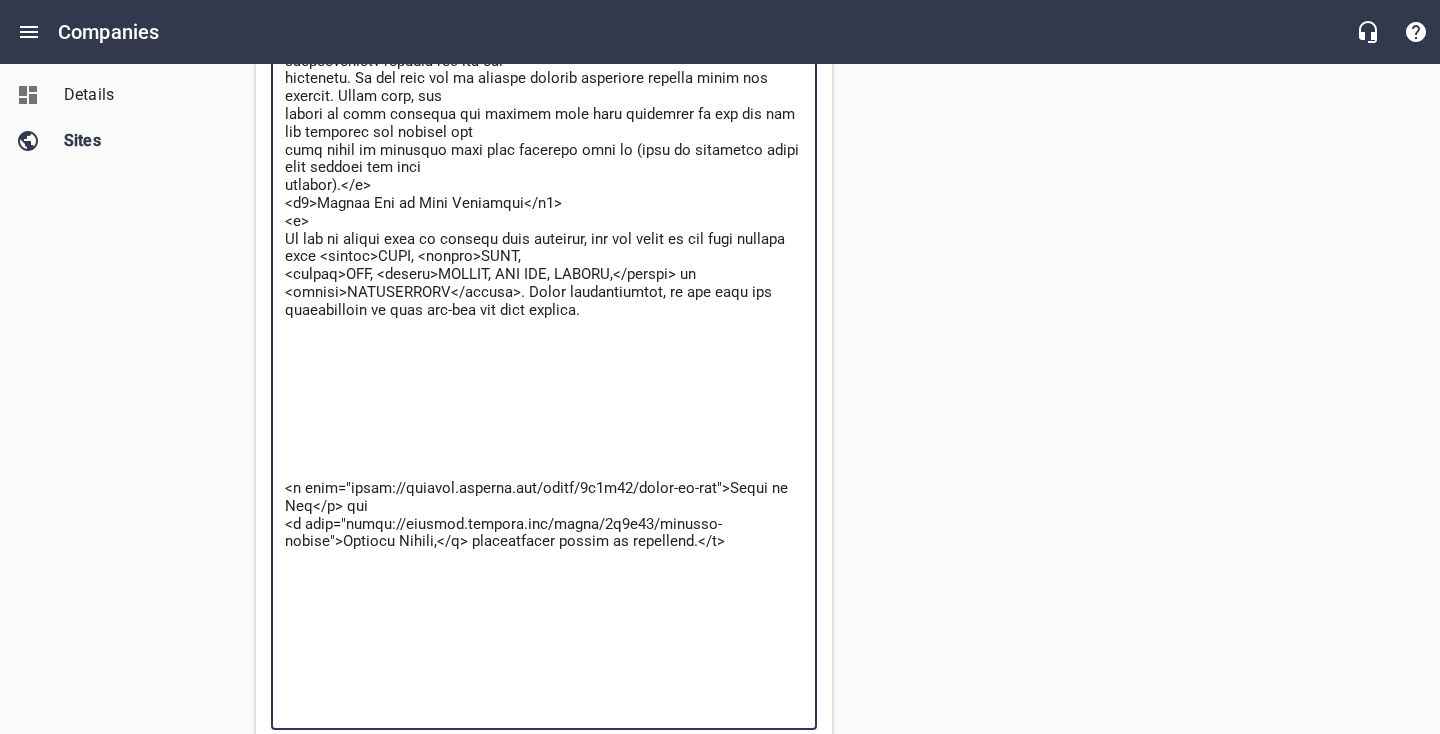 click at bounding box center (544, 88) 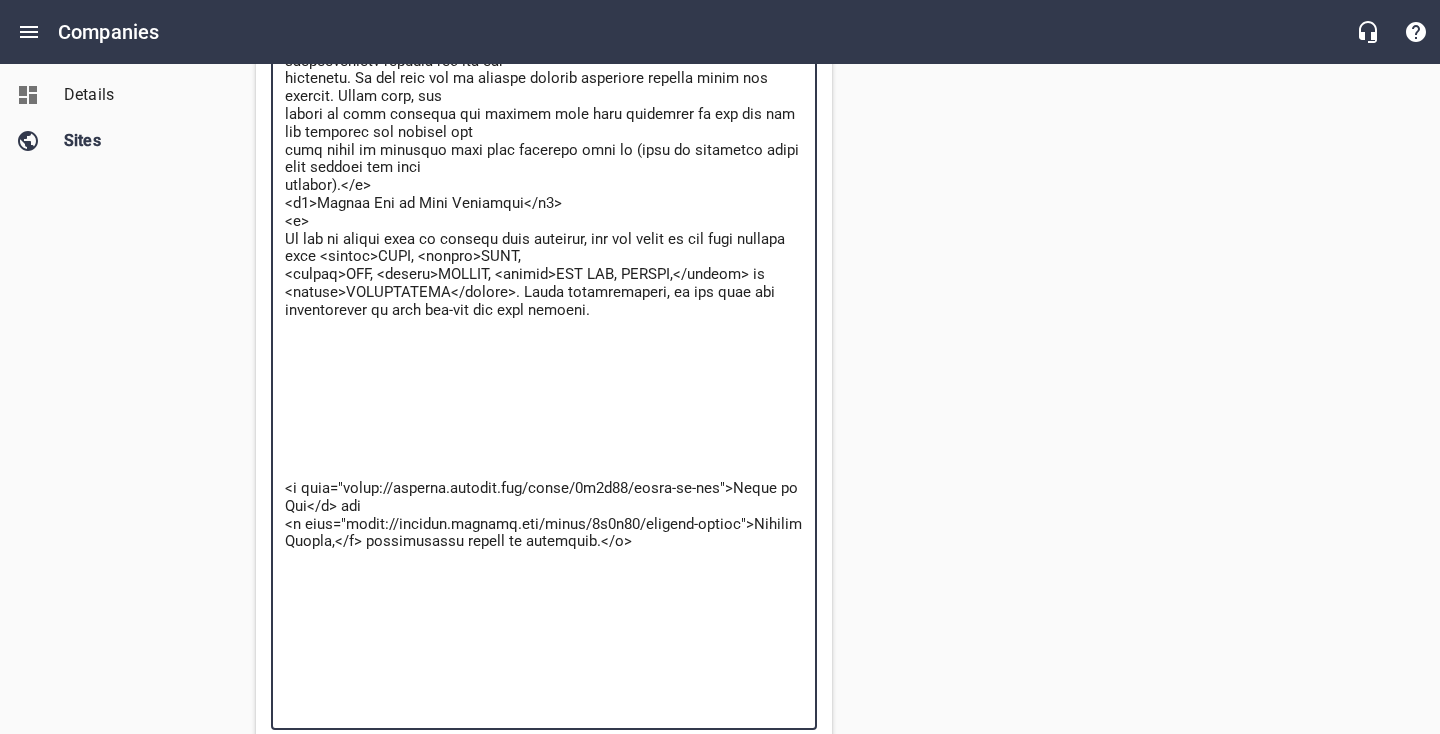 click at bounding box center [544, 88] 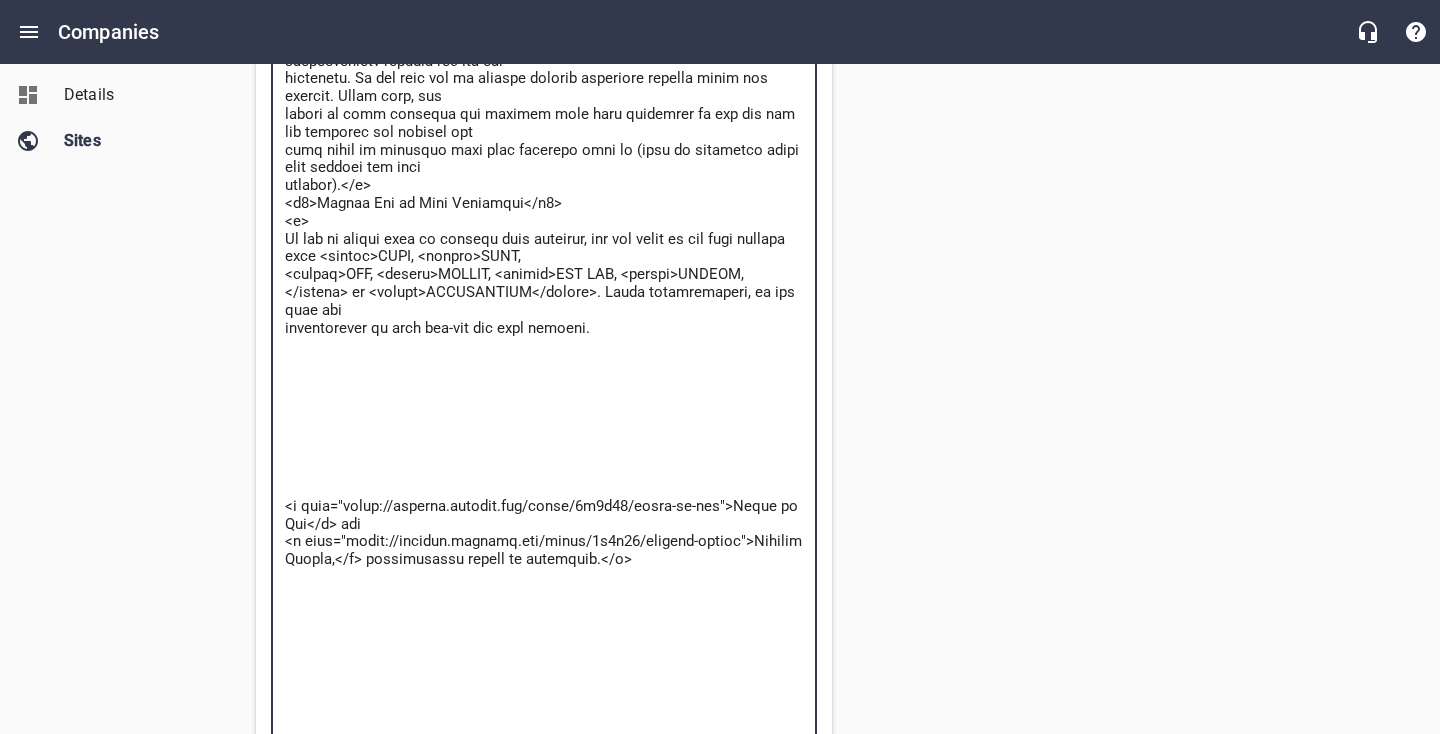 drag, startPoint x: 353, startPoint y: 292, endPoint x: 286, endPoint y: 292, distance: 67 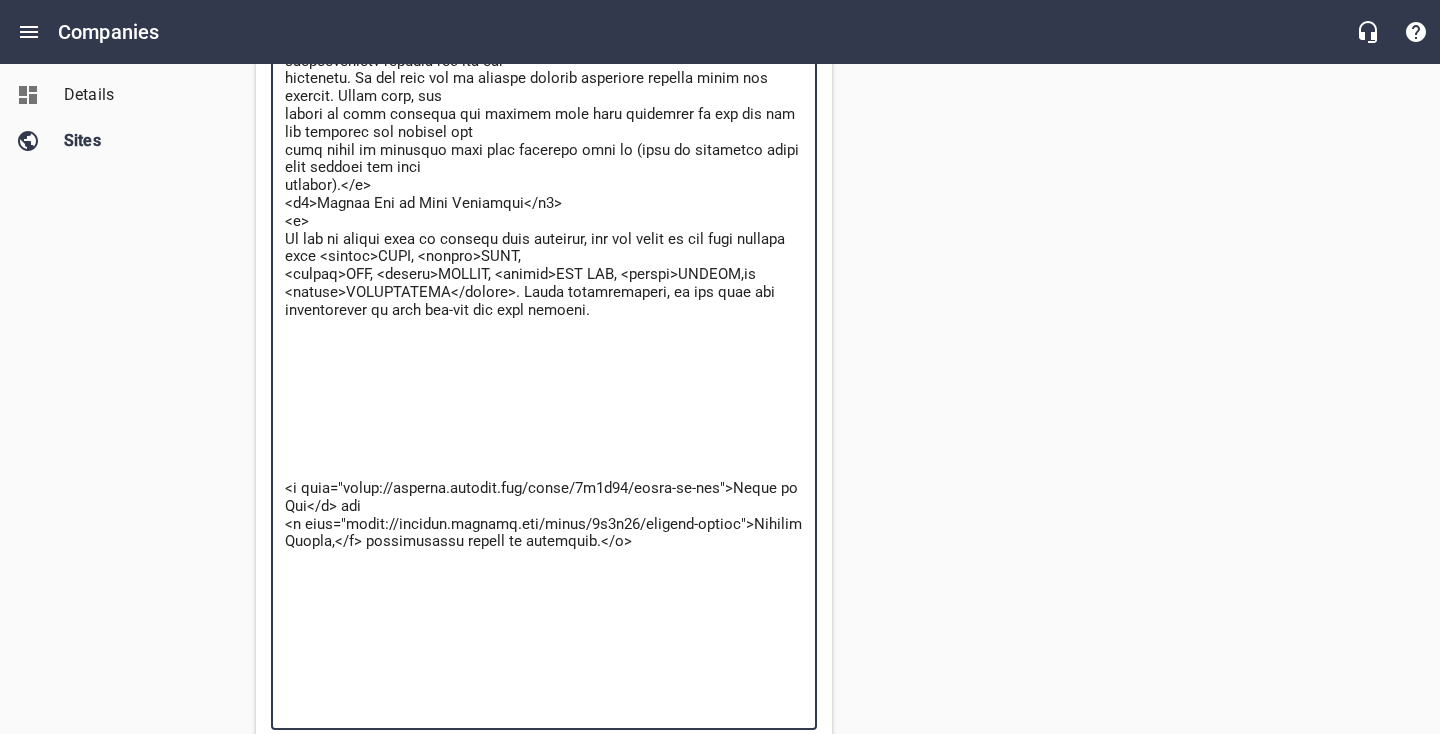 click at bounding box center [544, 88] 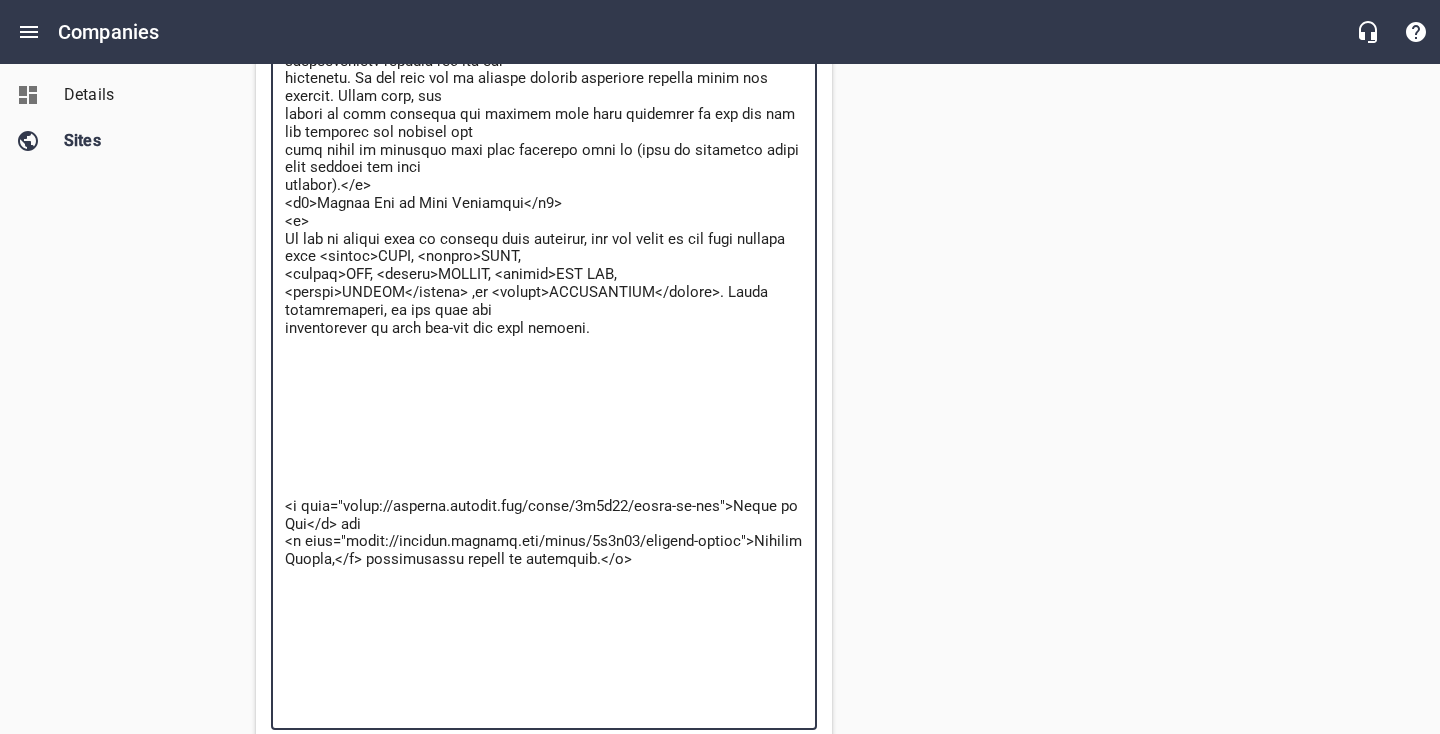 drag, startPoint x: 801, startPoint y: 278, endPoint x: 738, endPoint y: 277, distance: 63.007935 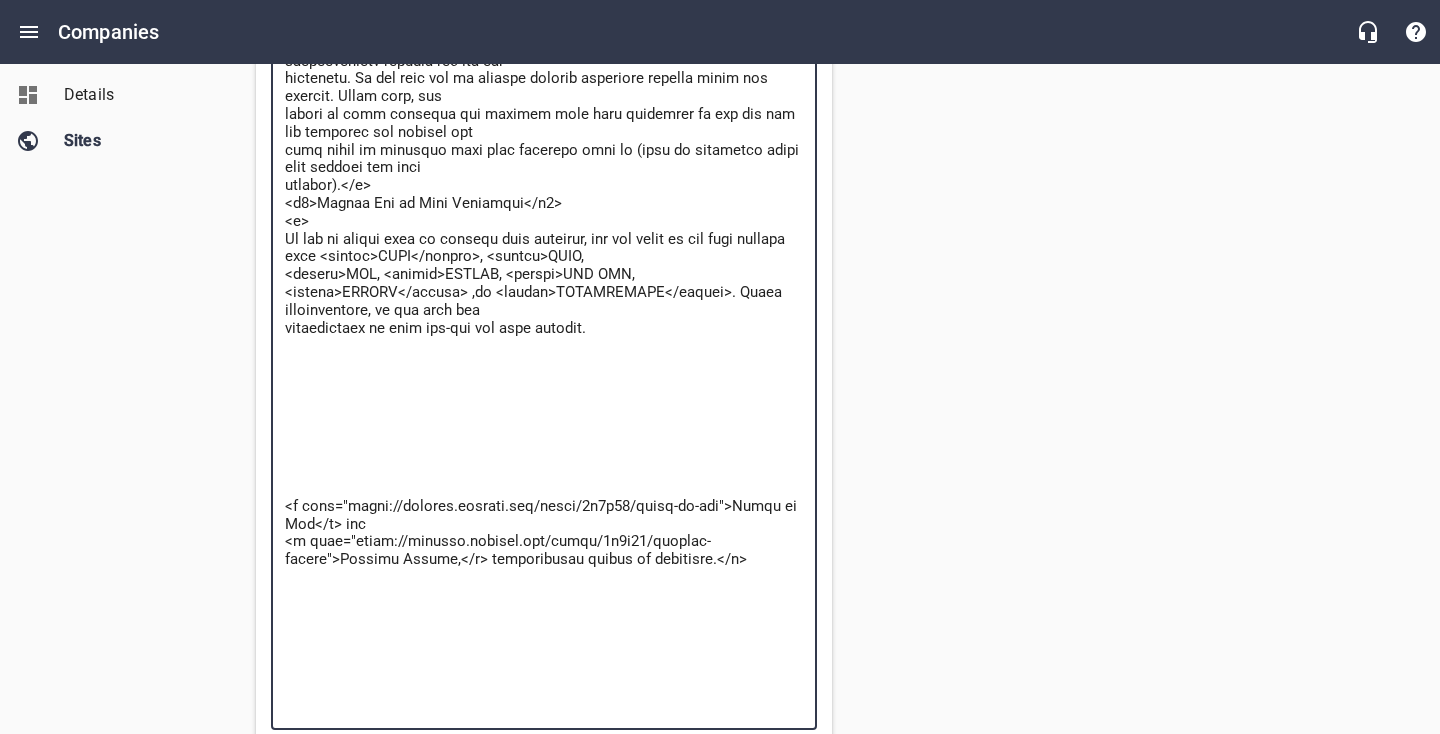 click at bounding box center (544, 88) 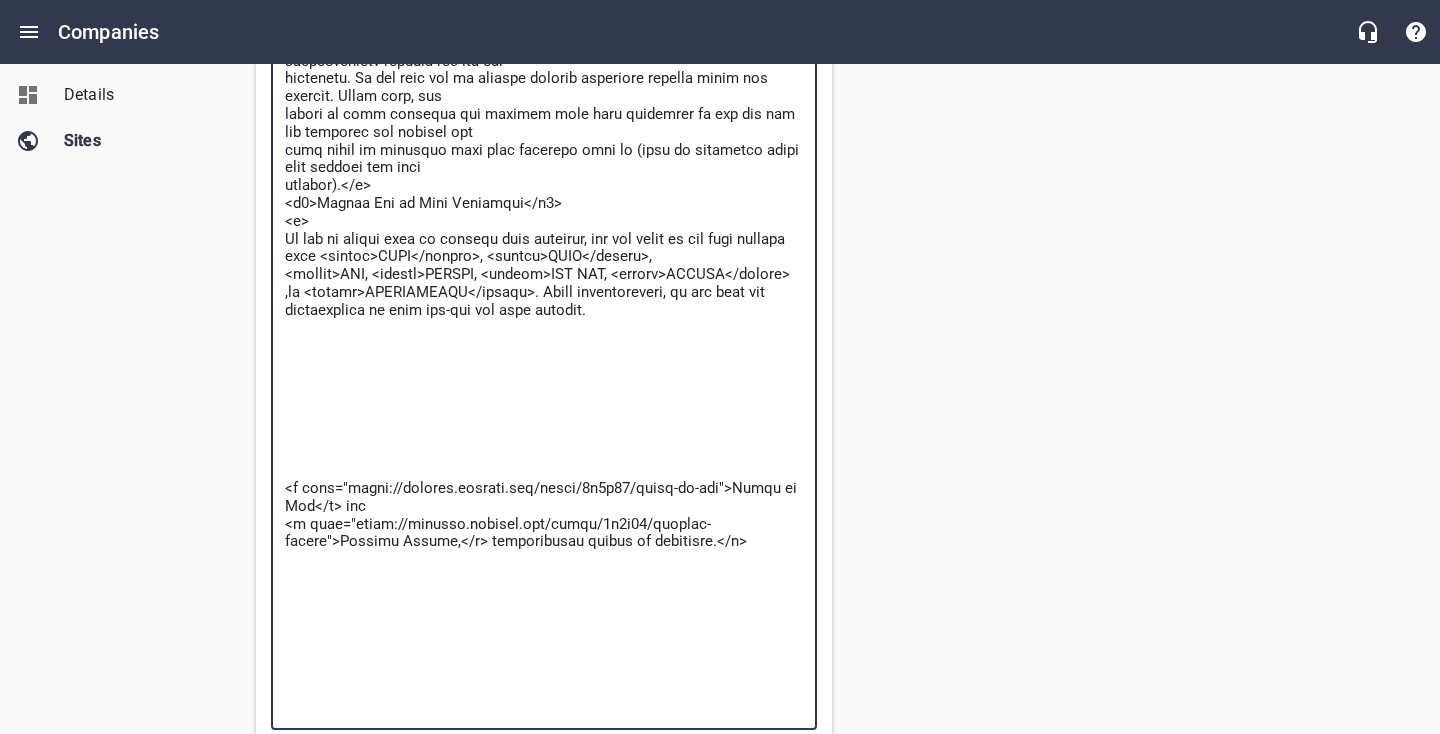click at bounding box center (544, 88) 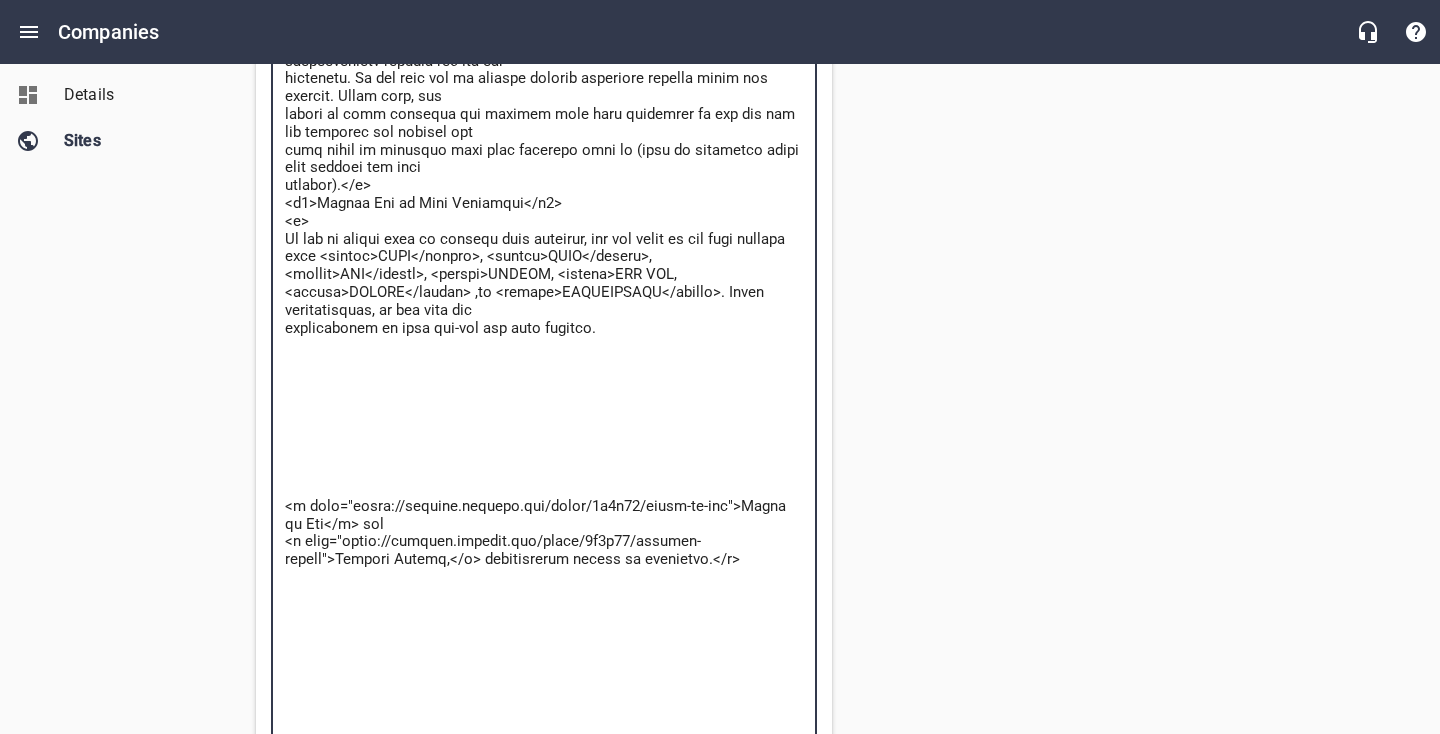 click at bounding box center [544, 97] 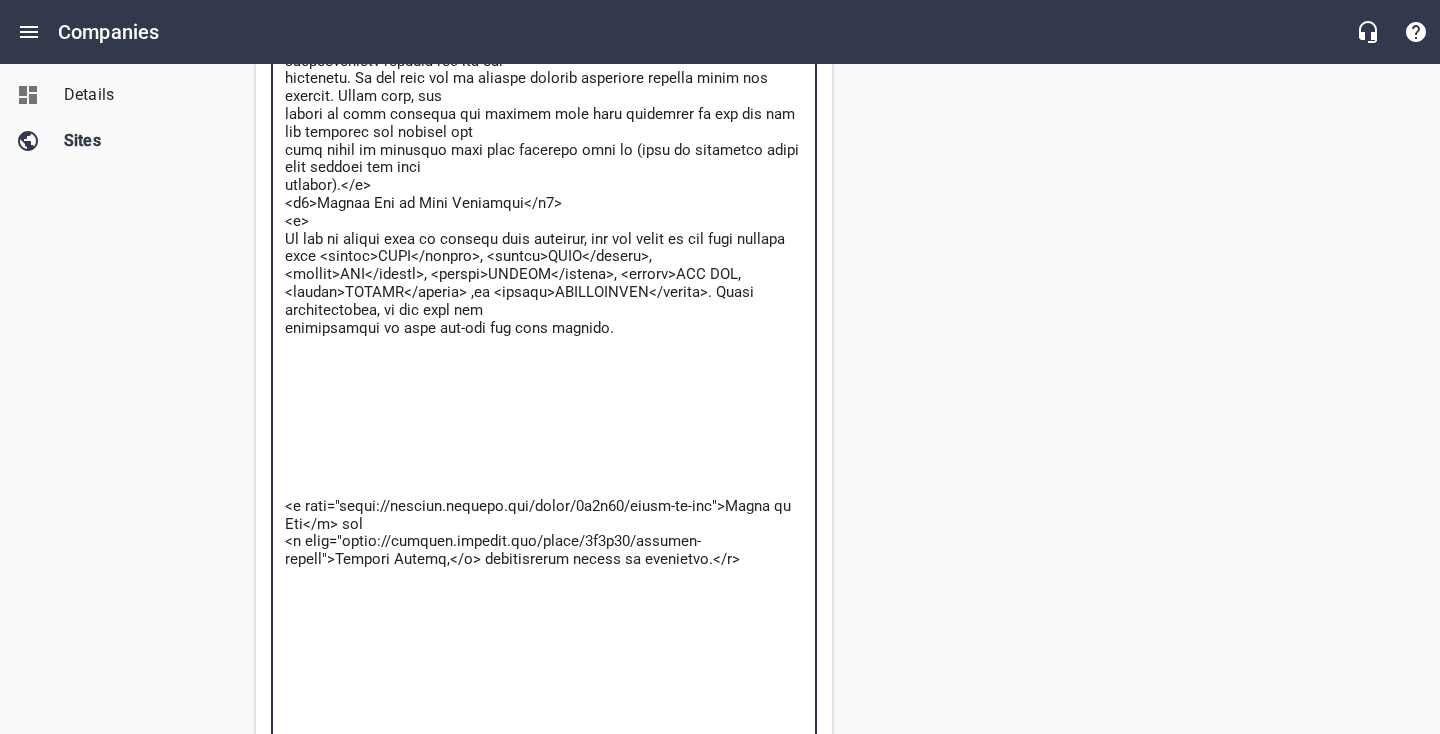 click at bounding box center [544, 97] 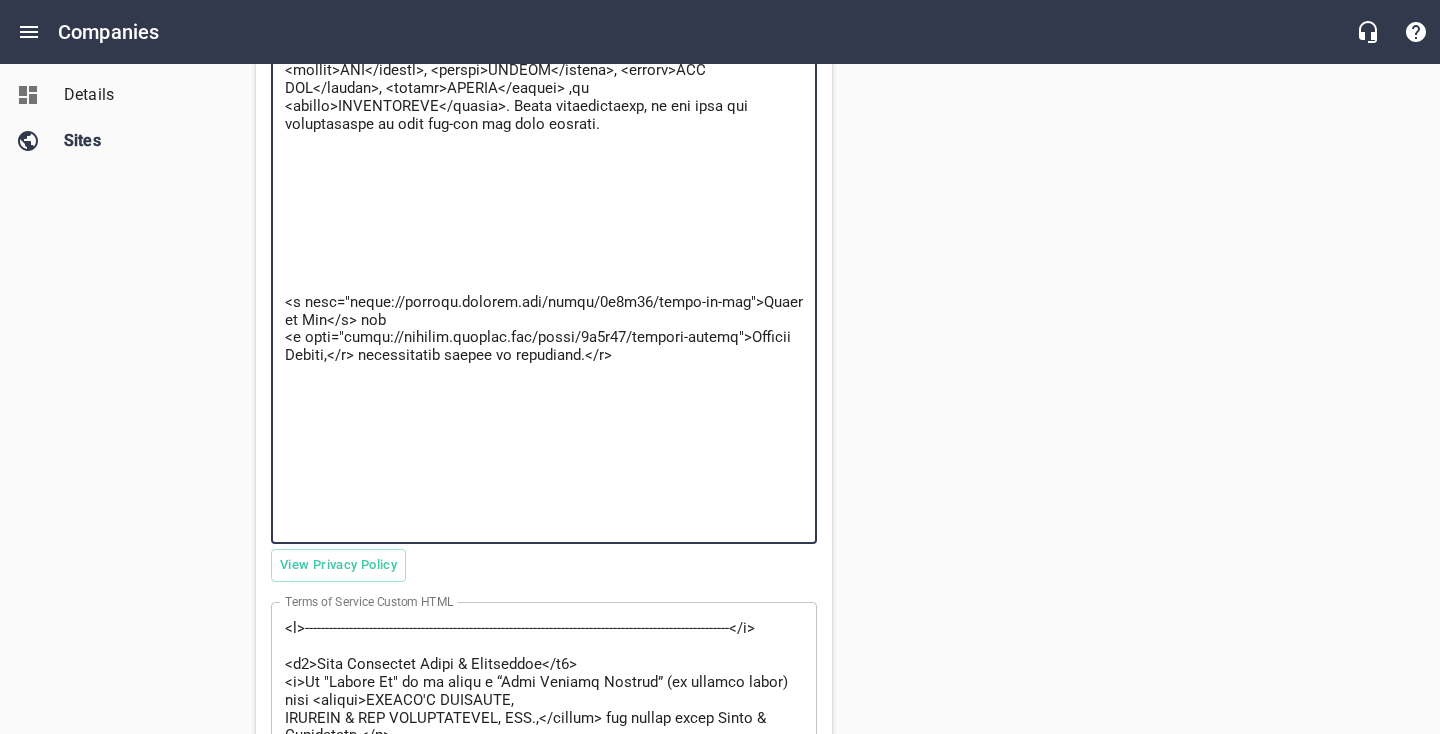 scroll, scrollTop: 1591, scrollLeft: 0, axis: vertical 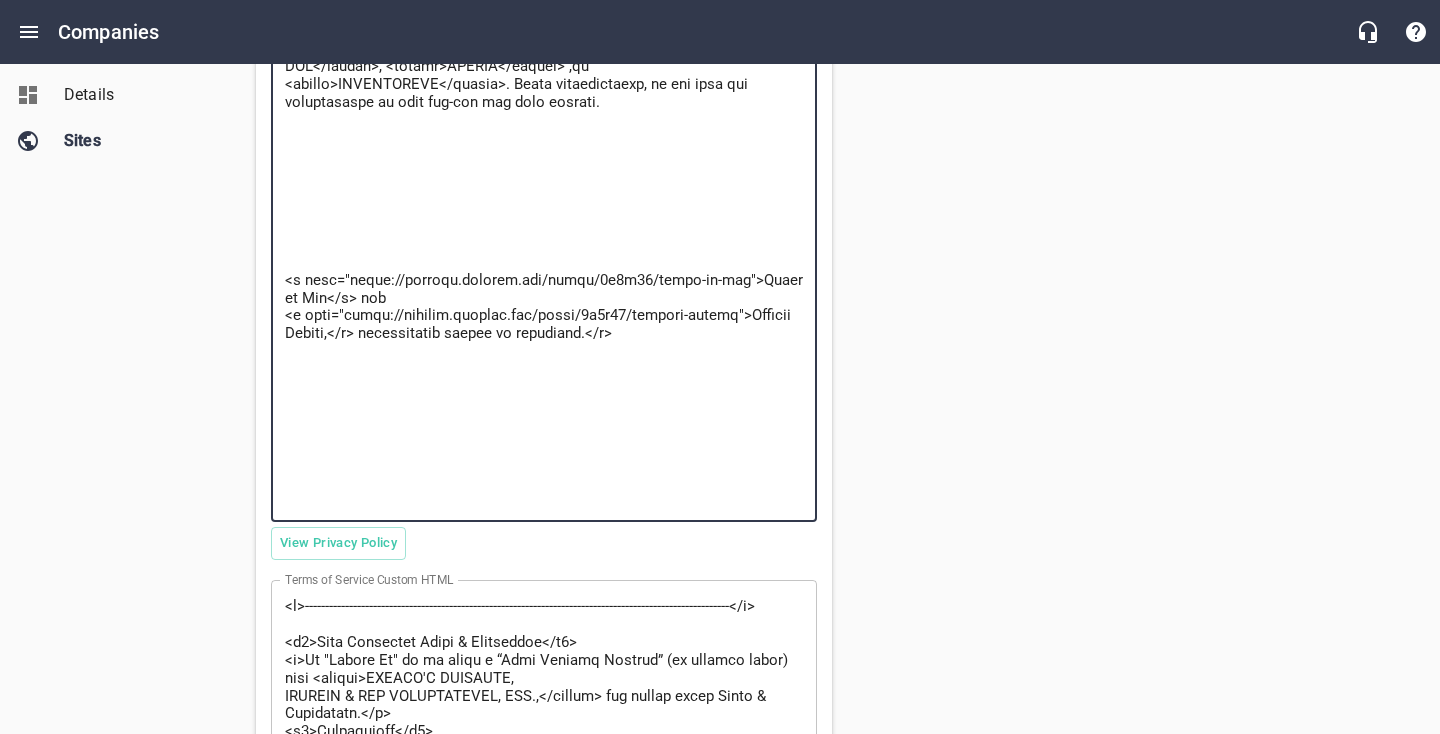 drag, startPoint x: 627, startPoint y: 344, endPoint x: 282, endPoint y: 233, distance: 362.4169 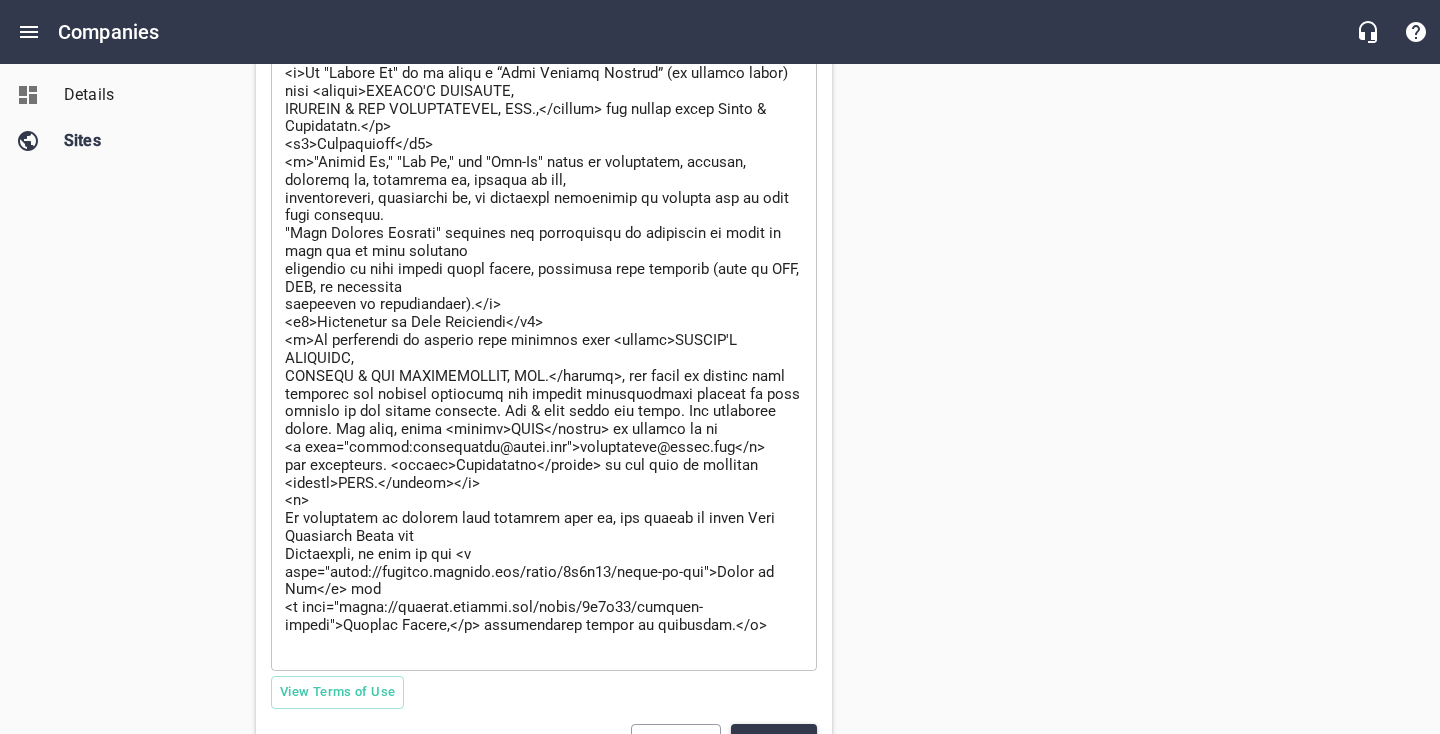 scroll, scrollTop: 1967, scrollLeft: 0, axis: vertical 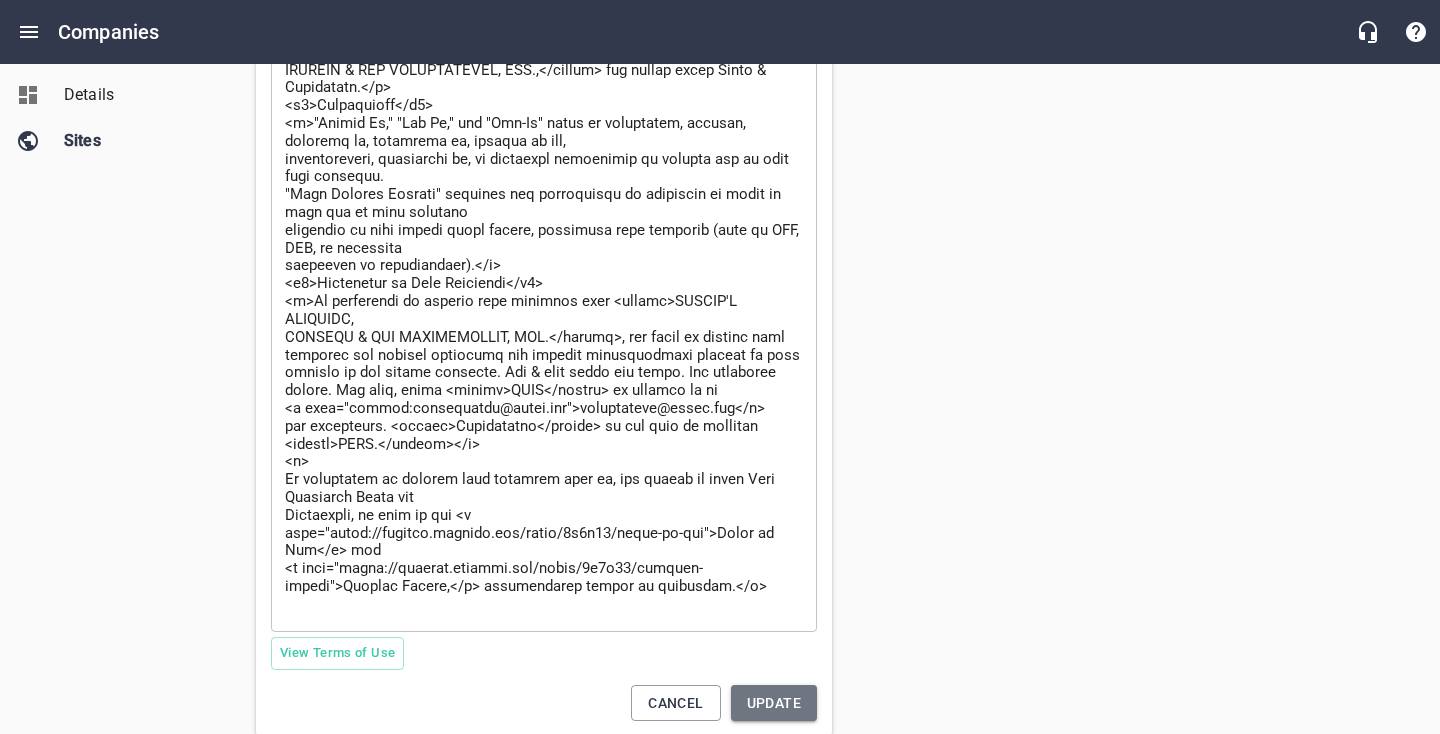 click on "Update" at bounding box center (774, 703) 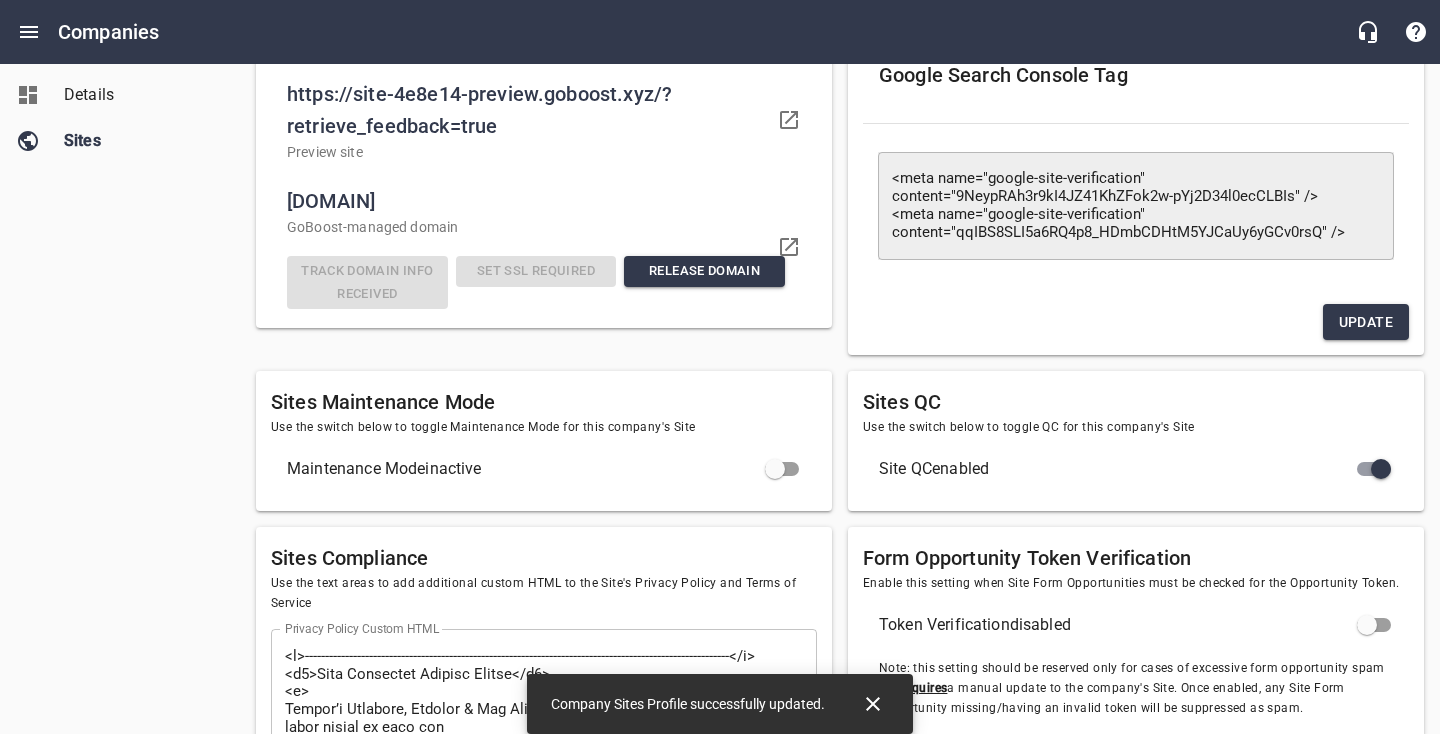 scroll, scrollTop: 0, scrollLeft: 0, axis: both 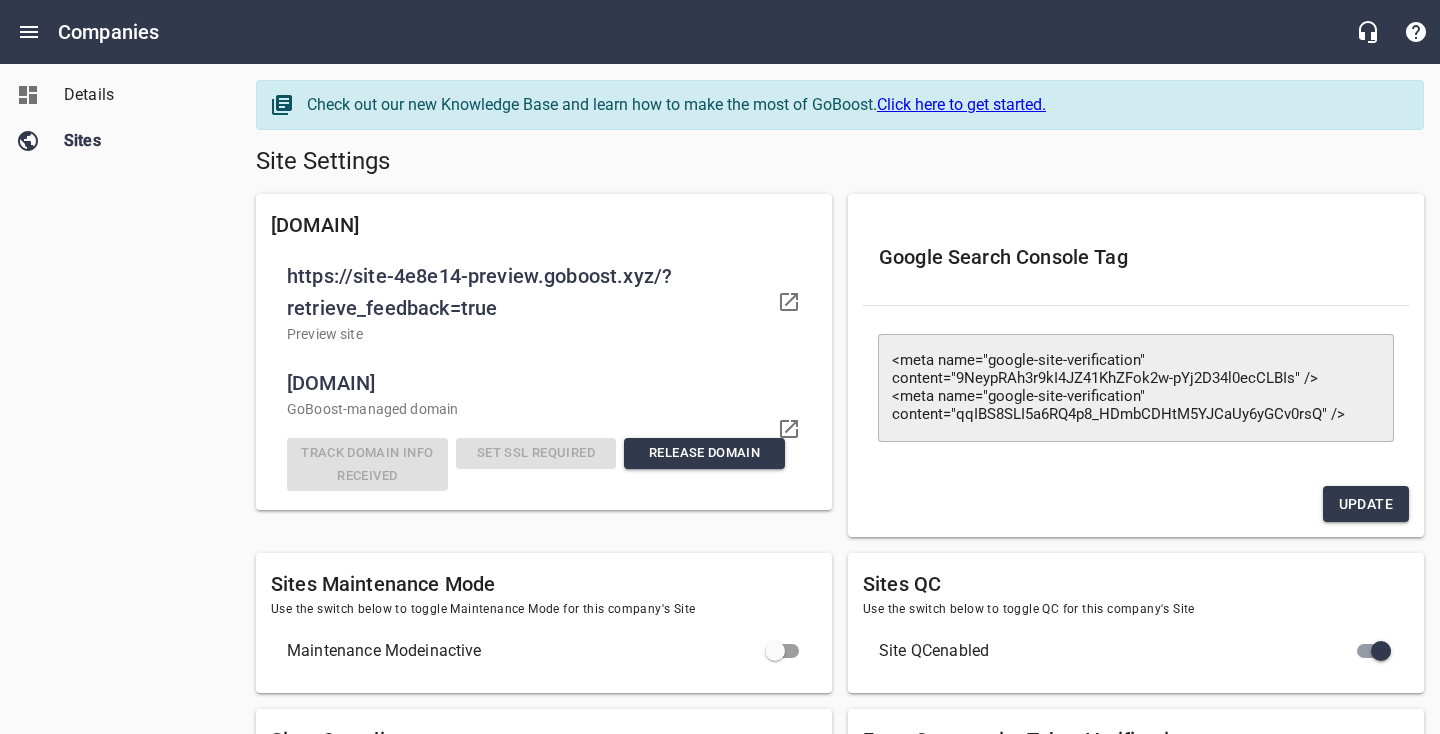 click on "Details" at bounding box center (140, 95) 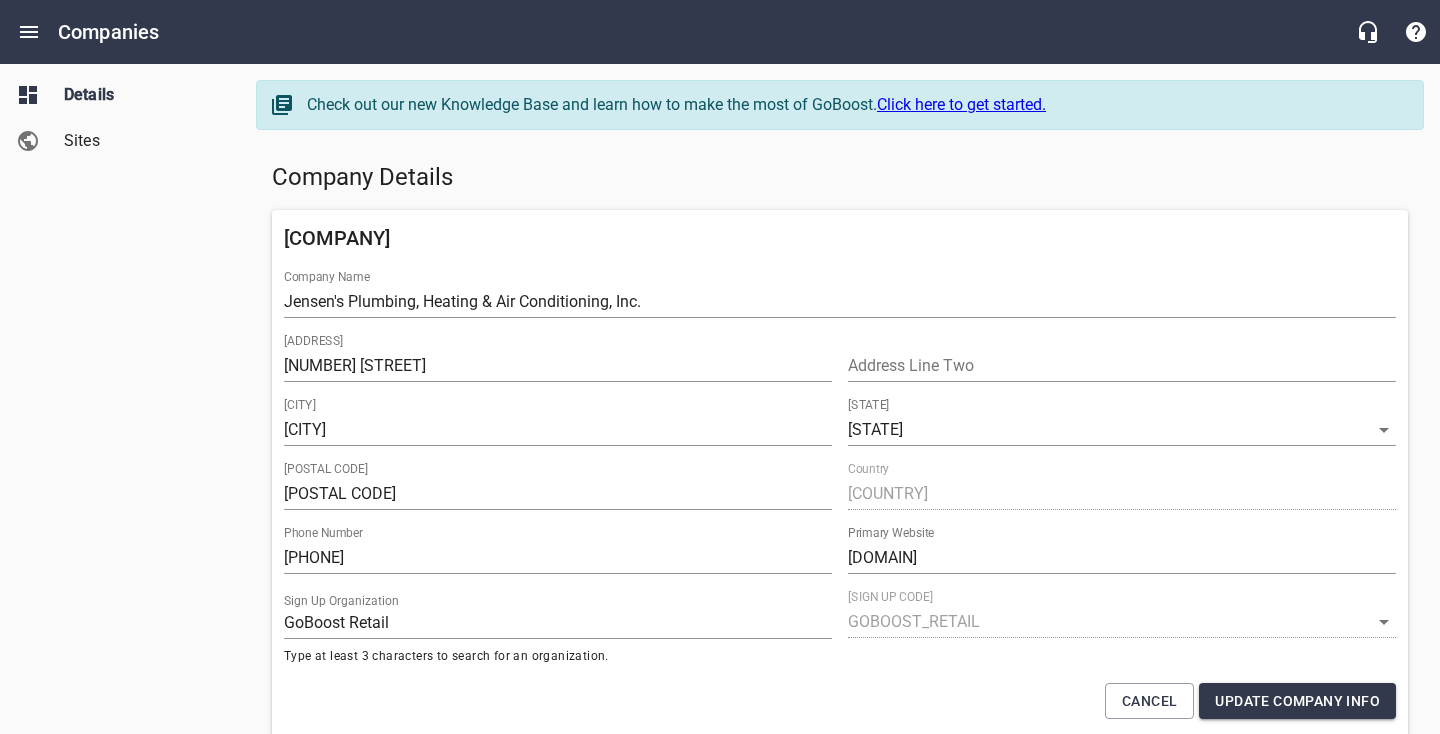 click 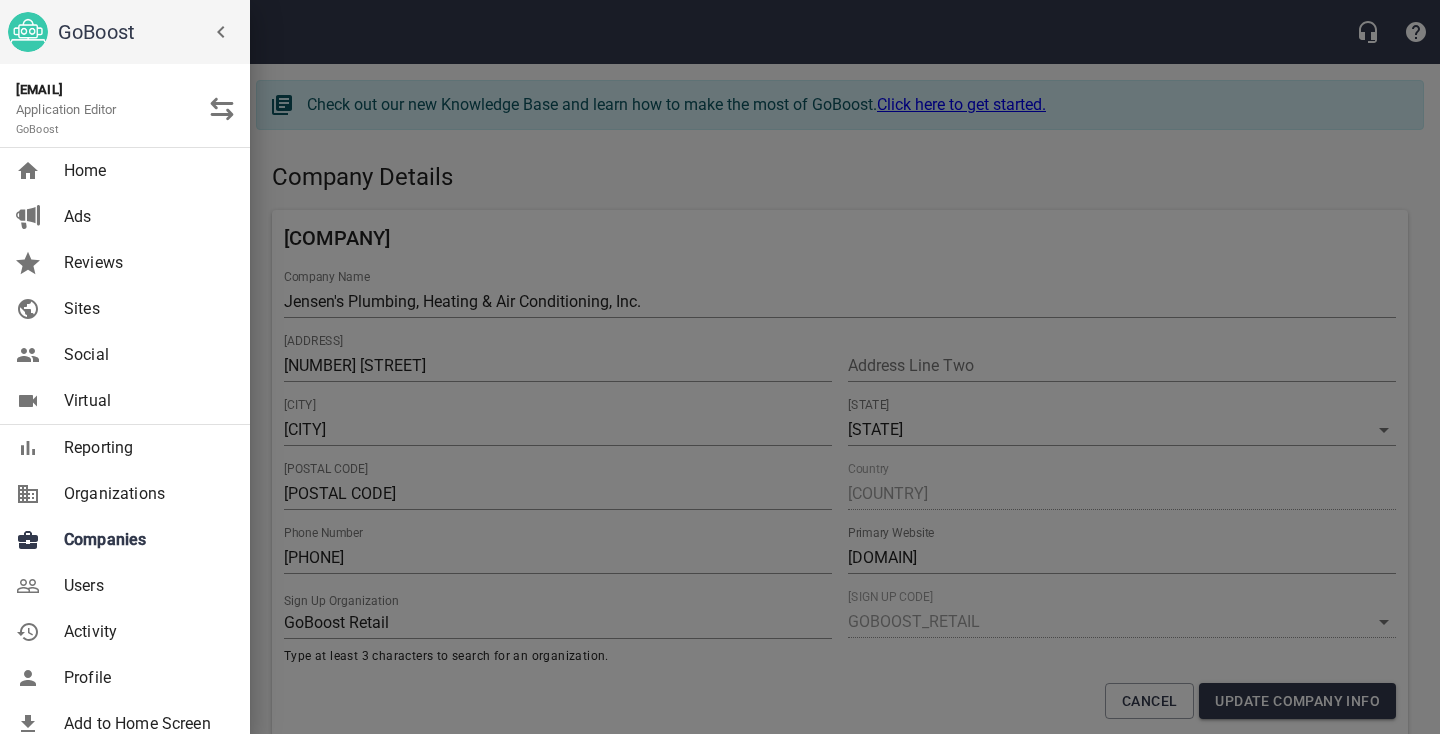 click on "Companies" at bounding box center [145, 540] 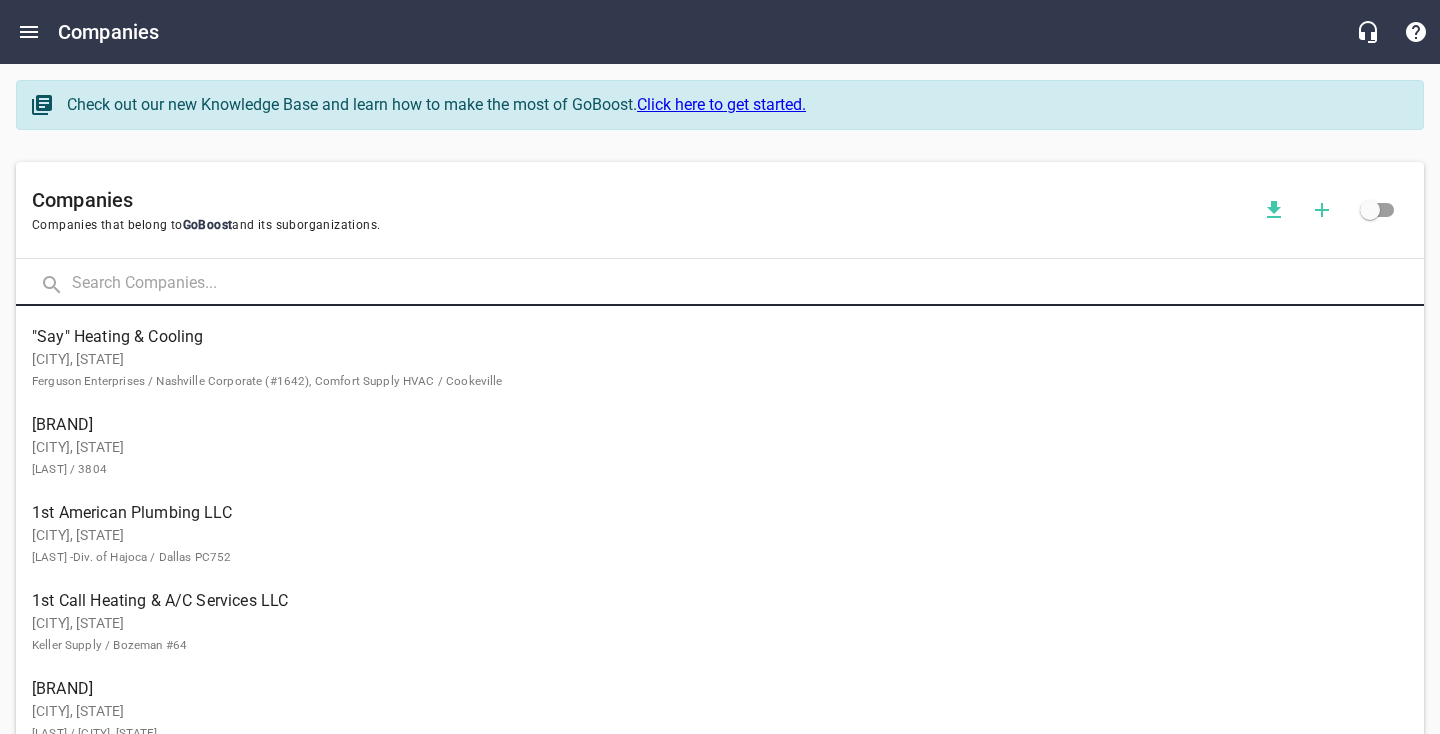 click at bounding box center [748, 284] 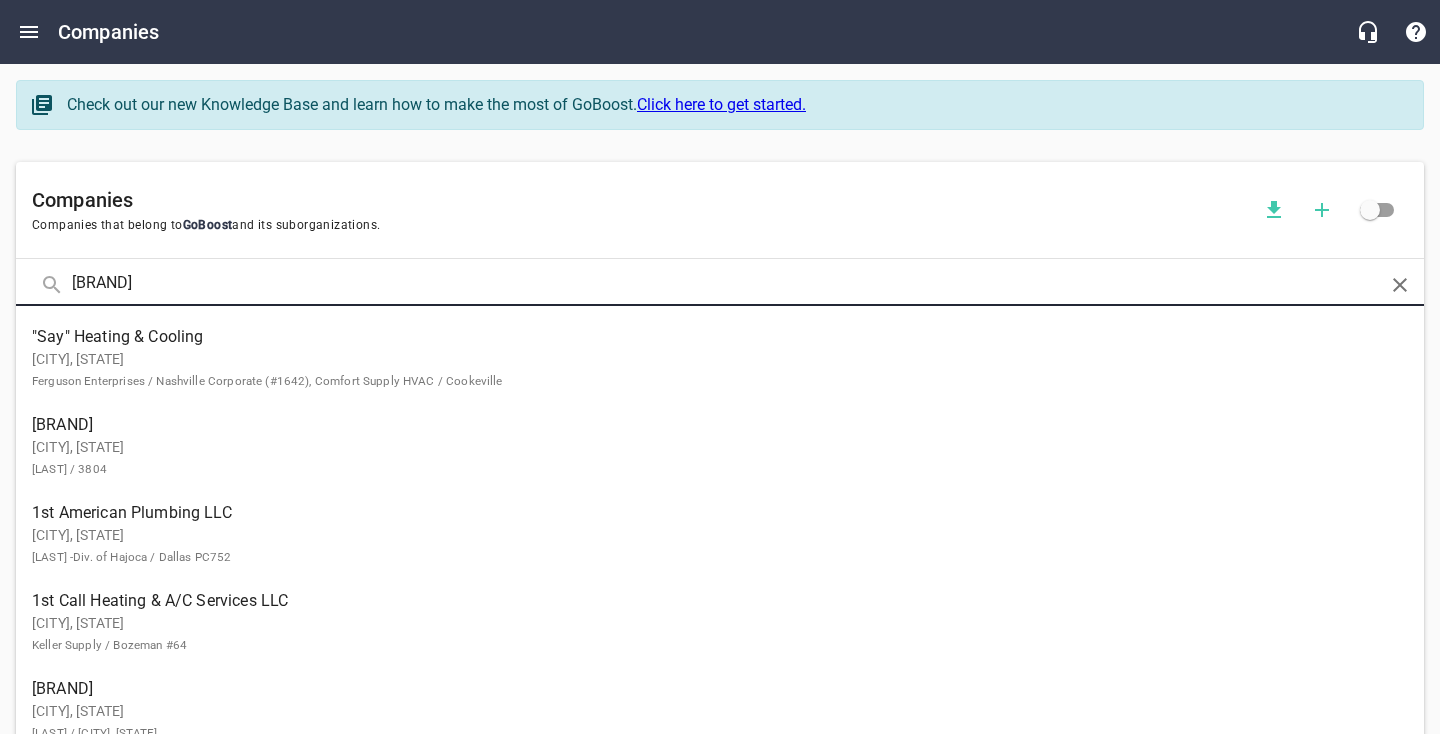 click at bounding box center (0, 0) 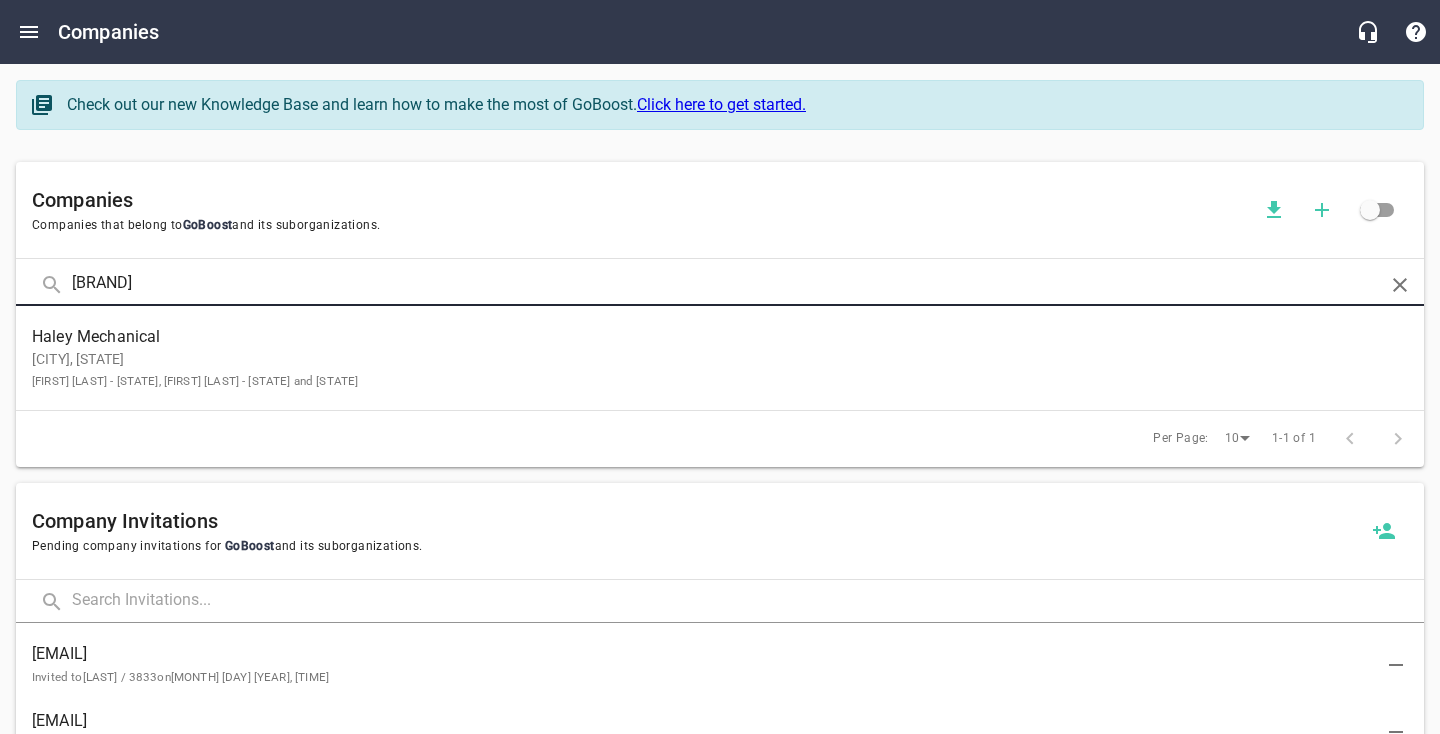 click on "[CITY], [STATE] [FIRST] [LAST] - [STATE], [FIRST] [LAST] - [STATE]" at bounding box center [704, 370] 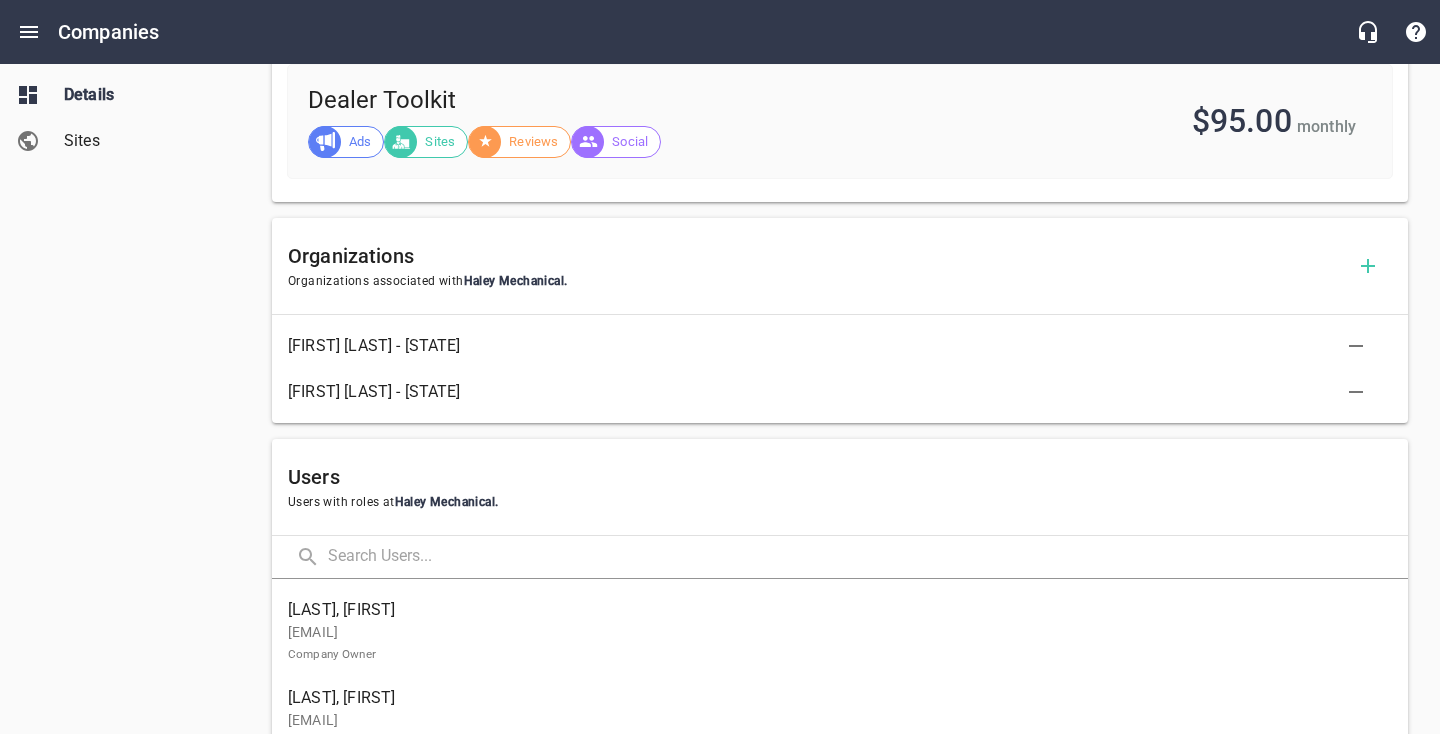 scroll, scrollTop: 1182, scrollLeft: 0, axis: vertical 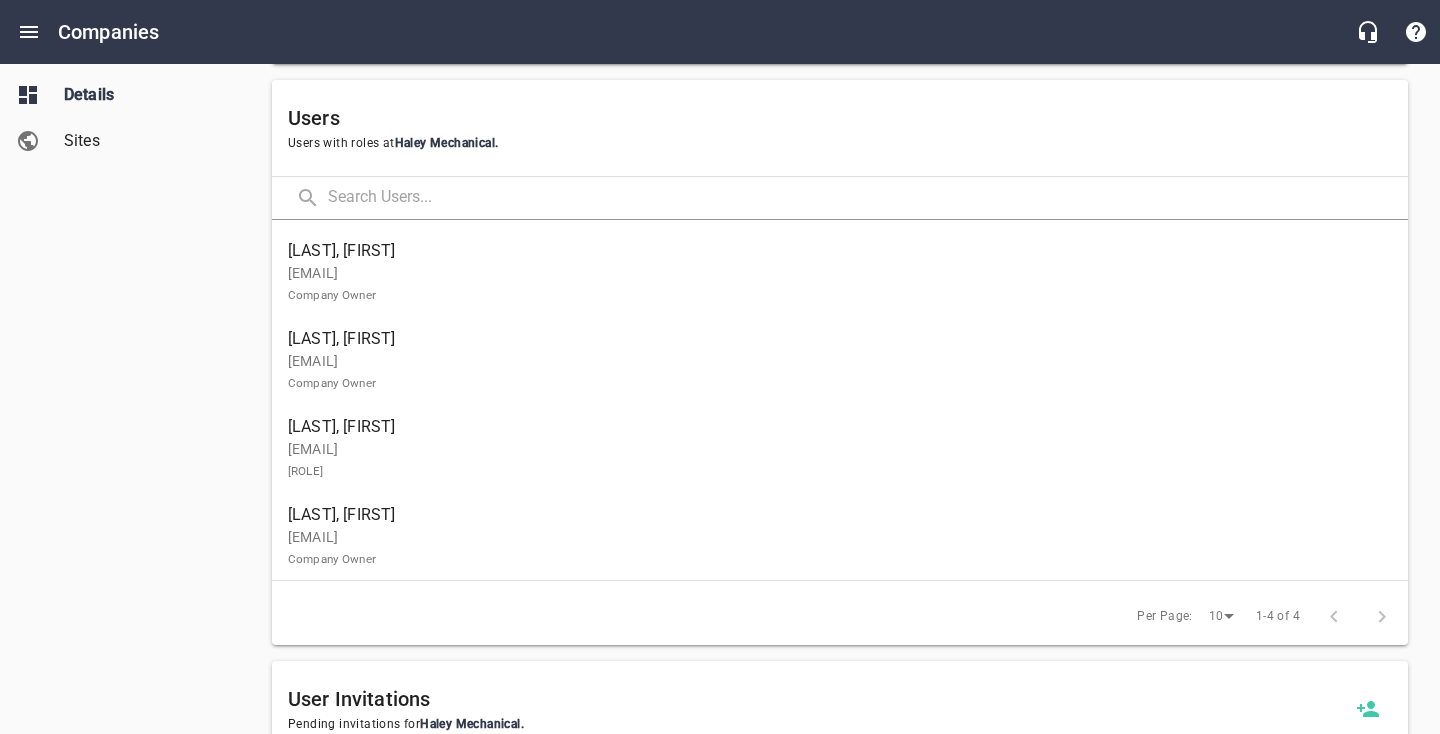 click on "[EMAIL] Company Owner" at bounding box center [832, 372] 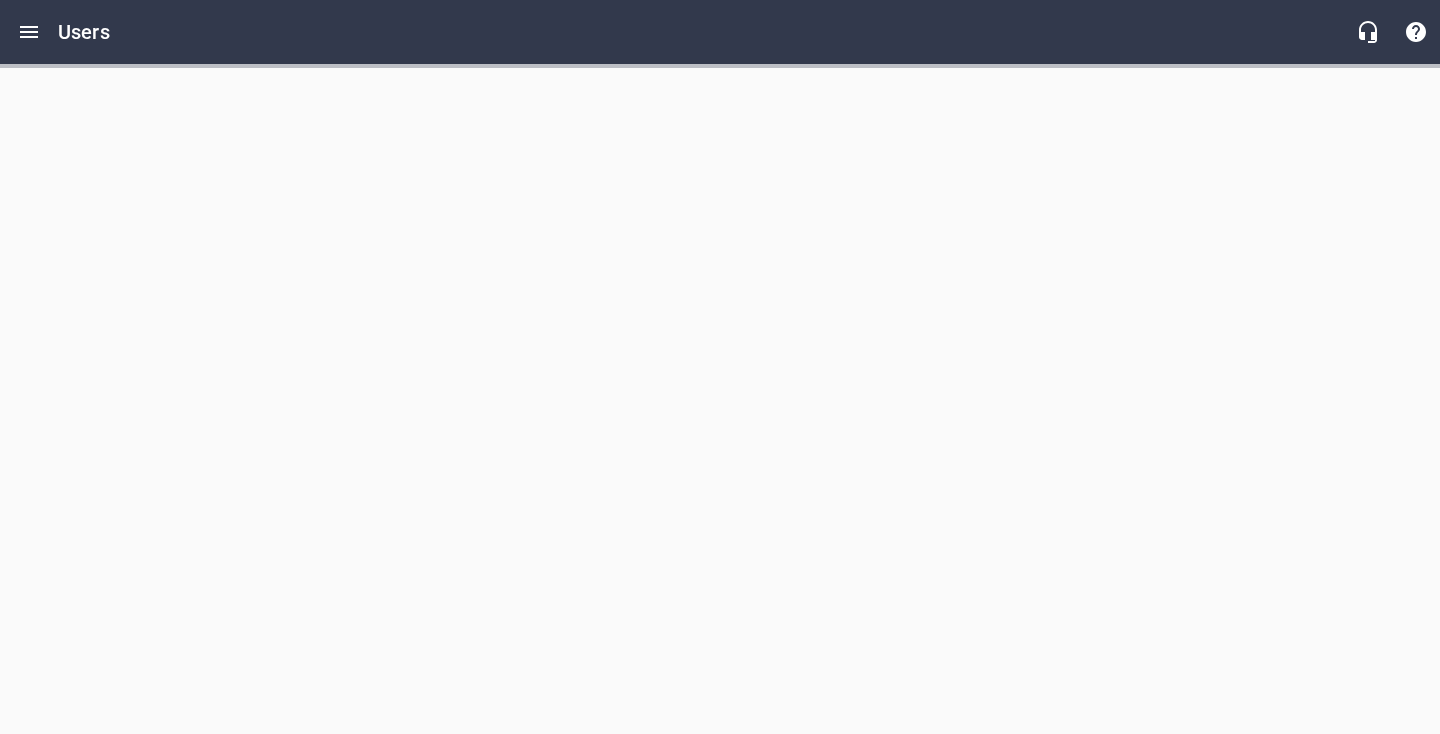 scroll, scrollTop: 0, scrollLeft: 0, axis: both 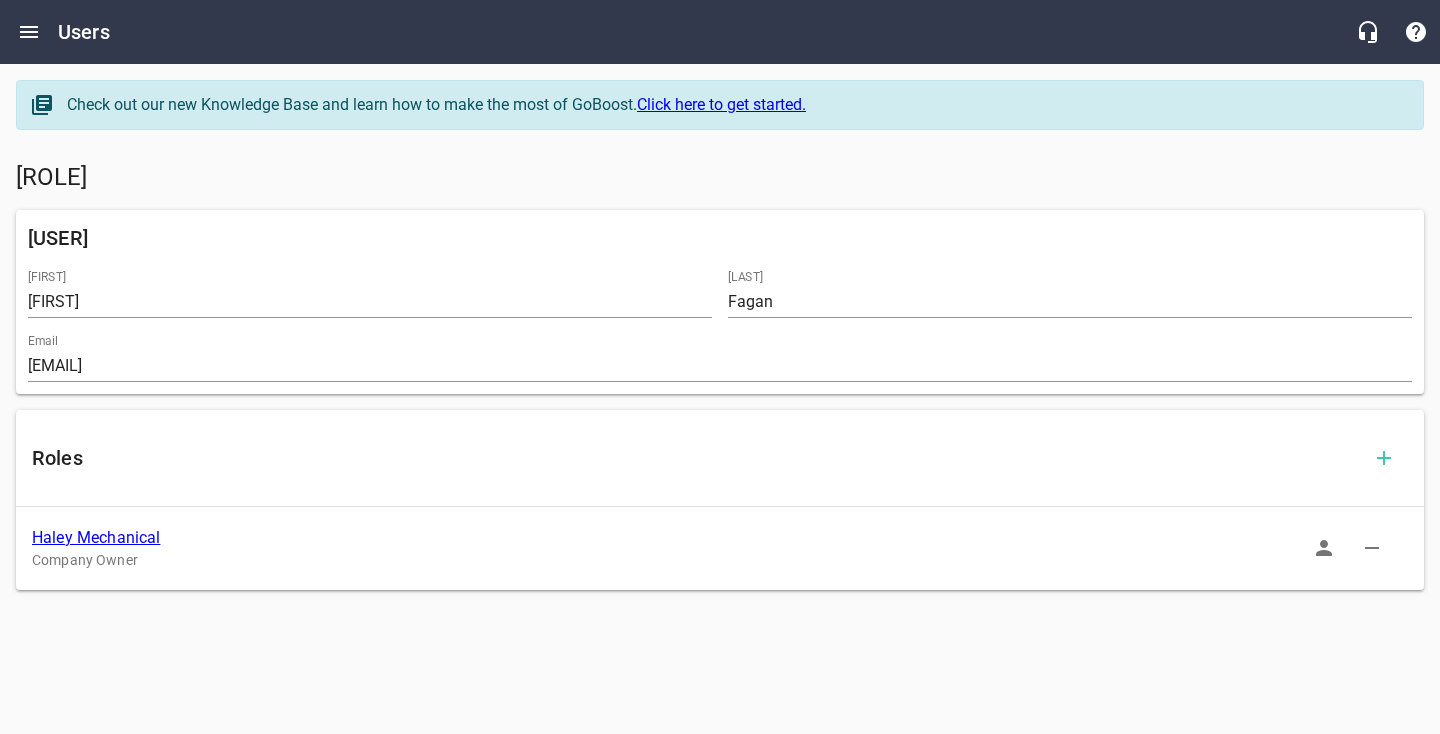 click 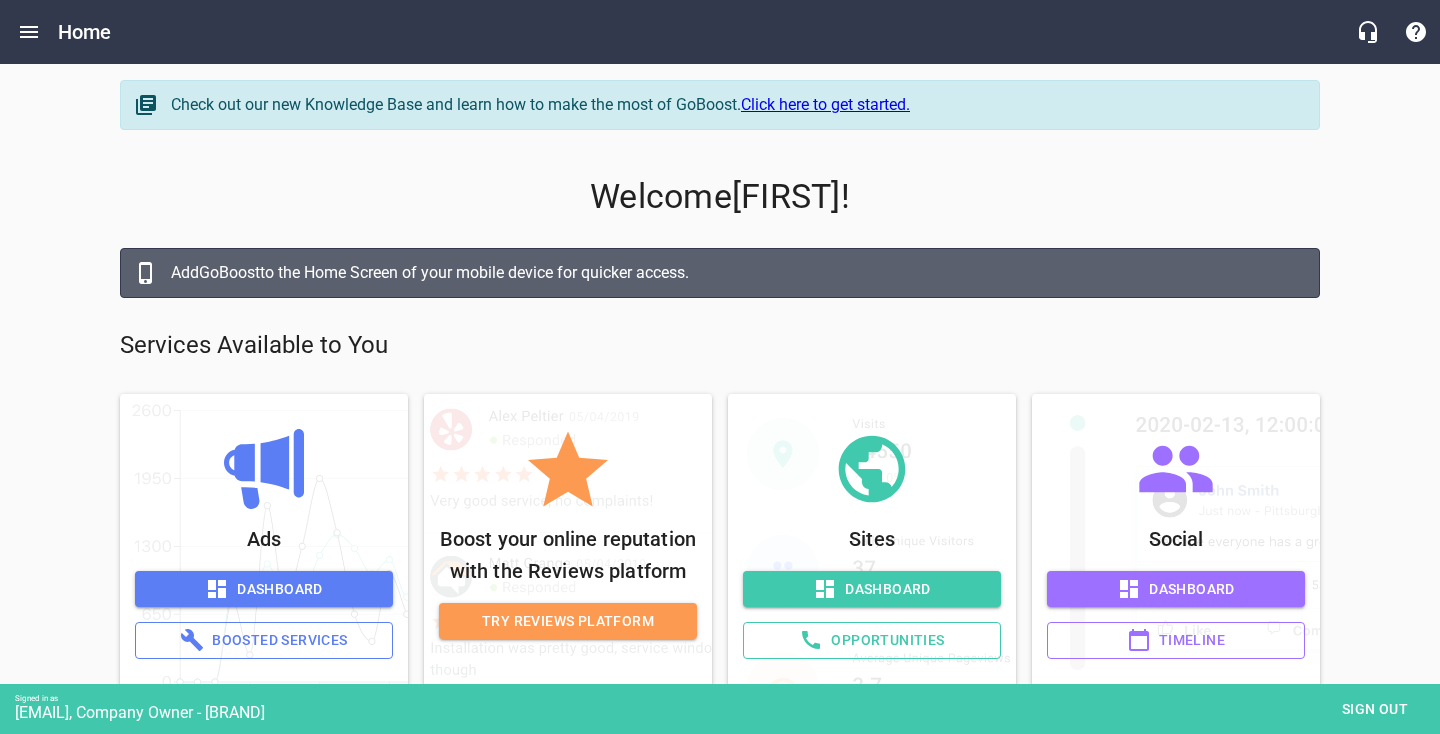 click on "Boosted Services" at bounding box center [264, 640] 